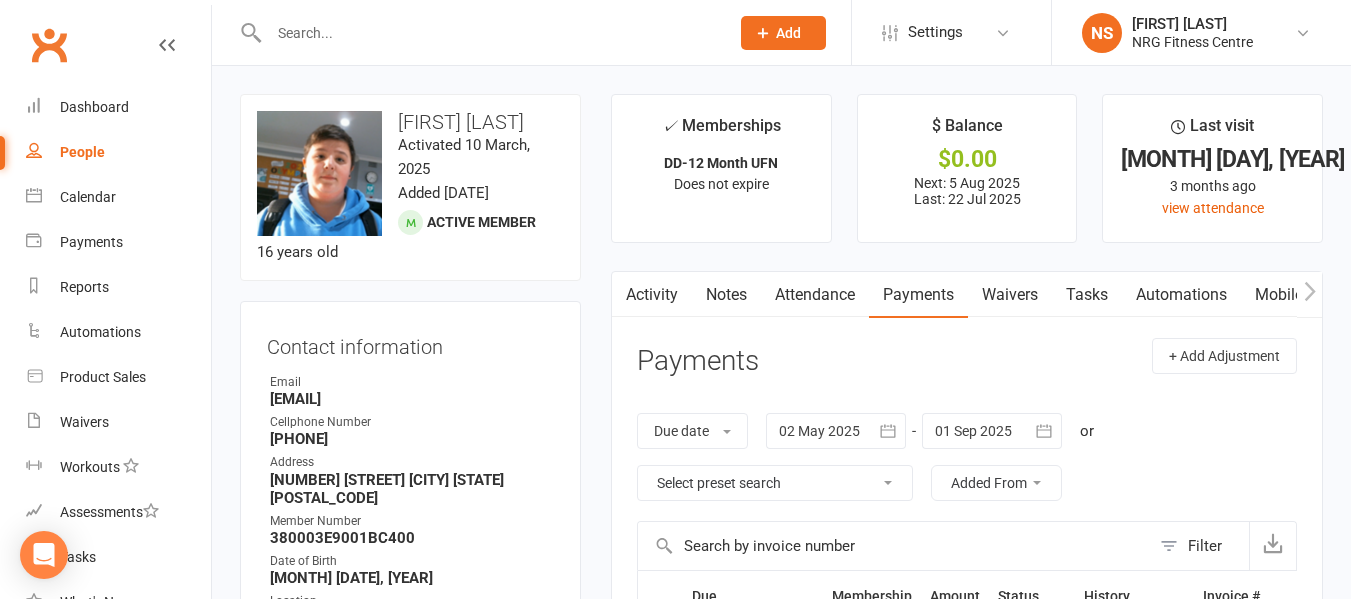 scroll, scrollTop: 566, scrollLeft: 0, axis: vertical 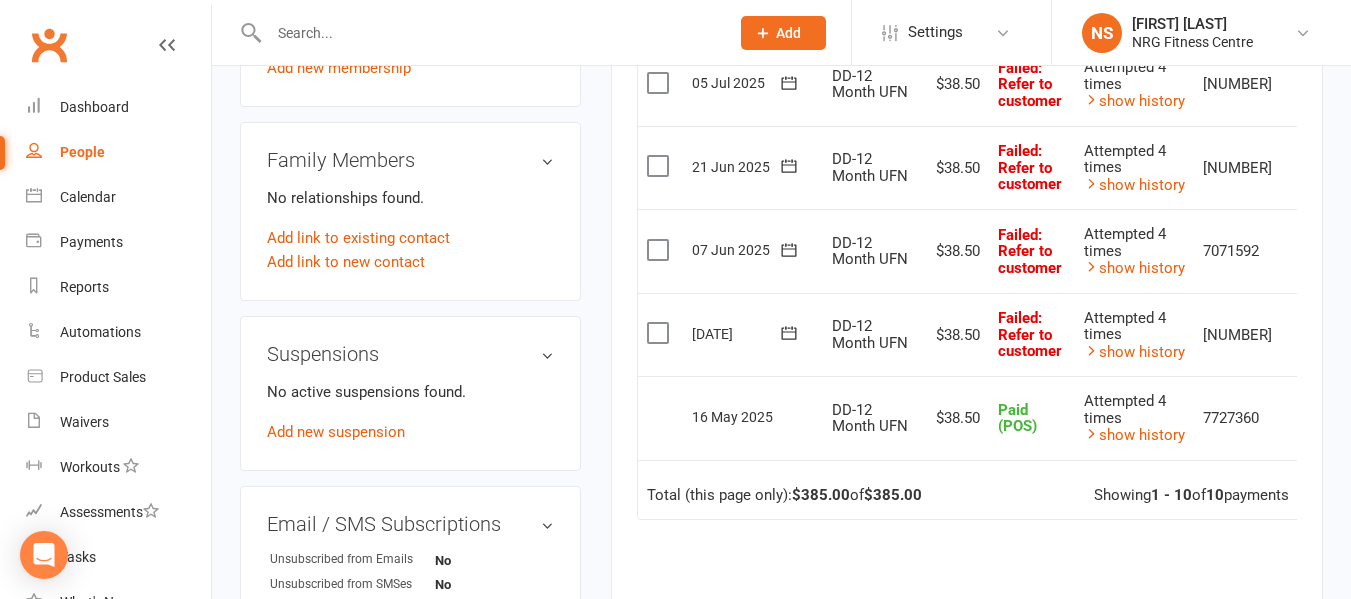 click at bounding box center (1302, 335) 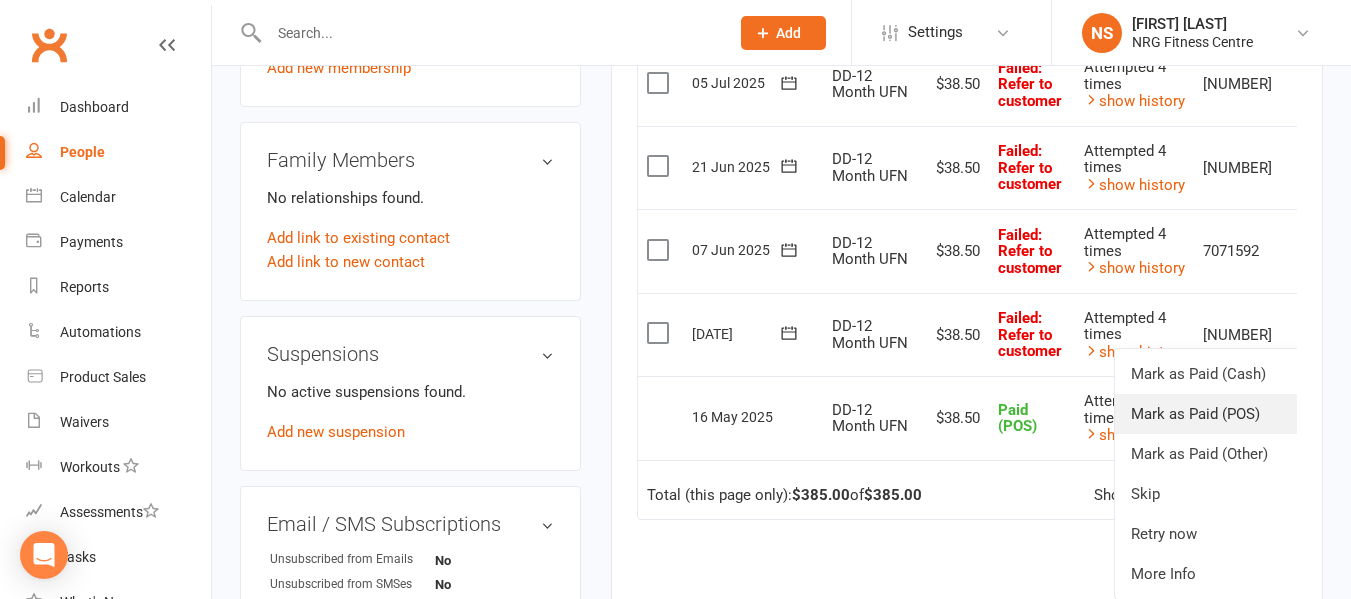 click on "Mark as Paid (POS)" at bounding box center [1214, 414] 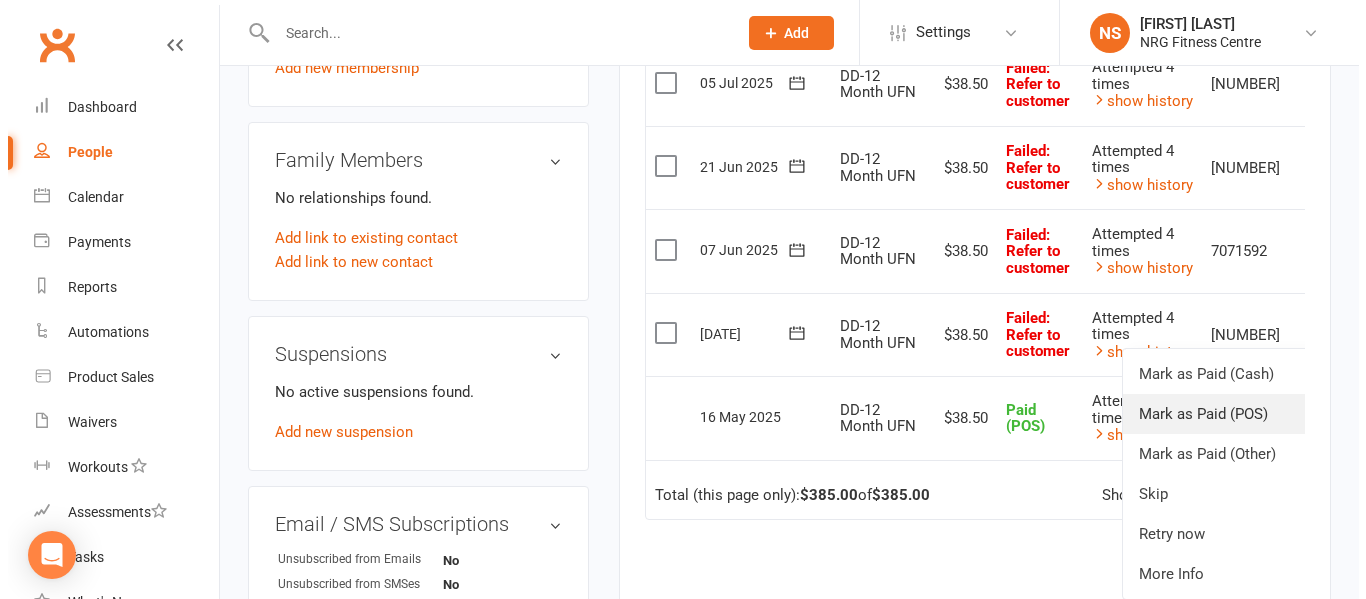 scroll, scrollTop: 942, scrollLeft: 0, axis: vertical 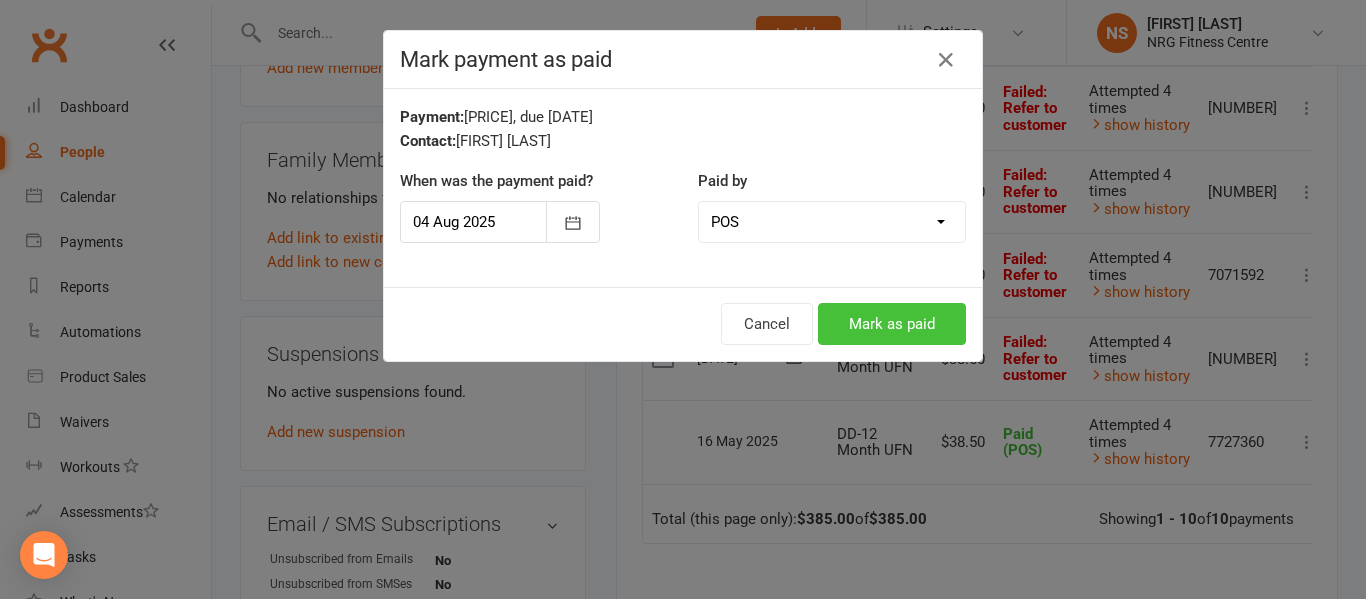 click on "Mark as paid" at bounding box center [892, 324] 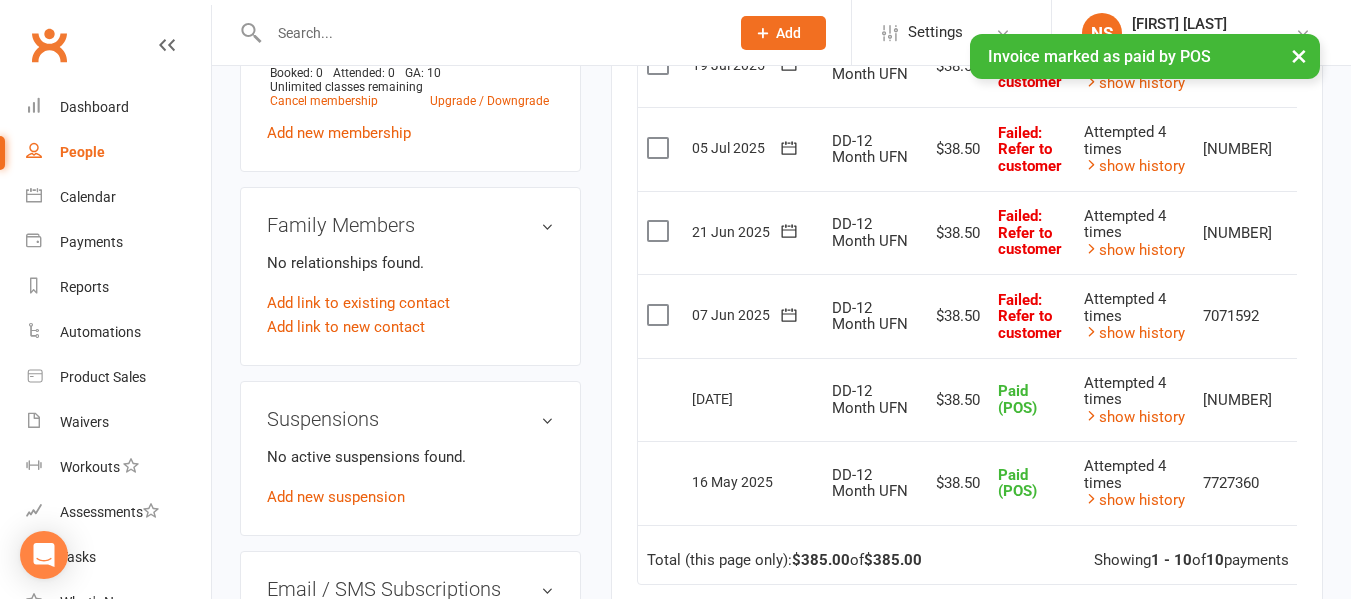 scroll, scrollTop: 866, scrollLeft: 0, axis: vertical 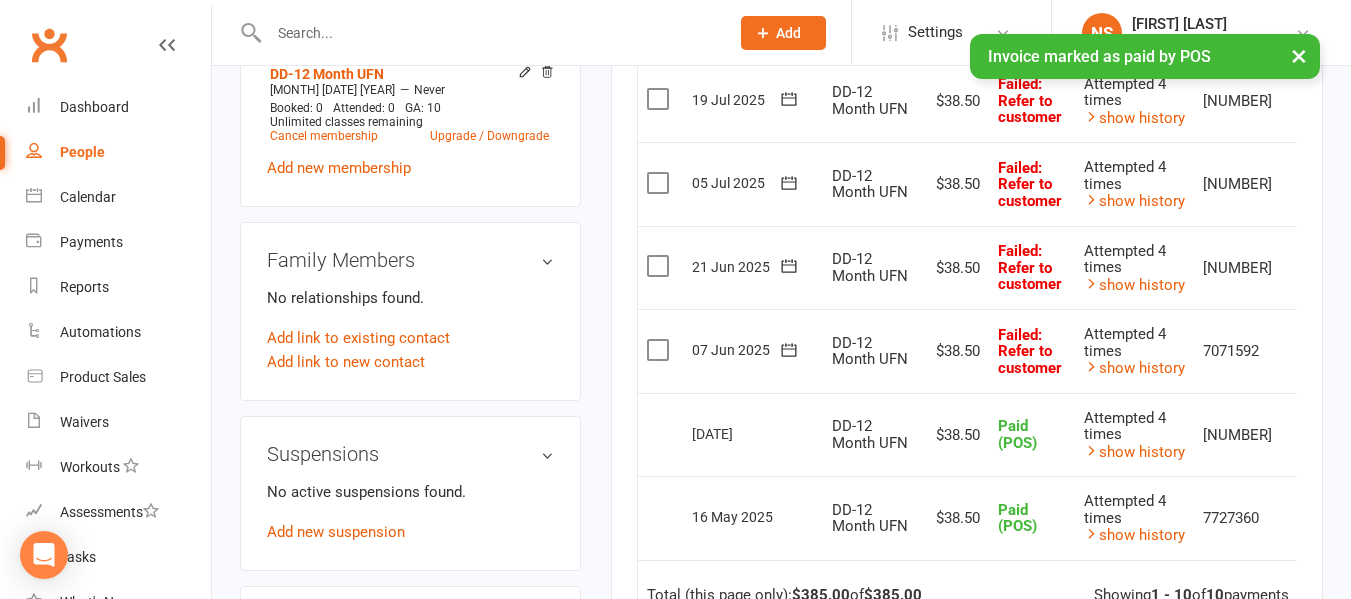 click at bounding box center (1302, 351) 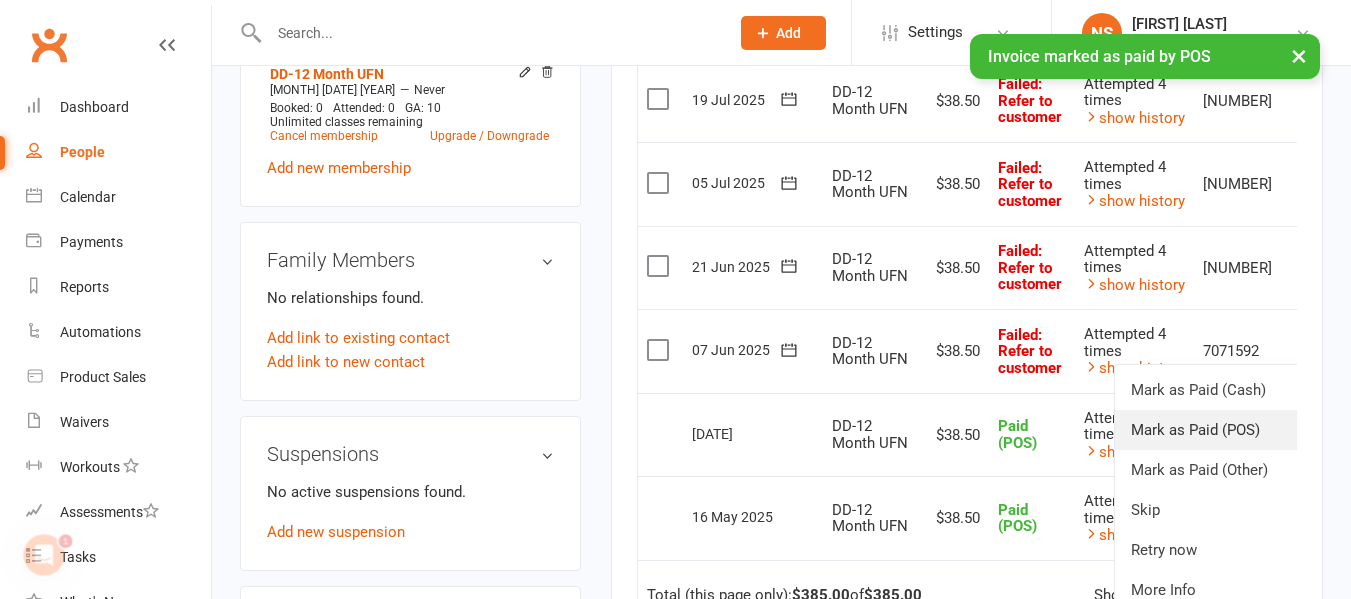 scroll, scrollTop: 0, scrollLeft: 0, axis: both 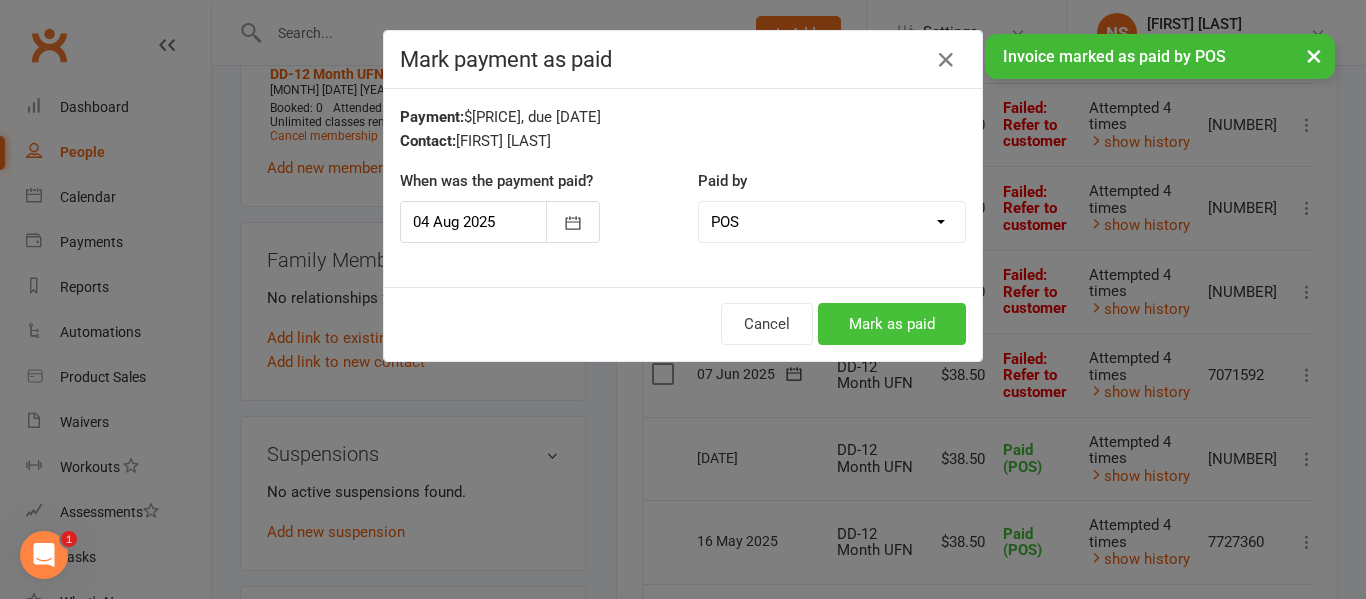 click on "Mark as paid" at bounding box center [892, 324] 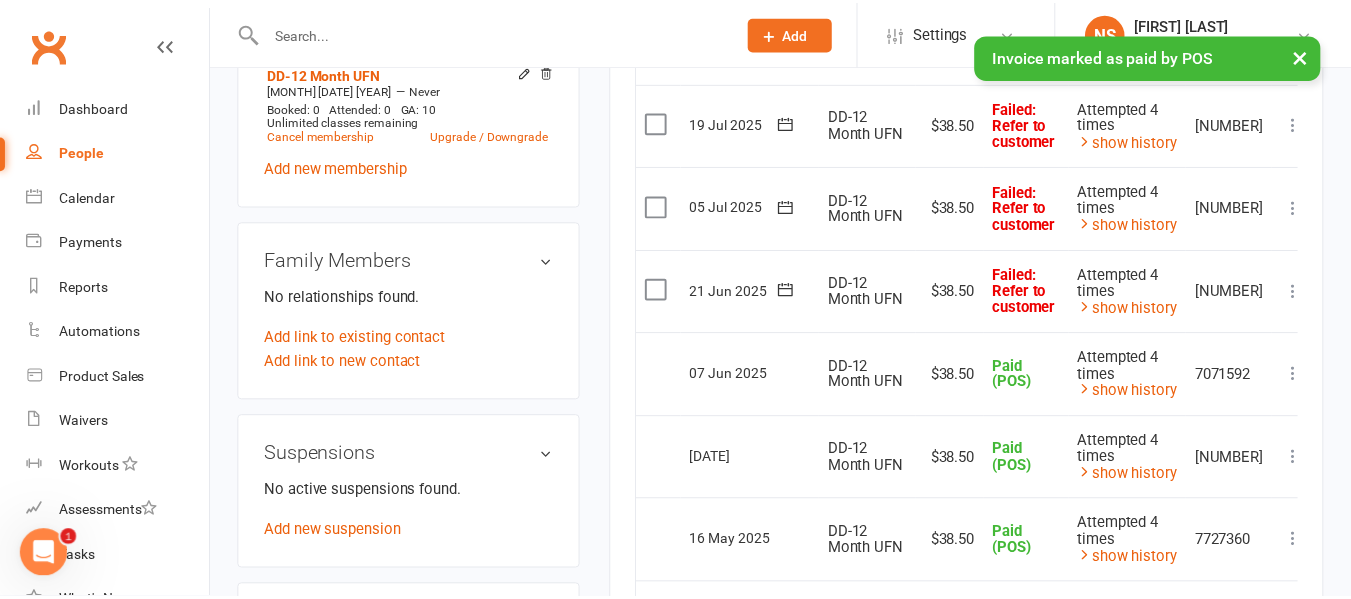 scroll, scrollTop: 866, scrollLeft: 0, axis: vertical 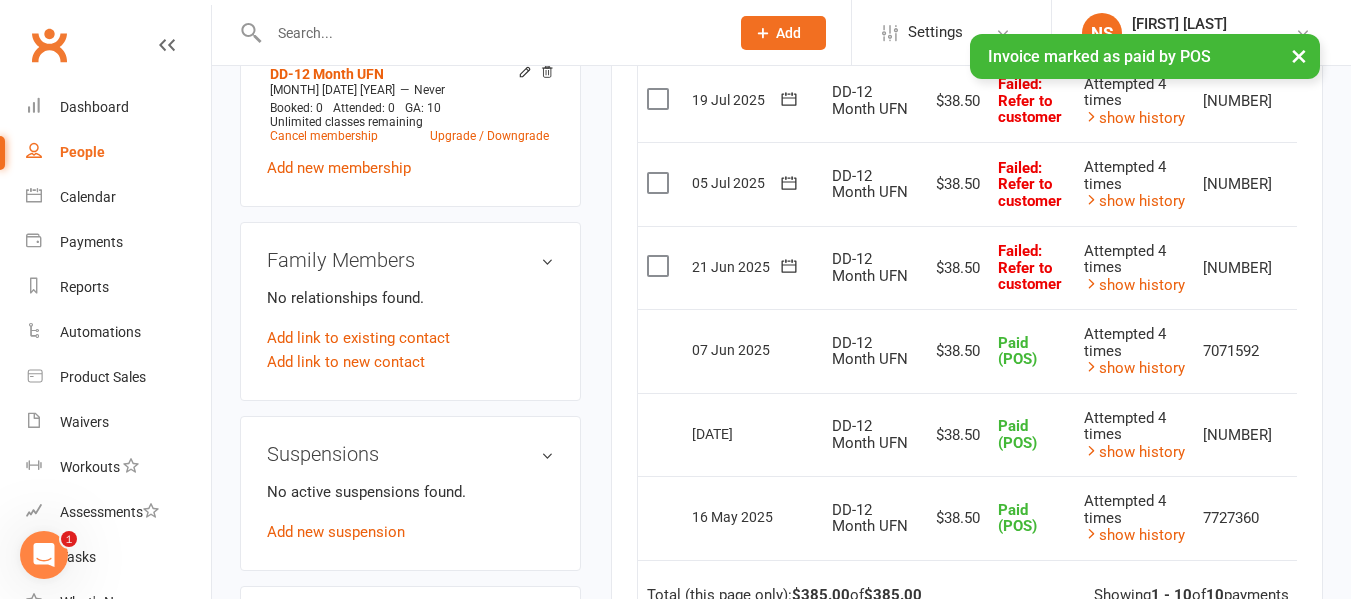 click at bounding box center [1302, 268] 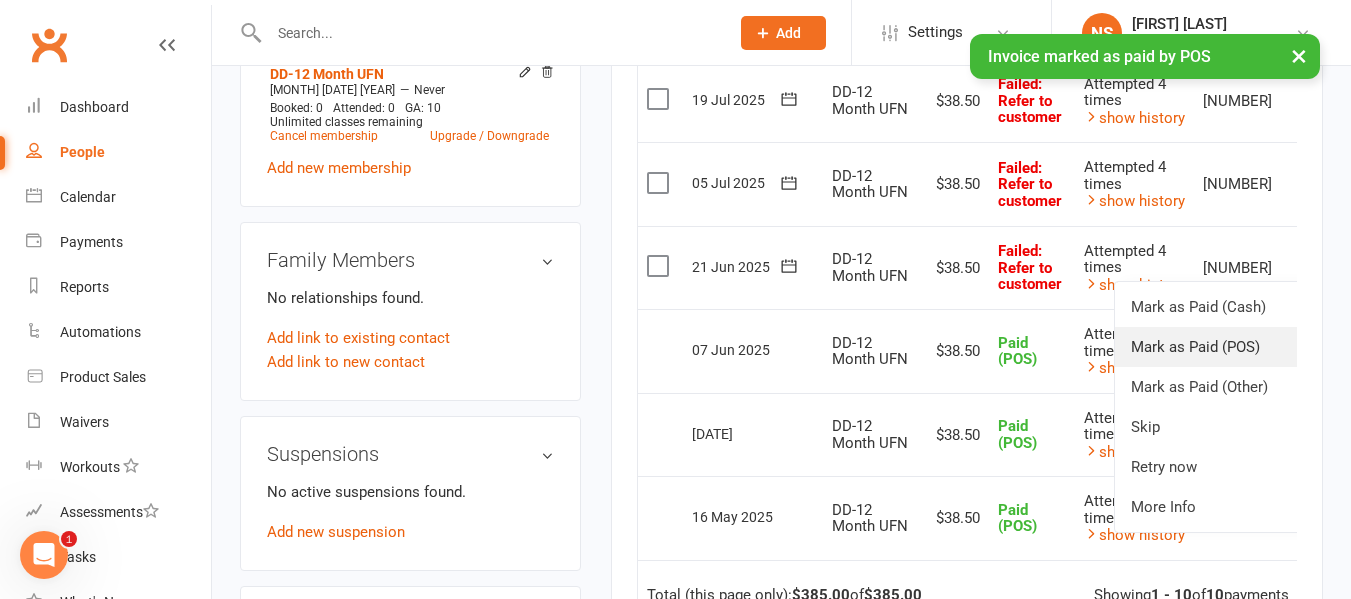 click on "Mark as Paid (POS)" at bounding box center (1214, 347) 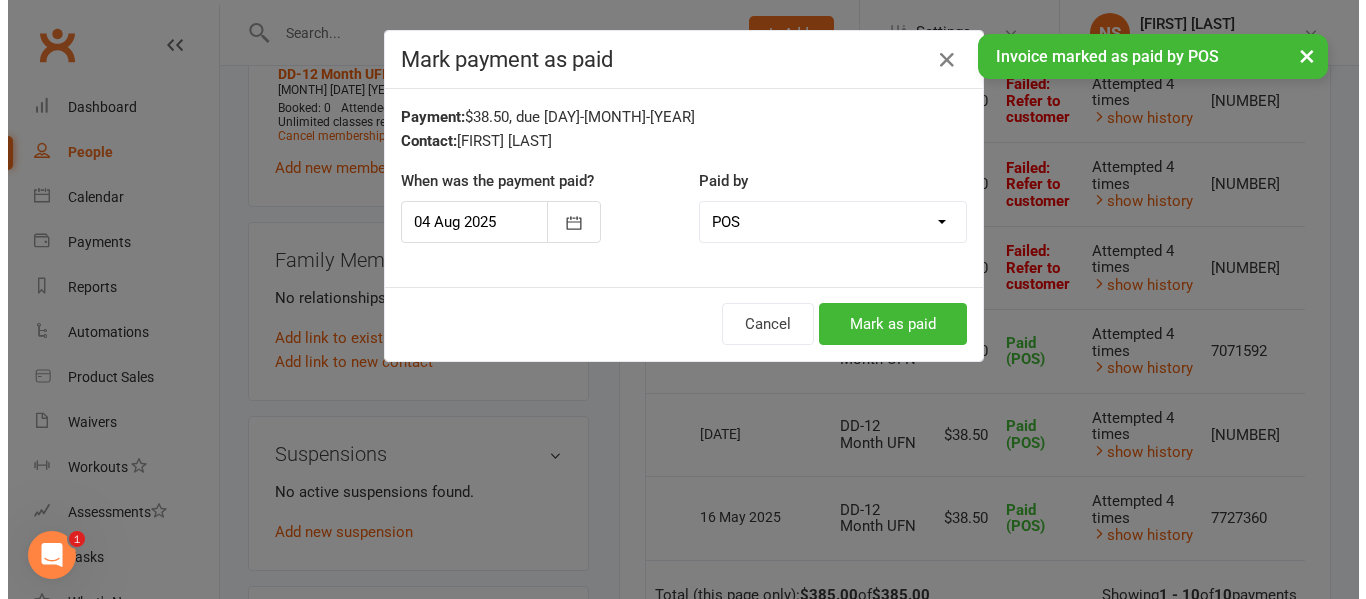 scroll, scrollTop: 842, scrollLeft: 0, axis: vertical 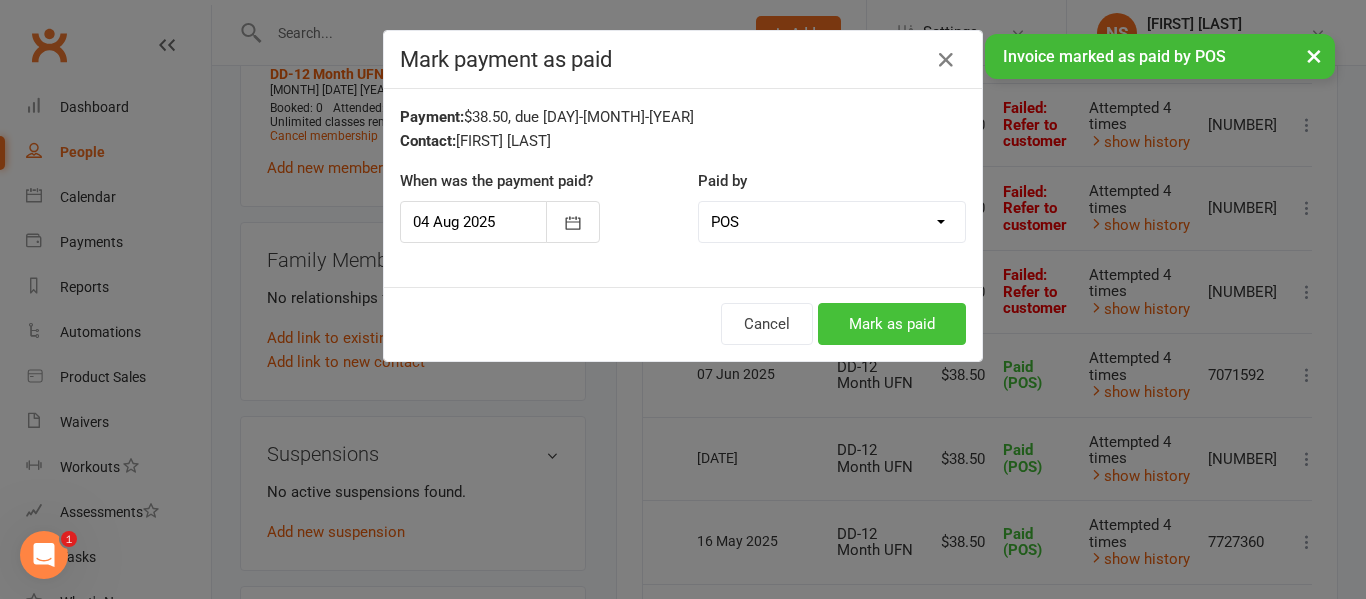 click on "Mark as paid" at bounding box center (892, 324) 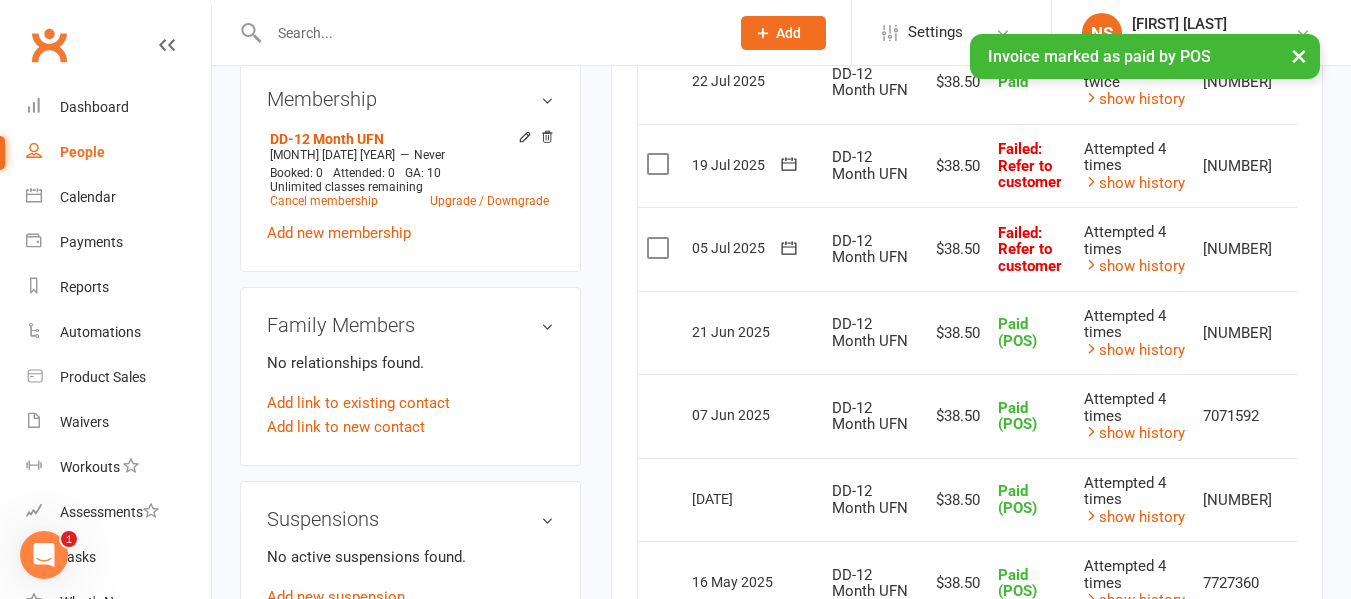 scroll, scrollTop: 766, scrollLeft: 0, axis: vertical 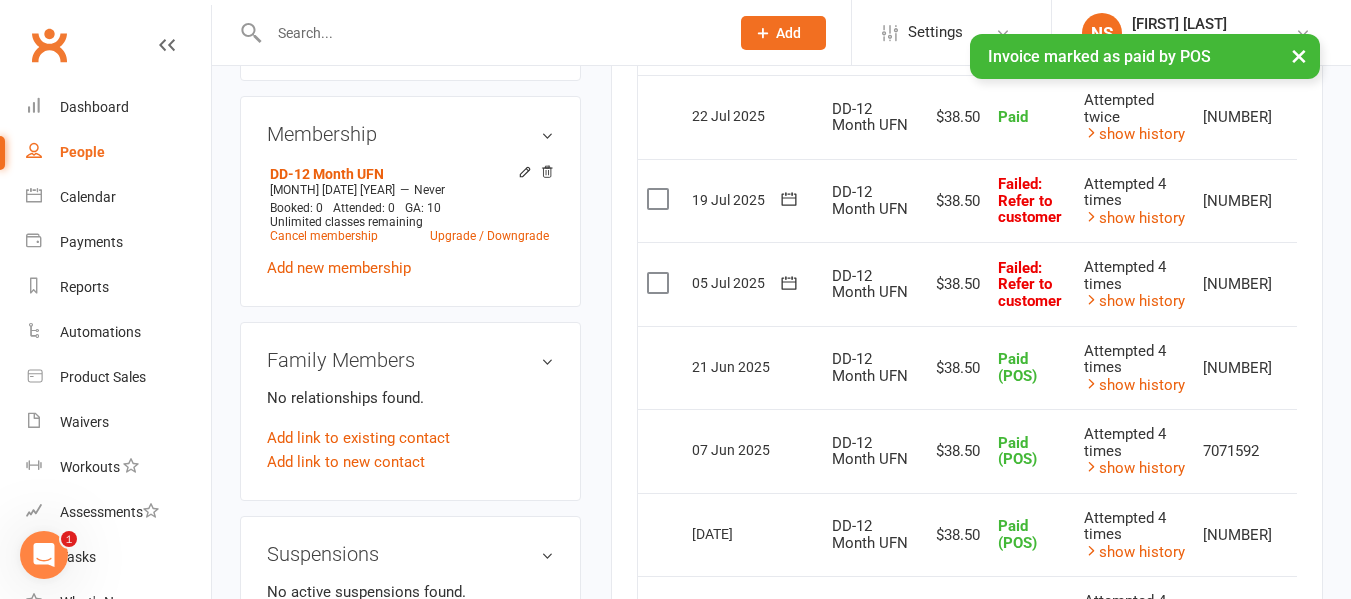 click at bounding box center [1302, 284] 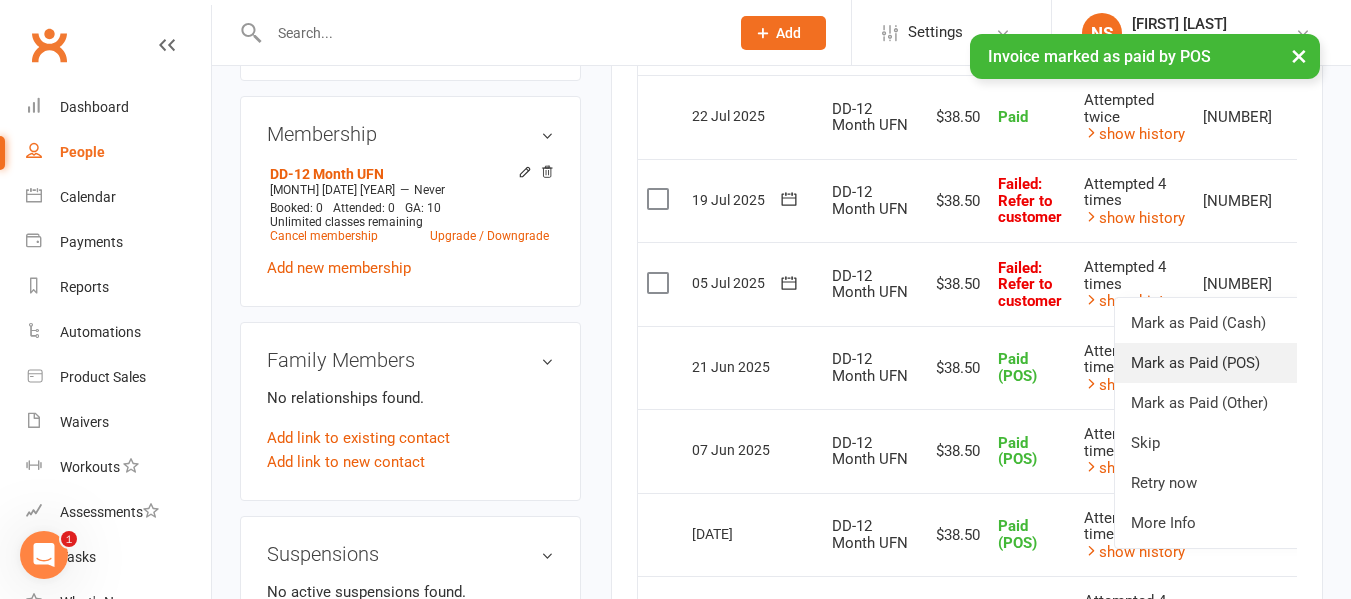 click on "Mark as Paid (POS)" at bounding box center (1214, 363) 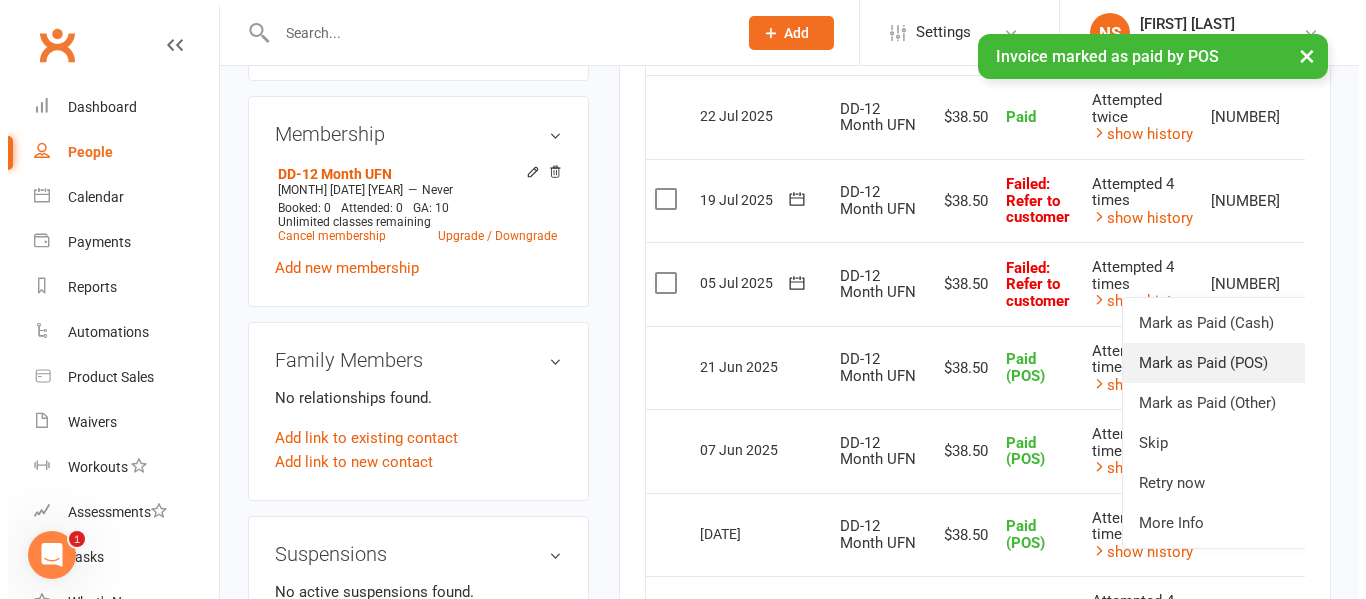 scroll, scrollTop: 742, scrollLeft: 0, axis: vertical 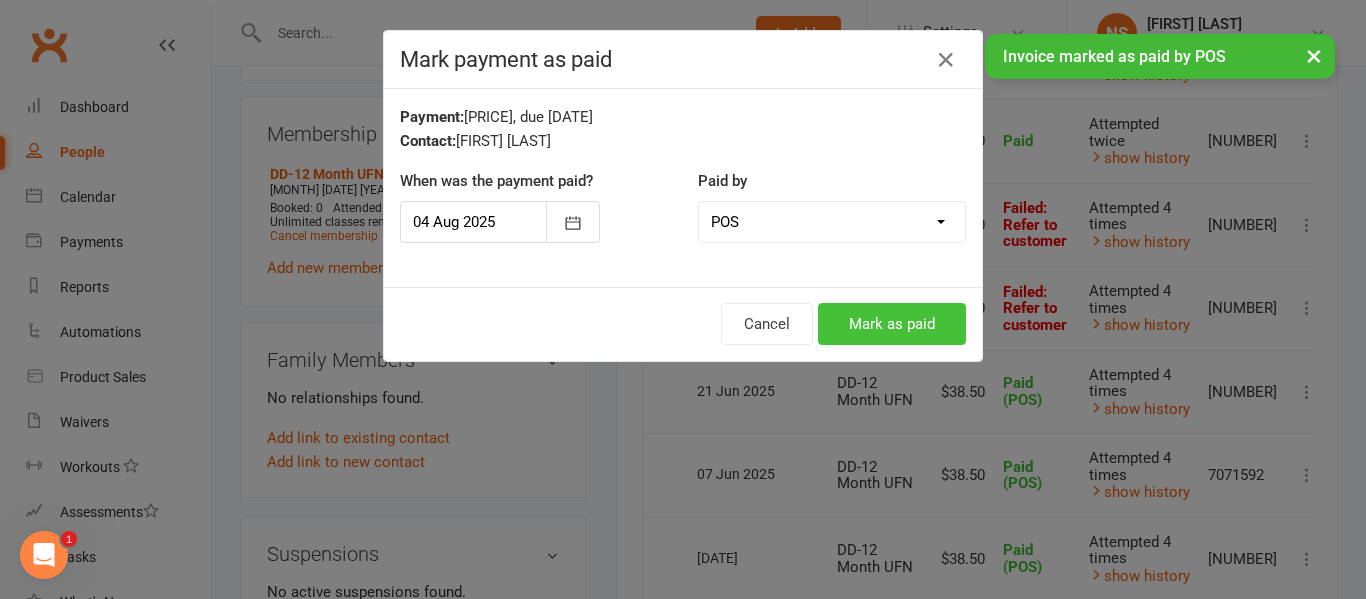 click on "Mark as paid" at bounding box center (892, 324) 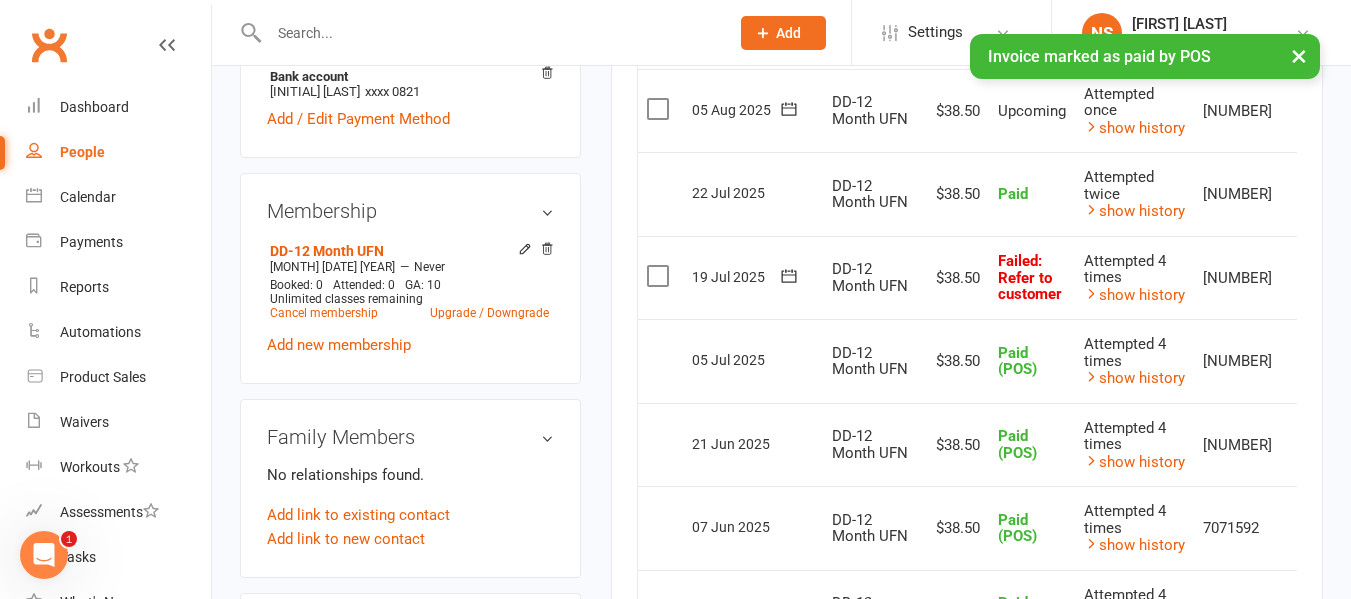 scroll, scrollTop: 666, scrollLeft: 0, axis: vertical 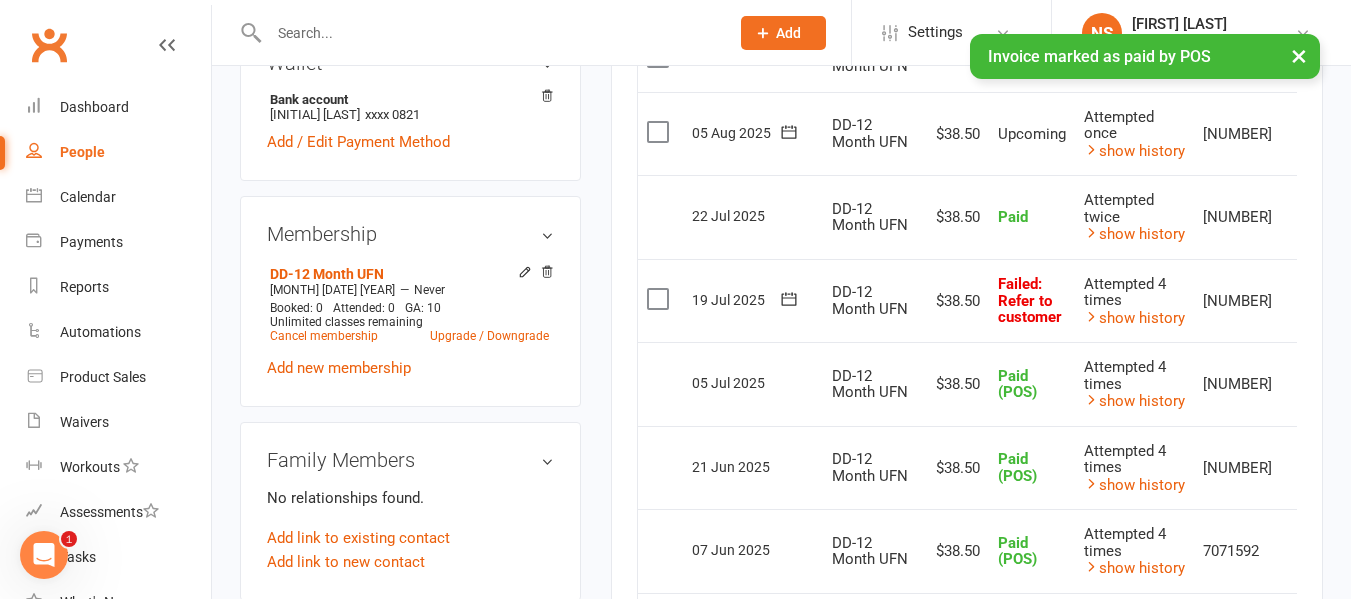 click at bounding box center (1302, 301) 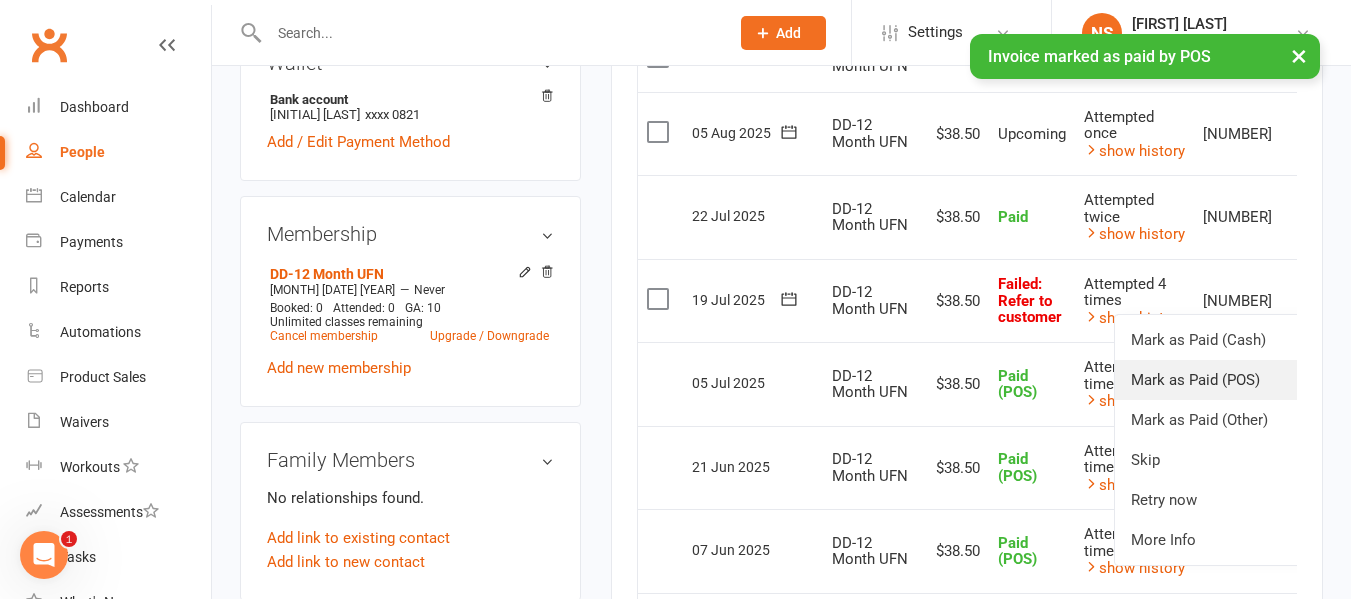 click on "Mark as Paid (POS)" at bounding box center [1214, 380] 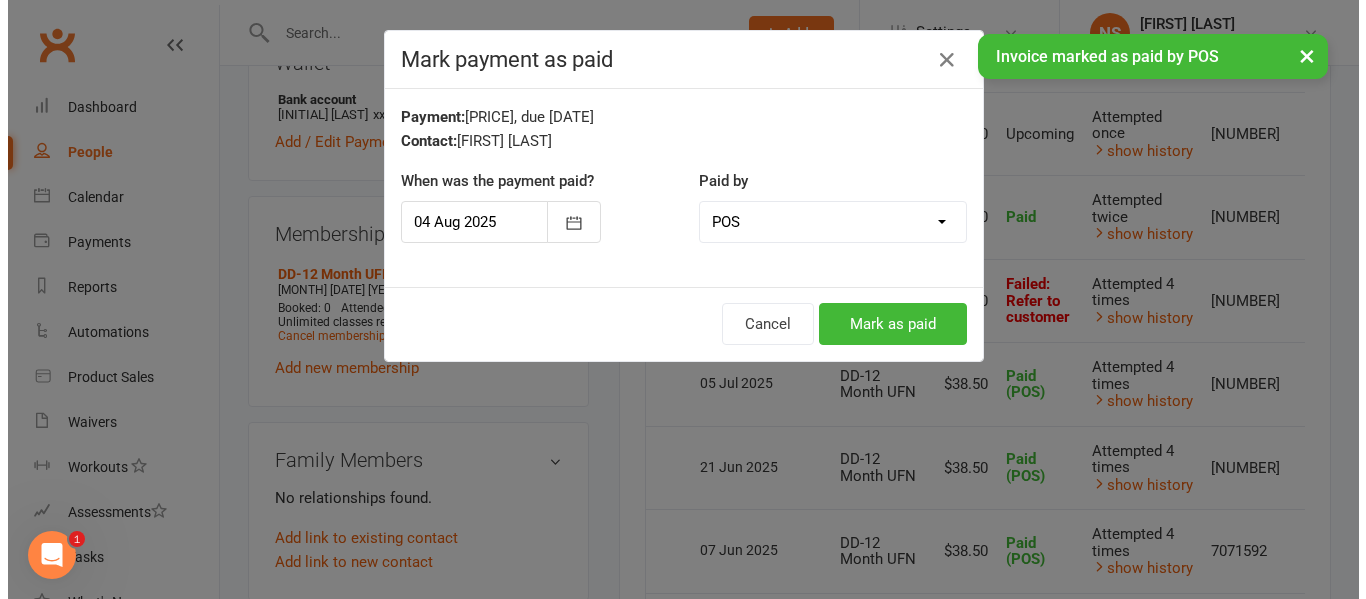 scroll, scrollTop: 642, scrollLeft: 0, axis: vertical 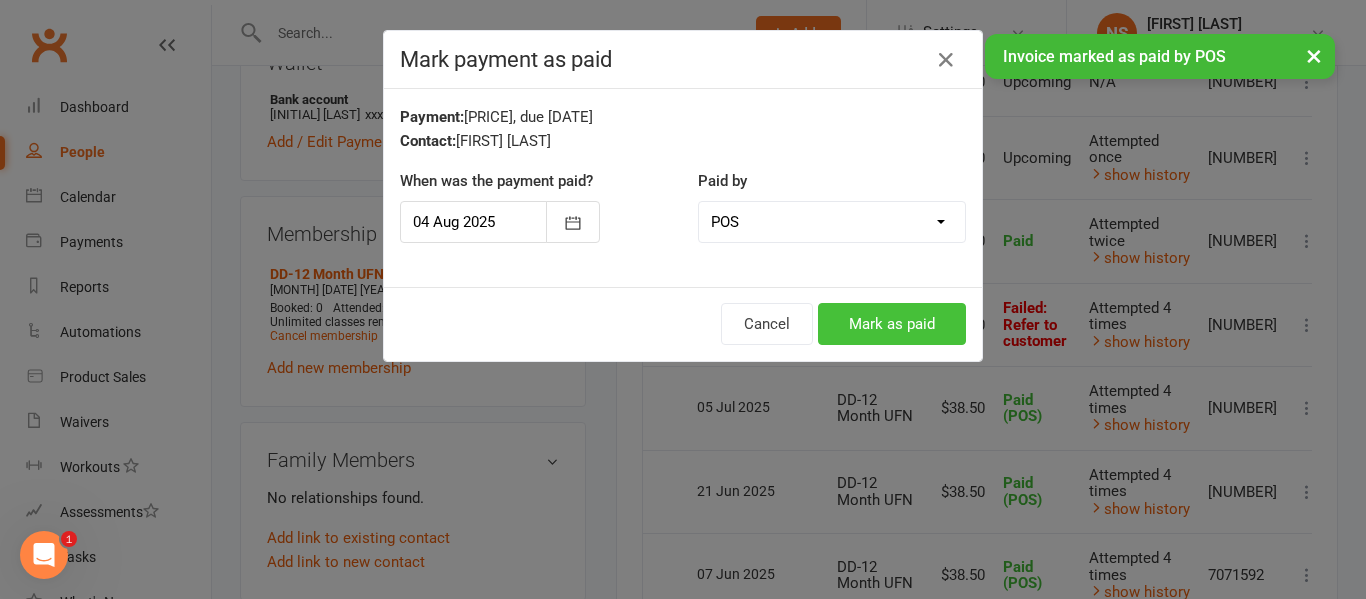 click on "Mark as paid" at bounding box center [892, 324] 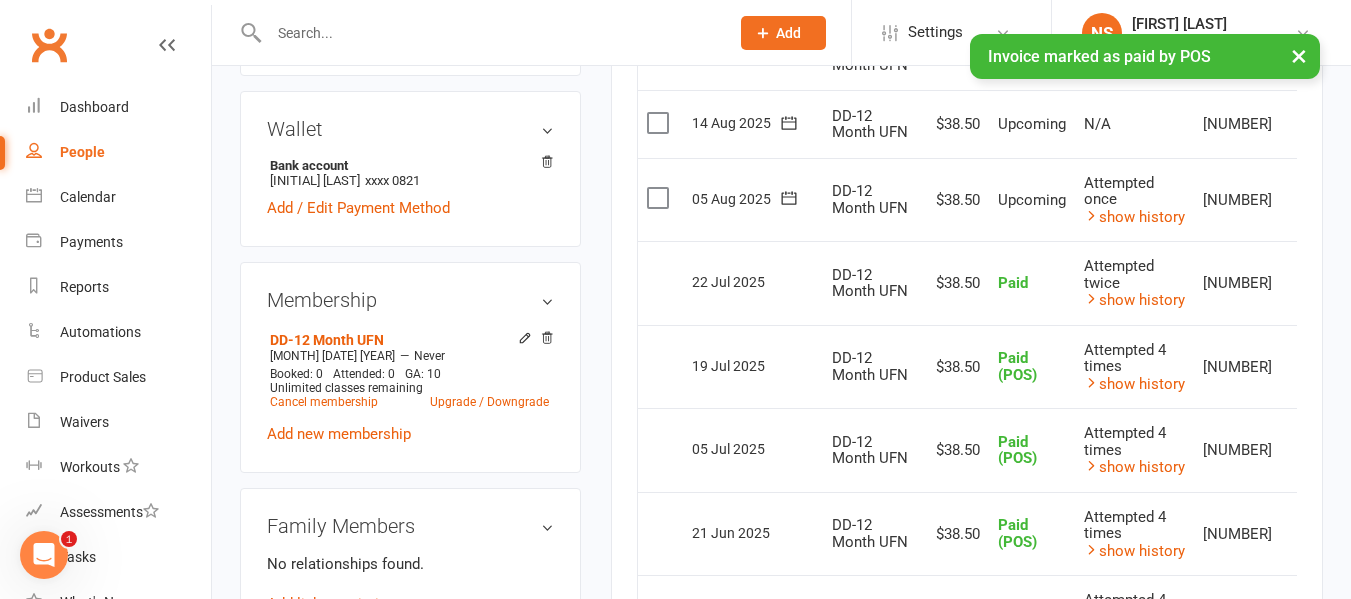 scroll, scrollTop: 566, scrollLeft: 0, axis: vertical 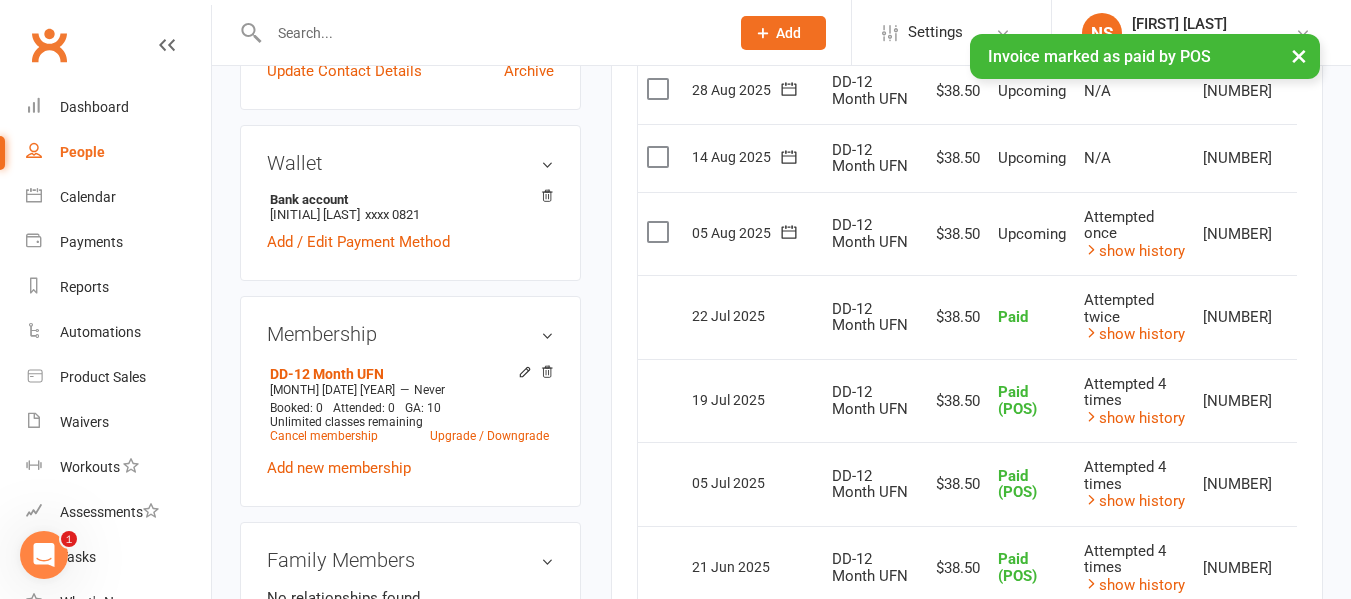 click at bounding box center [1302, 234] 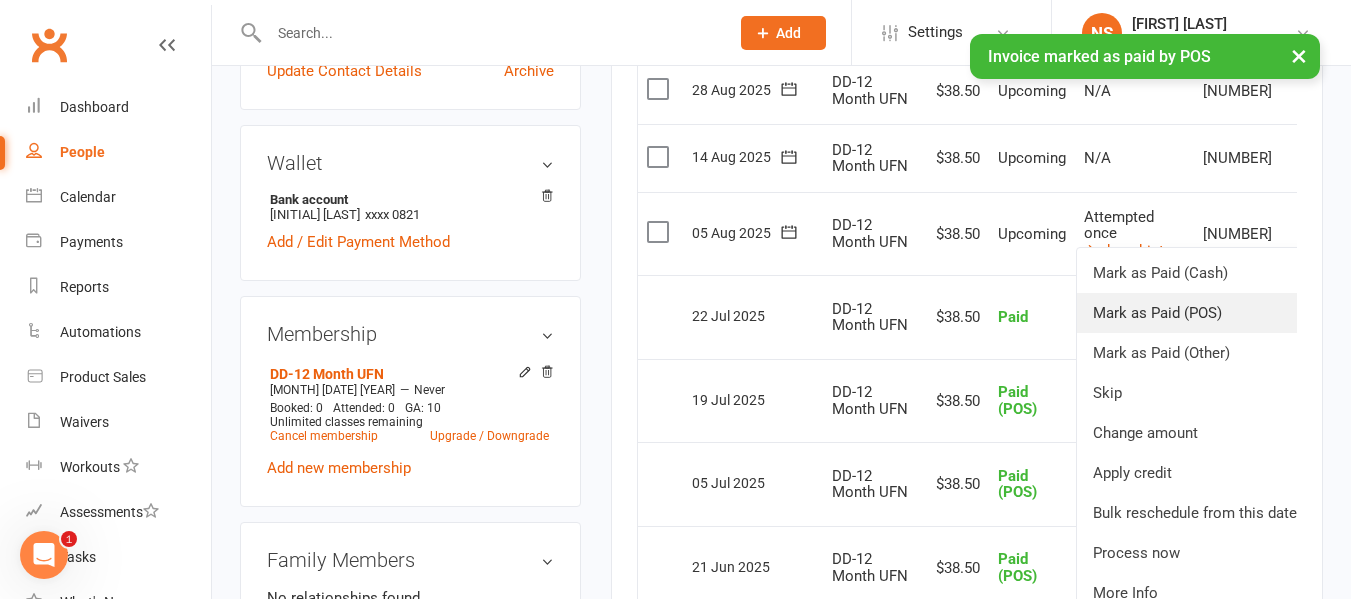 click on "Mark as Paid (POS)" at bounding box center (1195, 313) 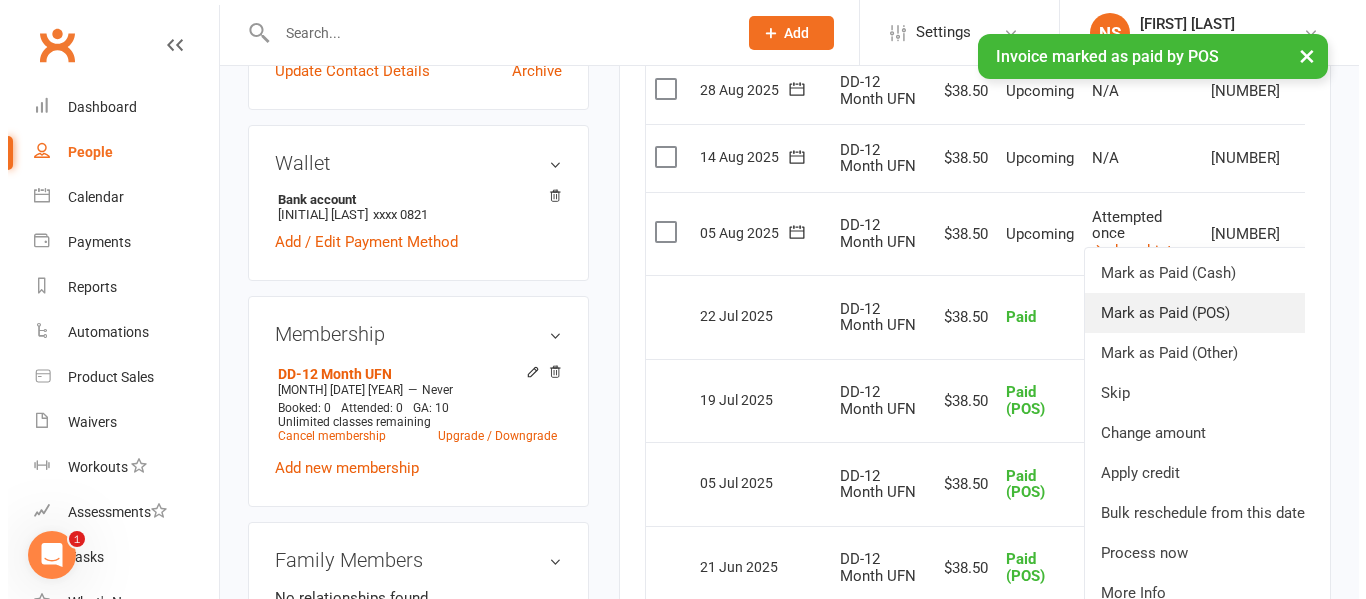 scroll, scrollTop: 542, scrollLeft: 0, axis: vertical 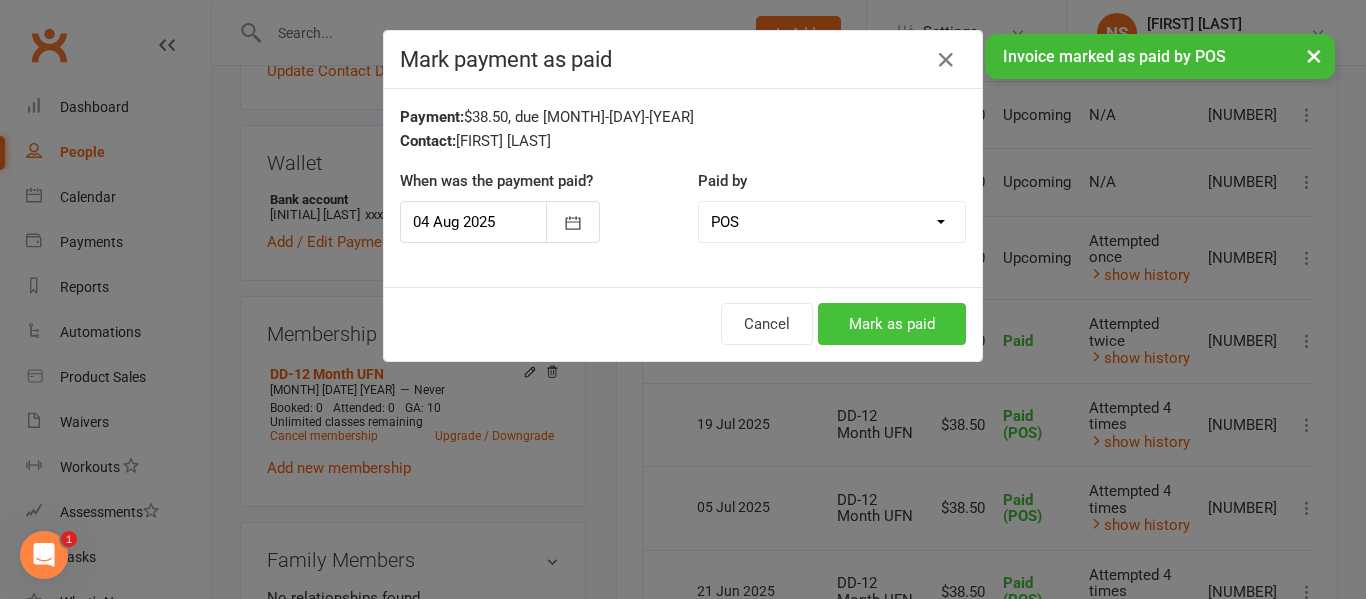 click on "Mark as paid" at bounding box center [892, 324] 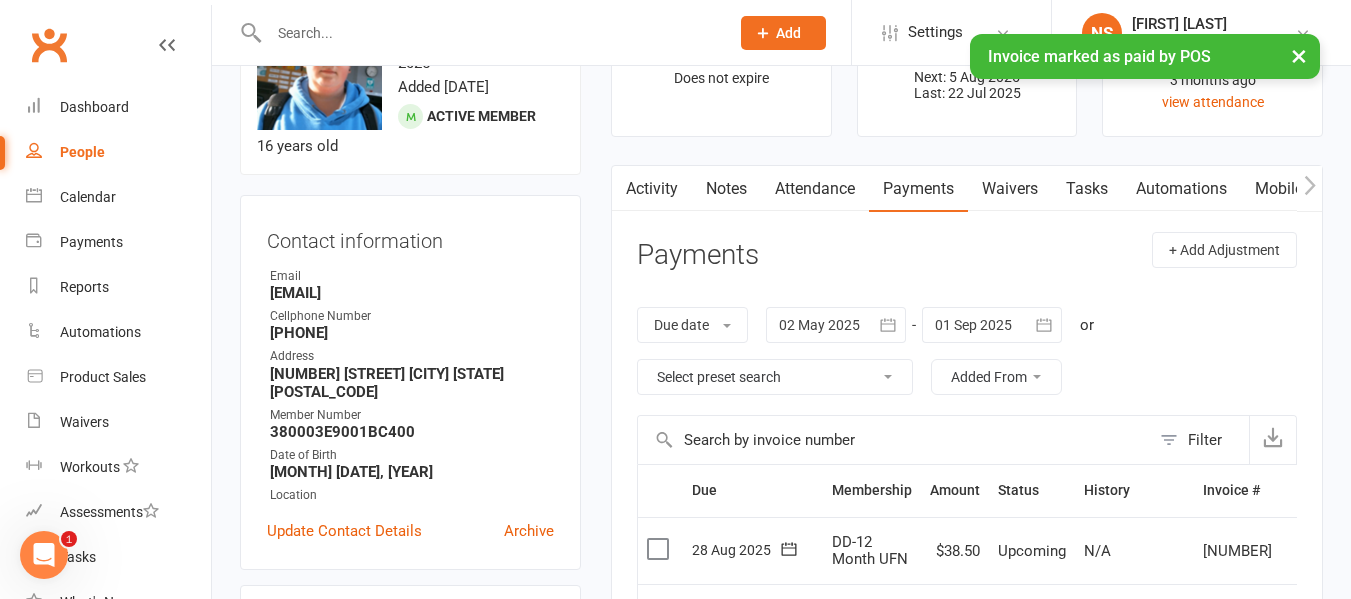 scroll, scrollTop: 0, scrollLeft: 0, axis: both 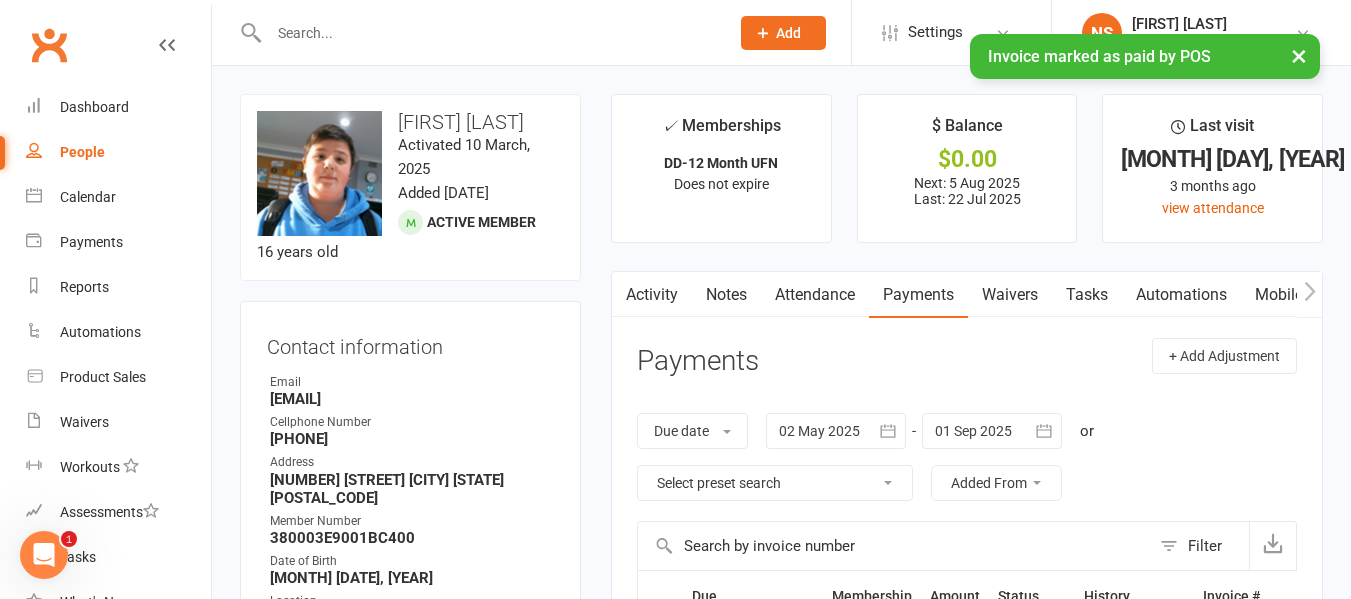 click at bounding box center [836, 431] 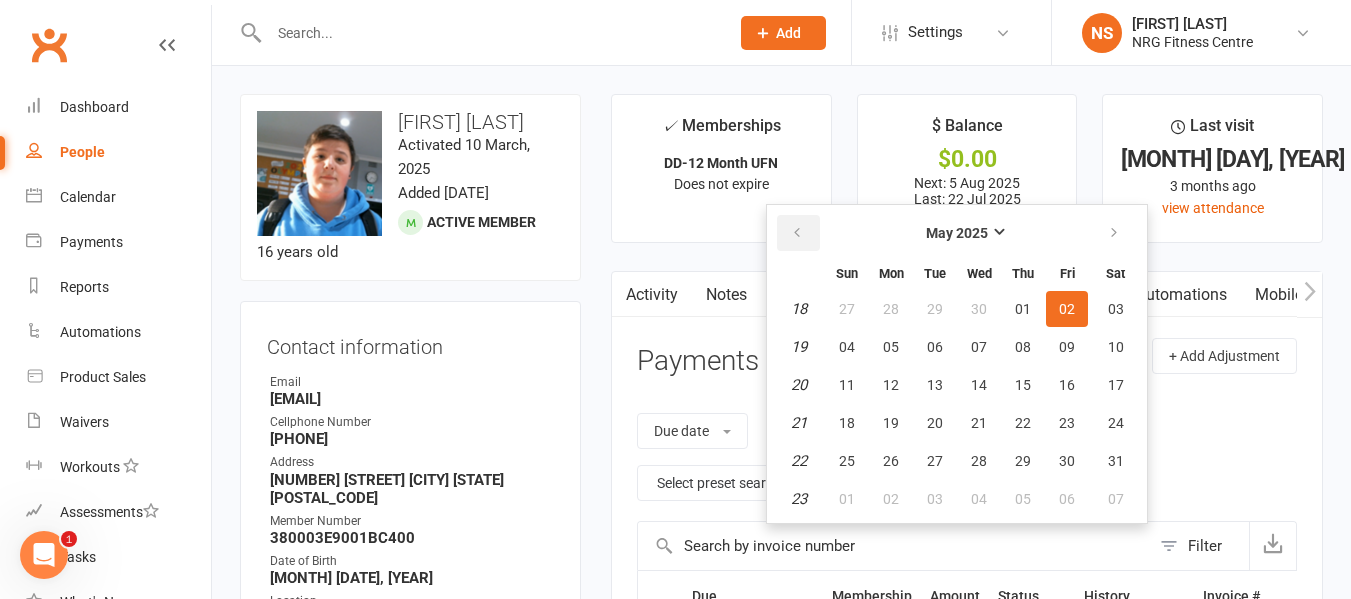 click at bounding box center [797, 233] 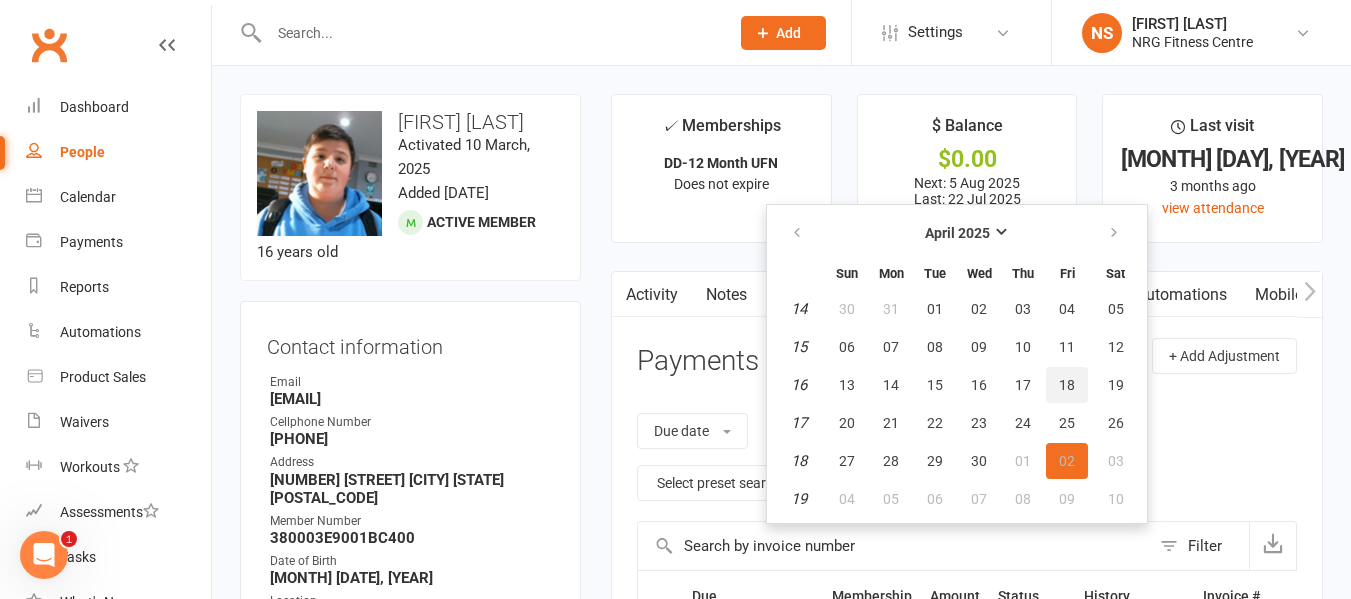 click on "18" at bounding box center [1067, 385] 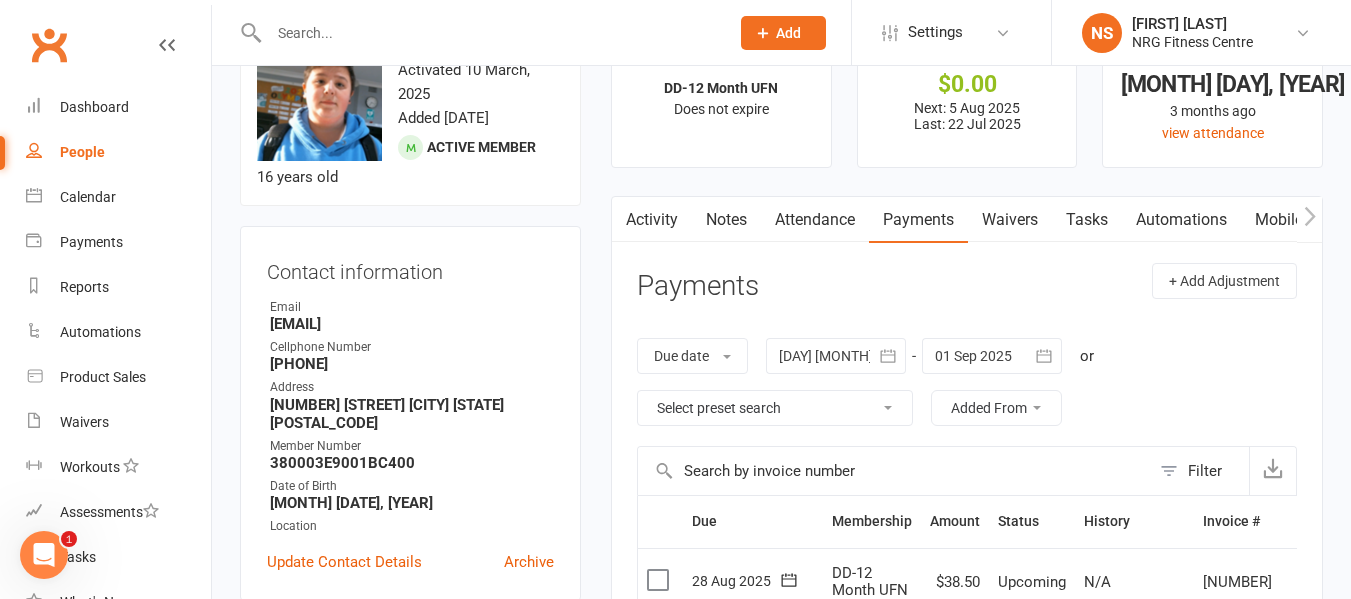scroll, scrollTop: 0, scrollLeft: 0, axis: both 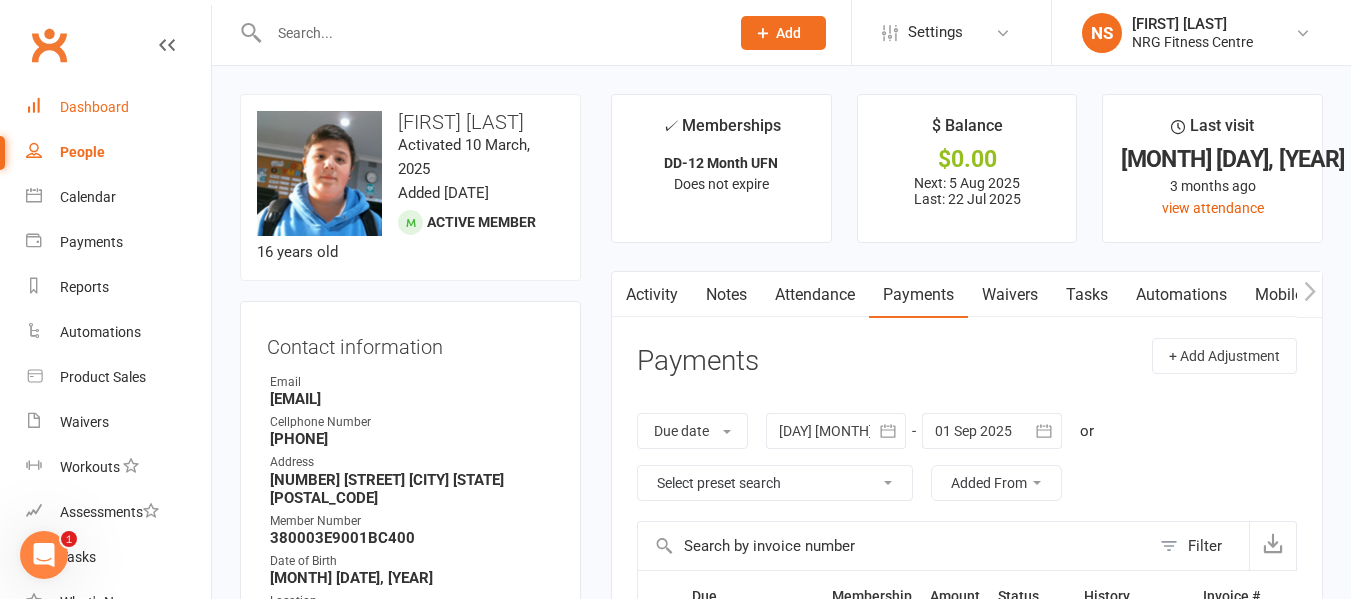 click on "Dashboard" at bounding box center [94, 107] 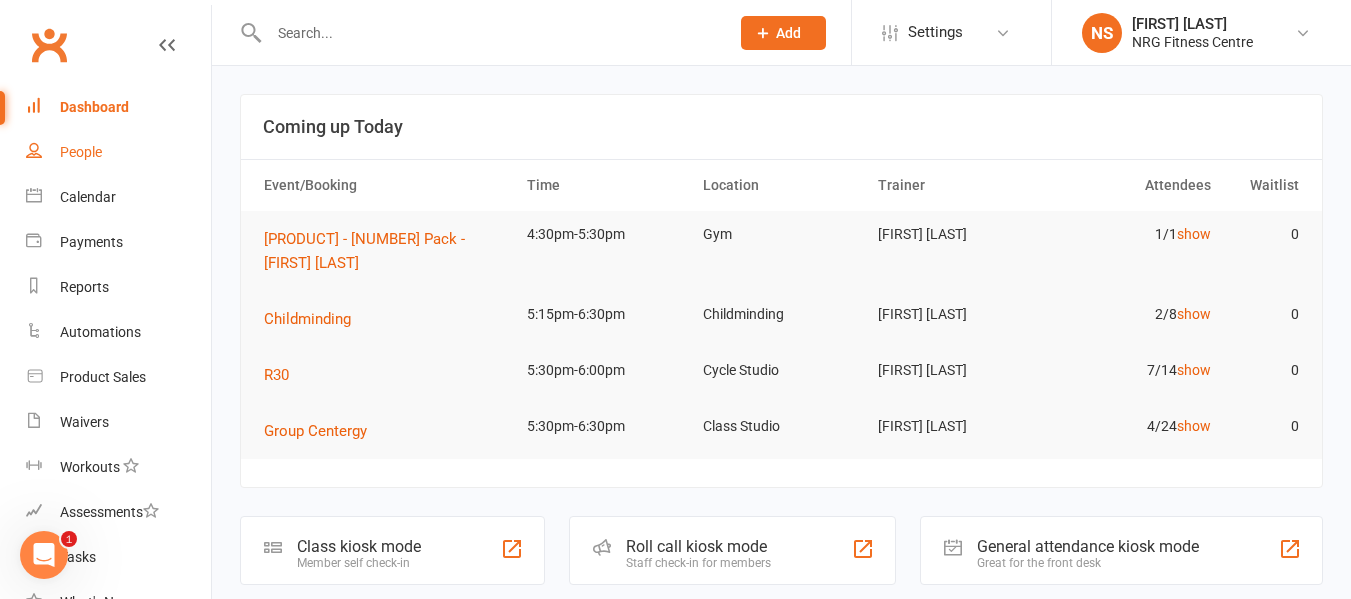 click on "People" at bounding box center (81, 152) 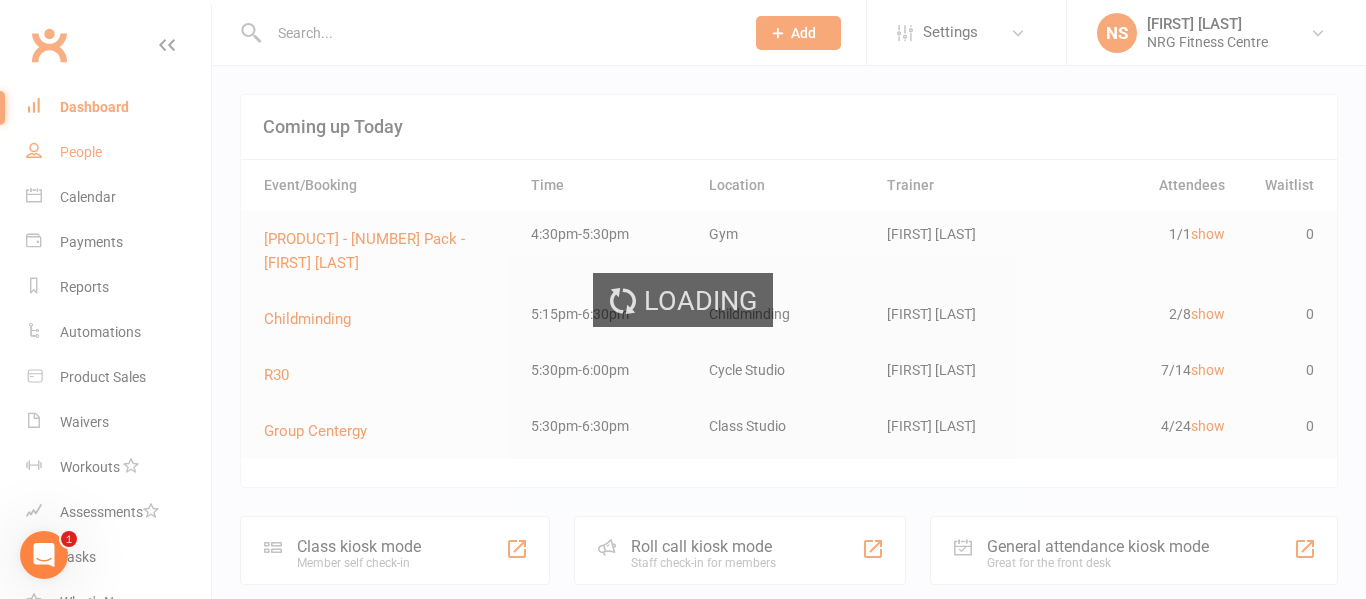 select on "100" 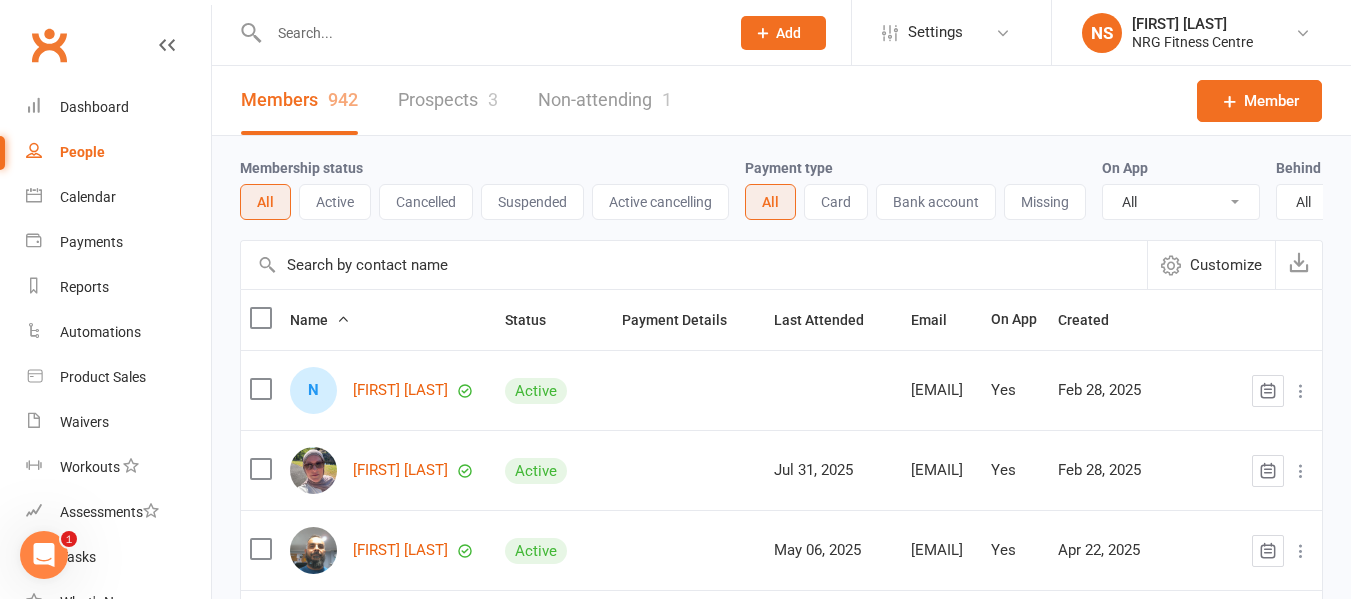 click at bounding box center (489, 33) 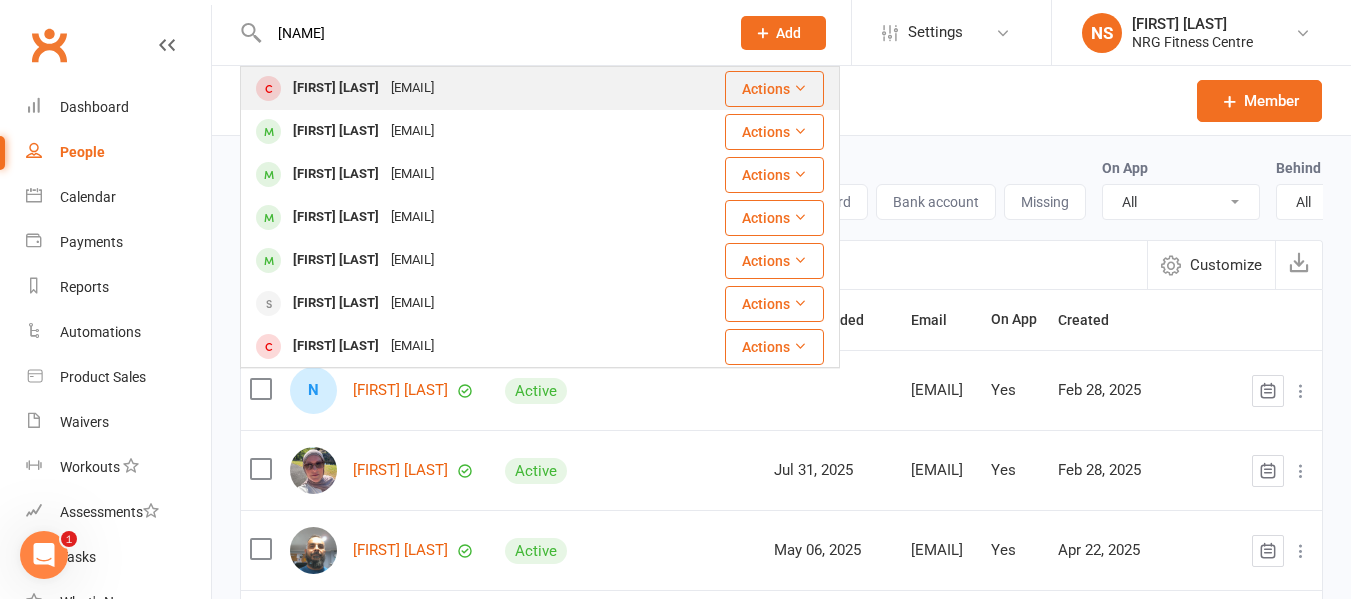 type on "sivannah" 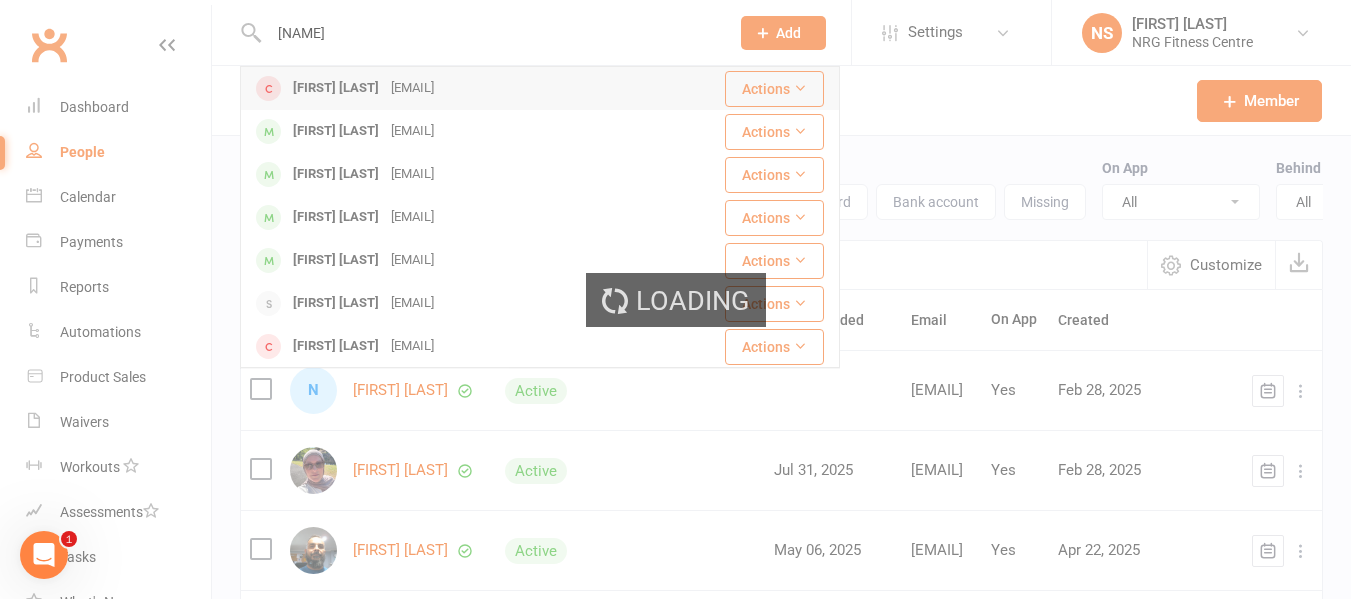 type 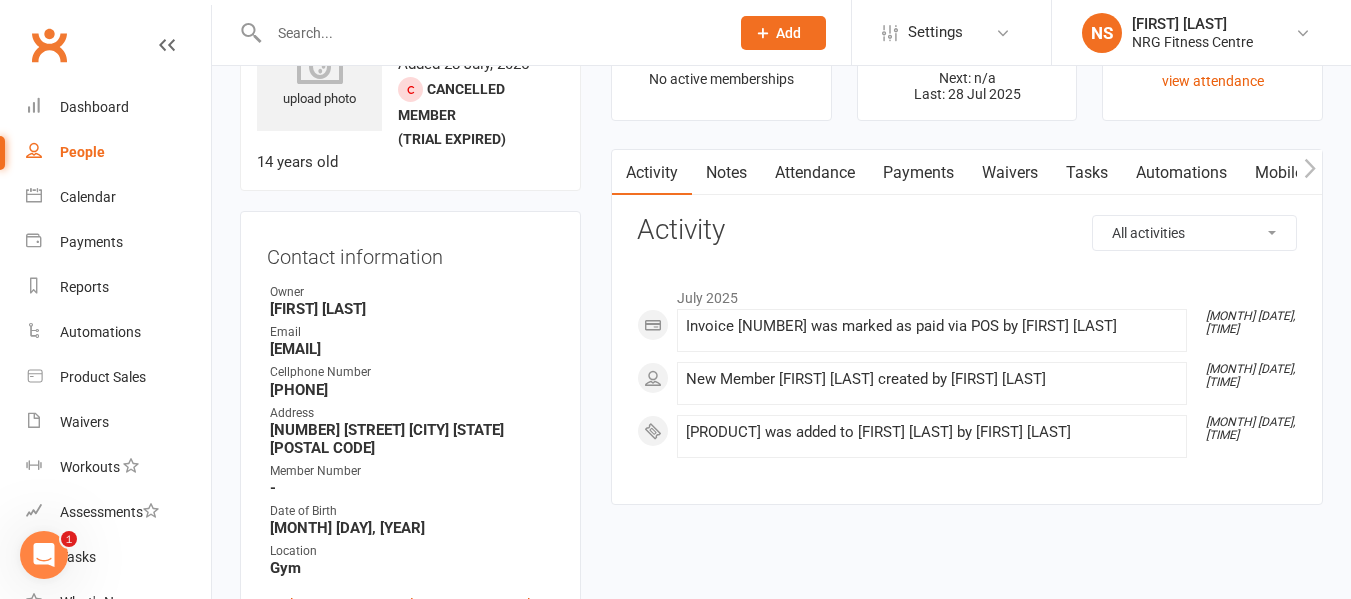 scroll, scrollTop: 100, scrollLeft: 0, axis: vertical 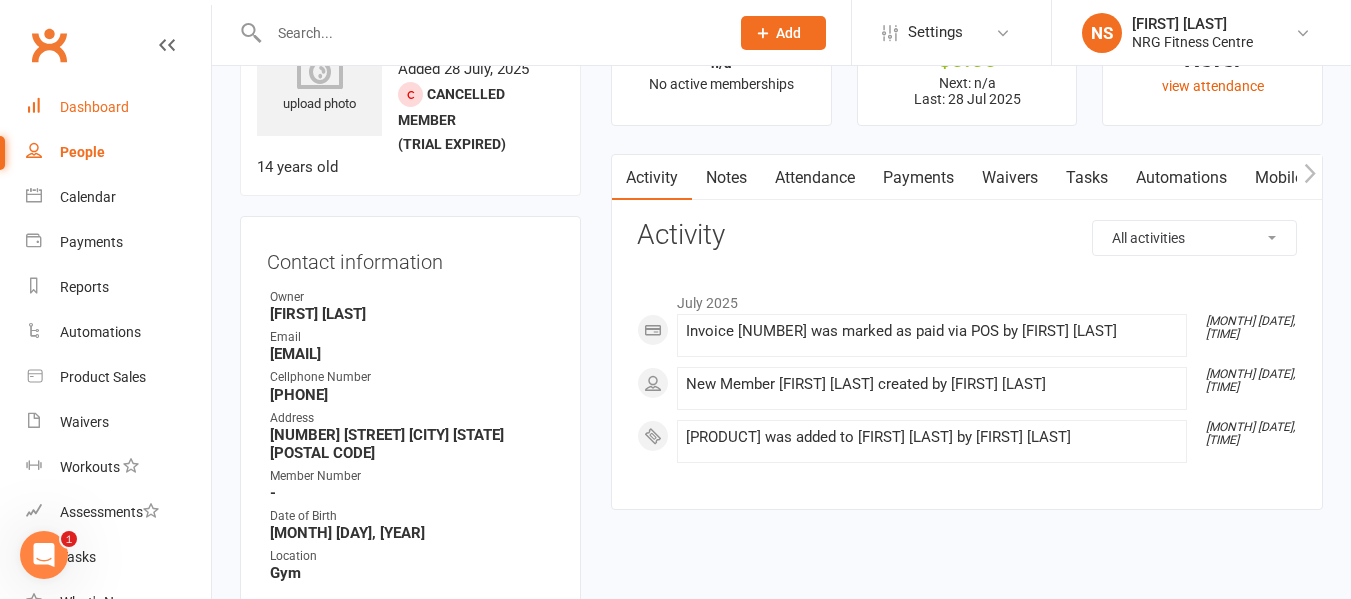 click on "Dashboard" at bounding box center (94, 107) 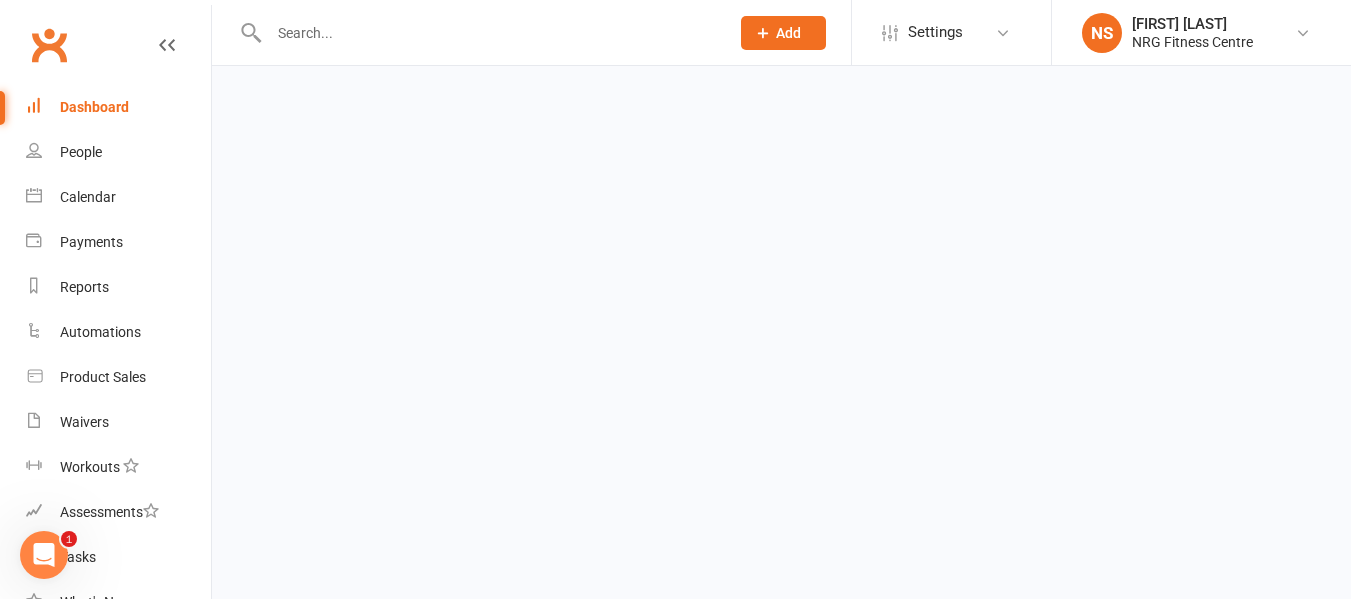 scroll, scrollTop: 0, scrollLeft: 0, axis: both 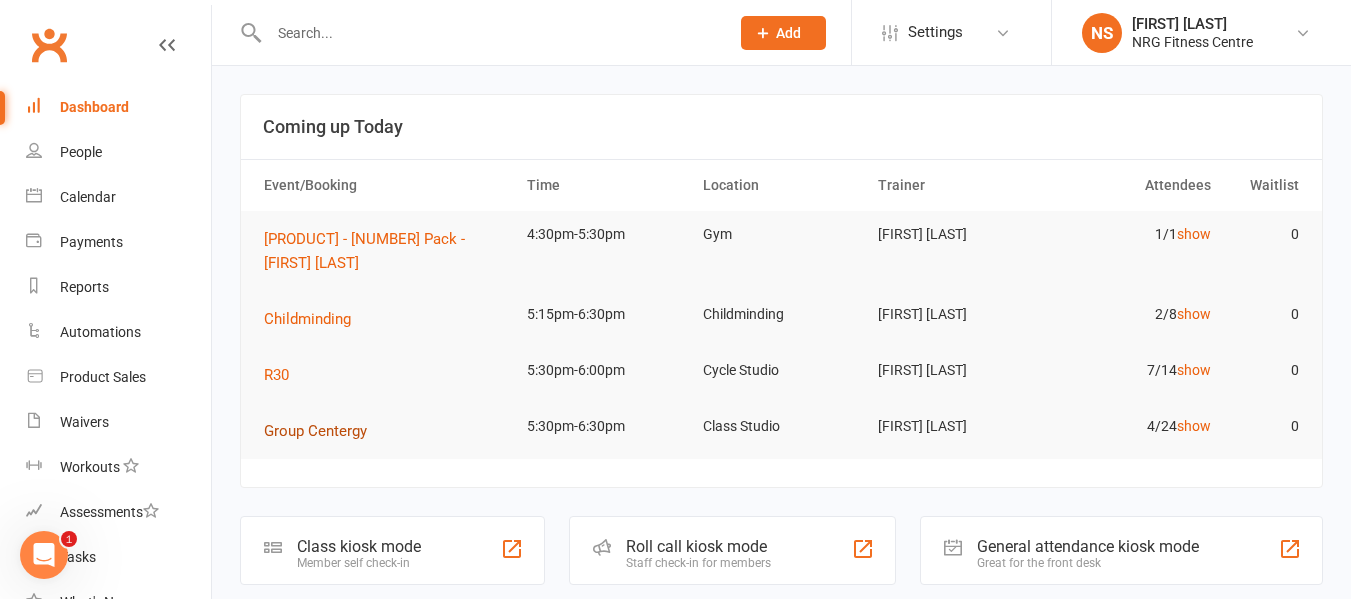 click on "Group Centergy" at bounding box center (315, 431) 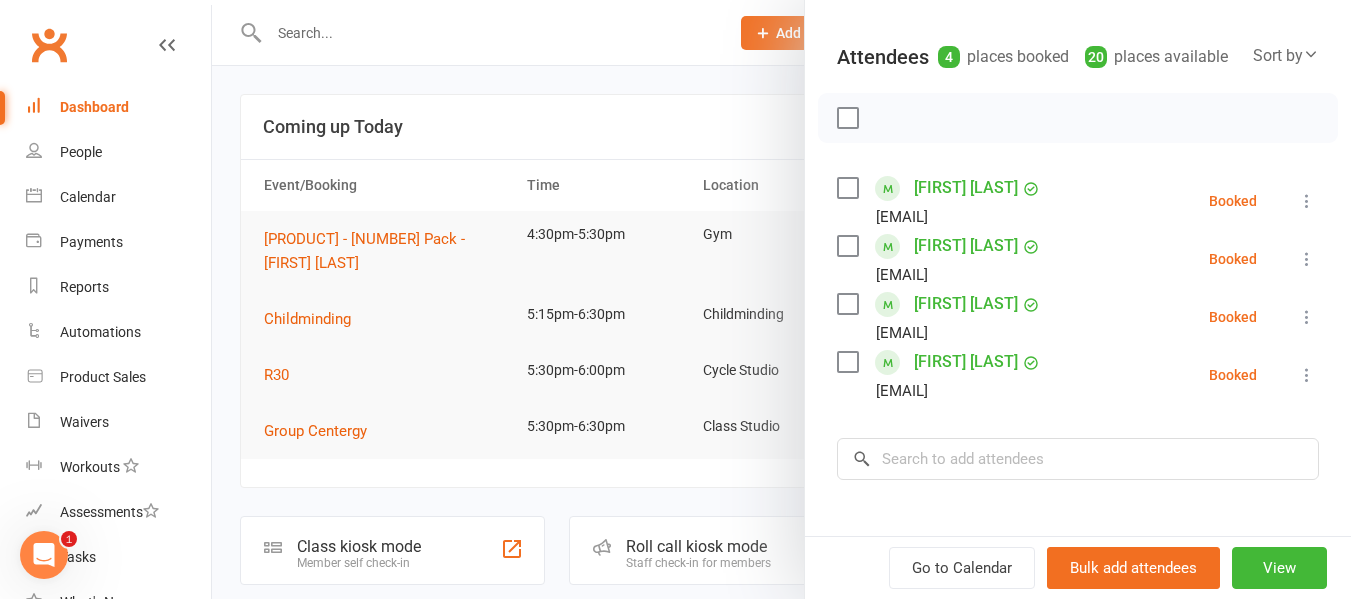 scroll, scrollTop: 300, scrollLeft: 0, axis: vertical 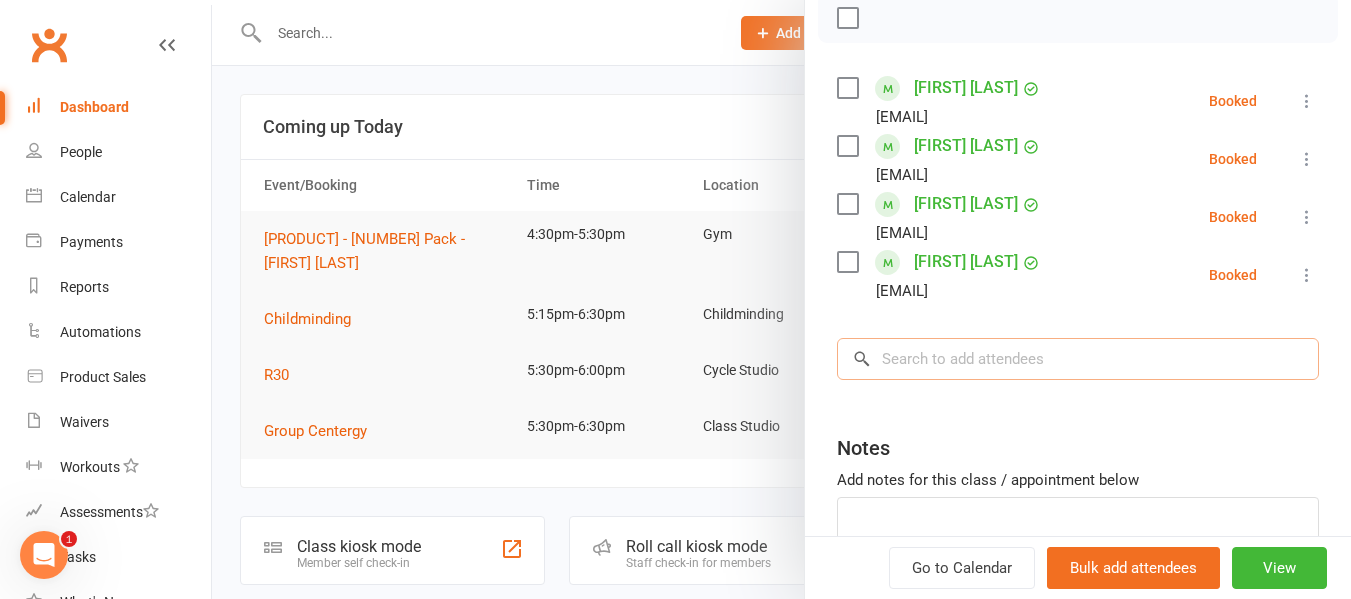 click at bounding box center (1078, 359) 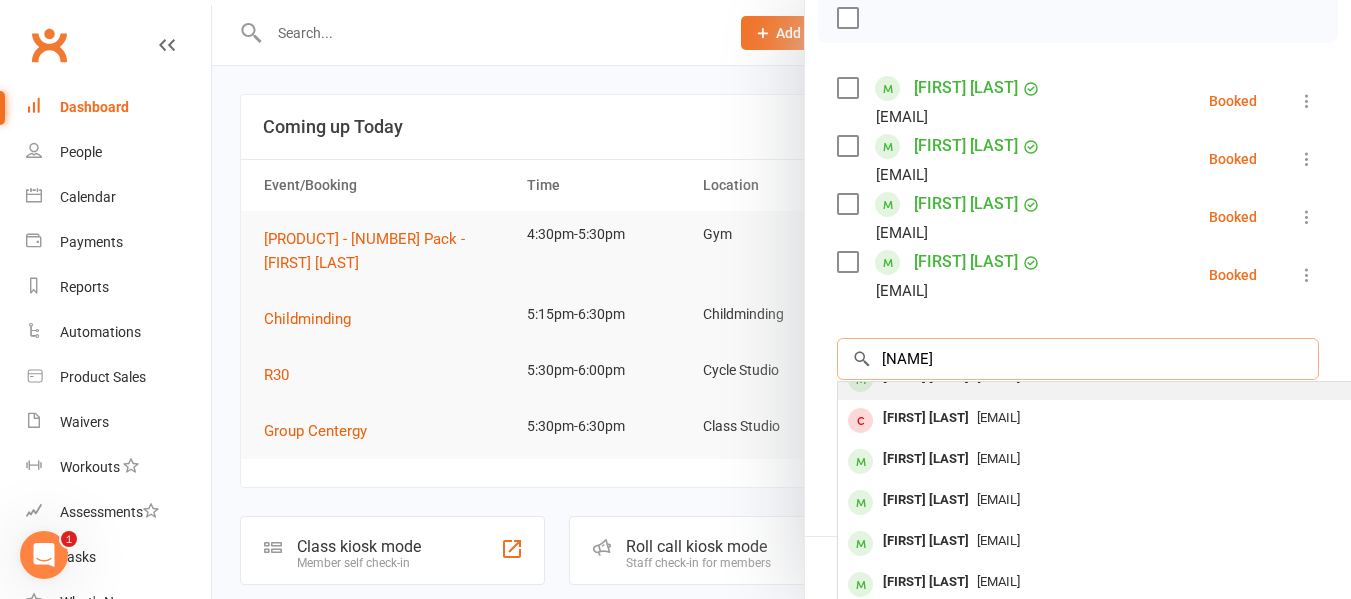 scroll, scrollTop: 110, scrollLeft: 0, axis: vertical 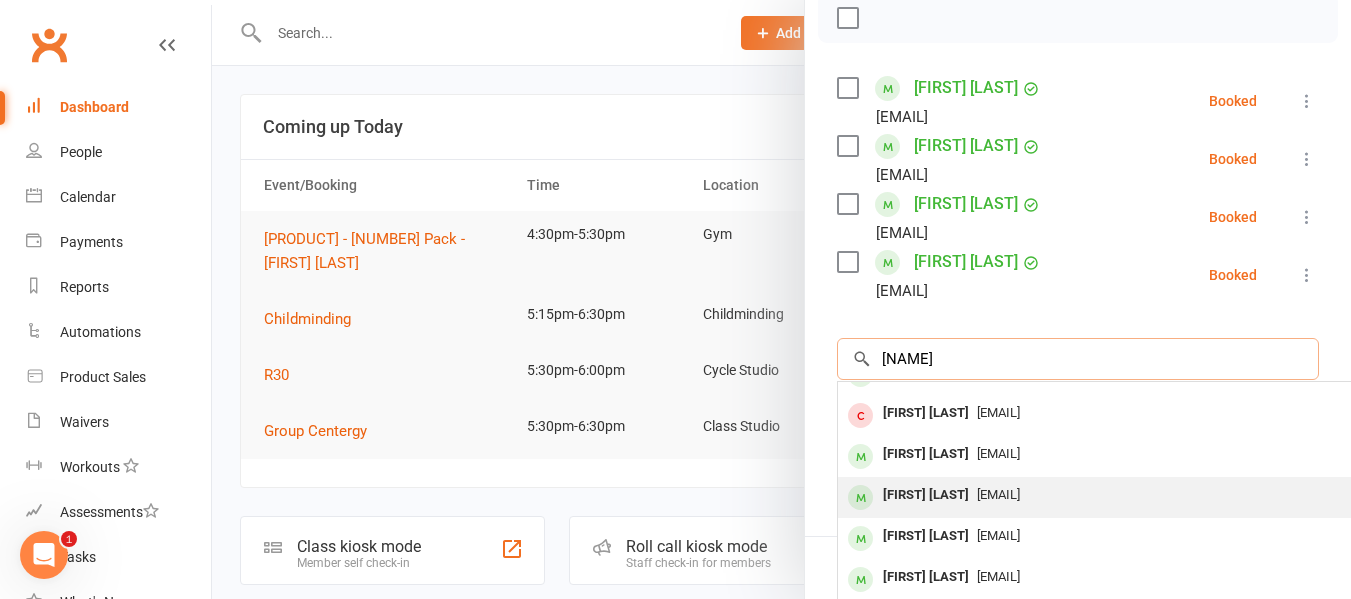 type on "michell" 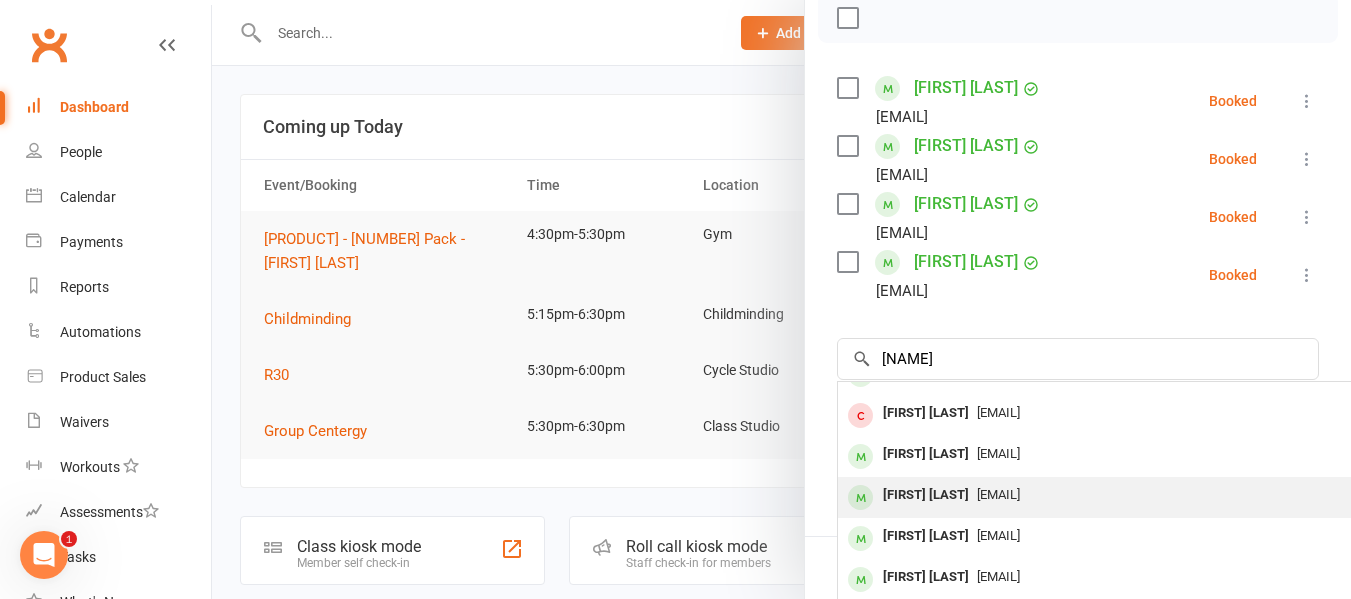 click on "[FIRST] [LAST]" at bounding box center [926, 495] 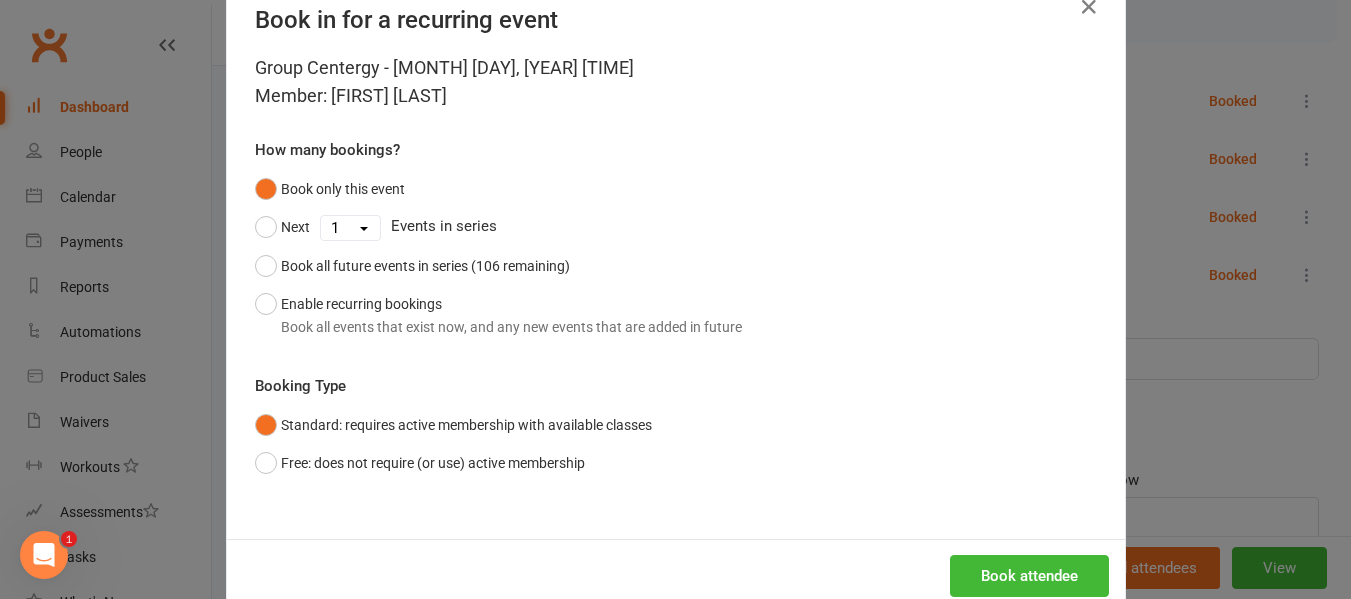 scroll, scrollTop: 98, scrollLeft: 0, axis: vertical 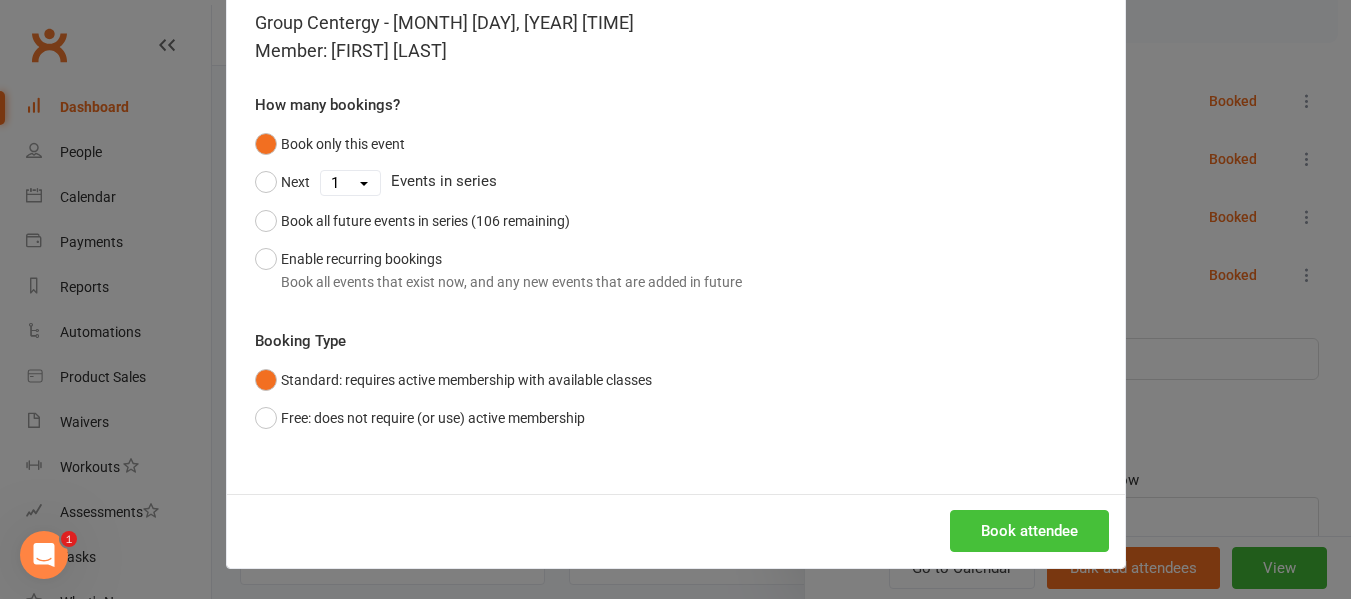 click on "Book attendee" at bounding box center [1029, 531] 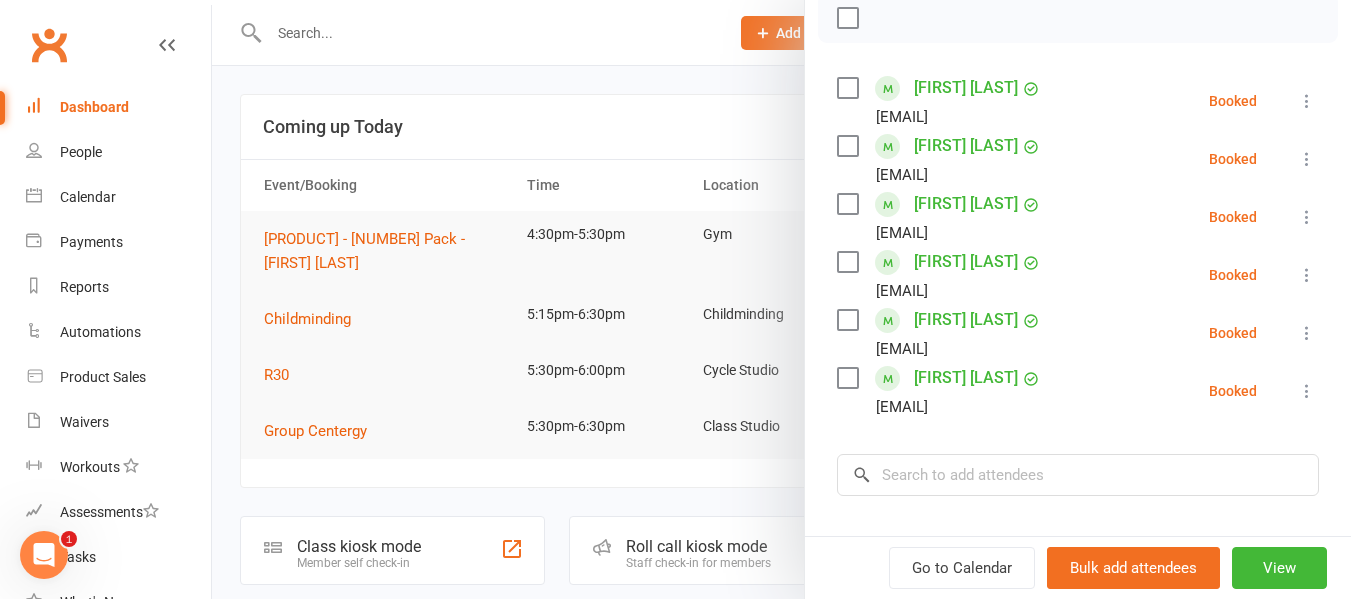 click on "[FIRST] [LAST]" at bounding box center (966, 88) 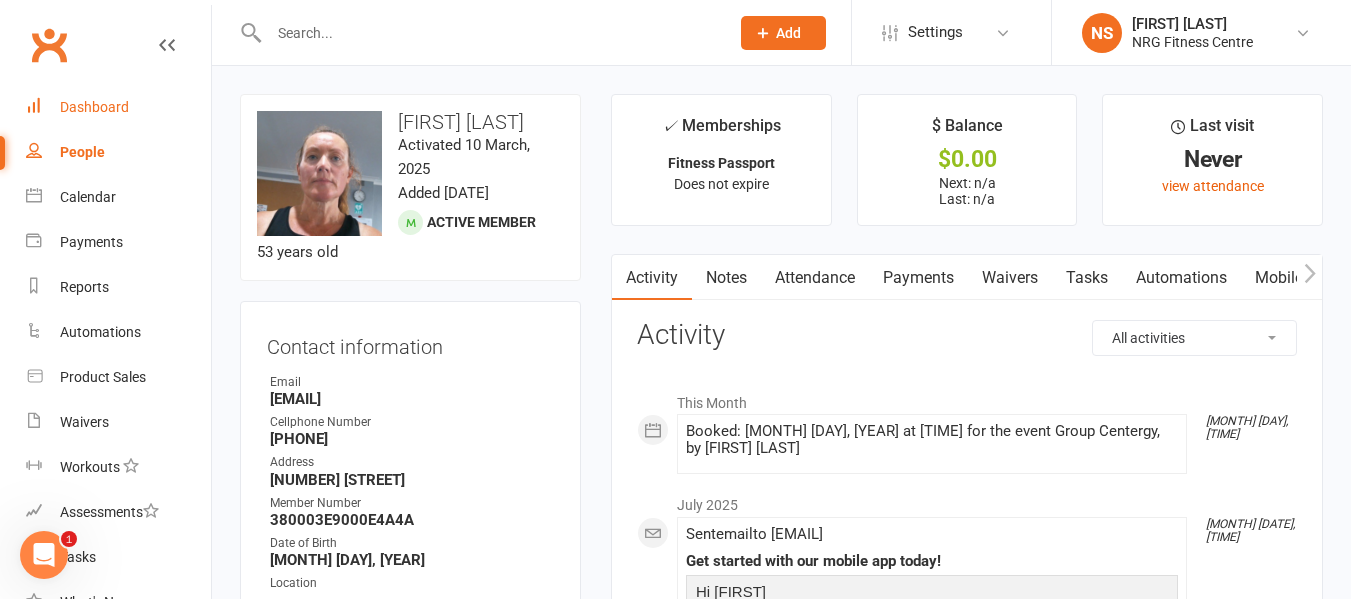 click on "Dashboard" at bounding box center (118, 107) 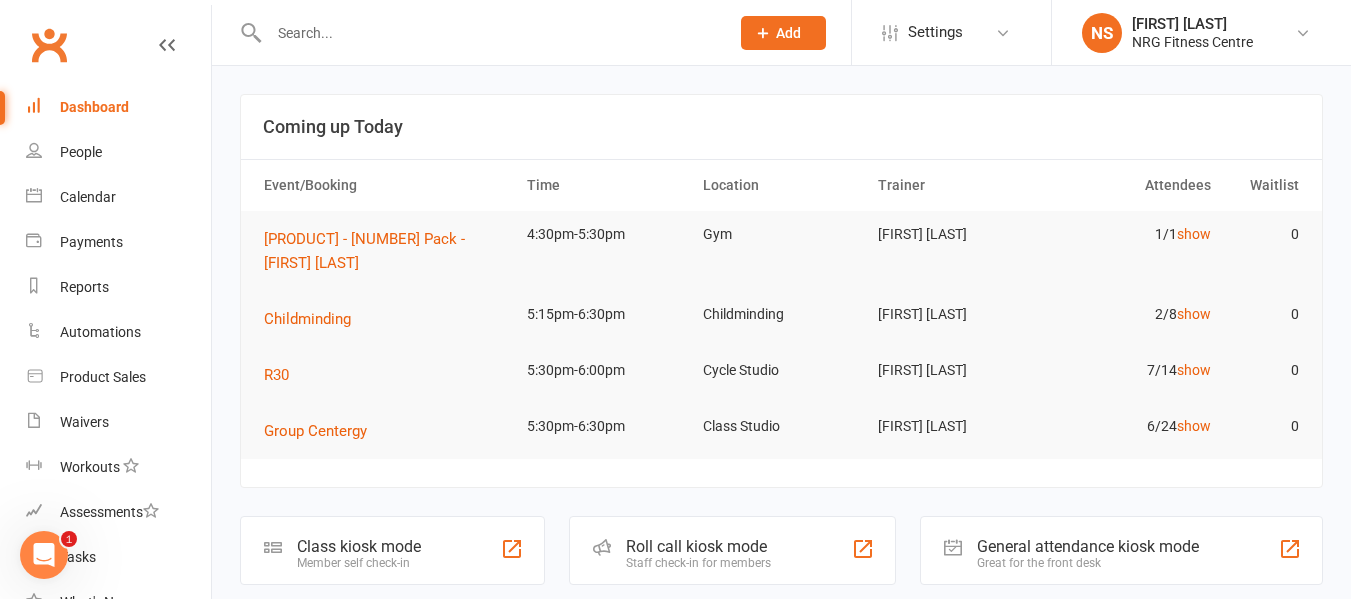 click at bounding box center [489, 33] 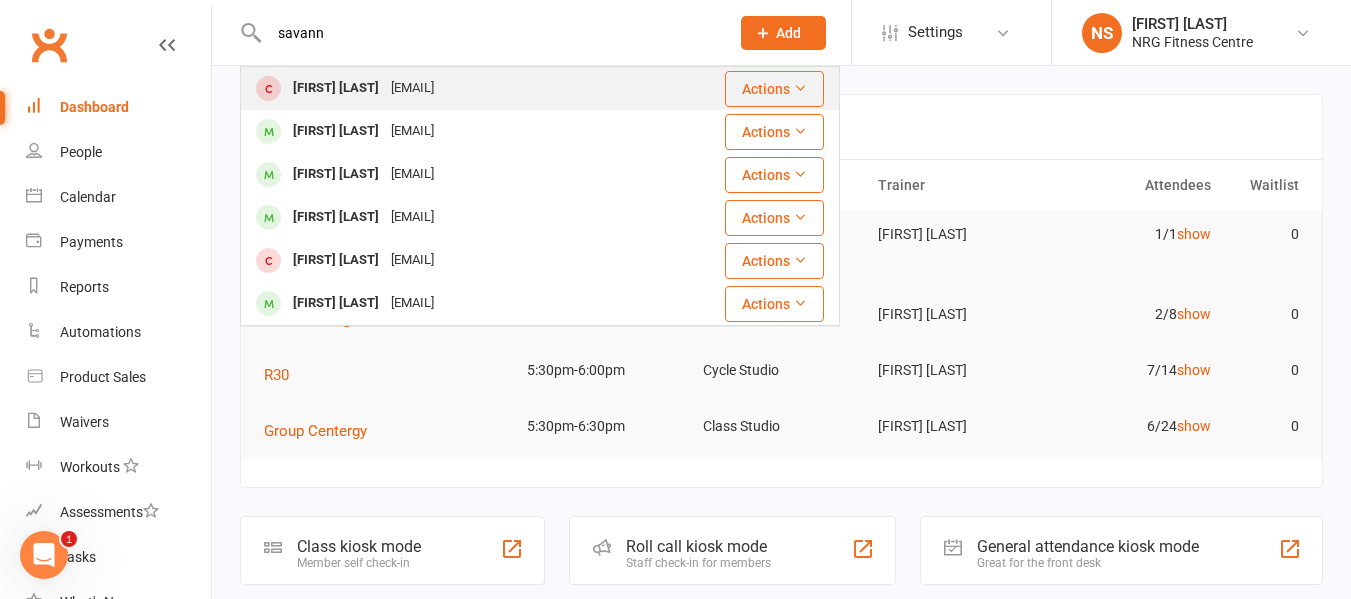 type on "savann" 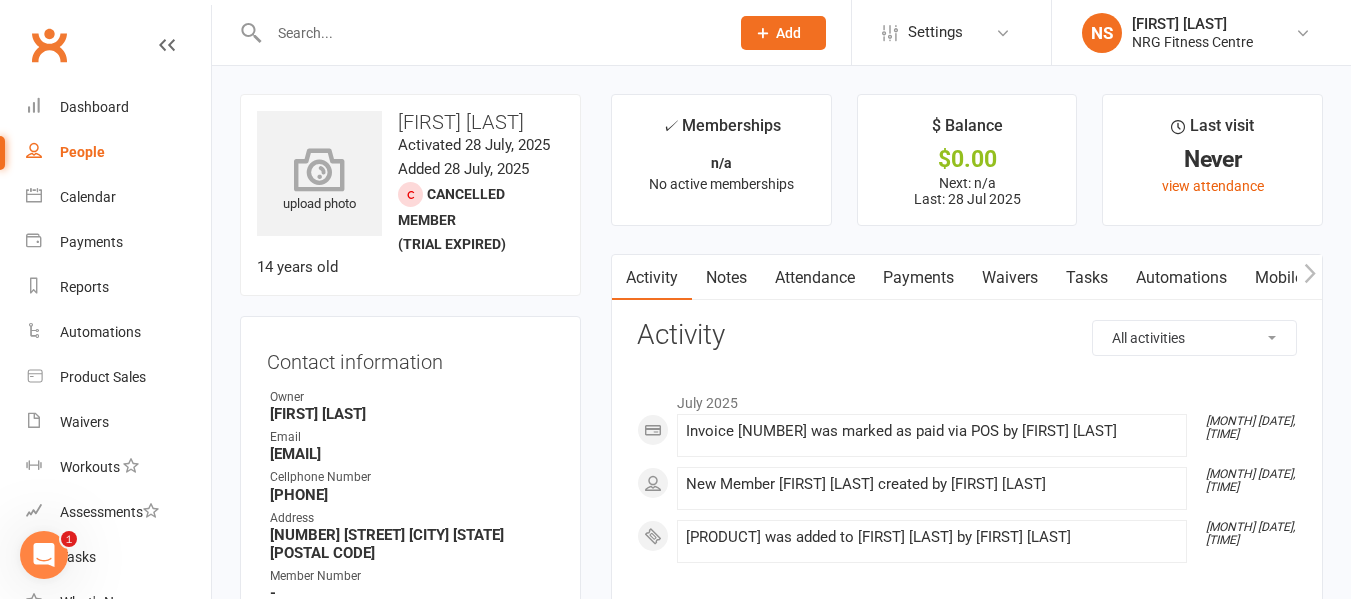 click on "upload photo" at bounding box center [319, 182] 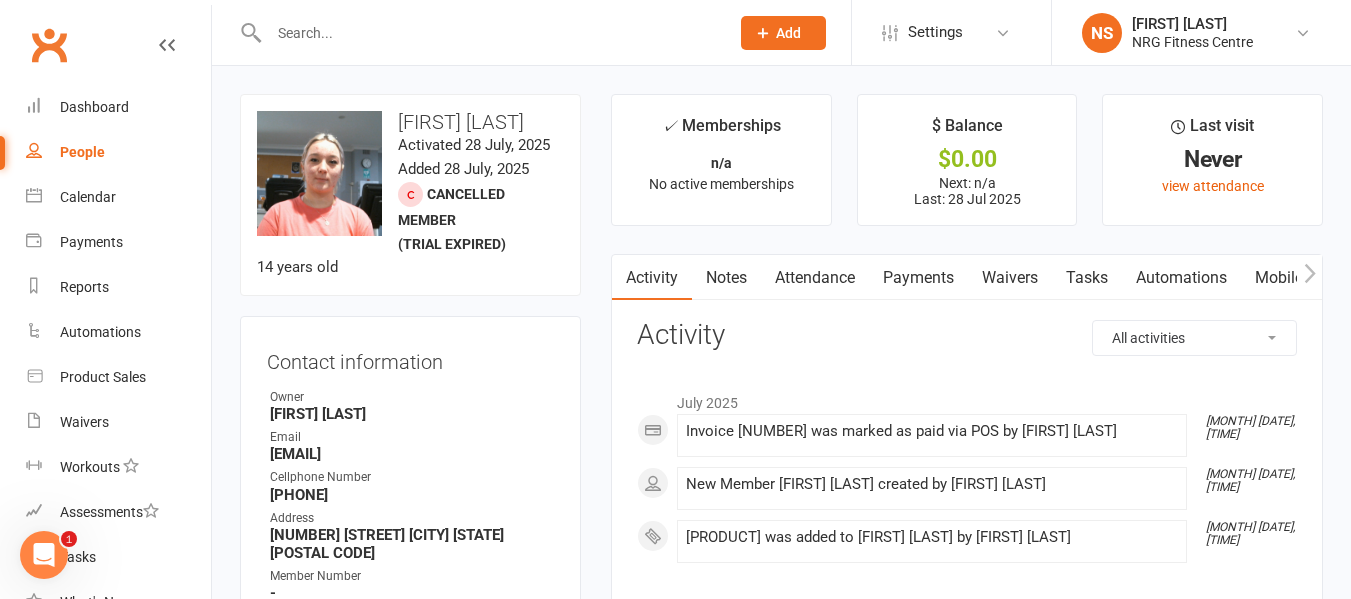 click on "July 2025 Jul 28, 4:22 PM Invoice 1995110 was marked as paid via POS by Naku Simona   Jul 28, 4:22 PM New Member Savannah Nowland created by Naku Simona   Jul 28, 4:22 PM 1 Week Trial was added to Savannah Nowland by Naku Simona" at bounding box center (967, 473) 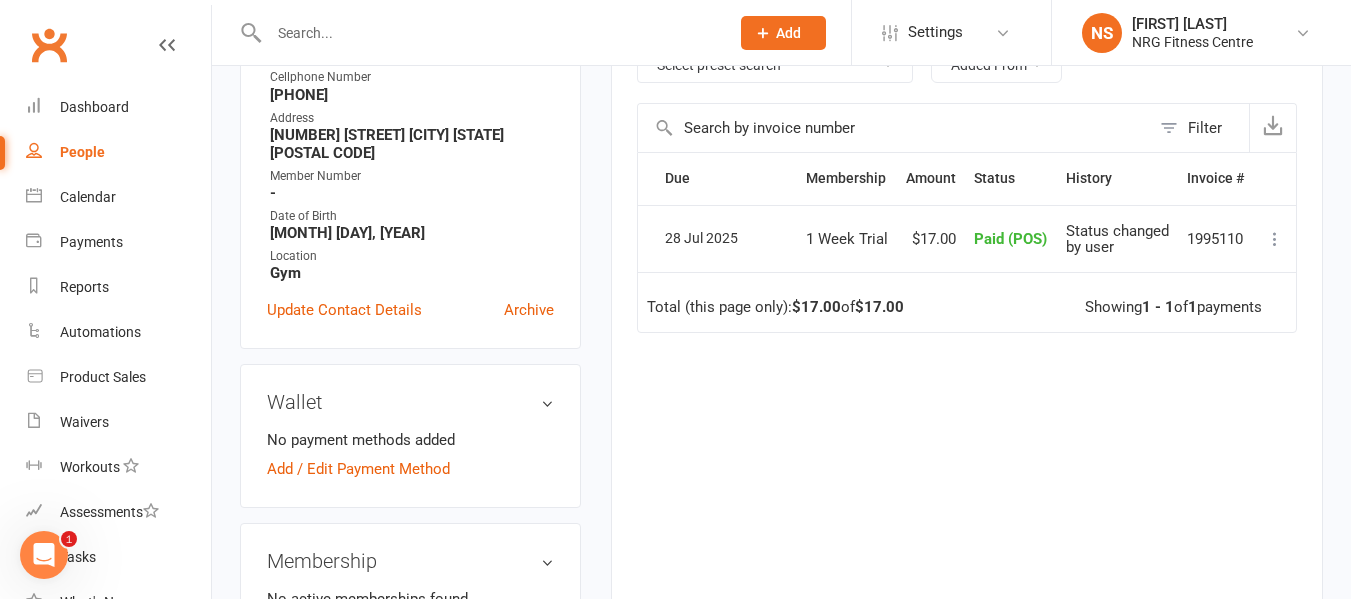 scroll, scrollTop: 600, scrollLeft: 0, axis: vertical 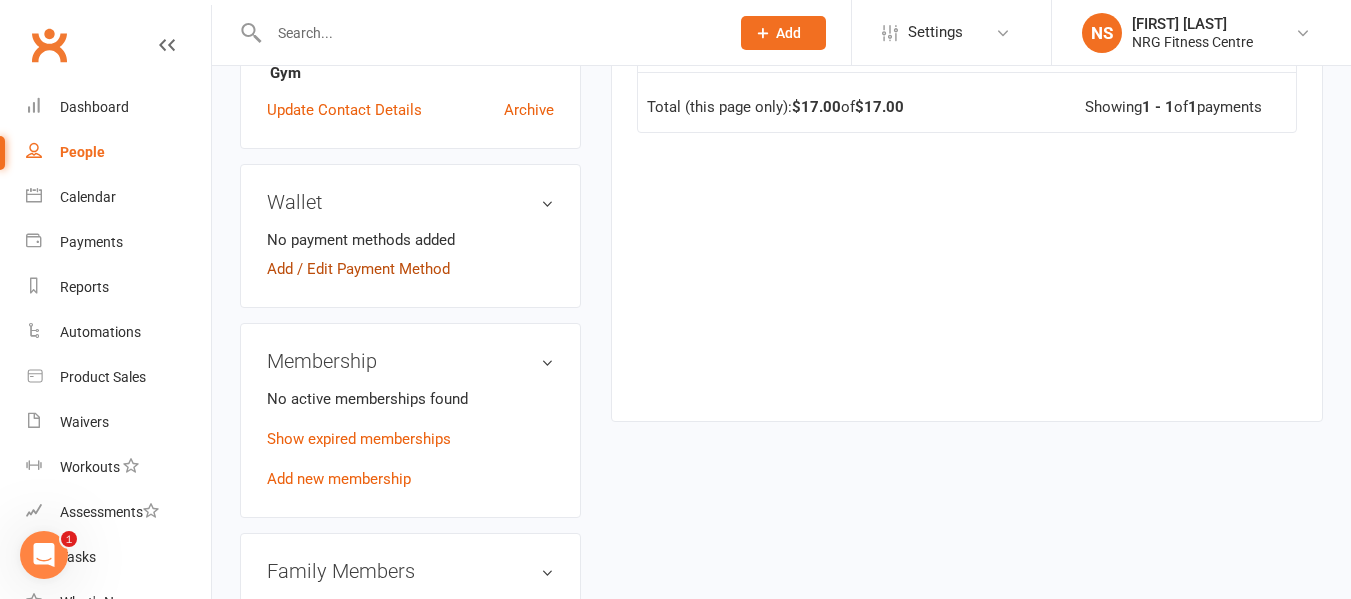 click on "Add / Edit Payment Method" at bounding box center (358, 269) 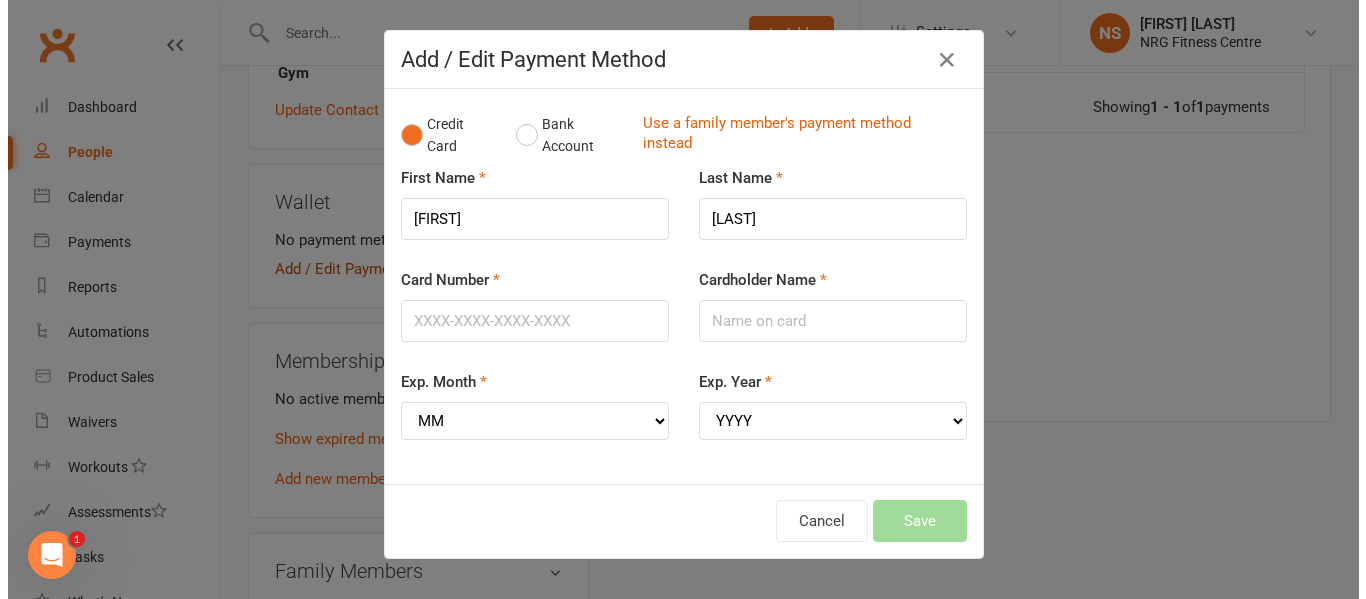 scroll, scrollTop: 554, scrollLeft: 0, axis: vertical 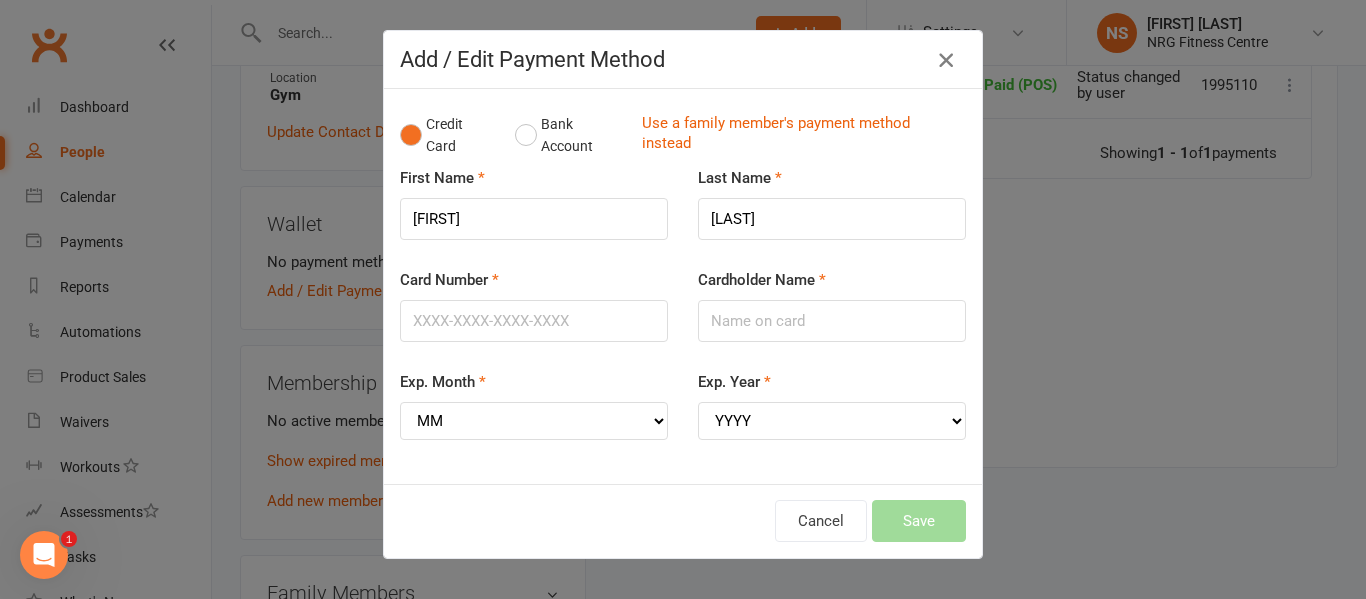 click at bounding box center [946, 60] 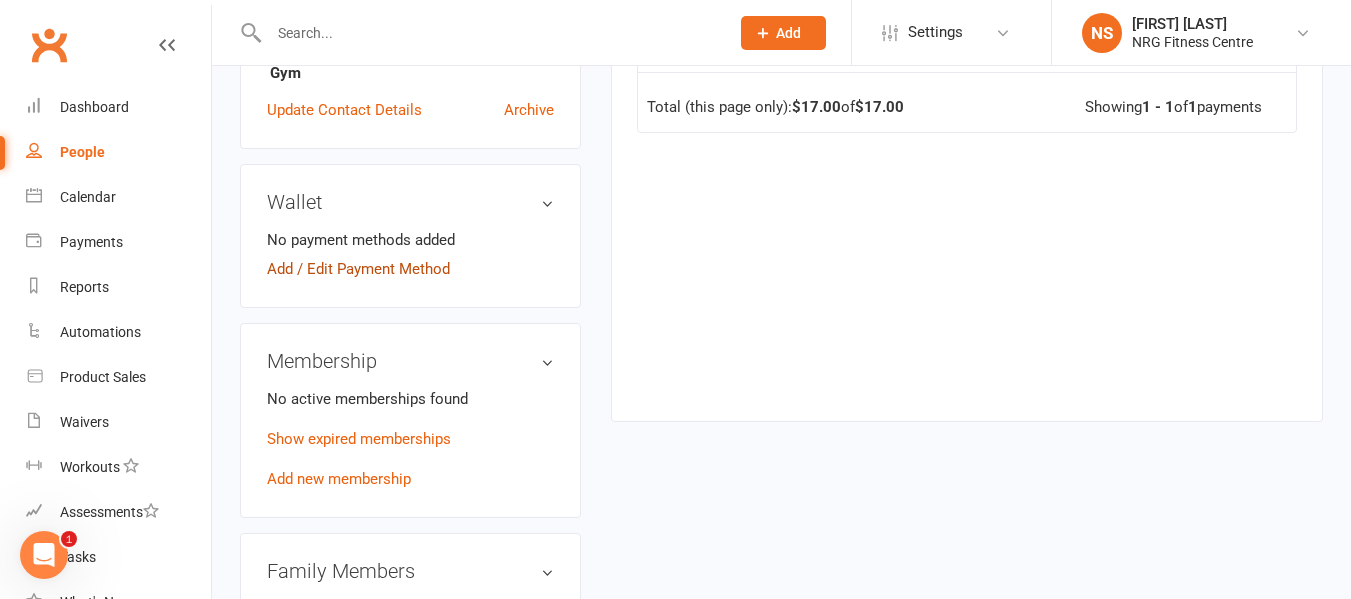 scroll, scrollTop: 0, scrollLeft: 0, axis: both 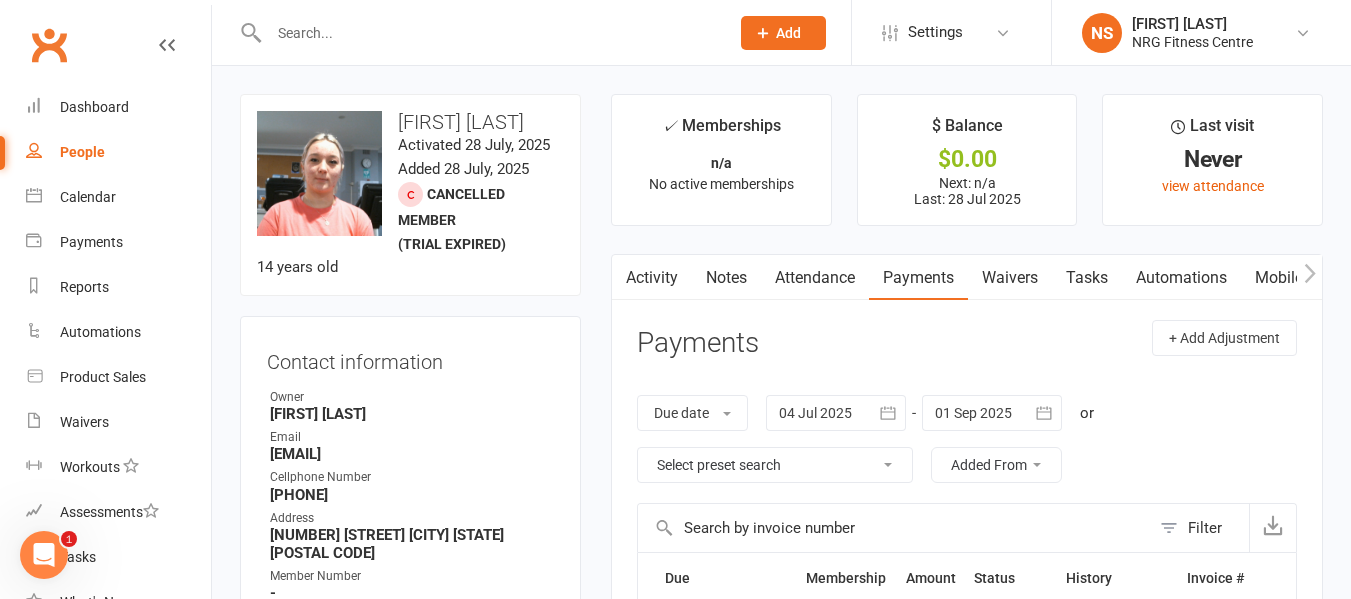 click on "Mobile App" at bounding box center (1295, 278) 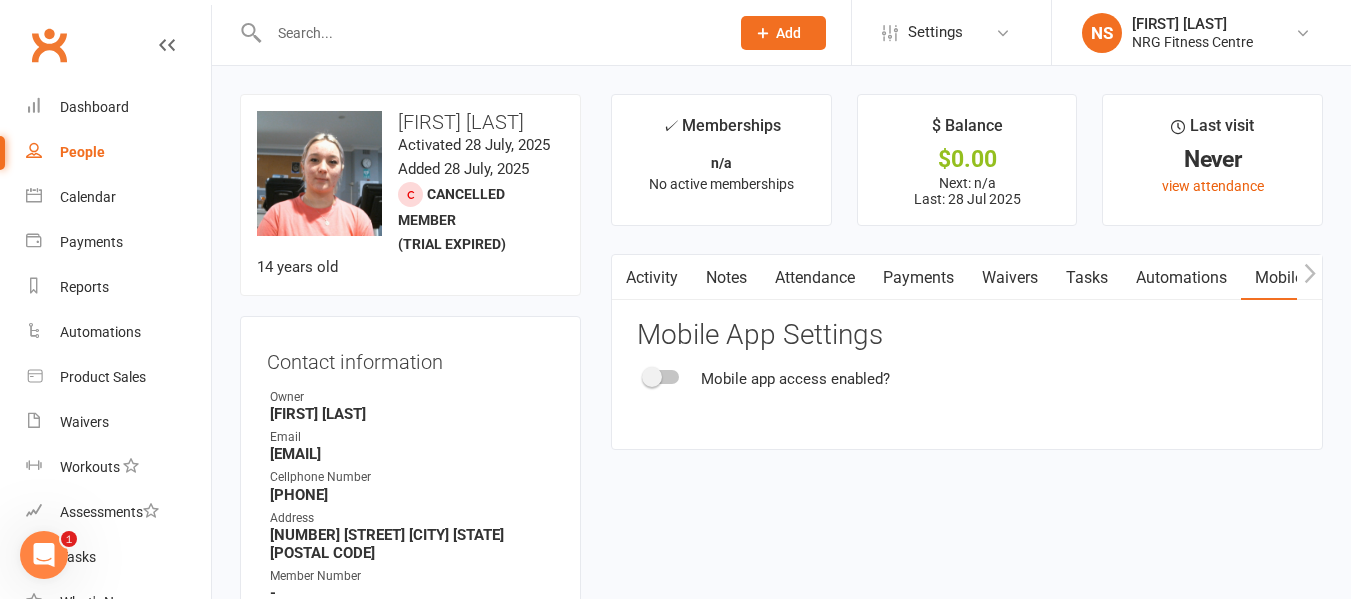 click on "Mobile app access enabled?" 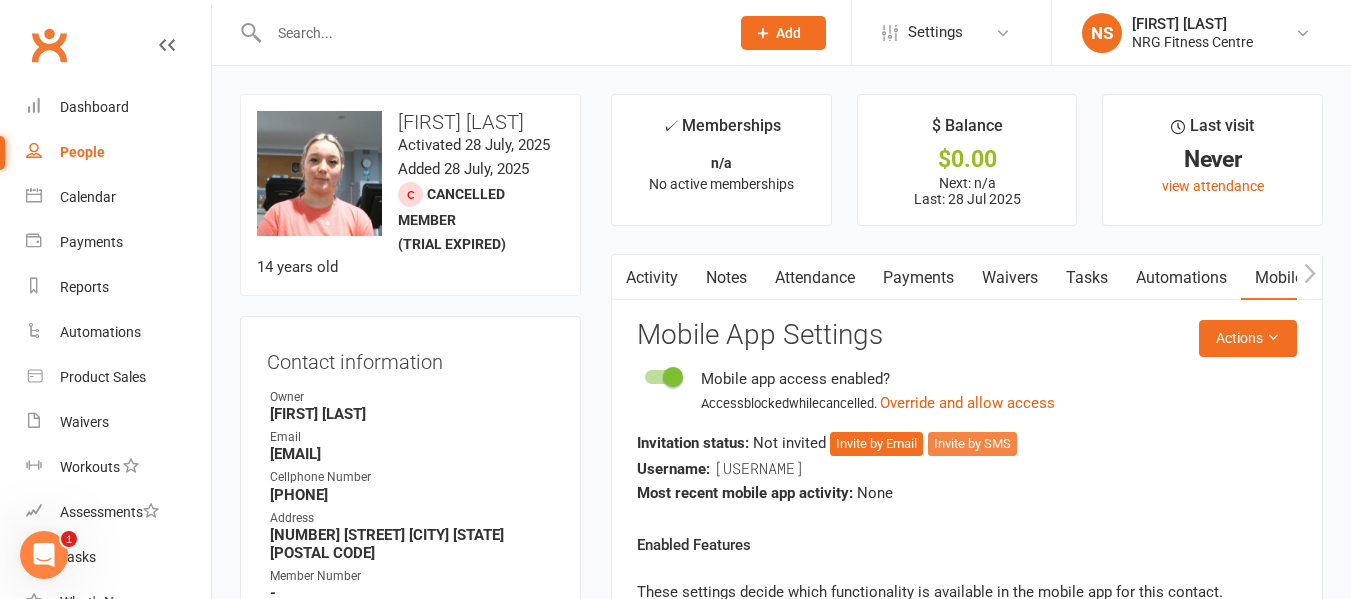 click on "Invite by SMS" 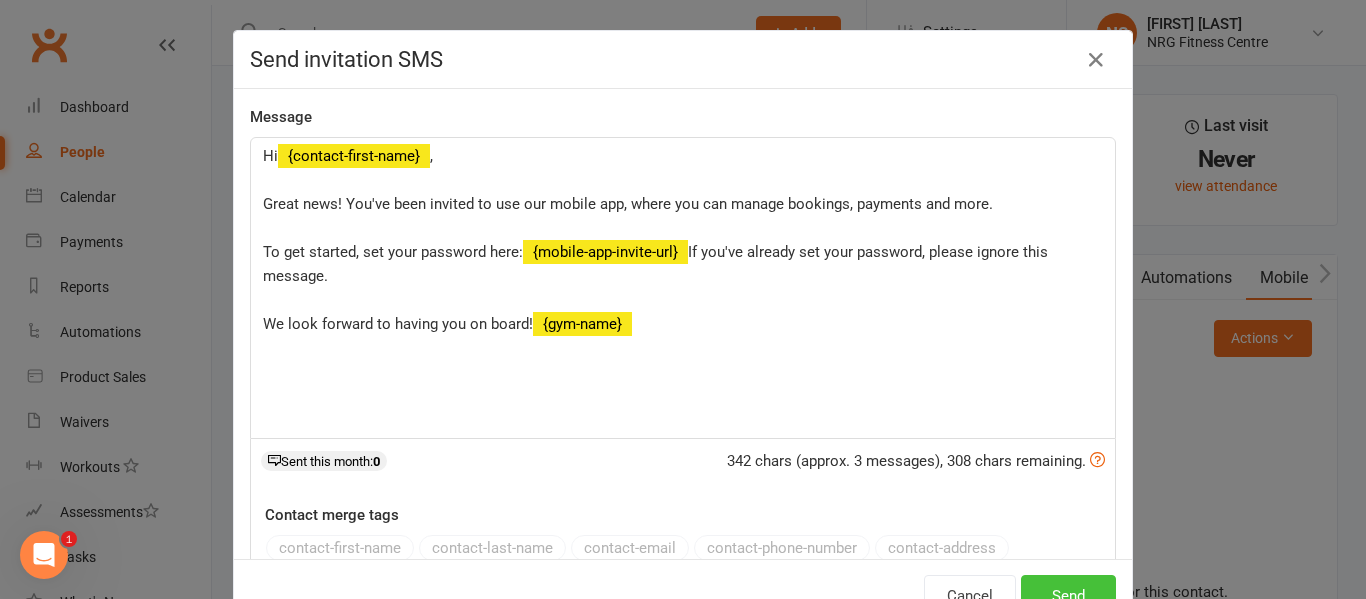click on "Send" at bounding box center (1068, 596) 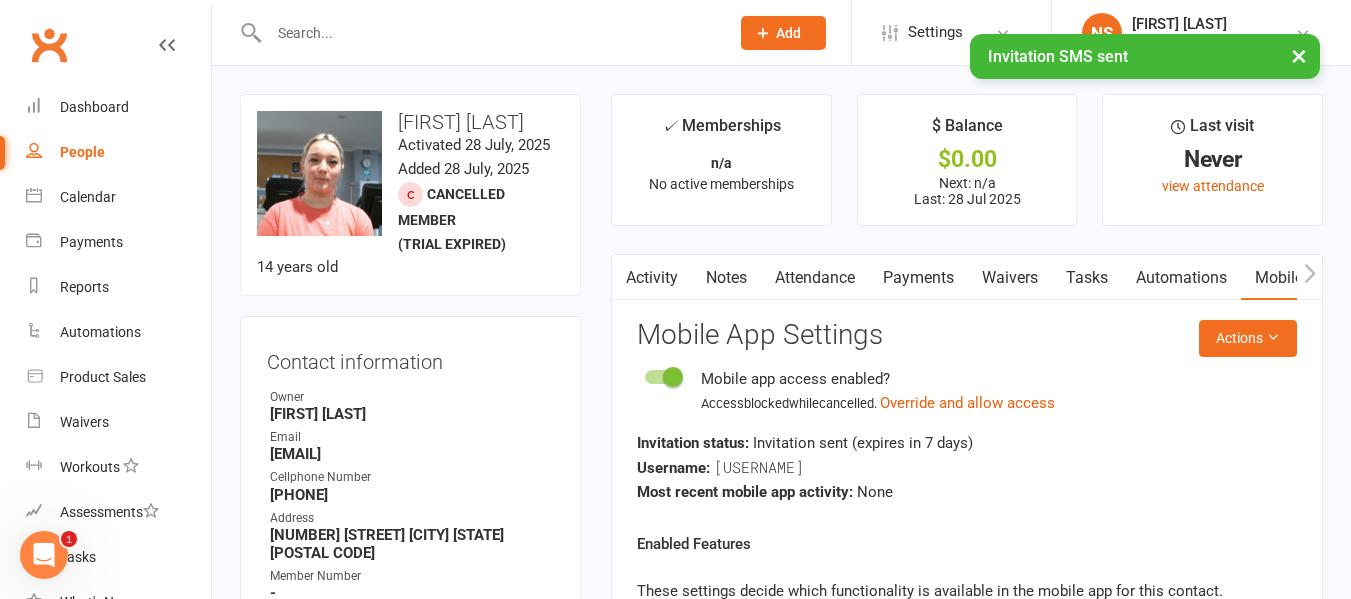 click on "×" at bounding box center [1299, 55] 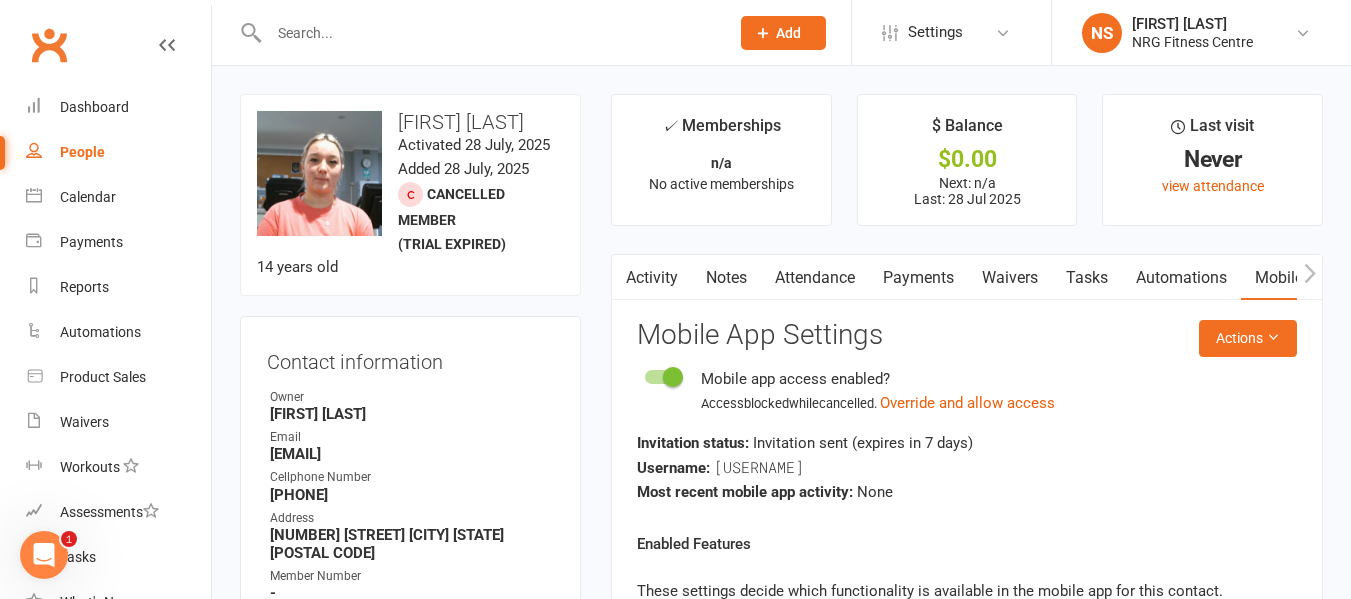 click 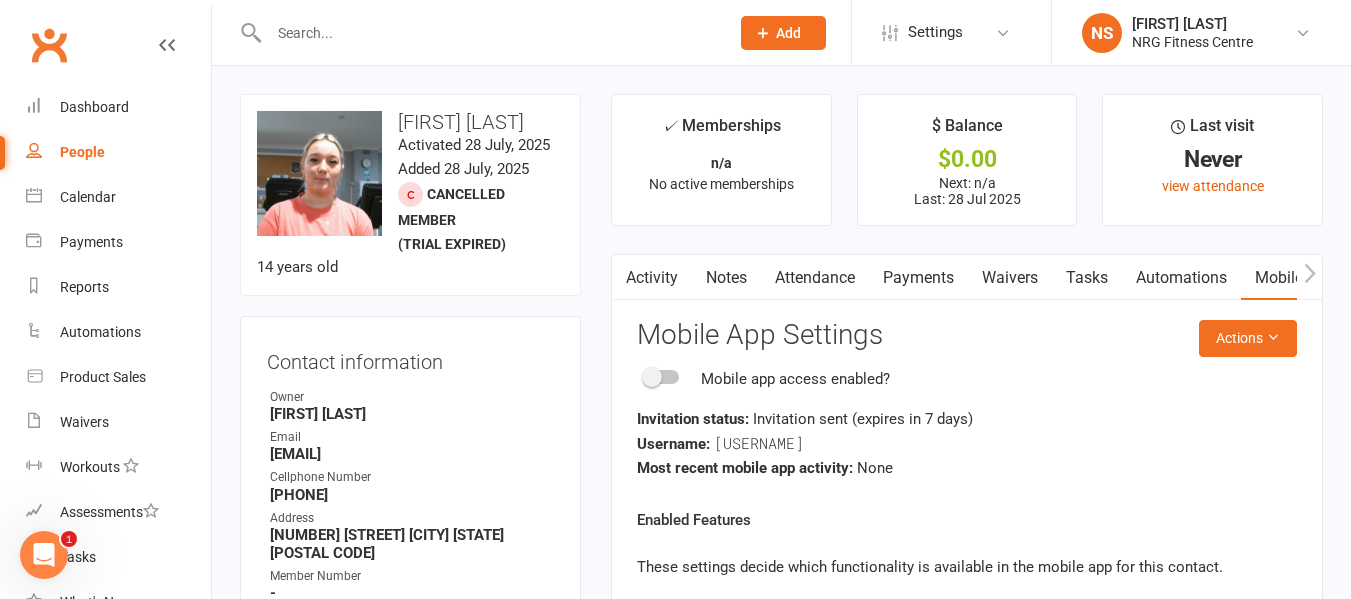 click on "Activity" at bounding box center [652, 278] 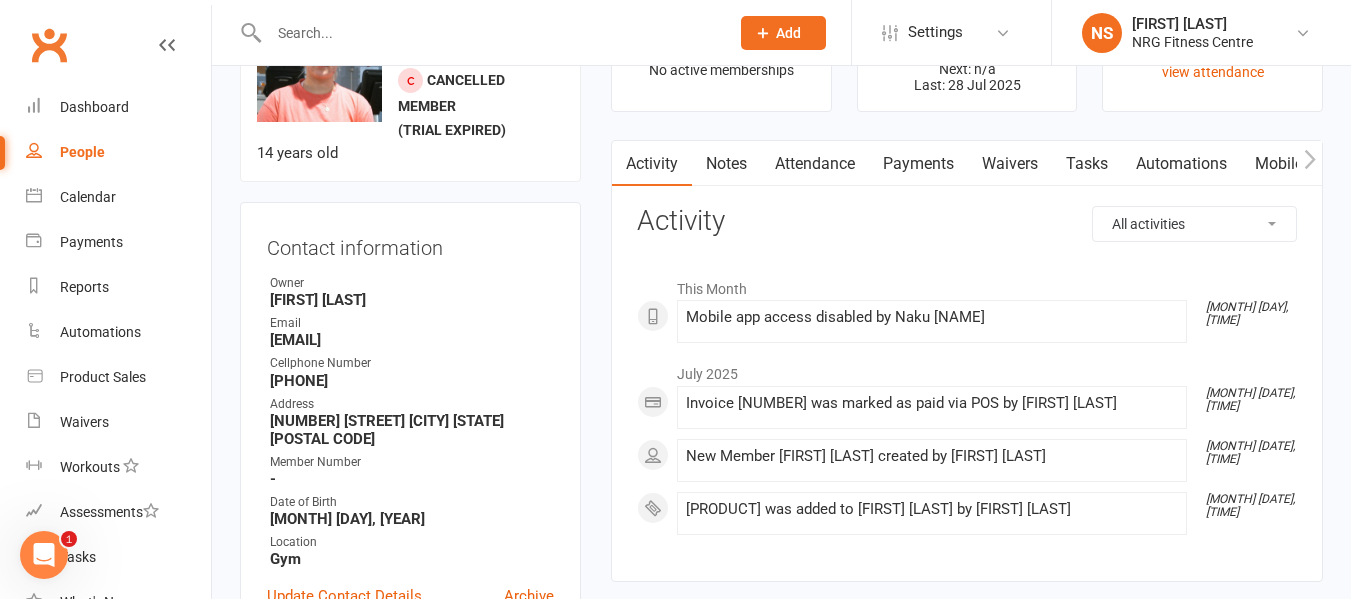 scroll, scrollTop: 0, scrollLeft: 0, axis: both 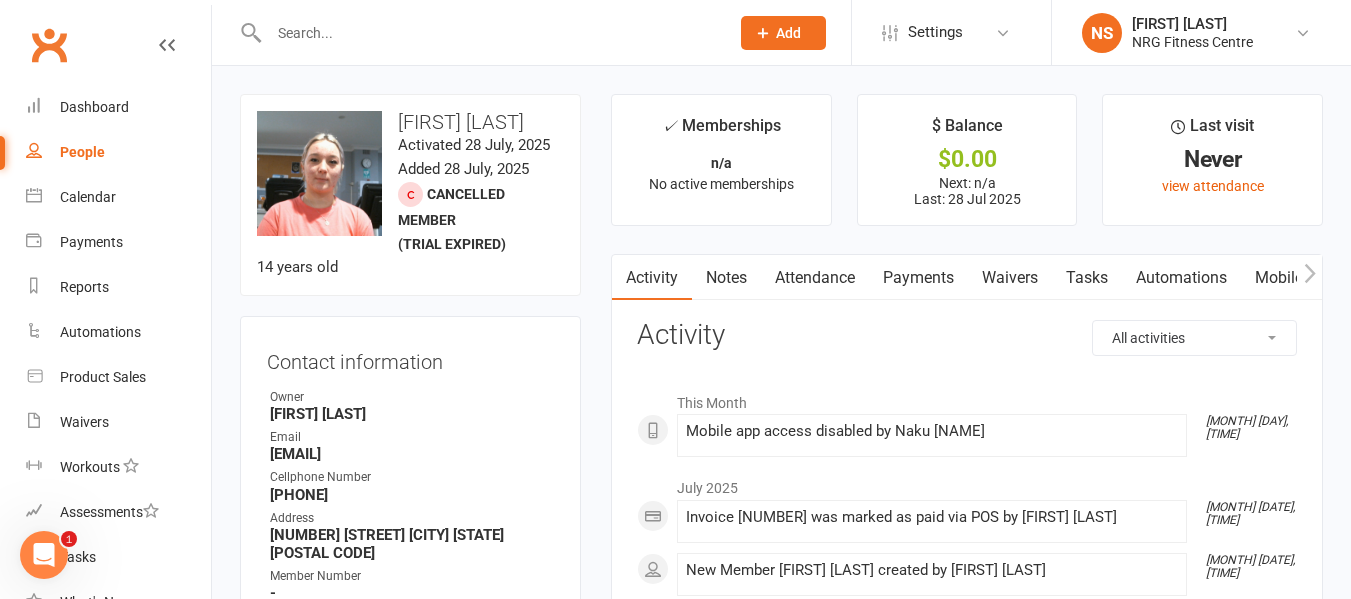 click at bounding box center (1309, 277) 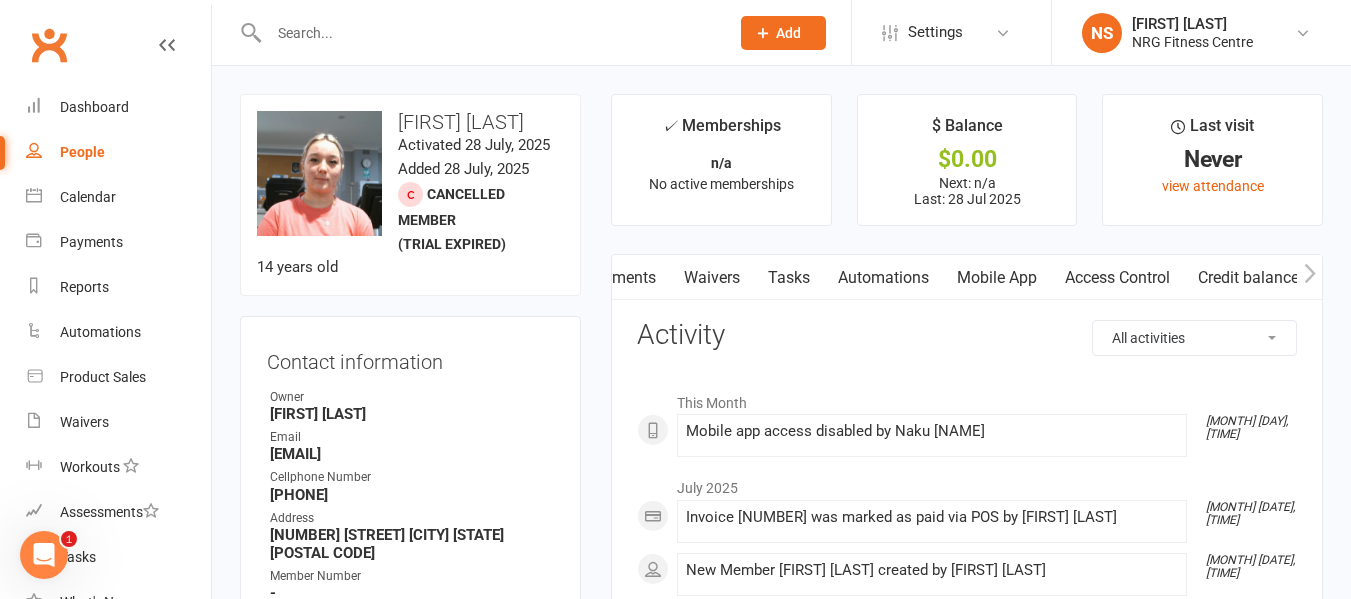 scroll, scrollTop: 0, scrollLeft: 298, axis: horizontal 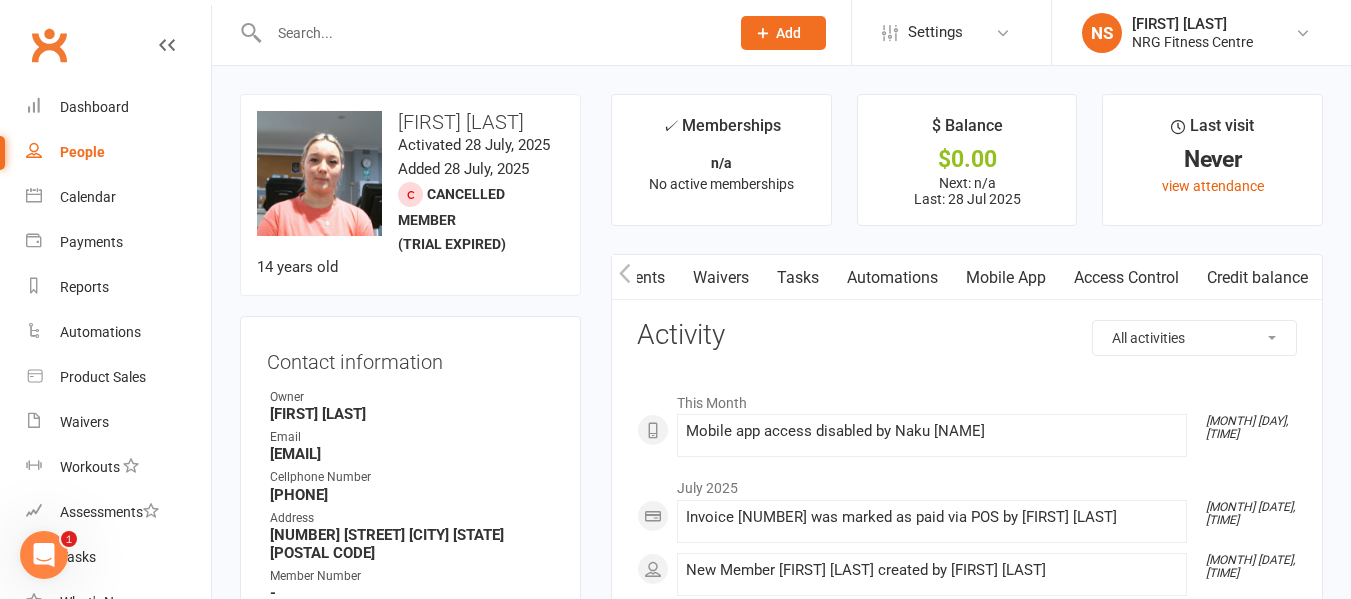 click on "Access Control" at bounding box center (1126, 278) 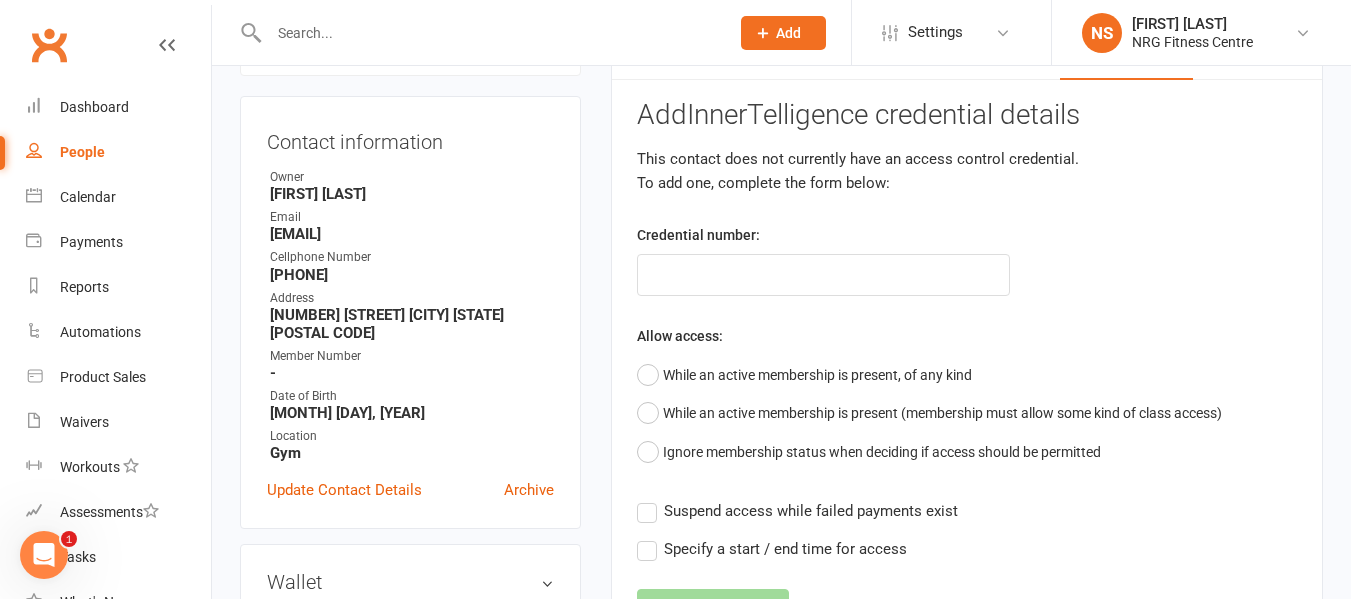 scroll, scrollTop: 200, scrollLeft: 0, axis: vertical 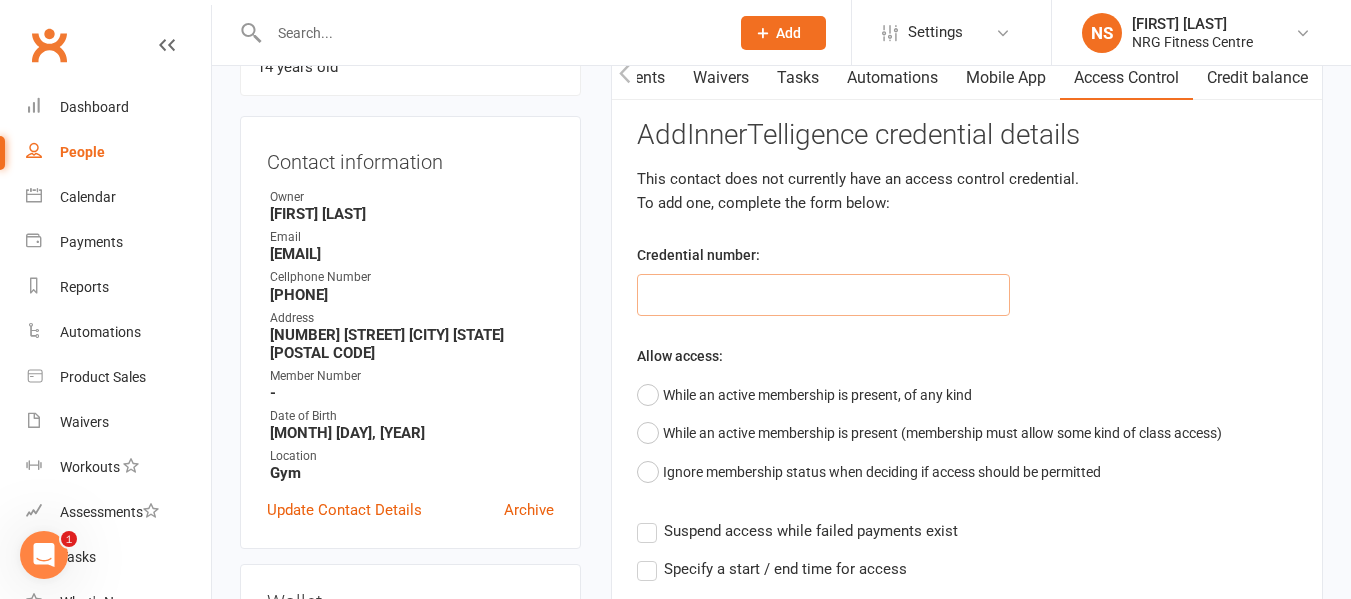 click 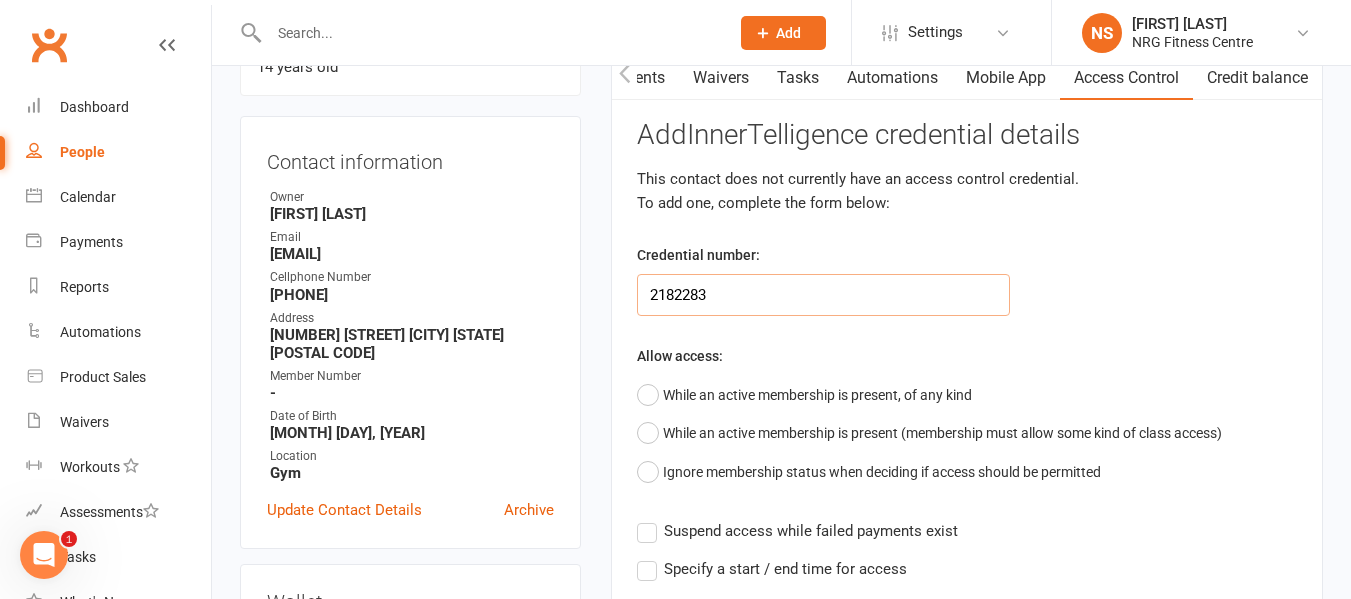 scroll, scrollTop: 300, scrollLeft: 0, axis: vertical 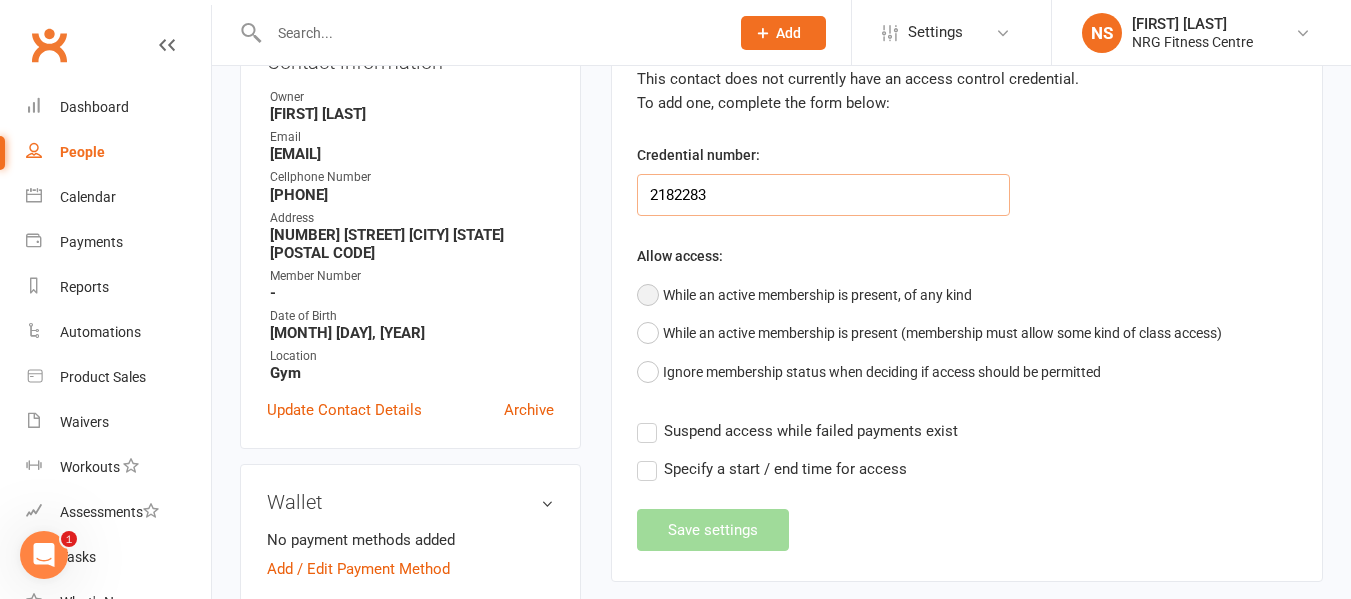 type on "2182283" 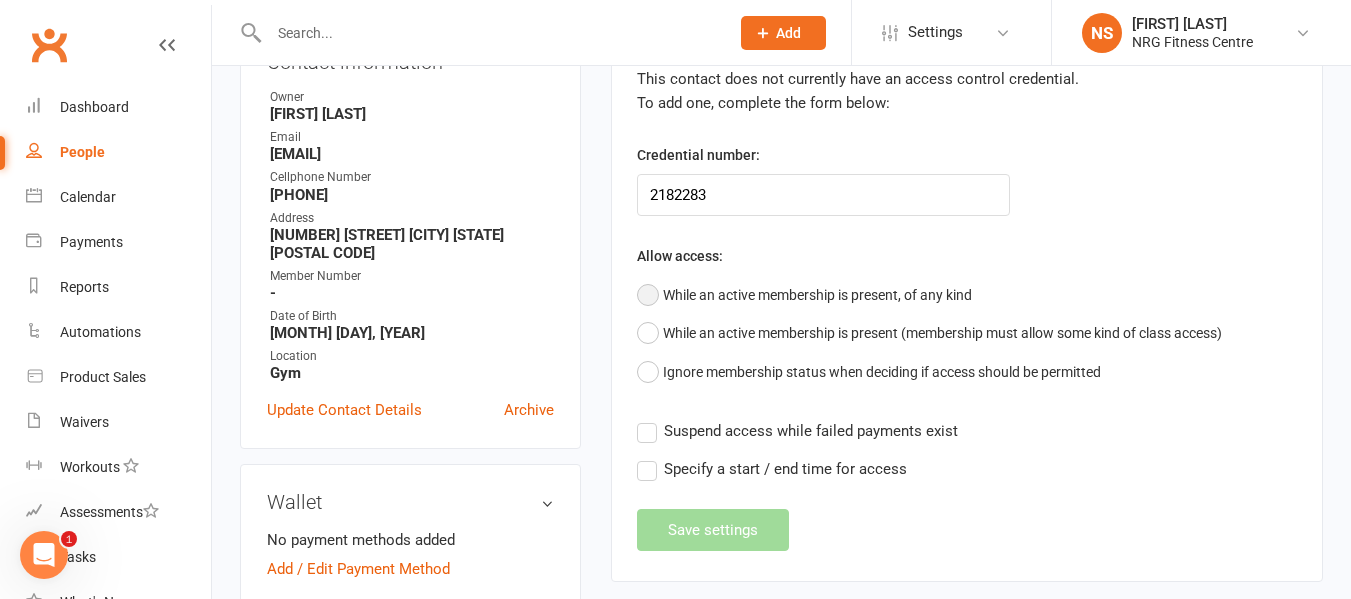 click on "While an active membership is present, of any kind" 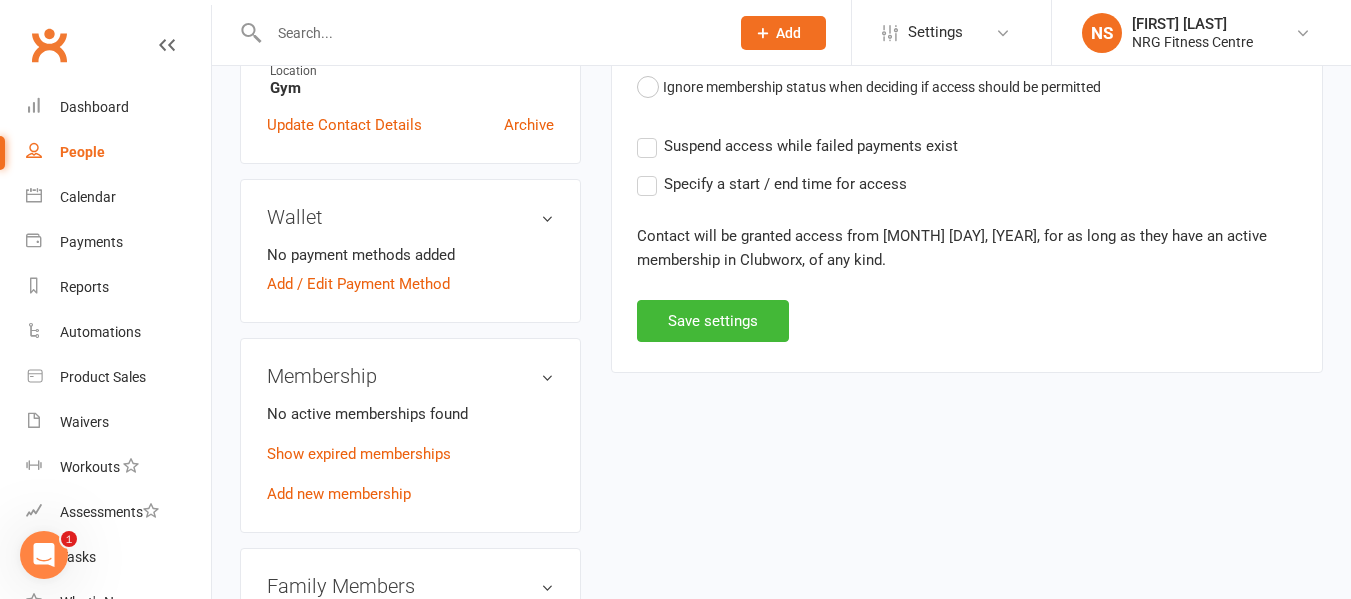 scroll, scrollTop: 600, scrollLeft: 0, axis: vertical 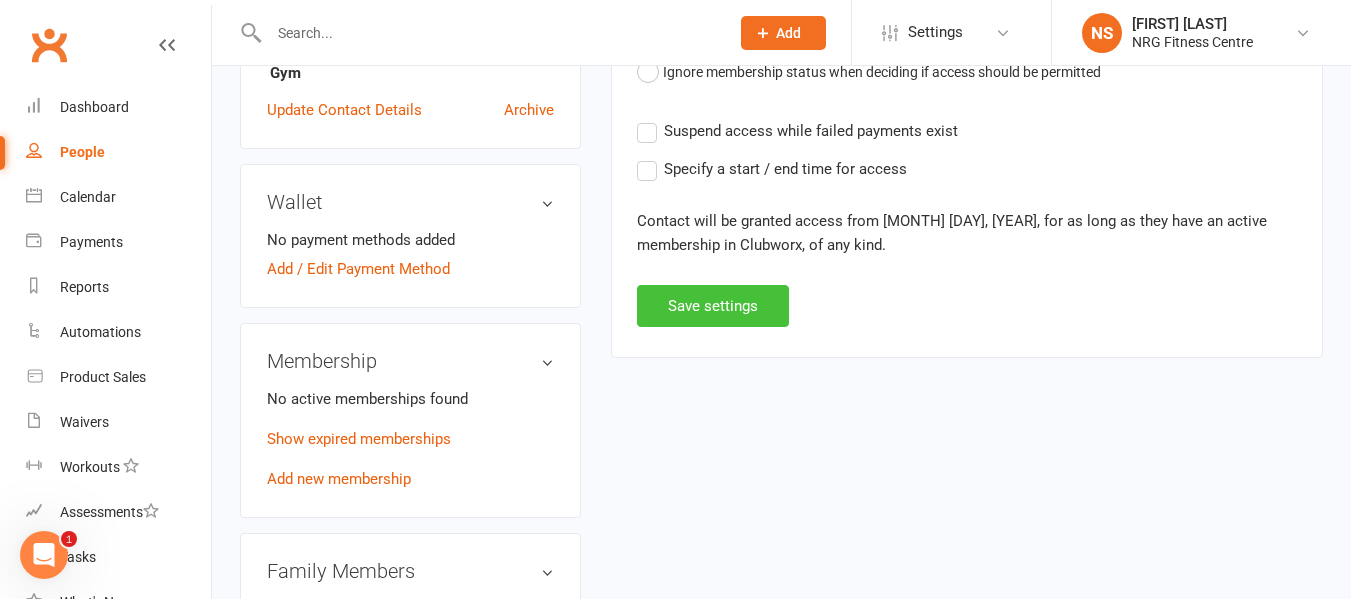 click on "Save settings" 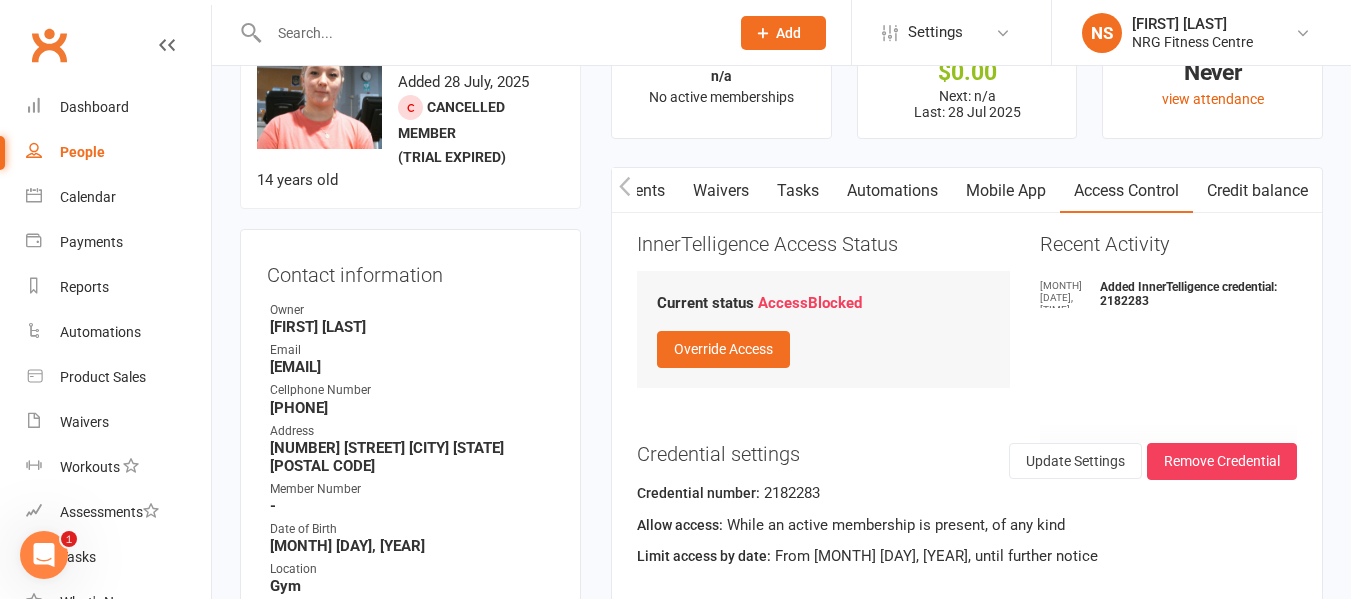 scroll, scrollTop: 0, scrollLeft: 0, axis: both 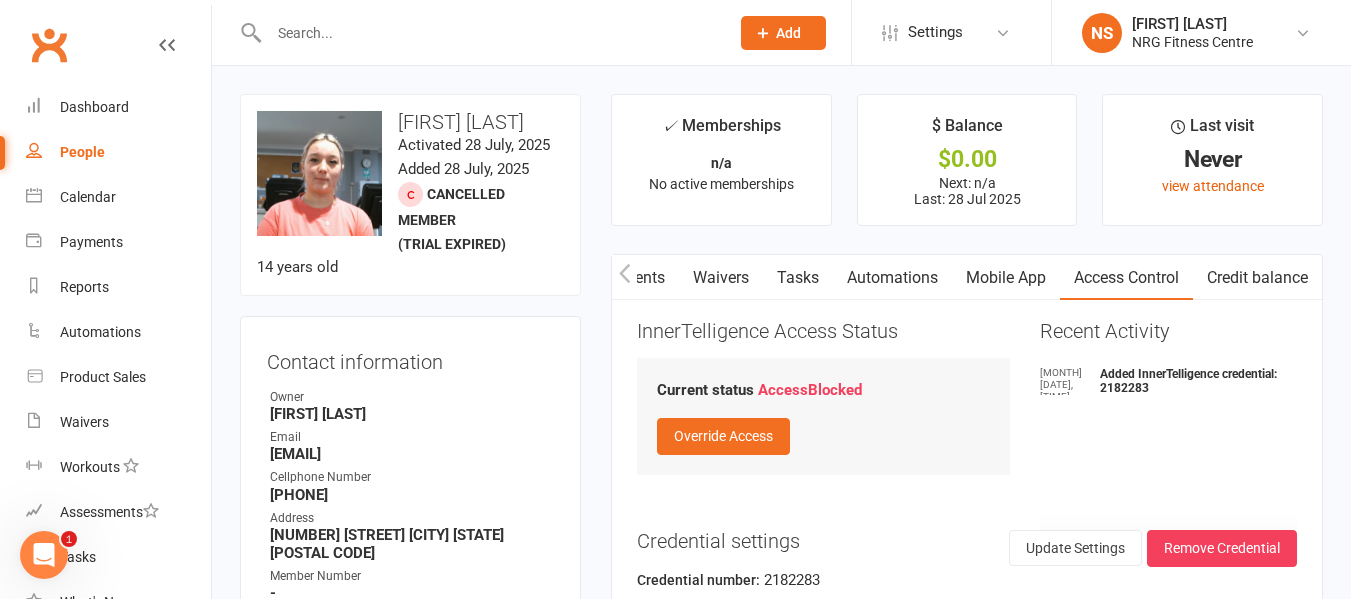 click 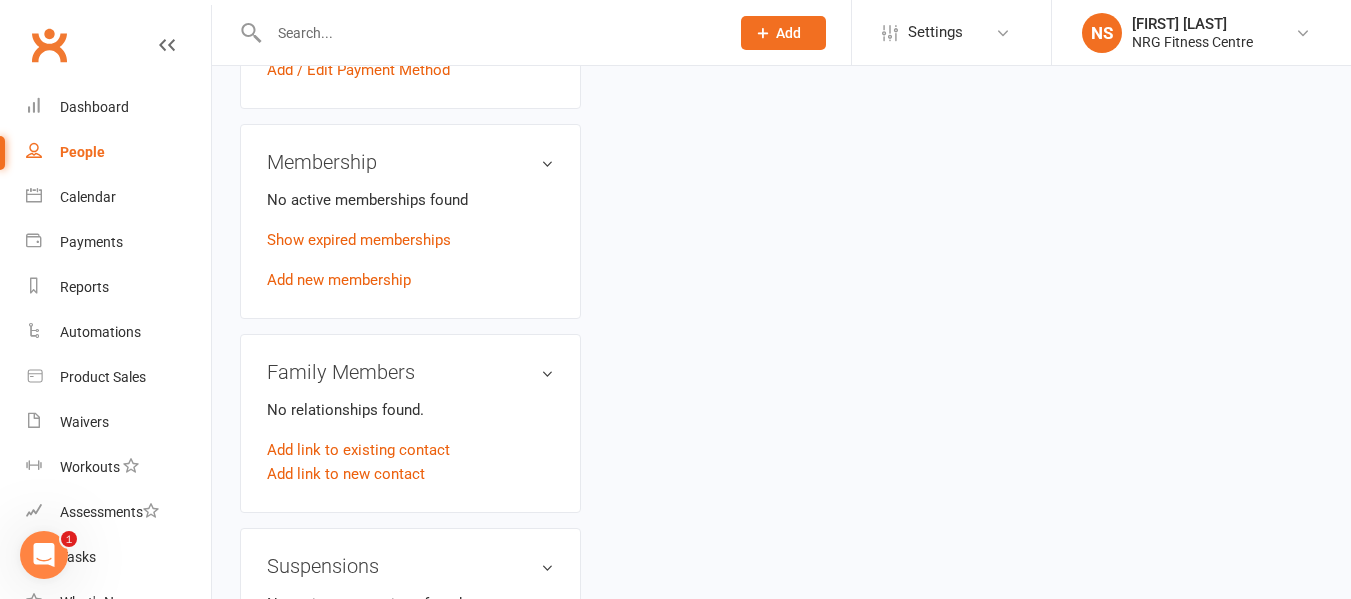 scroll, scrollTop: 800, scrollLeft: 0, axis: vertical 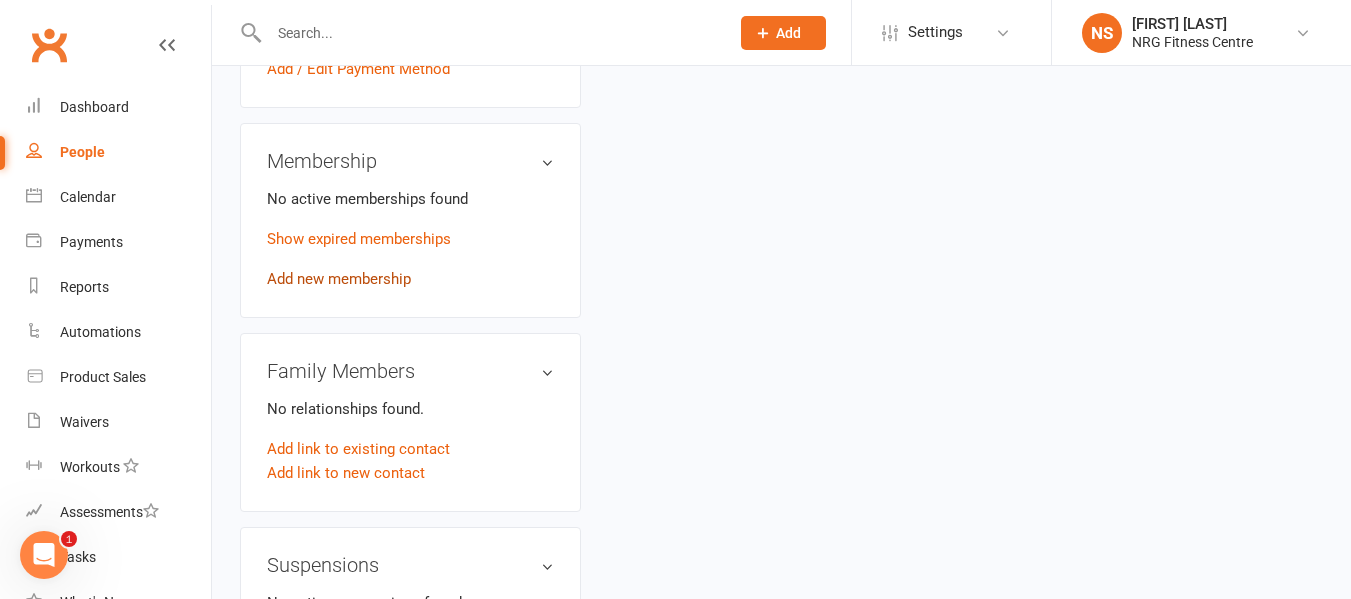 click on "Add new membership" at bounding box center (339, 279) 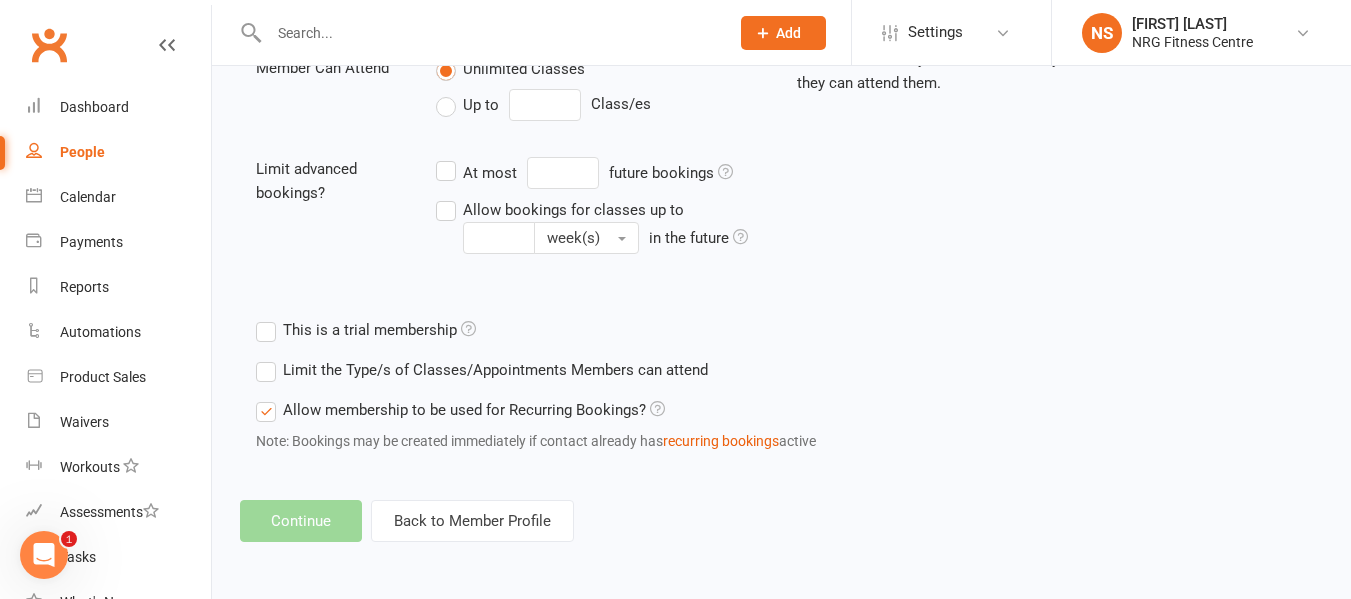 scroll, scrollTop: 0, scrollLeft: 0, axis: both 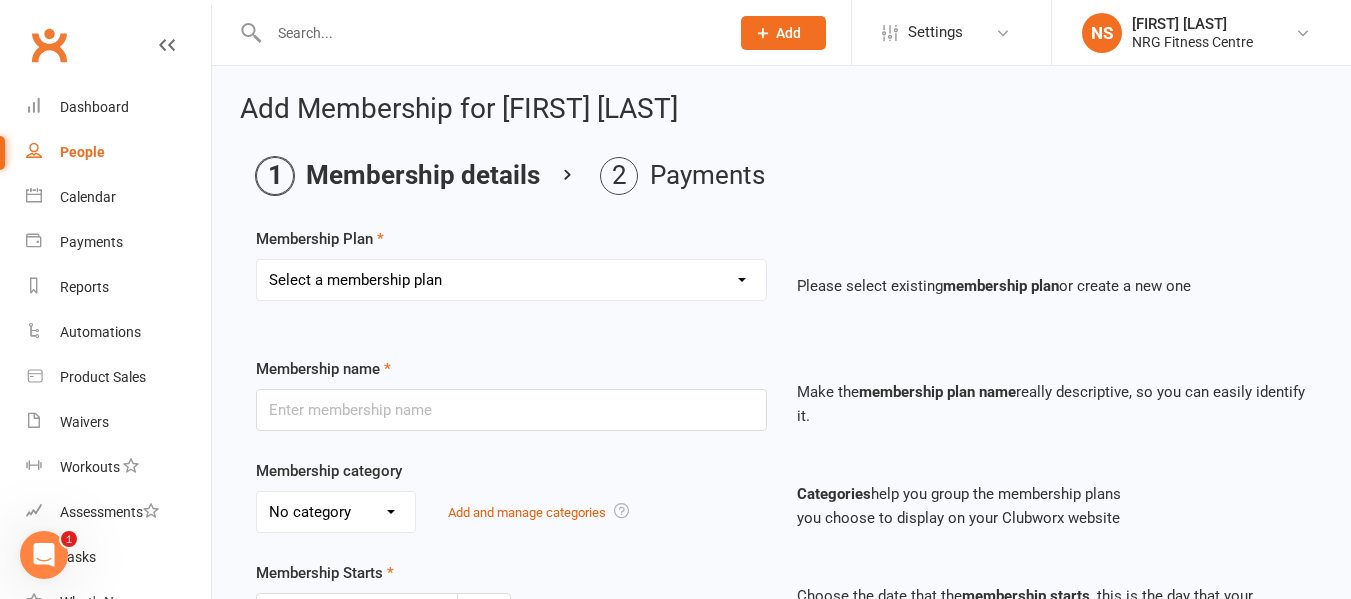 click on "Select a membership plan 1 Week Trial DD-12 Month UFN DD-12 Month UFN - JUNIOR DD-12 Month Fixed DD-12 Month Fixed - JUNIOR DD-No Fixed Term DD-No Fixed Term - JUNIOR 12 Month Upfront 12 Month Upfront - JUNIOR 6 Month 6 Month - JUNIOR 3 Month 3 Month - Student 2 Month 1 Month 2 Month - Student 1 Month - Student 2 Week 1 Week 10 Visit Pass 10 Visit Pass - Student Fitness Passport Fitness Passport - JUNIOR Family Member - No charge Family Member - No charge - JUNIOR PT 1 hour - 10 Pack PT 45 minute - 10 Pack PT60 - PAYG PT45 - PAYG PT30 - PAYG No Charge PT 30 minute - 10 Pack Childminding Book & Pay - Classes DD-12 Month - Winter Warmer DD-12 Month - Winter Warmer - JUNIOR PT 45 minute - 3 Pack PT 60 minute - 2 Pack PT 60 minute - 6 Pack" at bounding box center (511, 280) 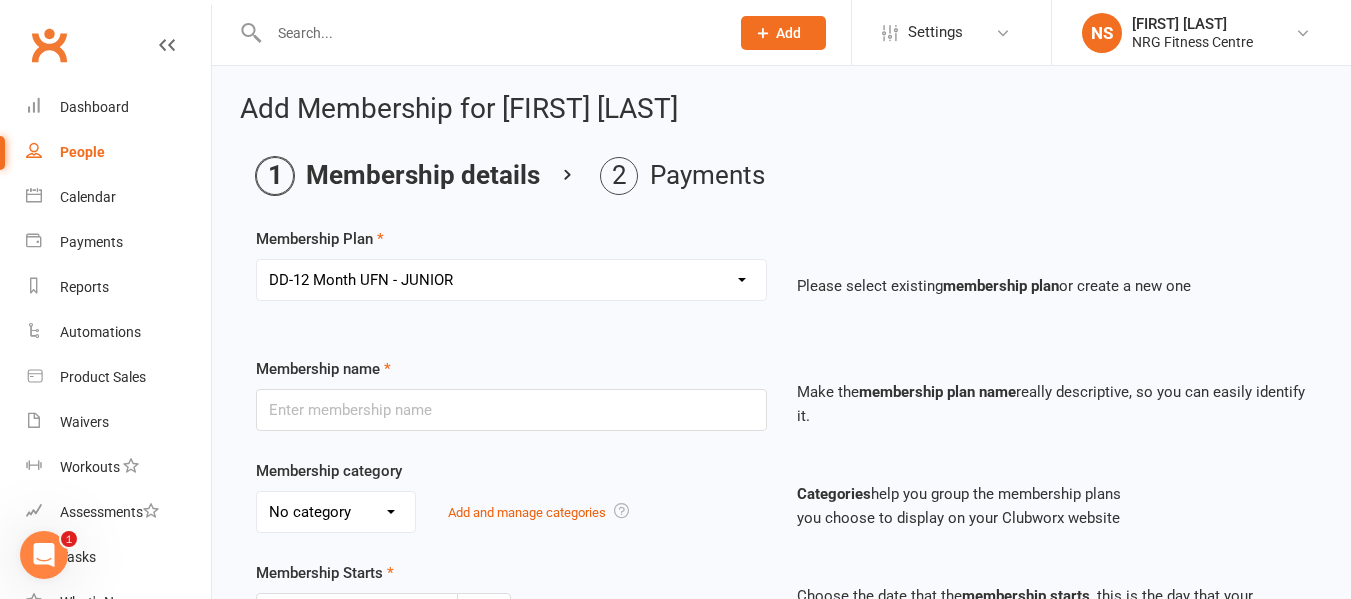 click on "Select a membership plan 1 Week Trial DD-12 Month UFN DD-12 Month UFN - JUNIOR DD-12 Month Fixed DD-12 Month Fixed - JUNIOR DD-No Fixed Term DD-No Fixed Term - JUNIOR 12 Month Upfront 12 Month Upfront - JUNIOR 6 Month 6 Month - JUNIOR 3 Month 3 Month - Student 2 Month 1 Month 2 Month - Student 1 Month - Student 2 Week 1 Week 10 Visit Pass 10 Visit Pass - Student Fitness Passport Fitness Passport - JUNIOR Family Member - No charge Family Member - No charge - JUNIOR PT 1 hour - 10 Pack PT 45 minute - 10 Pack PT60 - PAYG PT45 - PAYG PT30 - PAYG No Charge PT 30 minute - 10 Pack Childminding Book & Pay - Classes DD-12 Month - Winter Warmer DD-12 Month - Winter Warmer - JUNIOR PT 45 minute - 3 Pack PT 60 minute - 2 Pack PT 60 minute - 6 Pack" at bounding box center (511, 280) 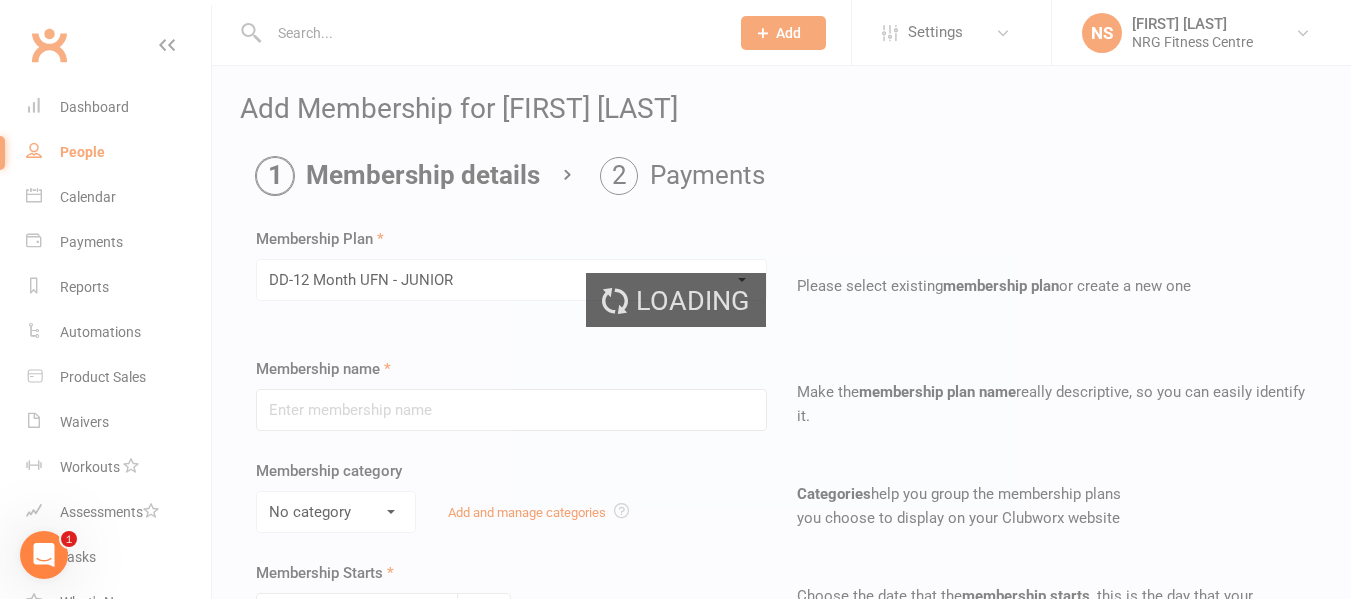 type on "DD-12 Month UFN - JUNIOR" 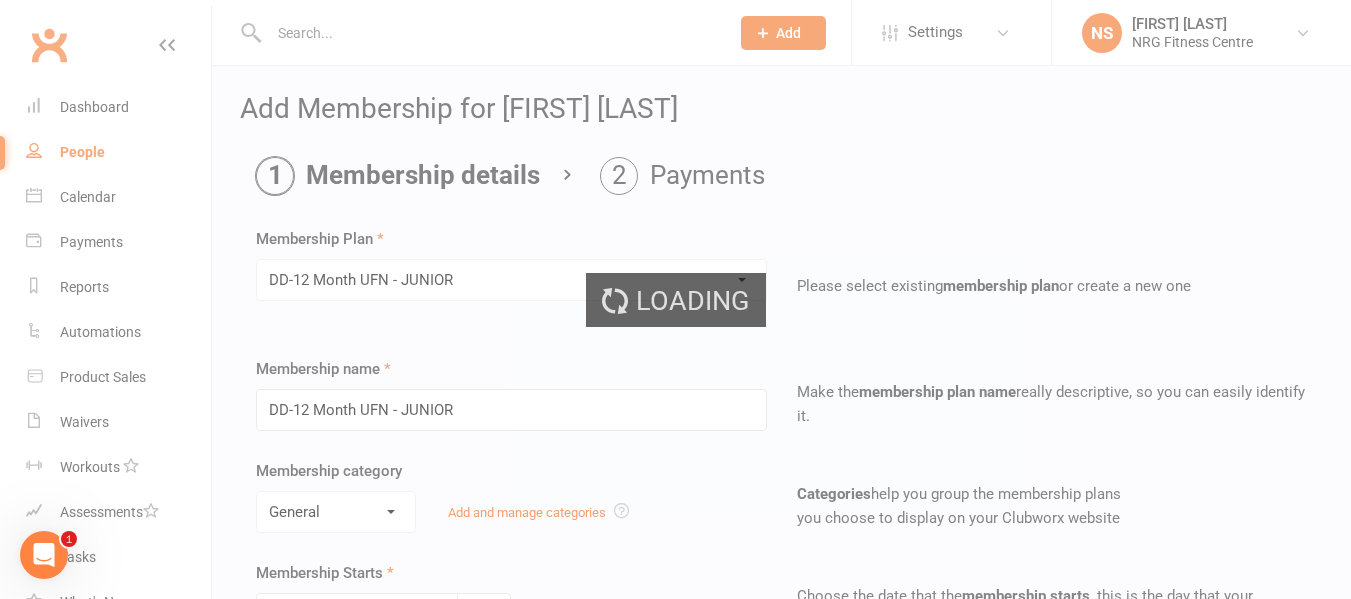 type on "0" 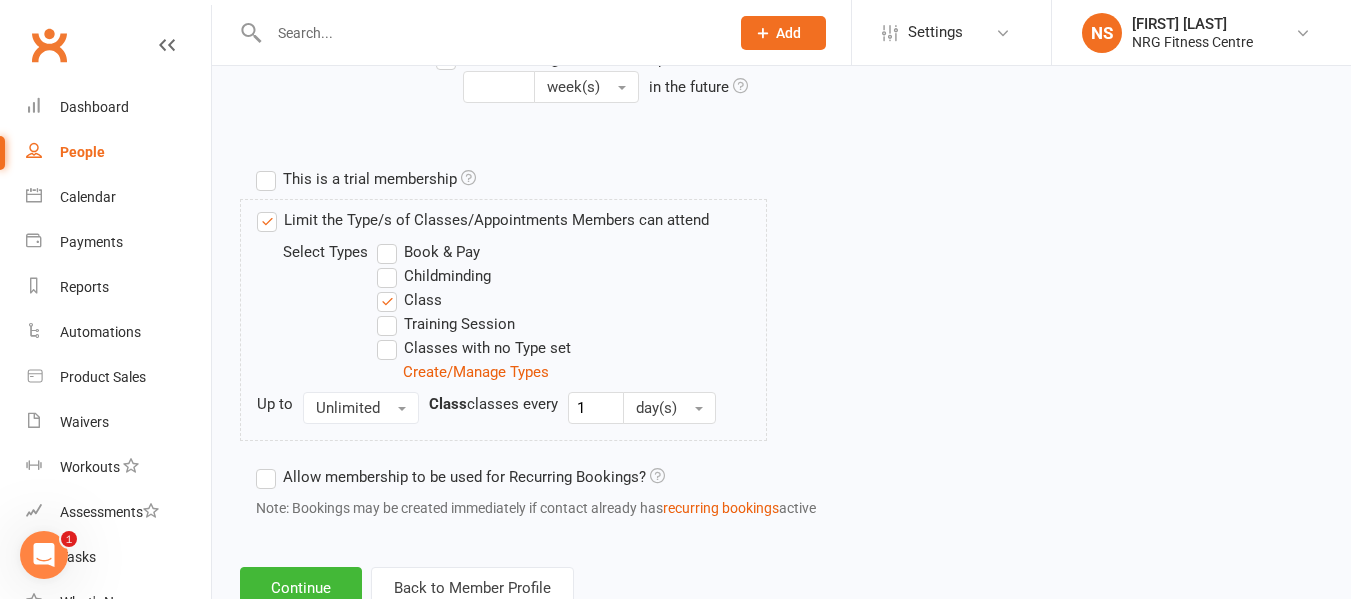 scroll, scrollTop: 968, scrollLeft: 0, axis: vertical 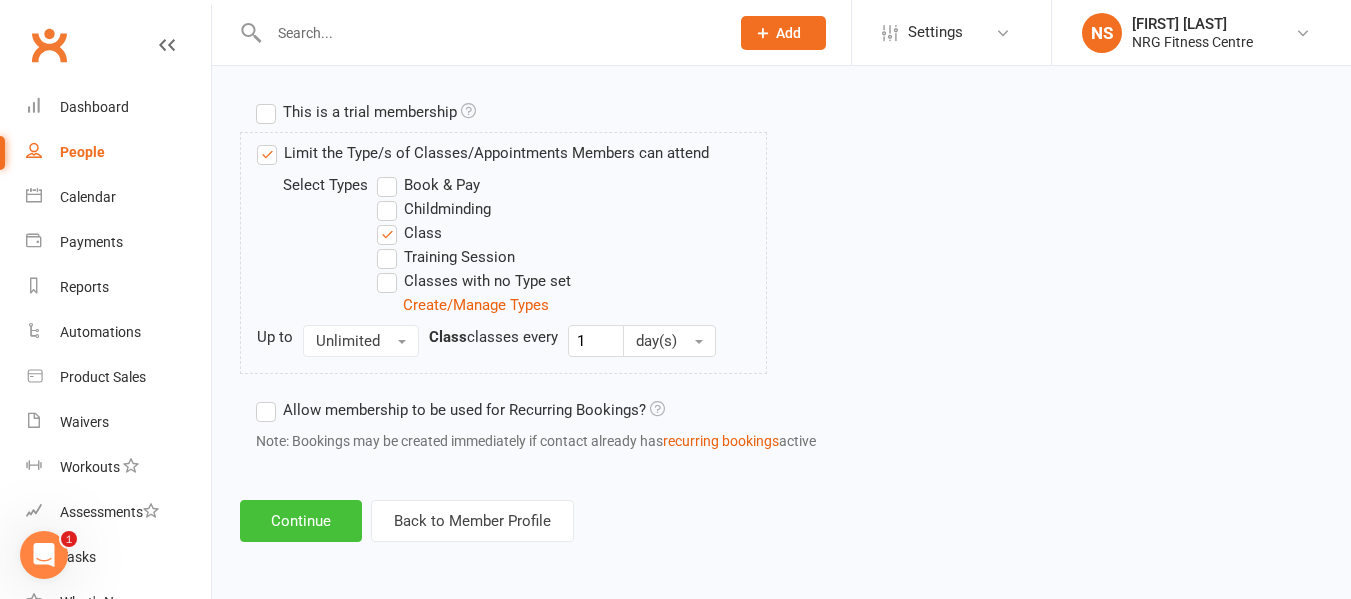 click on "Continue" at bounding box center (301, 521) 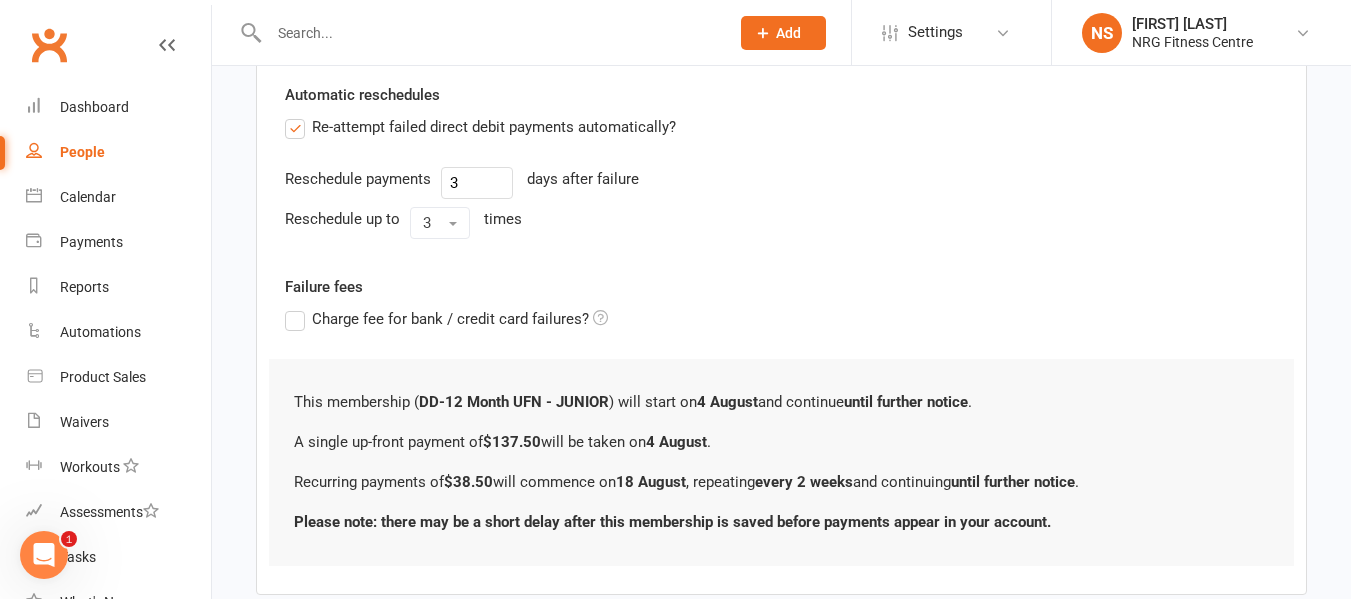 scroll, scrollTop: 815, scrollLeft: 0, axis: vertical 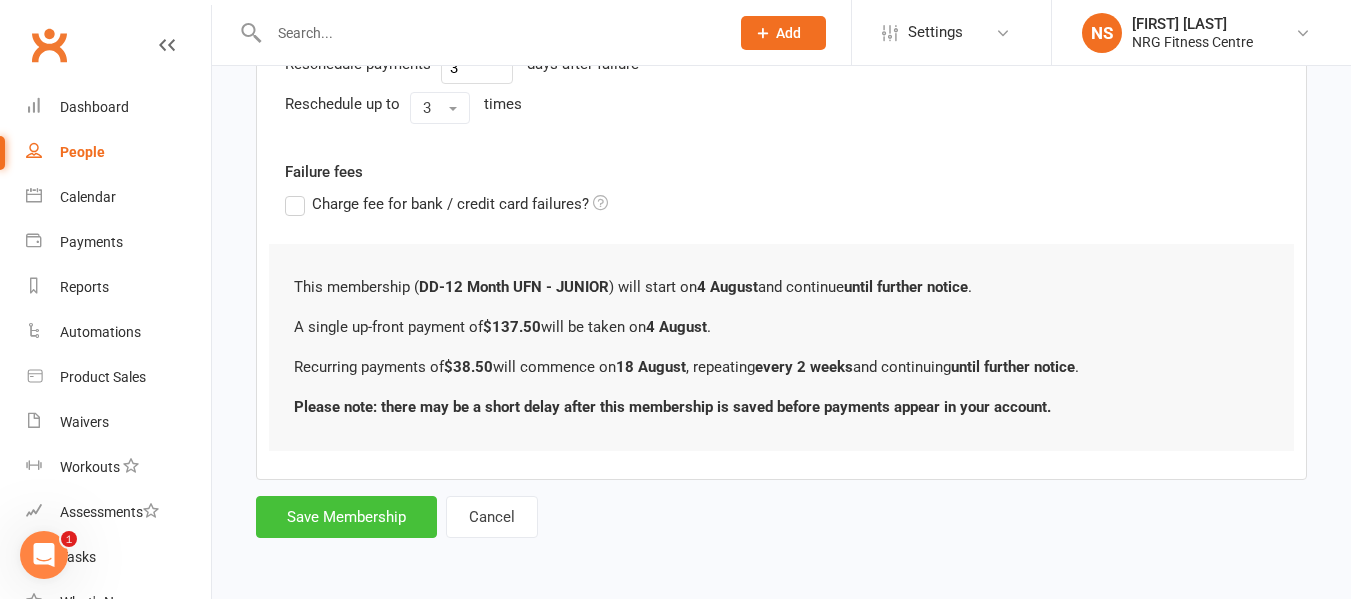 click on "Save Membership" at bounding box center (346, 517) 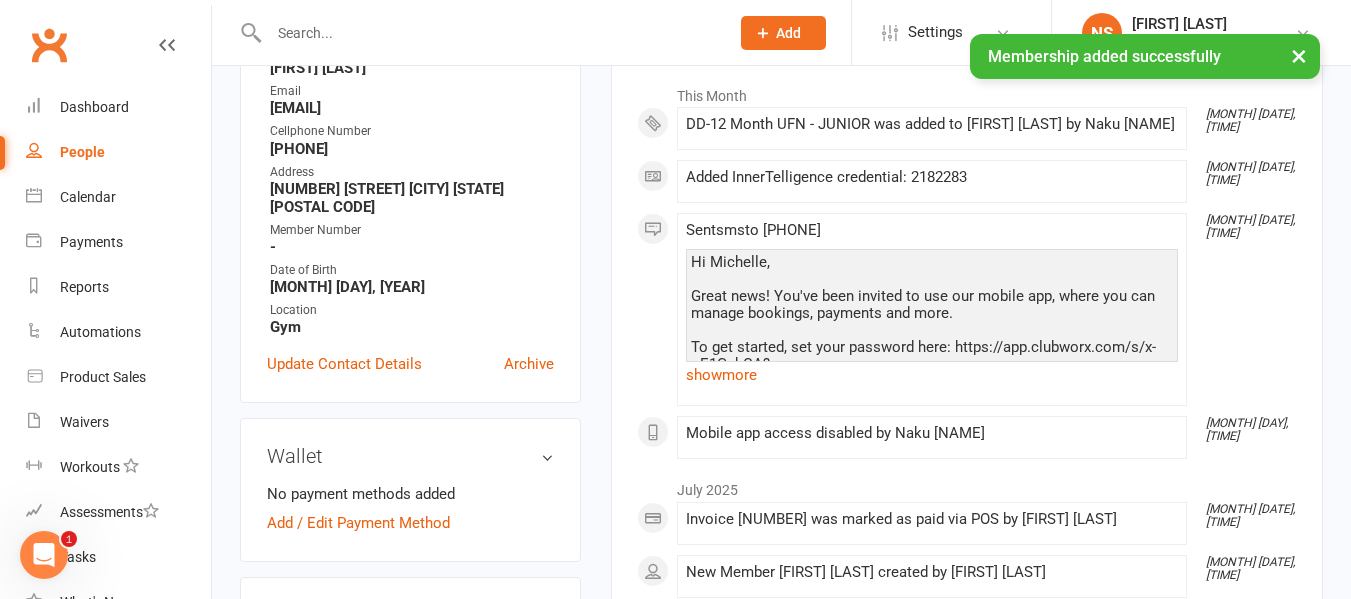 scroll, scrollTop: 400, scrollLeft: 0, axis: vertical 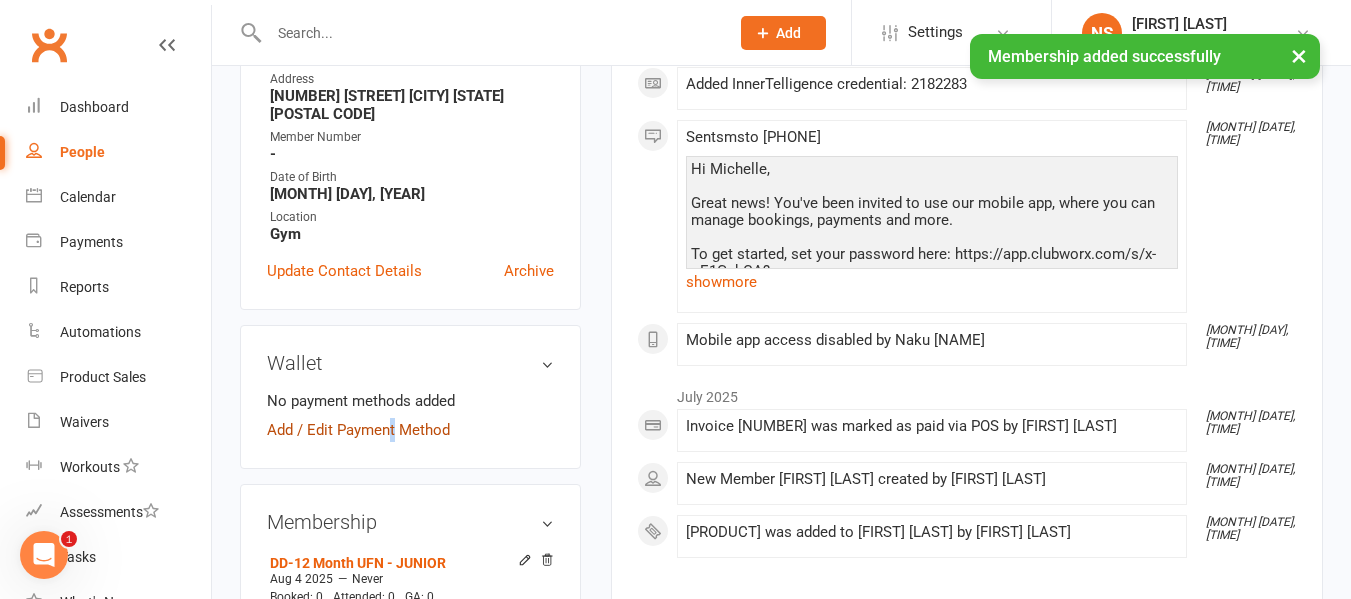 click on "Add / Edit Payment Method" at bounding box center [358, 430] 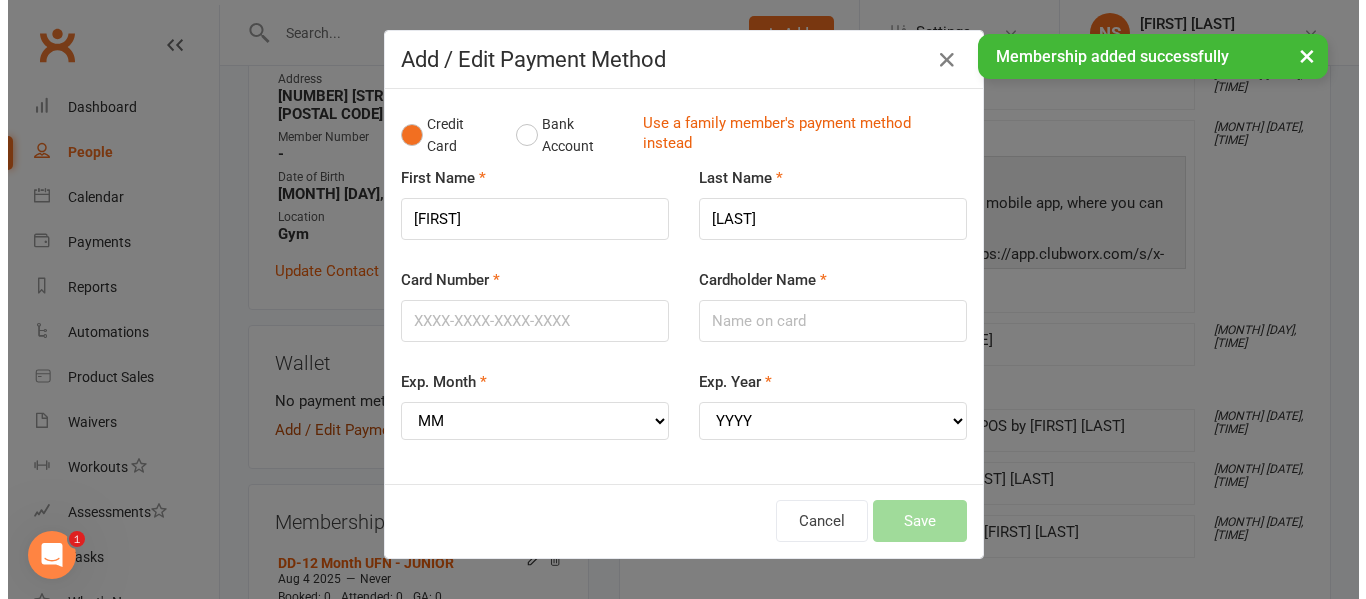 scroll, scrollTop: 378, scrollLeft: 0, axis: vertical 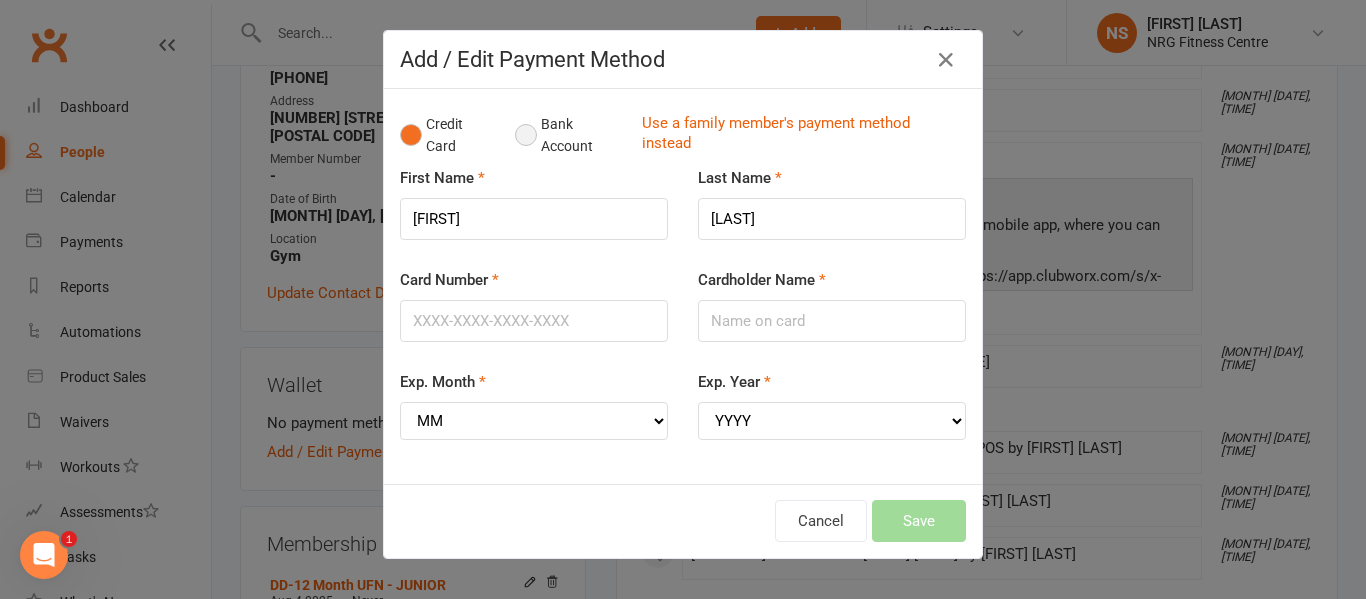 click on "Bank Account" at bounding box center (570, 135) 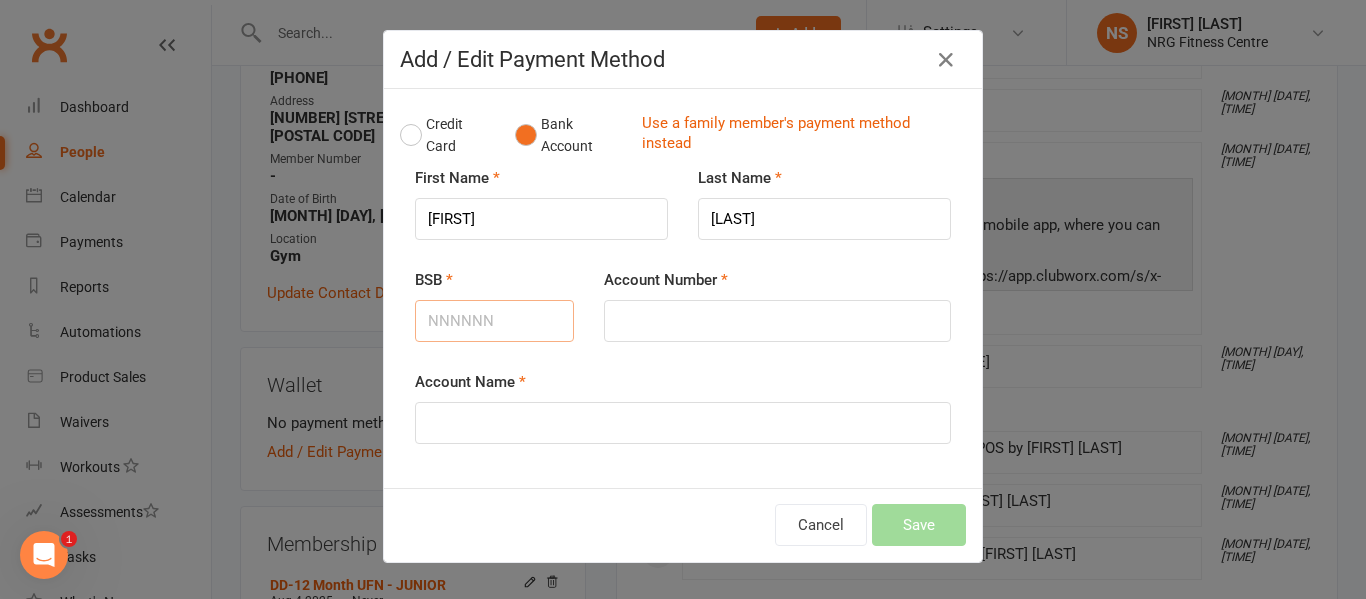 click on "BSB" at bounding box center [494, 321] 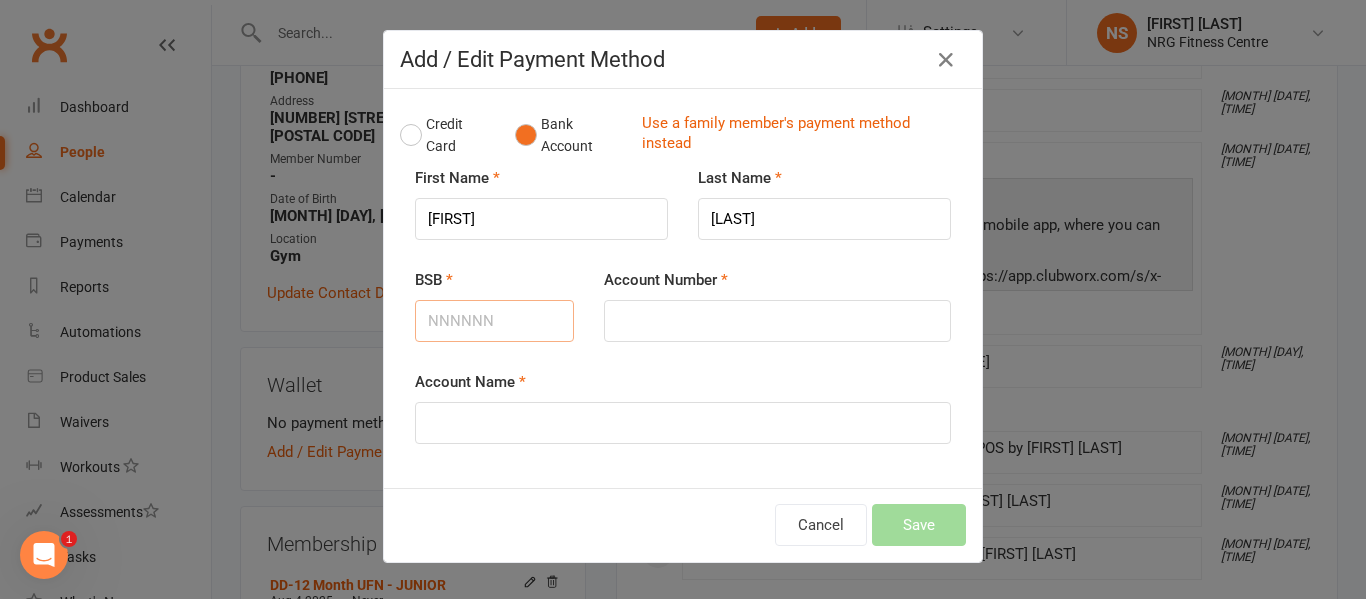 type on "062622" 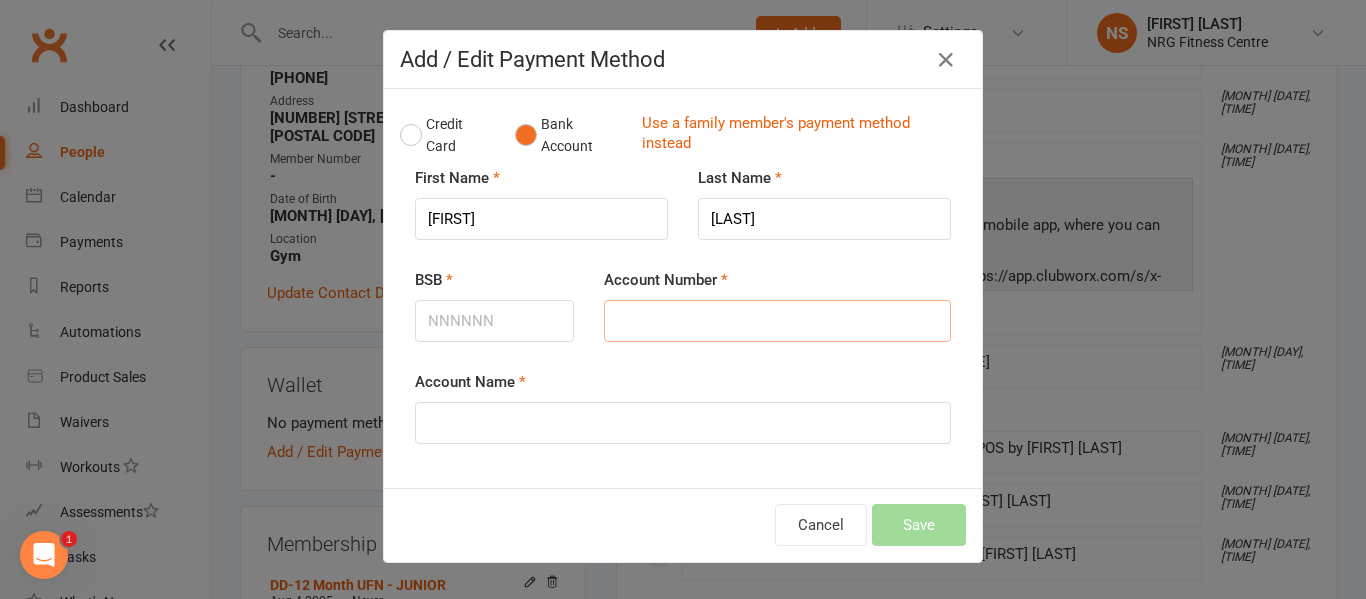 click on "Account Number" at bounding box center (777, 321) 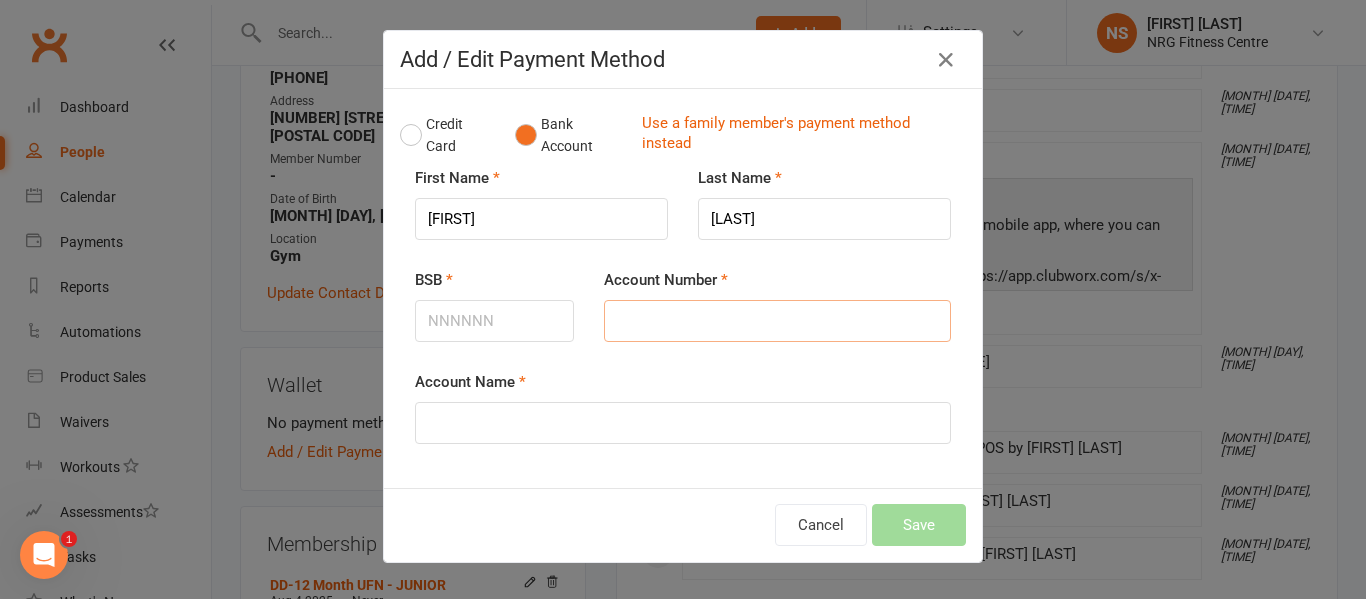click on "Account Number" at bounding box center [777, 321] 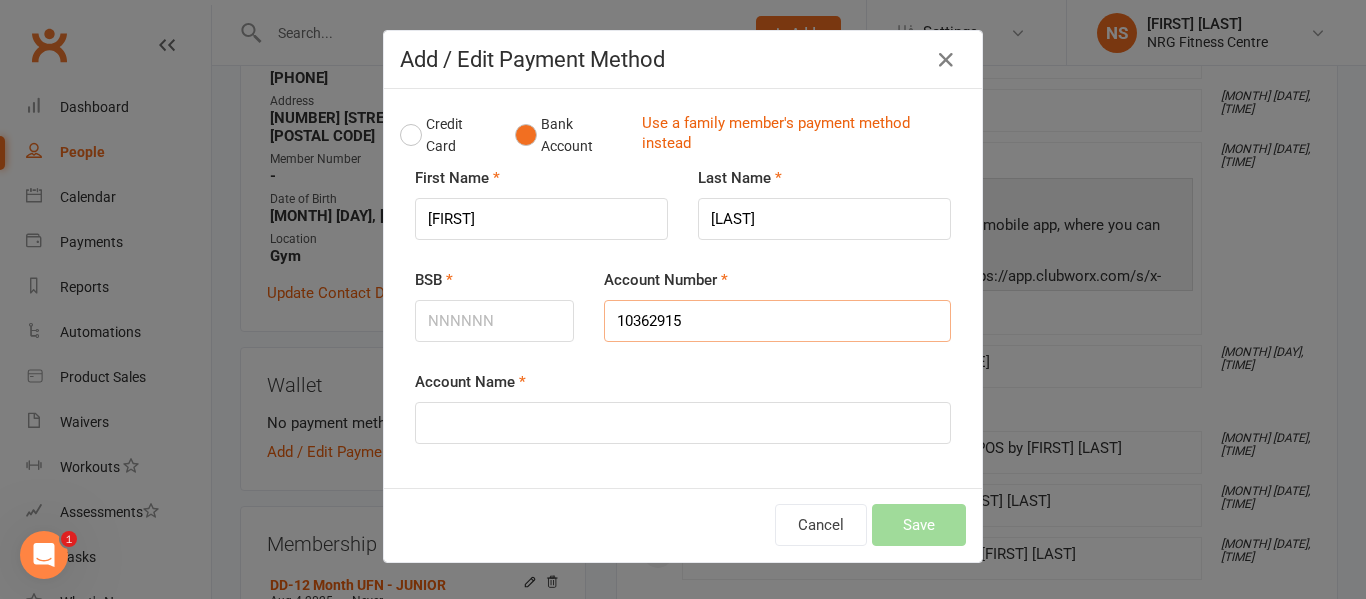 type on "10362915" 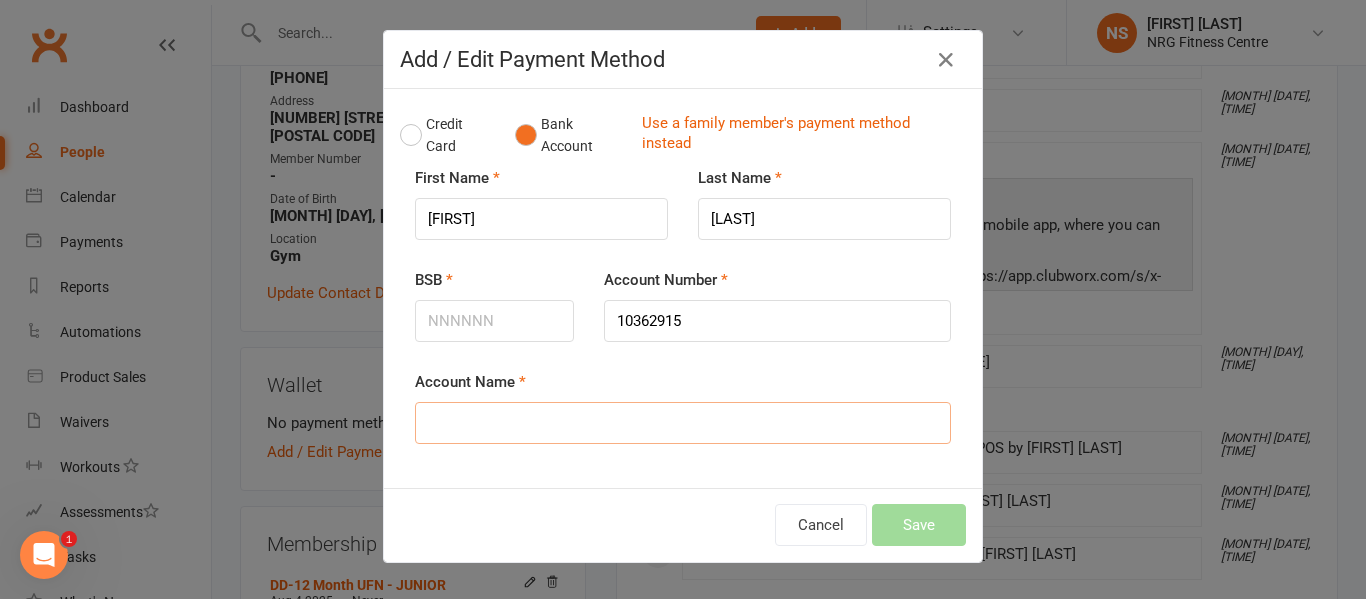 click on "Account Name" at bounding box center (683, 423) 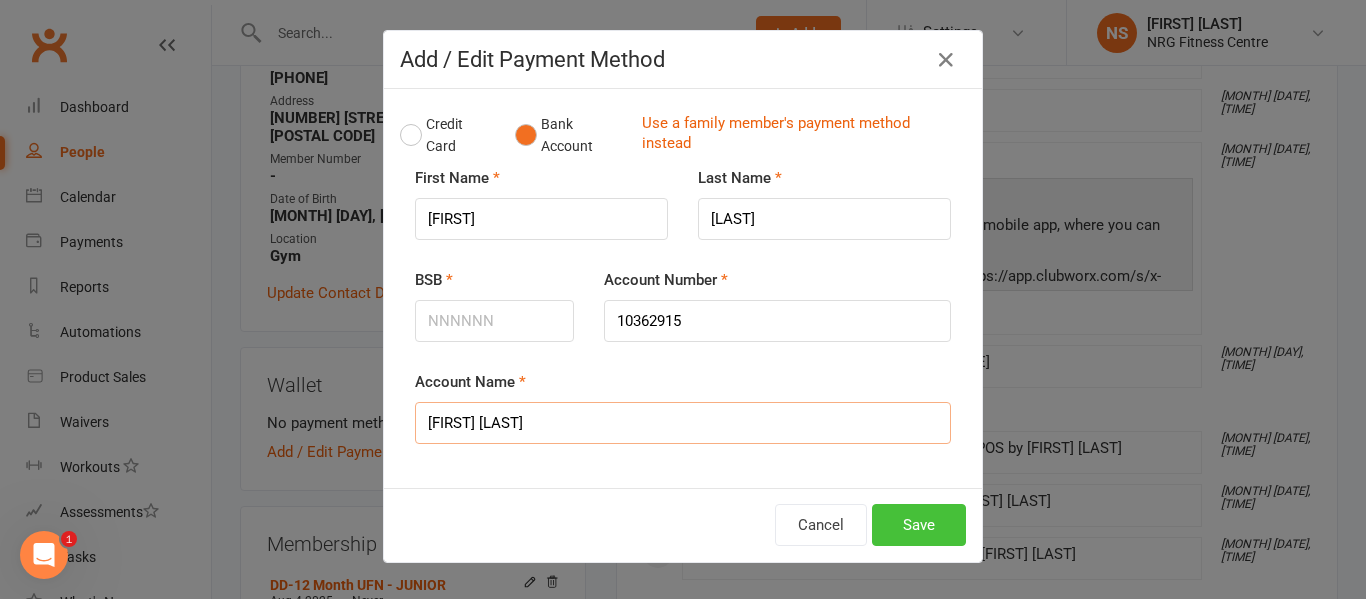 type on "Megan Nowland" 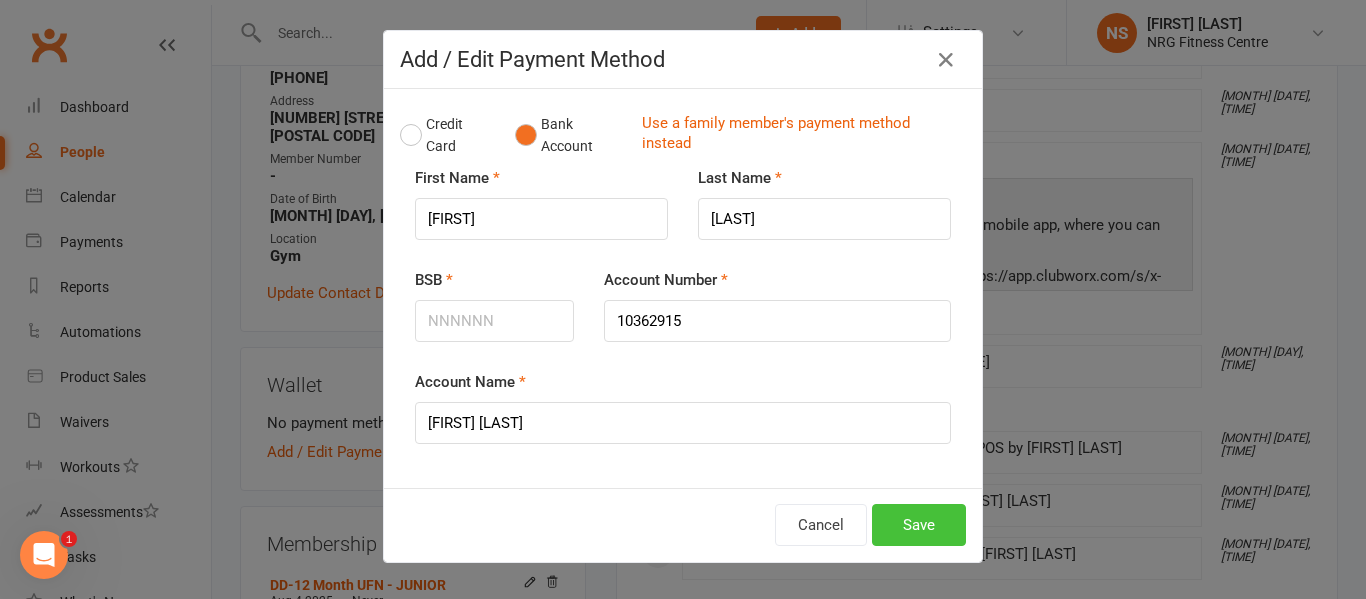 click on "Save" at bounding box center (919, 525) 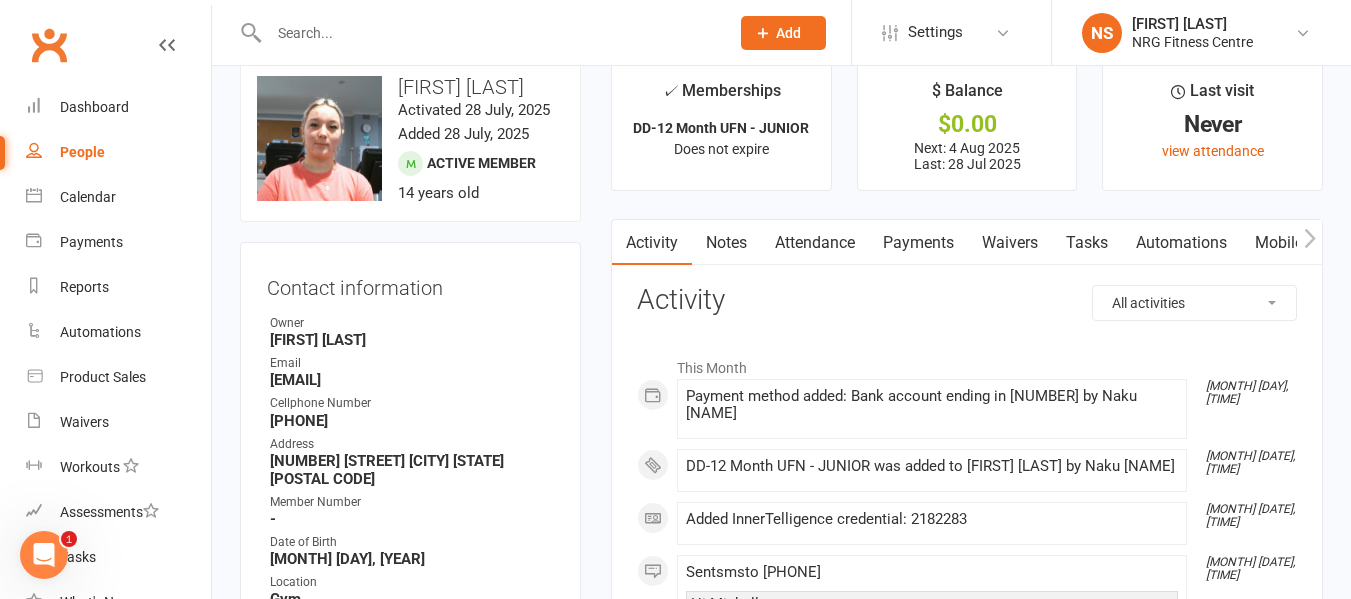 scroll, scrollTop: 0, scrollLeft: 0, axis: both 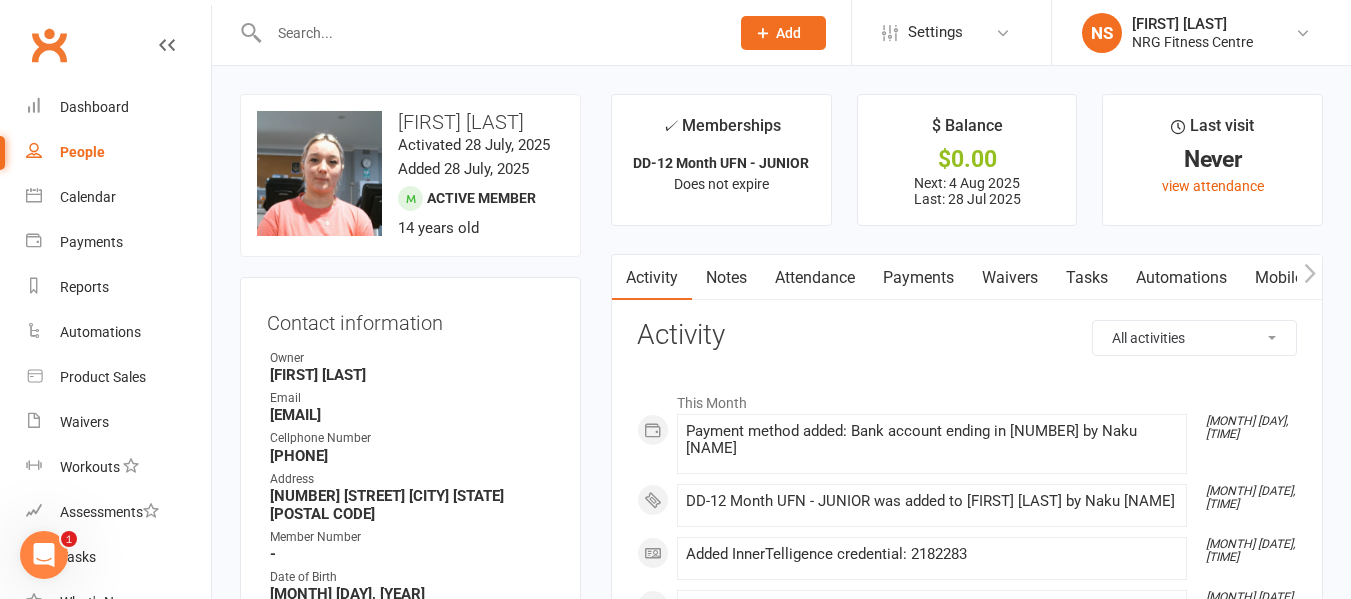 click at bounding box center [1309, 277] 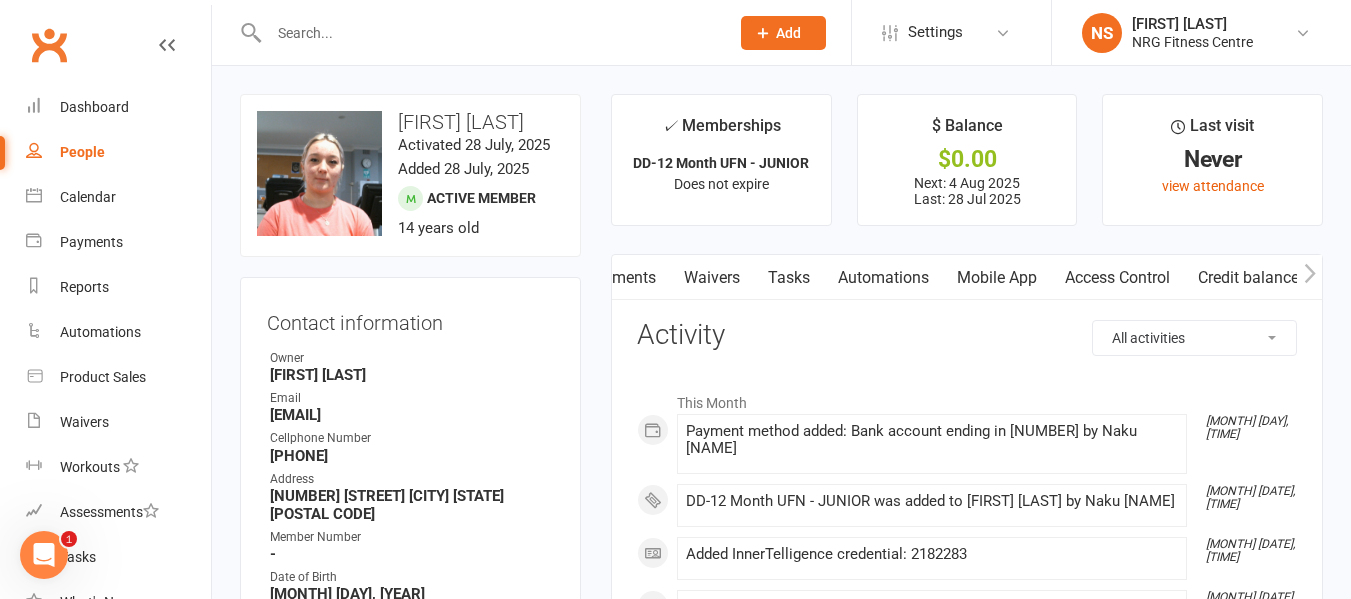 scroll, scrollTop: 0, scrollLeft: 298, axis: horizontal 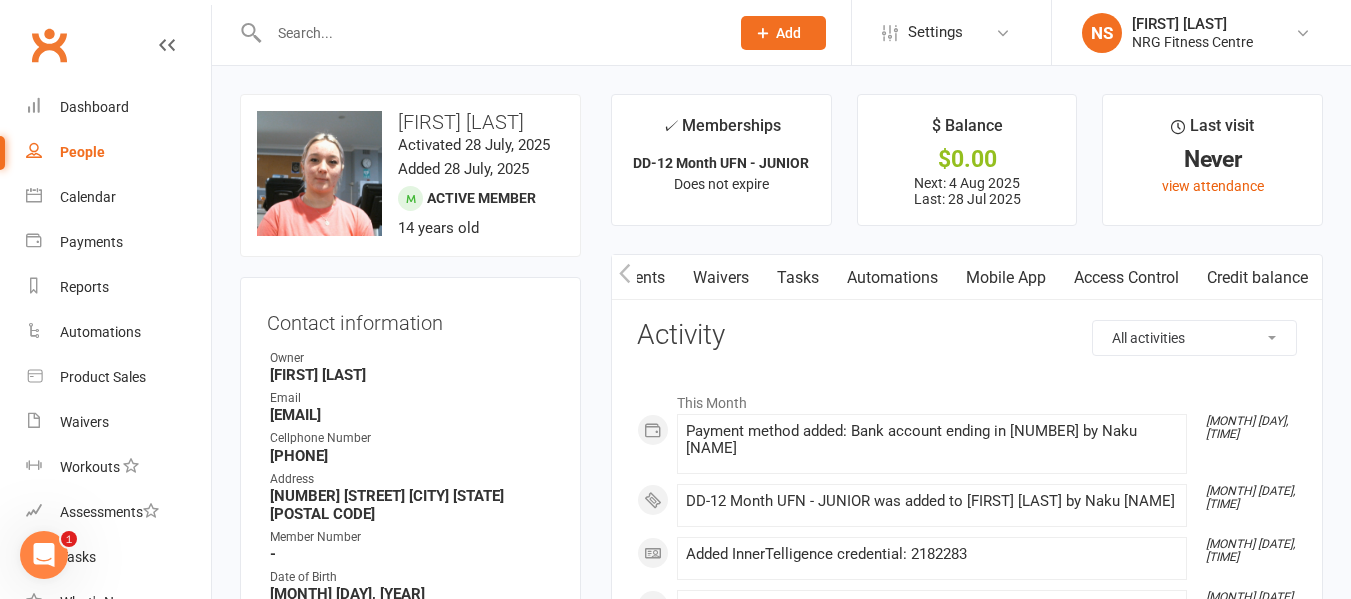 click on "Mobile App" at bounding box center [1006, 278] 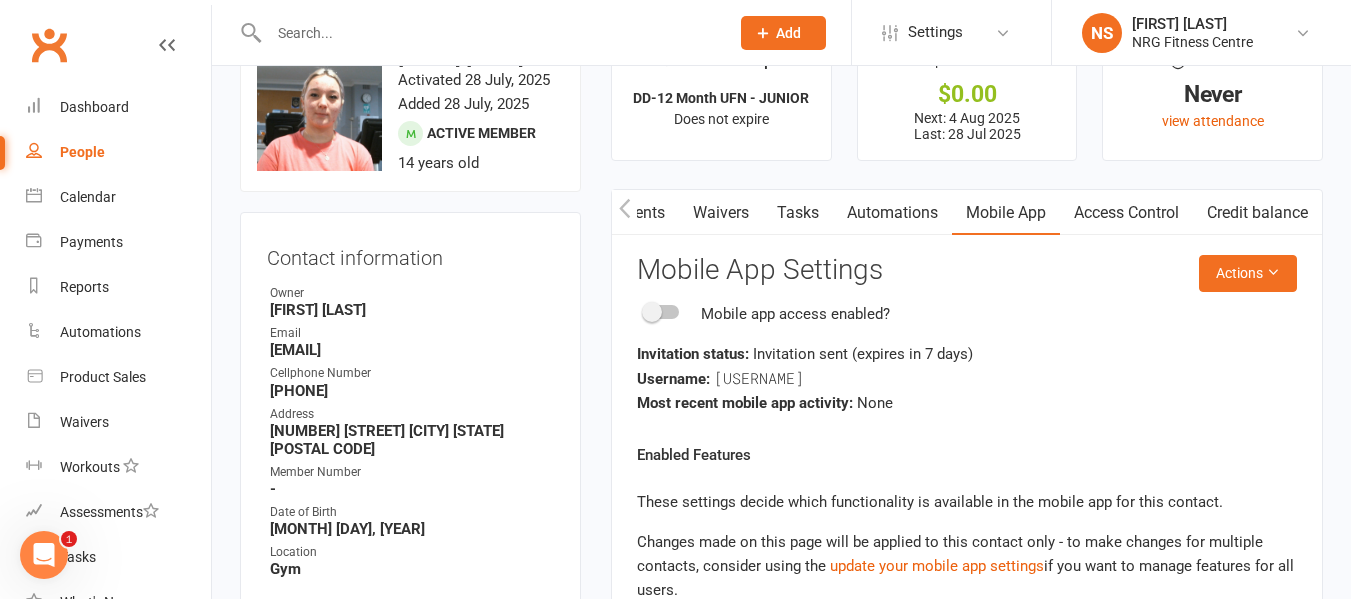 scroll, scrollTop: 100, scrollLeft: 0, axis: vertical 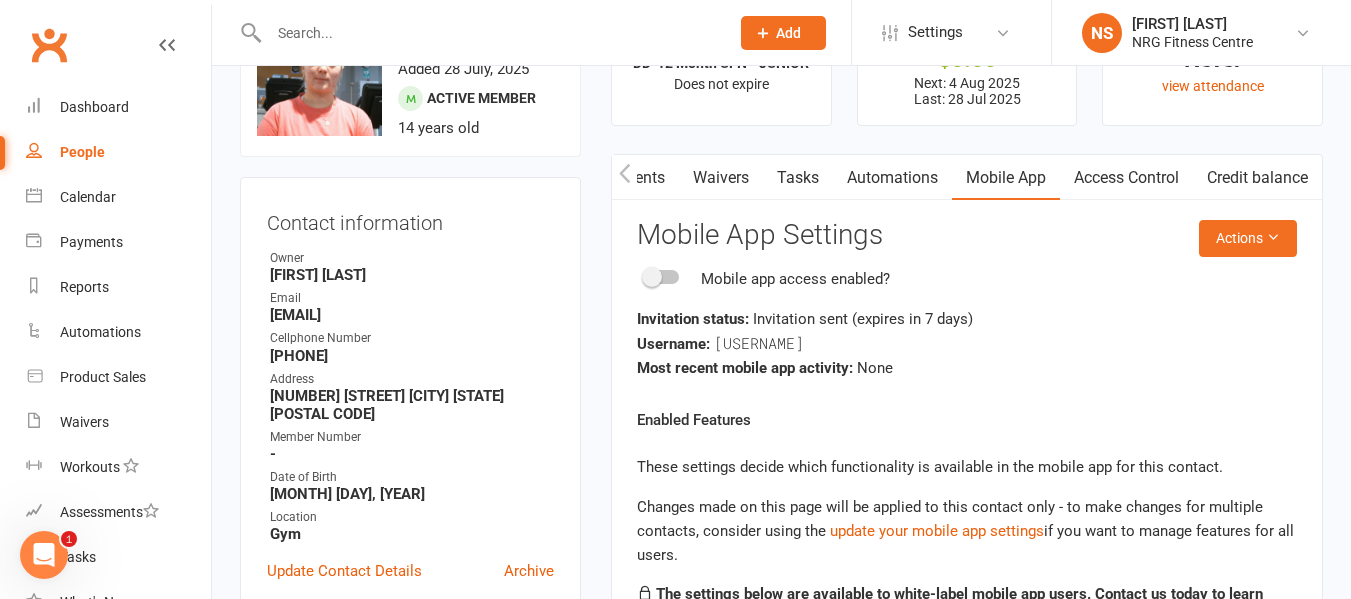 click at bounding box center [652, 277] 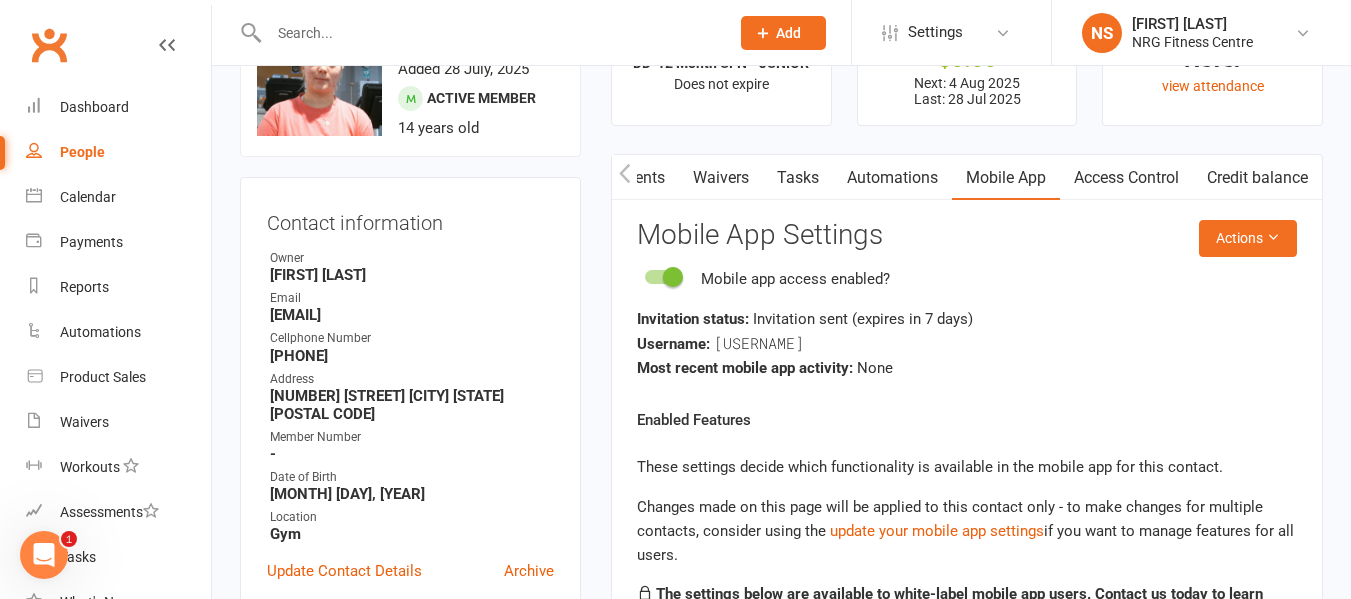 click on "Waivers" at bounding box center (721, 178) 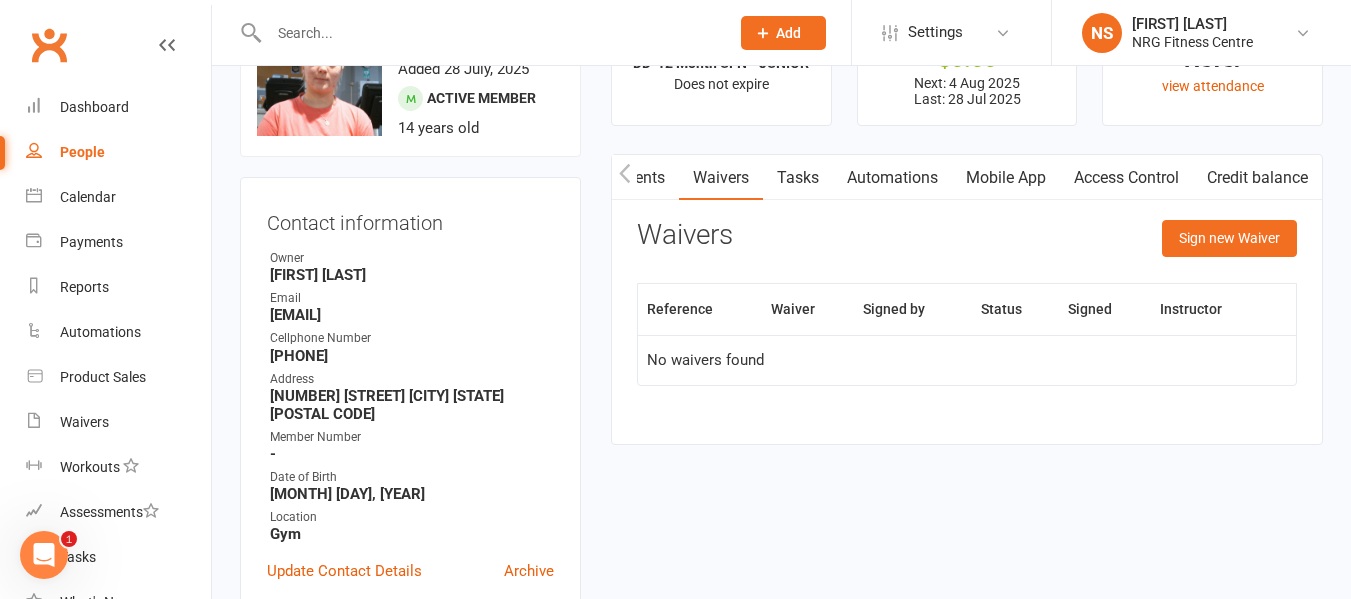 click at bounding box center [624, 177] 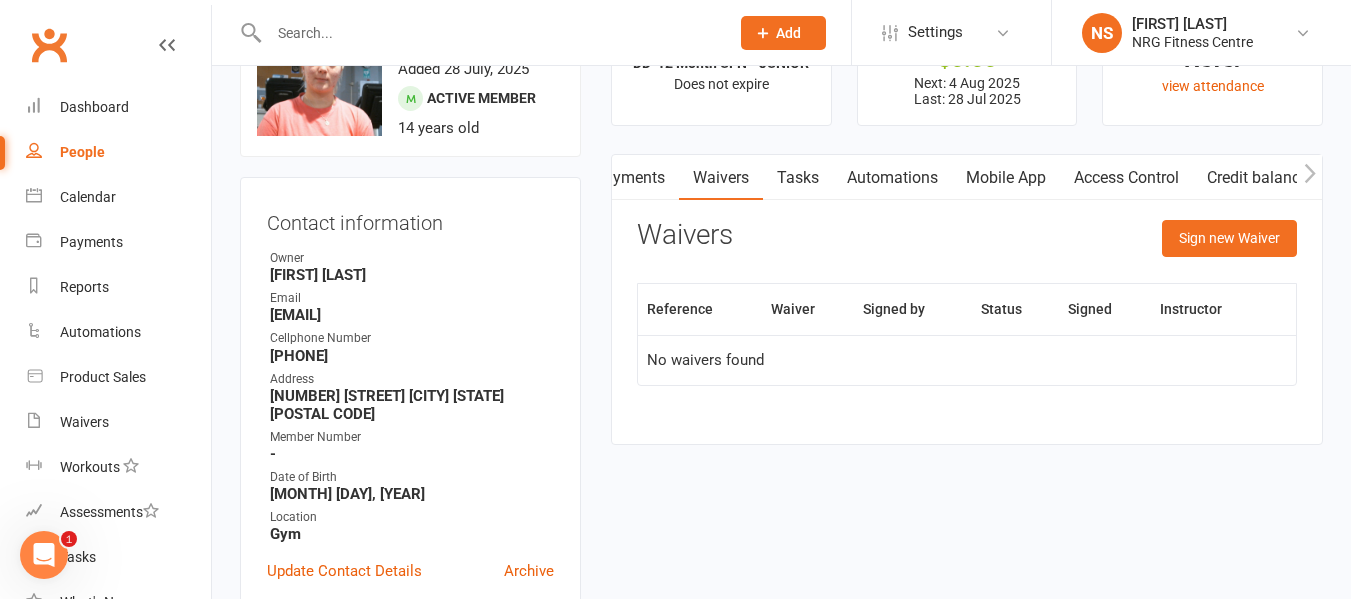 scroll, scrollTop: 0, scrollLeft: 0, axis: both 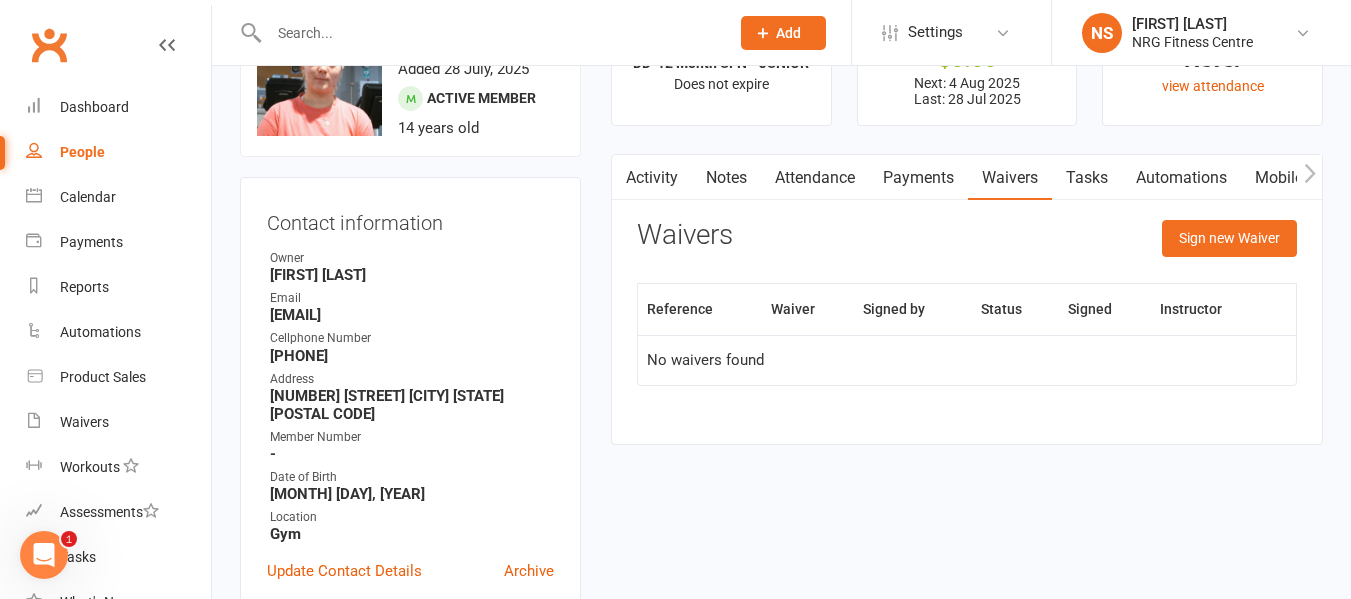 click on "Activity" at bounding box center (652, 178) 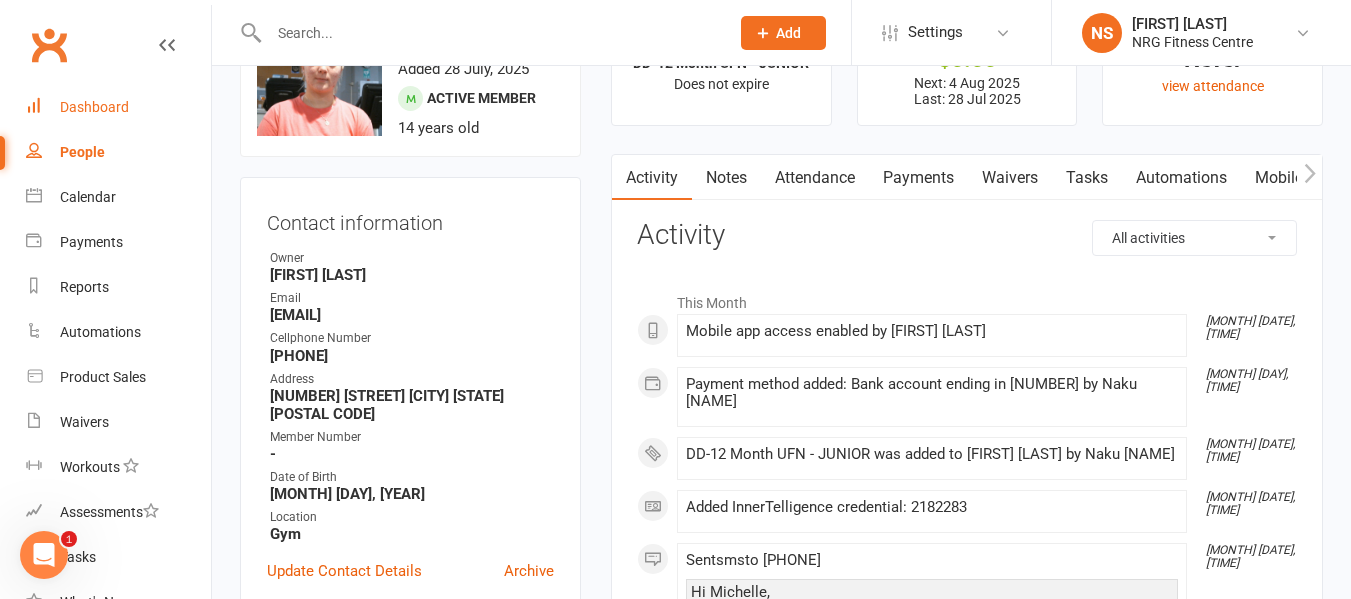 click on "Dashboard" at bounding box center [118, 107] 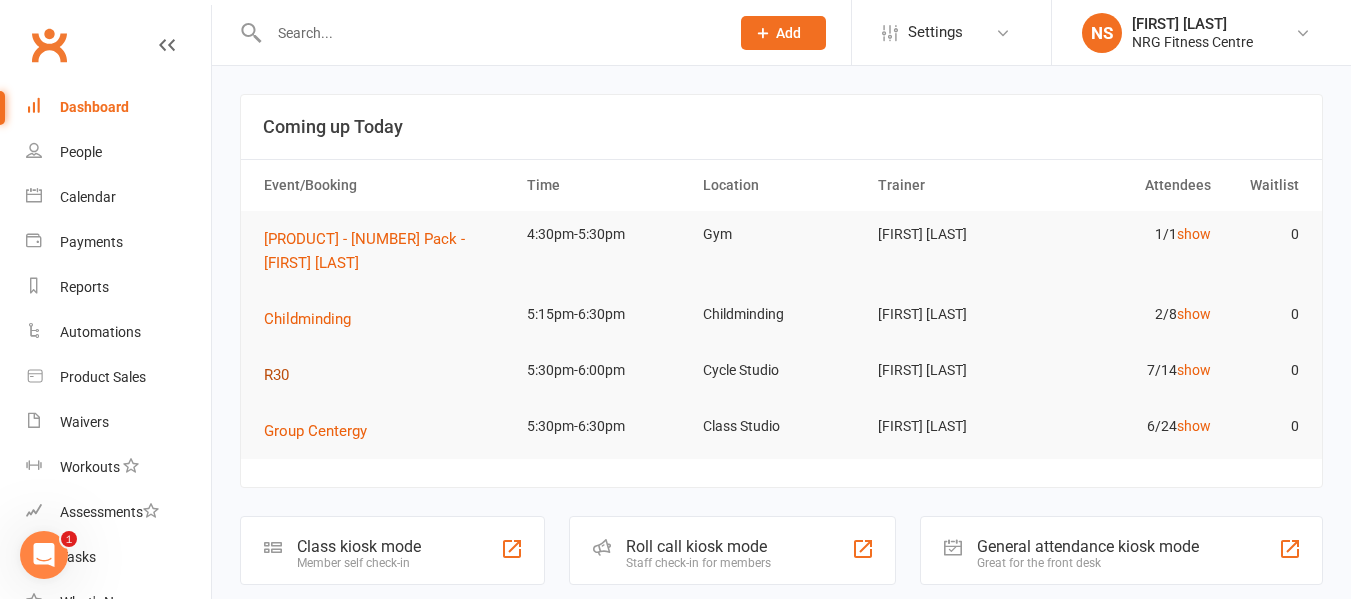 click on "R30" at bounding box center [276, 375] 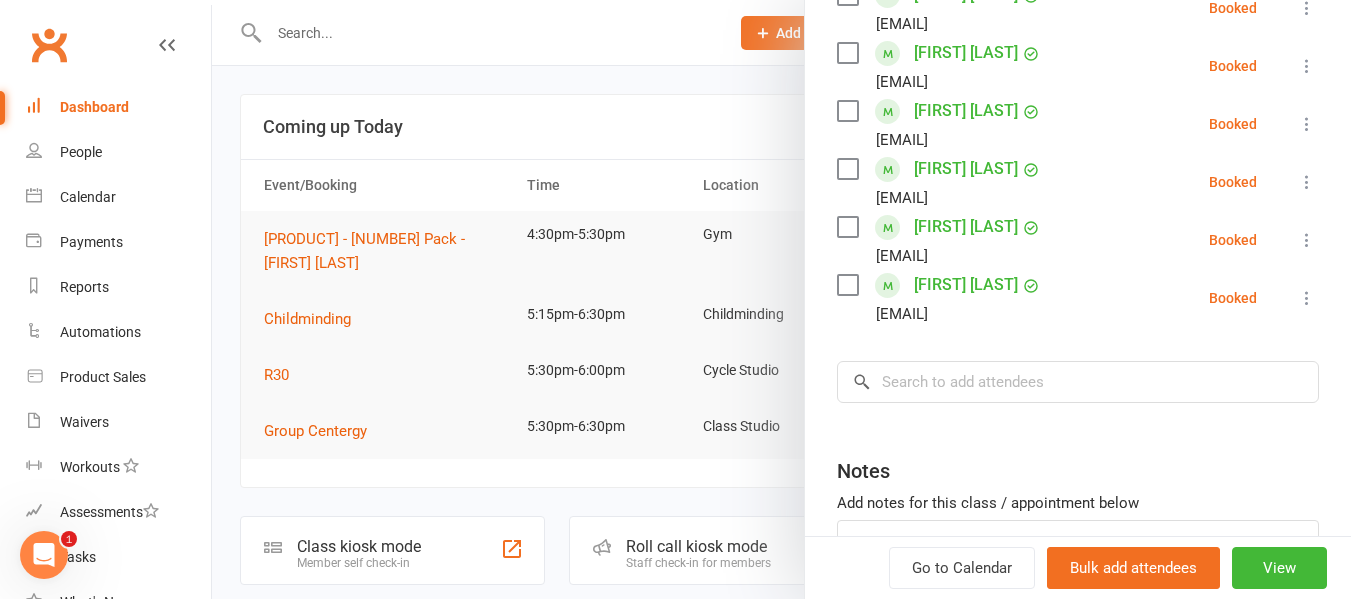 scroll, scrollTop: 600, scrollLeft: 0, axis: vertical 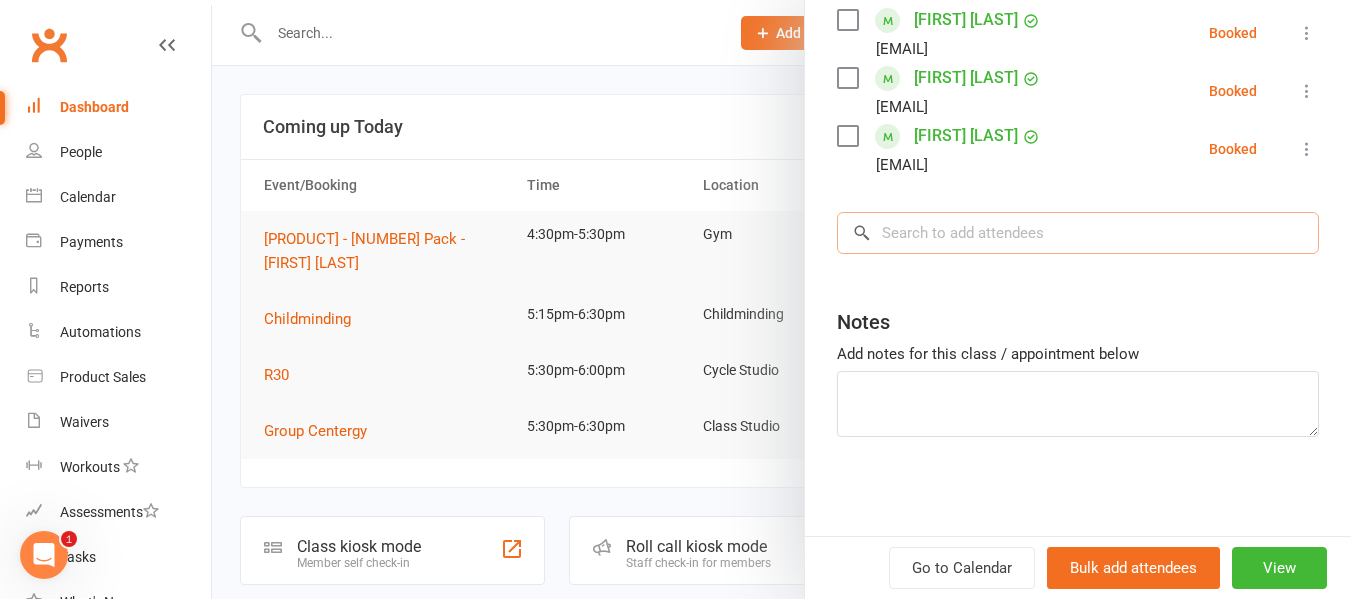 click at bounding box center [1078, 233] 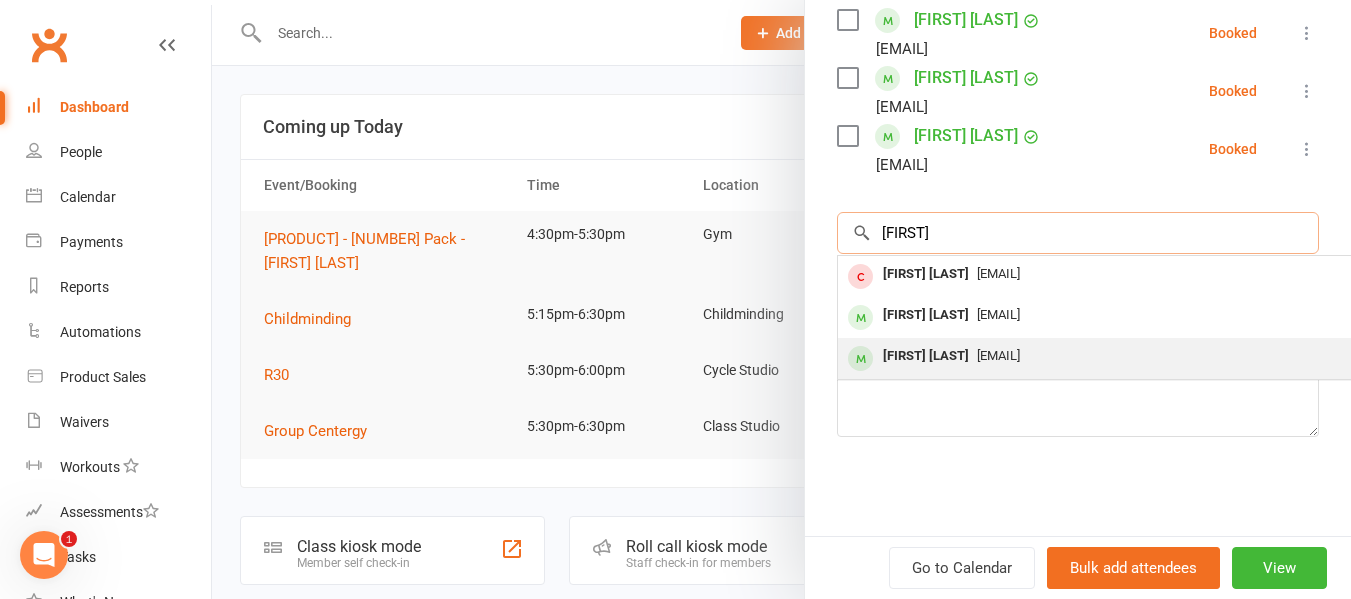 type on "angus" 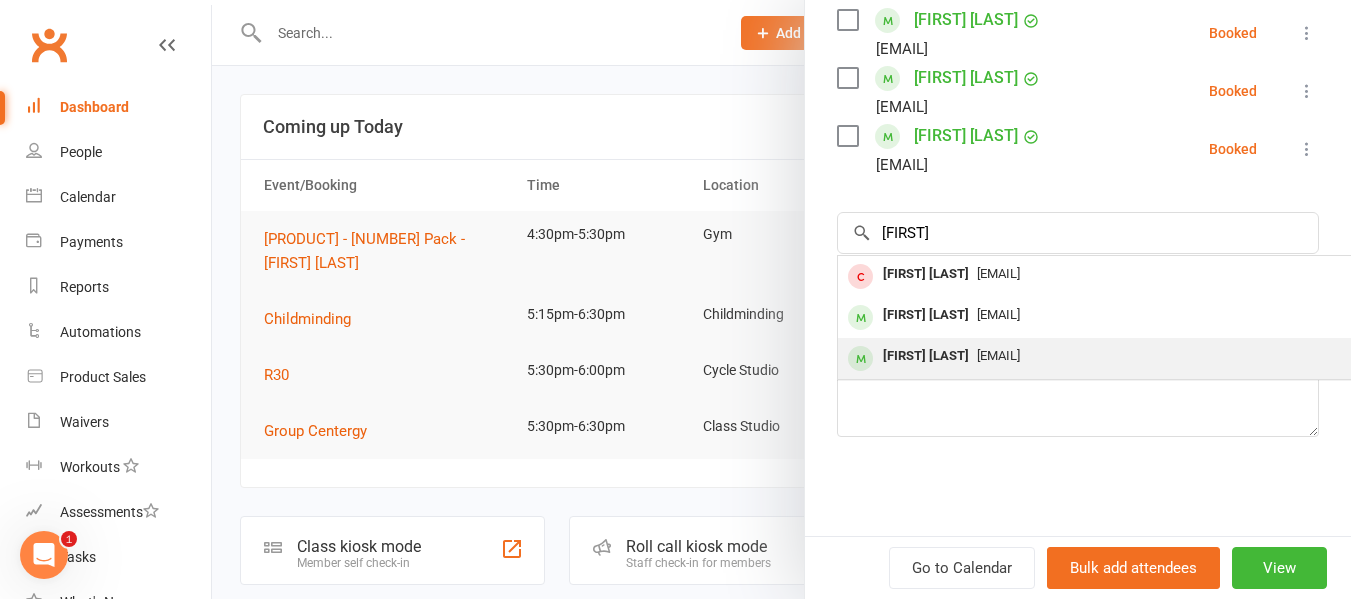 click on "[FIRST] [LAST]" at bounding box center [926, 356] 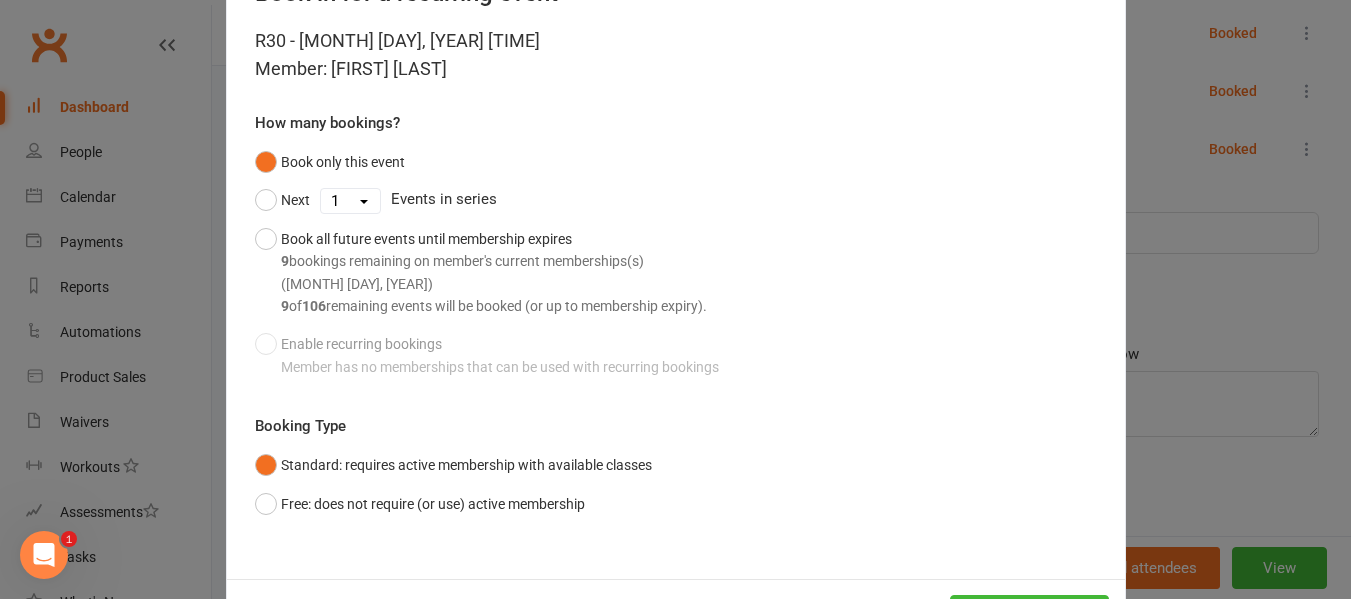 scroll, scrollTop: 165, scrollLeft: 0, axis: vertical 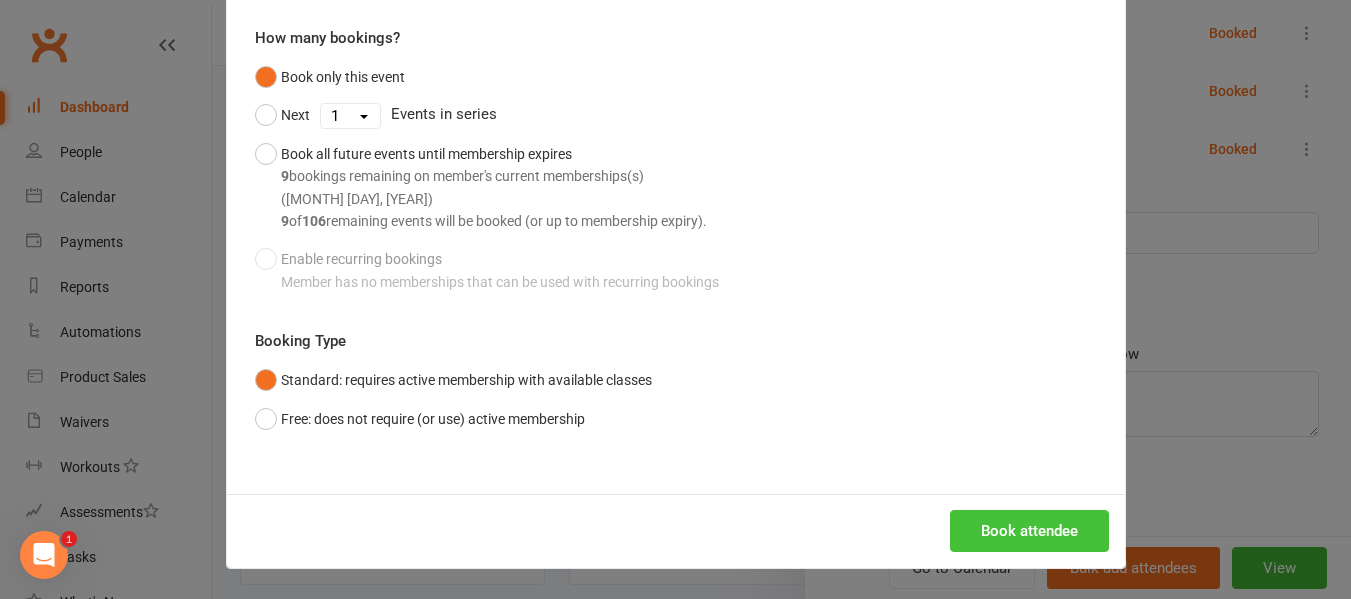 click on "Book attendee" at bounding box center (1029, 531) 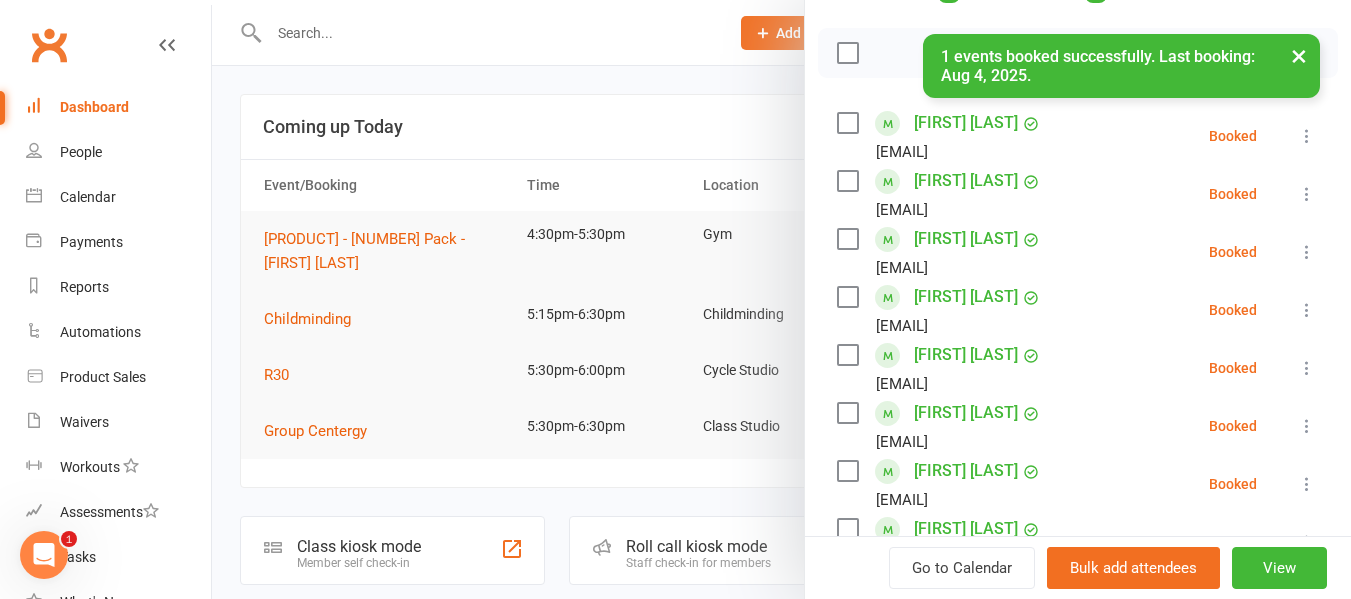 scroll, scrollTop: 300, scrollLeft: 0, axis: vertical 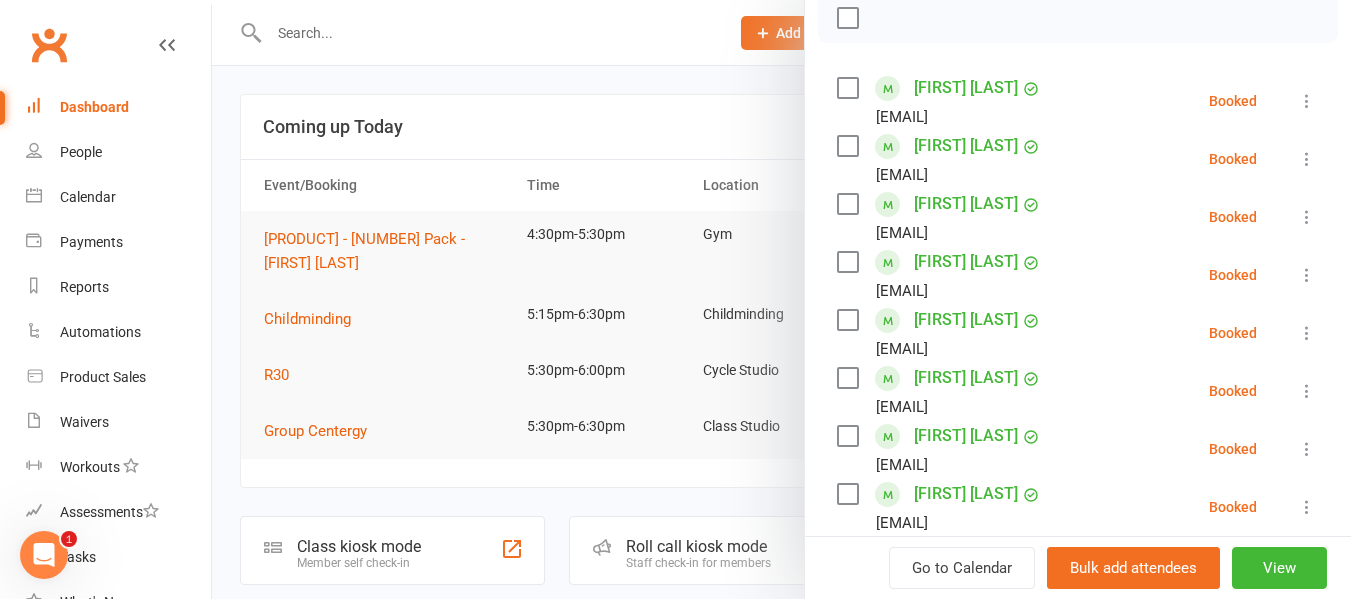 click at bounding box center (781, 299) 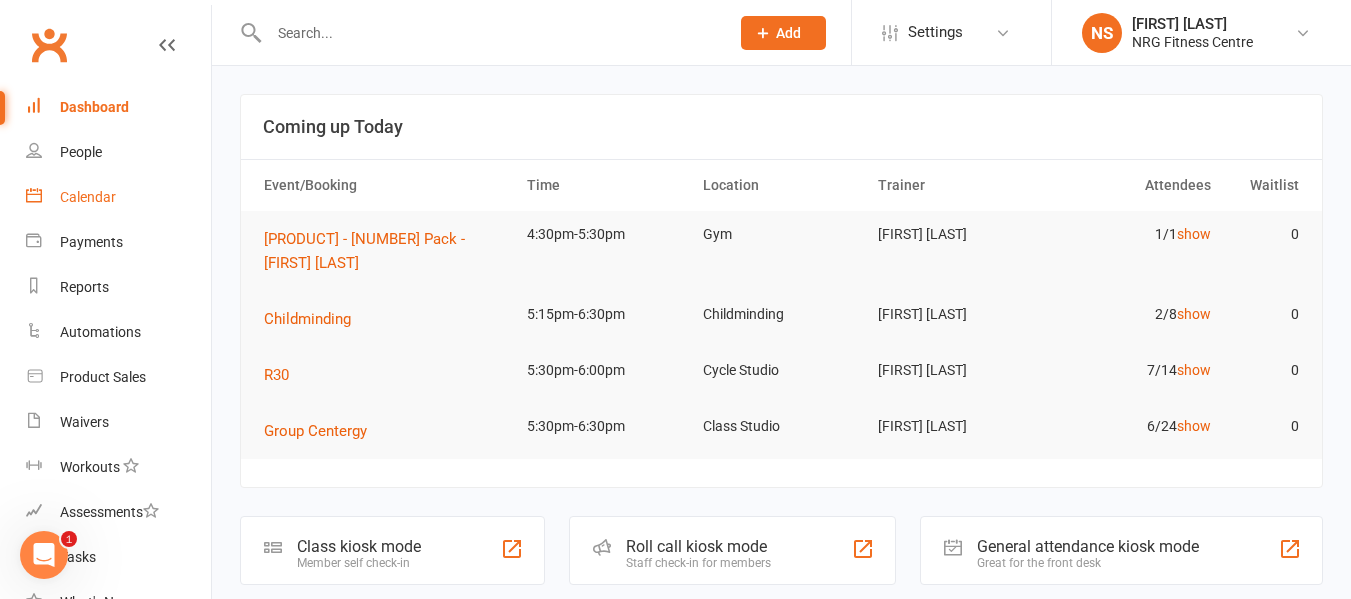 click on "Calendar" at bounding box center (88, 197) 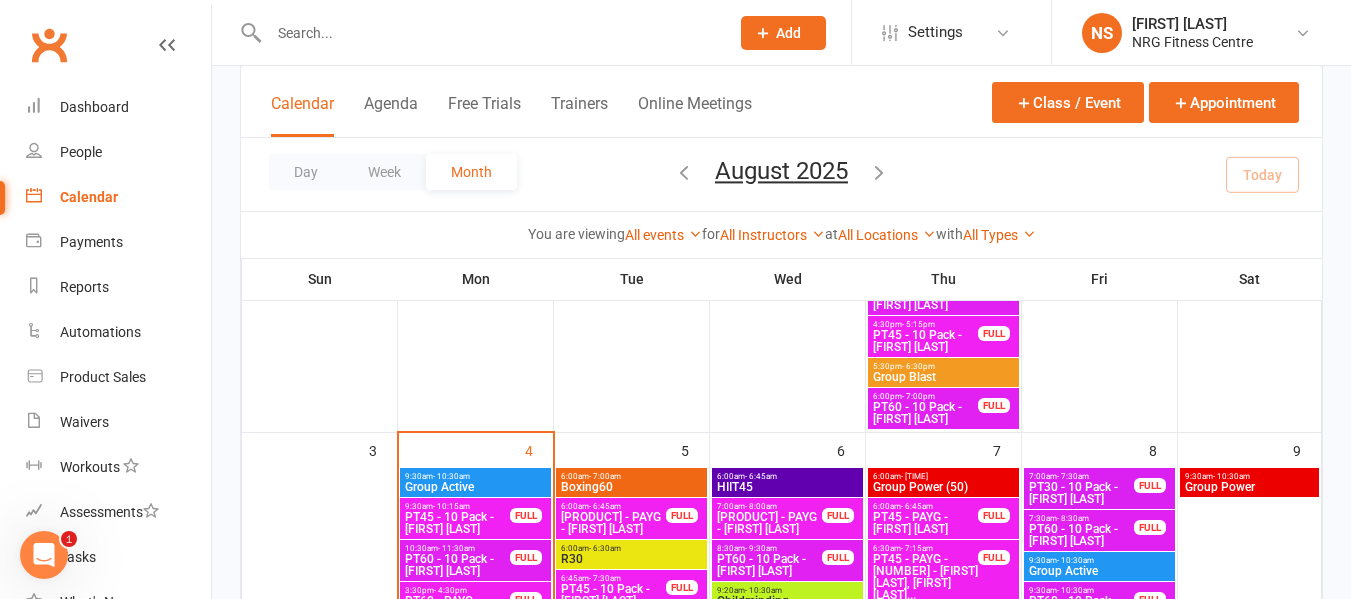 scroll, scrollTop: 500, scrollLeft: 0, axis: vertical 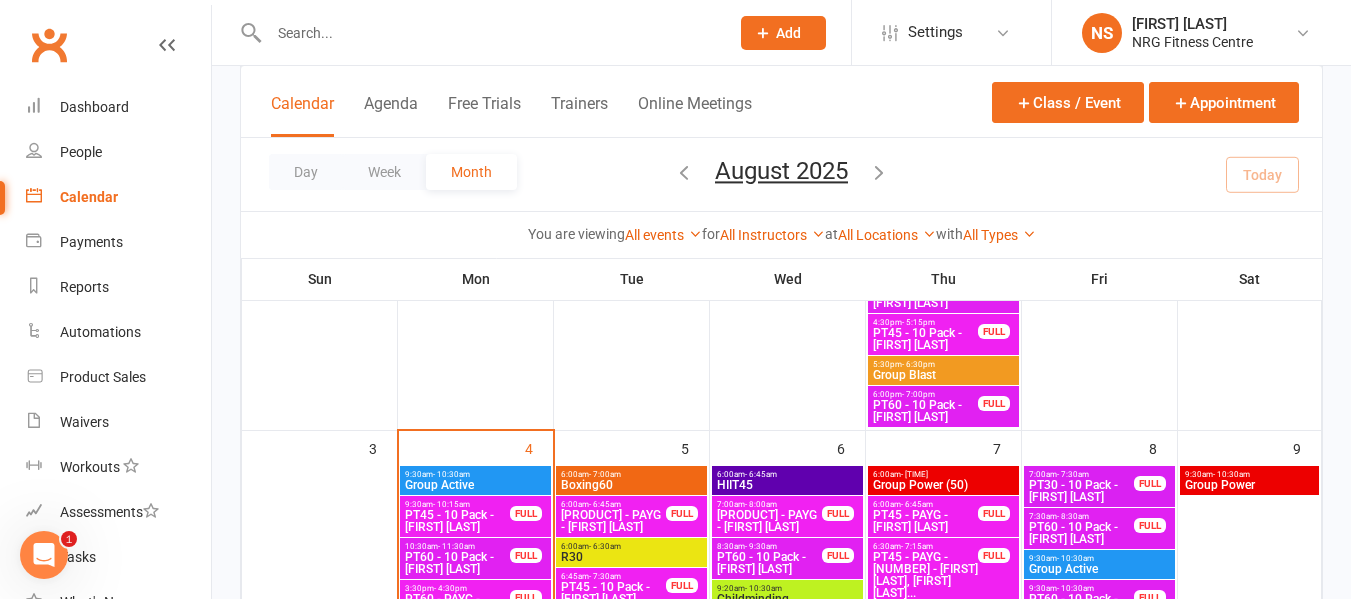 click on "Boxing60" at bounding box center [631, 485] 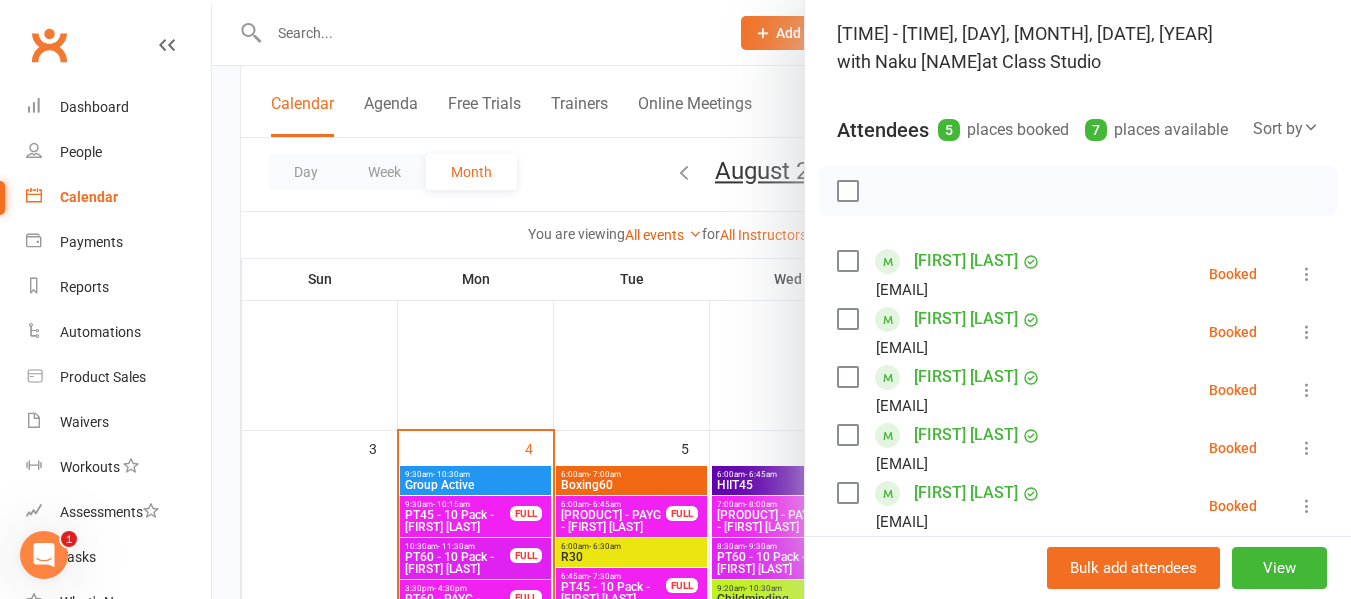 scroll, scrollTop: 300, scrollLeft: 0, axis: vertical 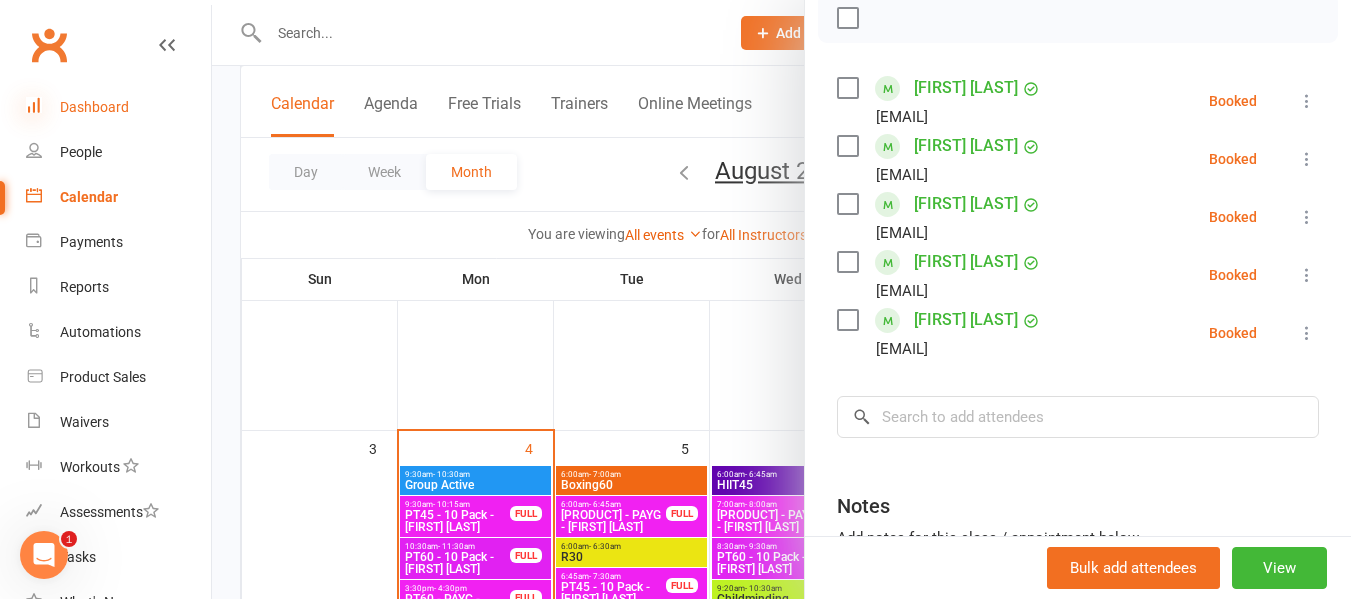 click at bounding box center (34, 105) 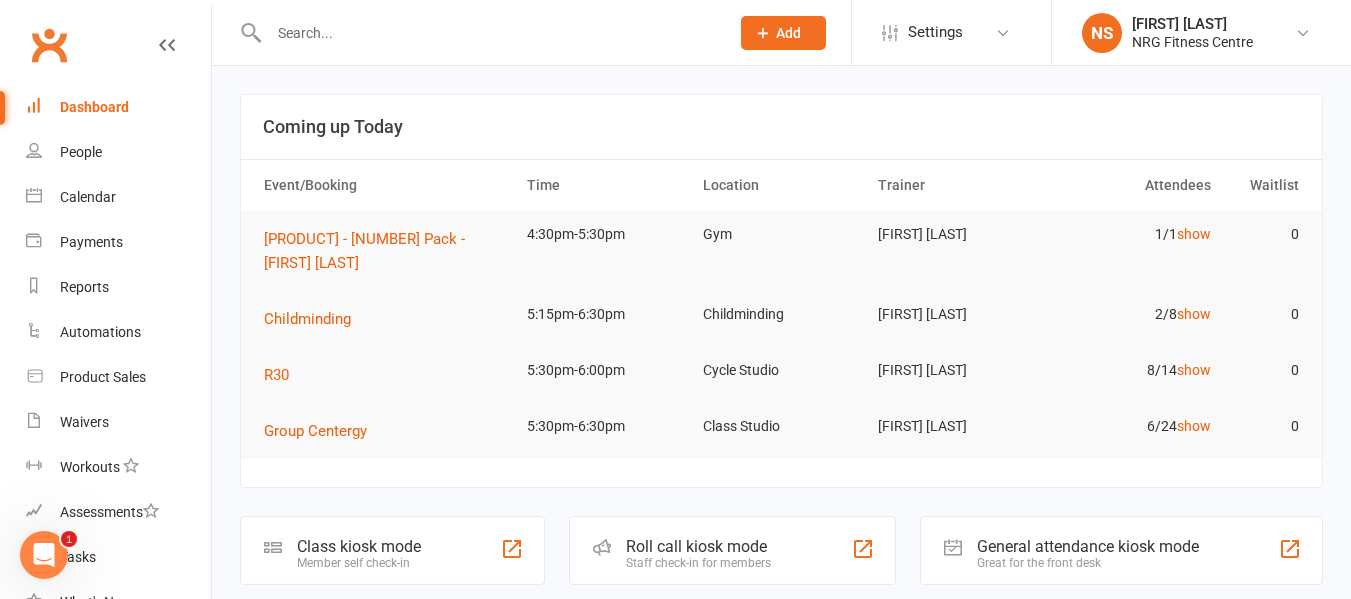 click at bounding box center (489, 33) 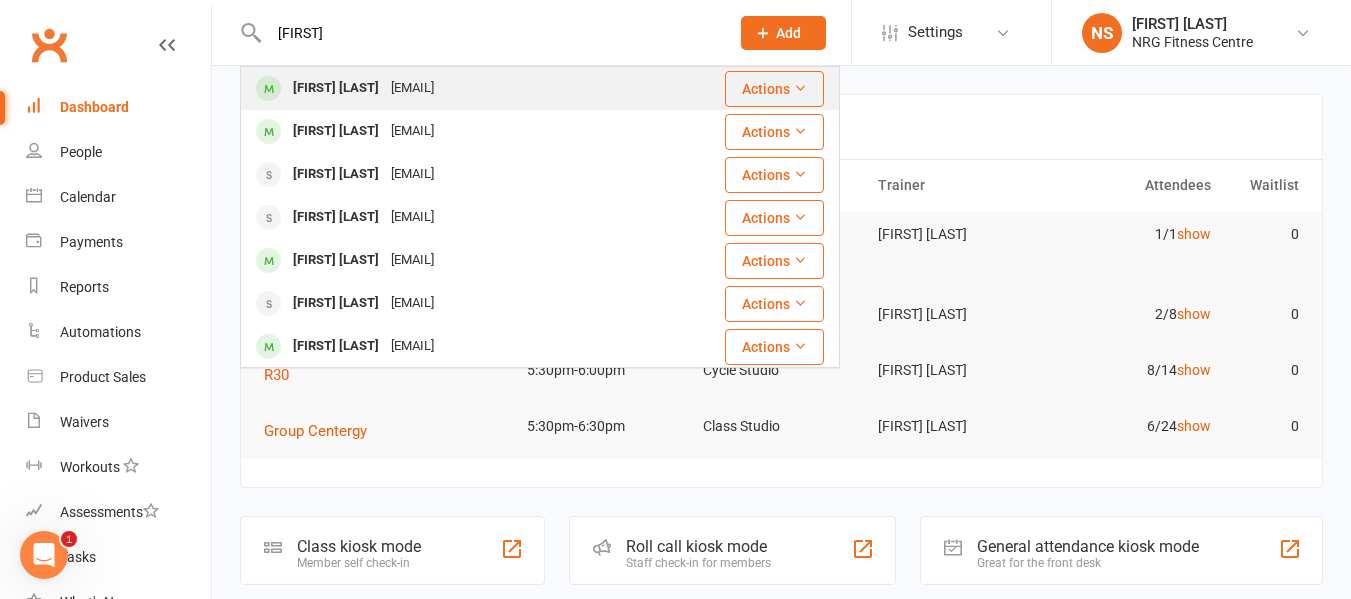 type on "savan" 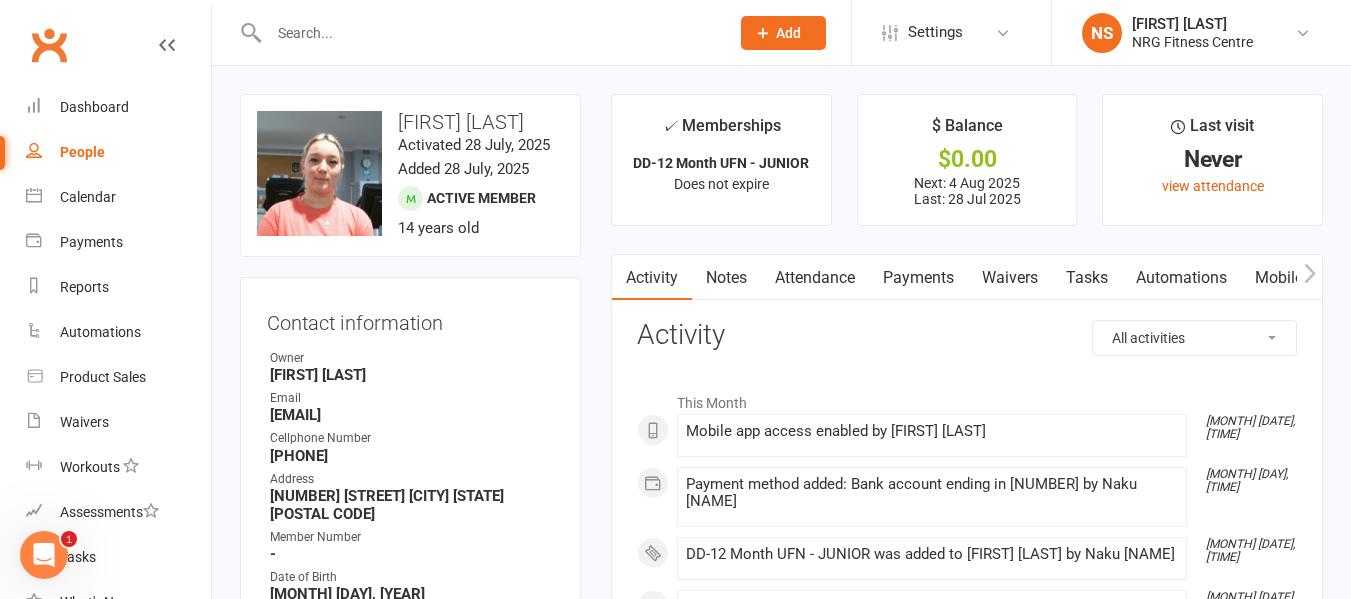 scroll, scrollTop: 100, scrollLeft: 0, axis: vertical 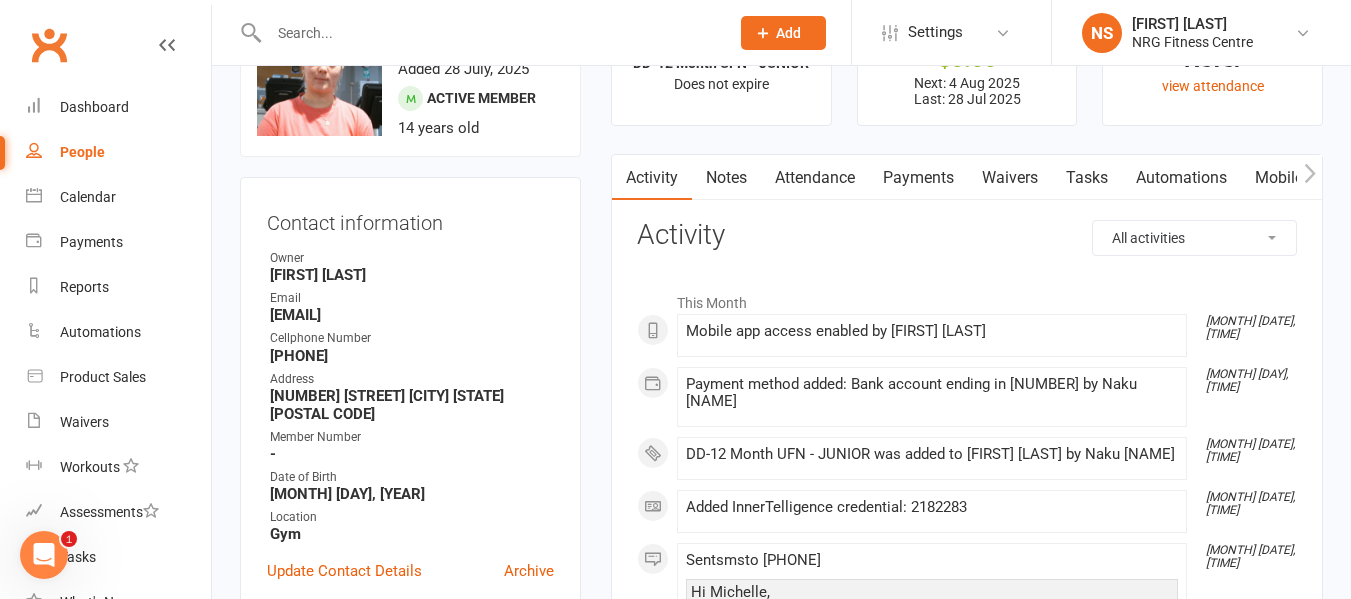 click on "Mobile App" at bounding box center (1295, 178) 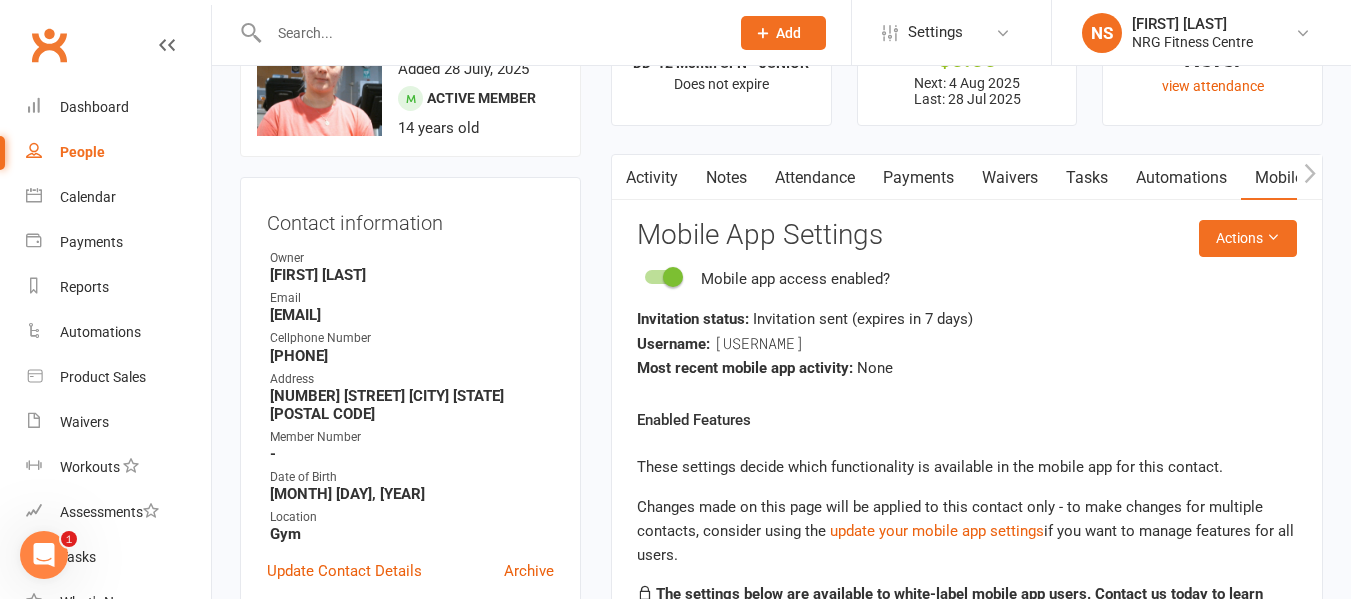 click at bounding box center (1309, 177) 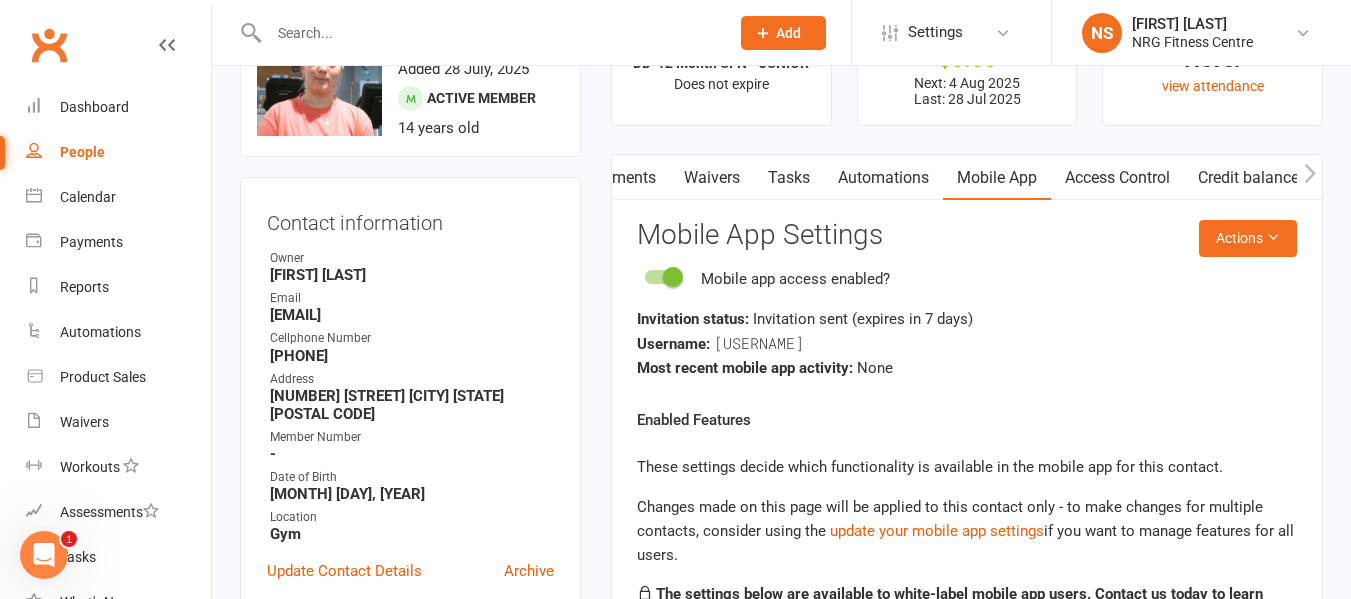 scroll, scrollTop: 0, scrollLeft: 298, axis: horizontal 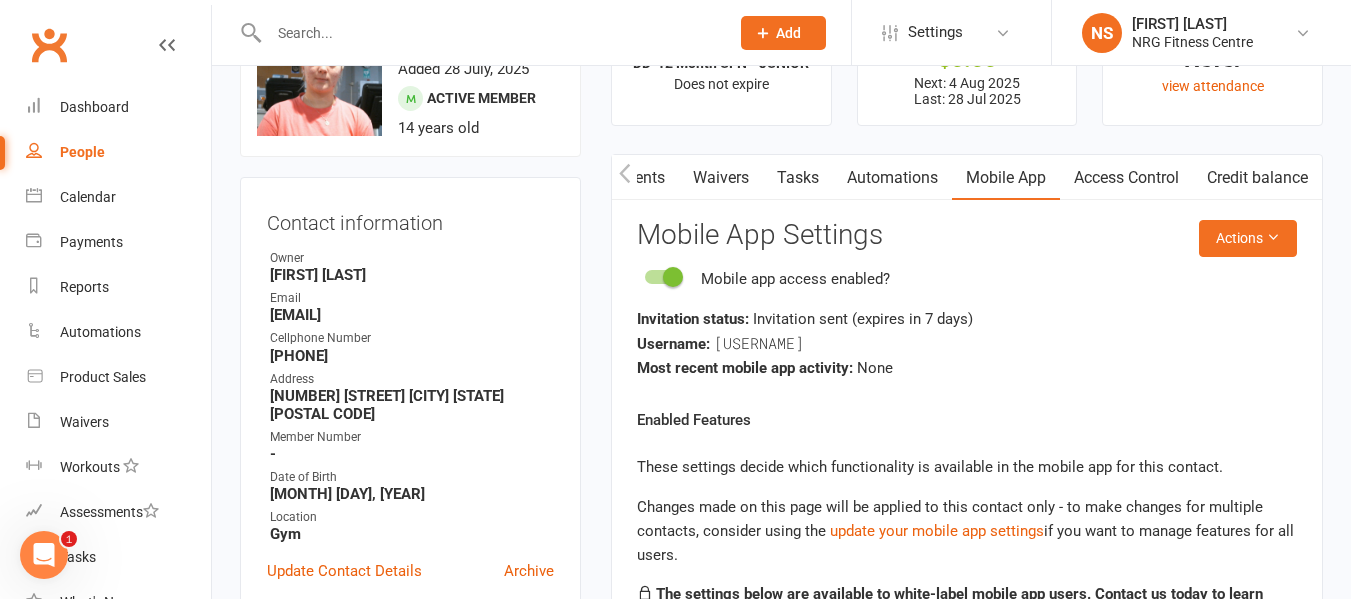 click on "Access Control" at bounding box center [1126, 178] 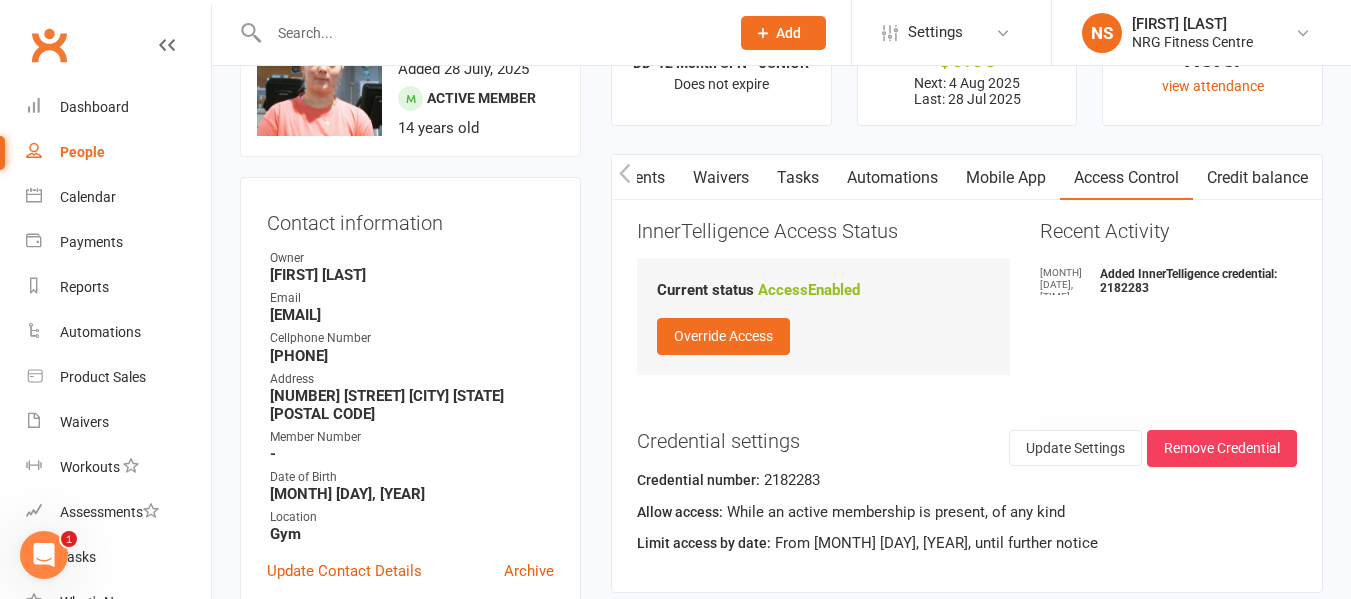 click 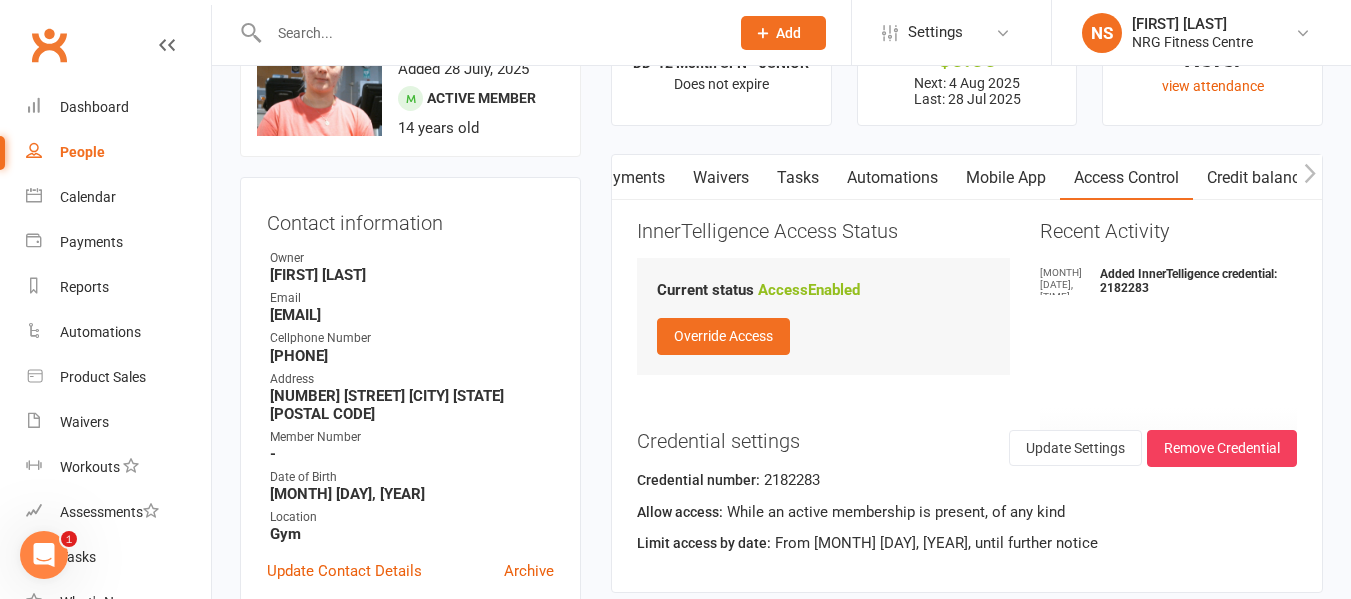 scroll, scrollTop: 0, scrollLeft: 0, axis: both 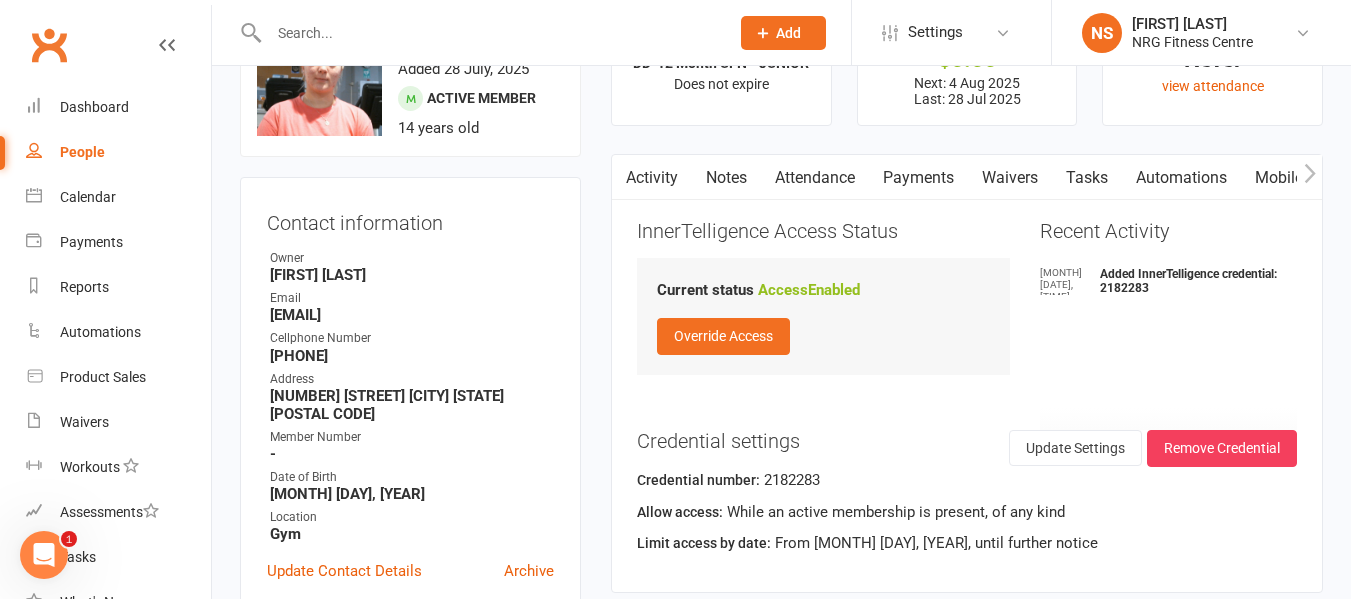 click on "Activity" at bounding box center [652, 178] 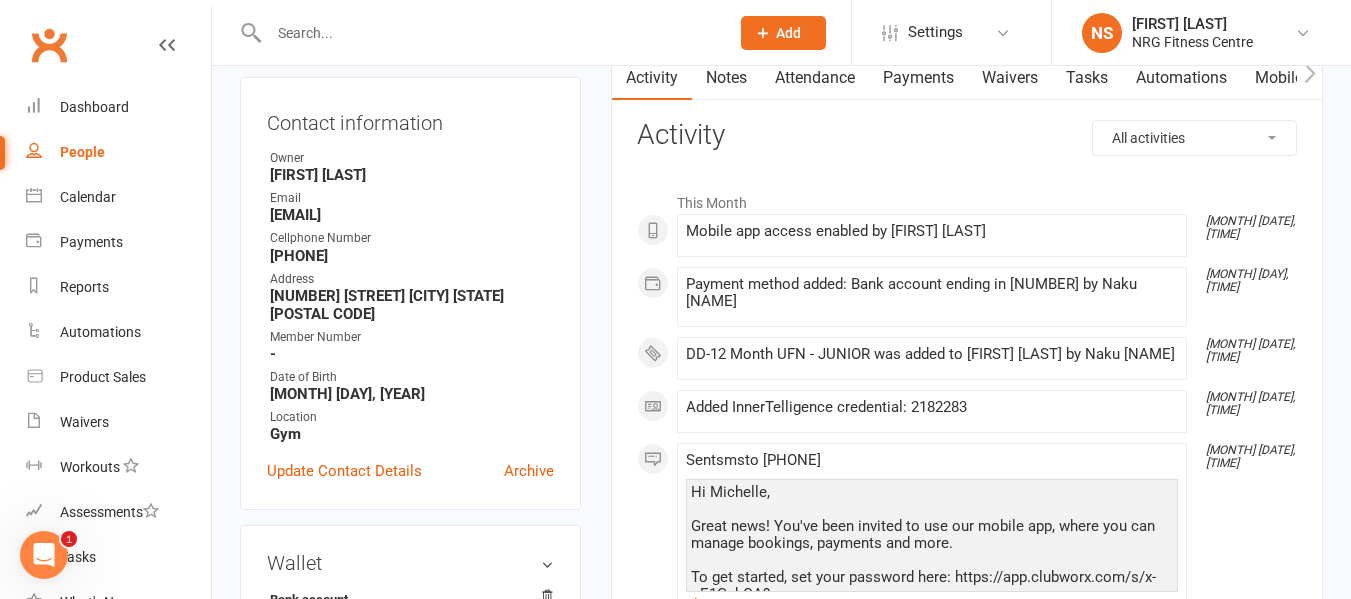 scroll, scrollTop: 100, scrollLeft: 0, axis: vertical 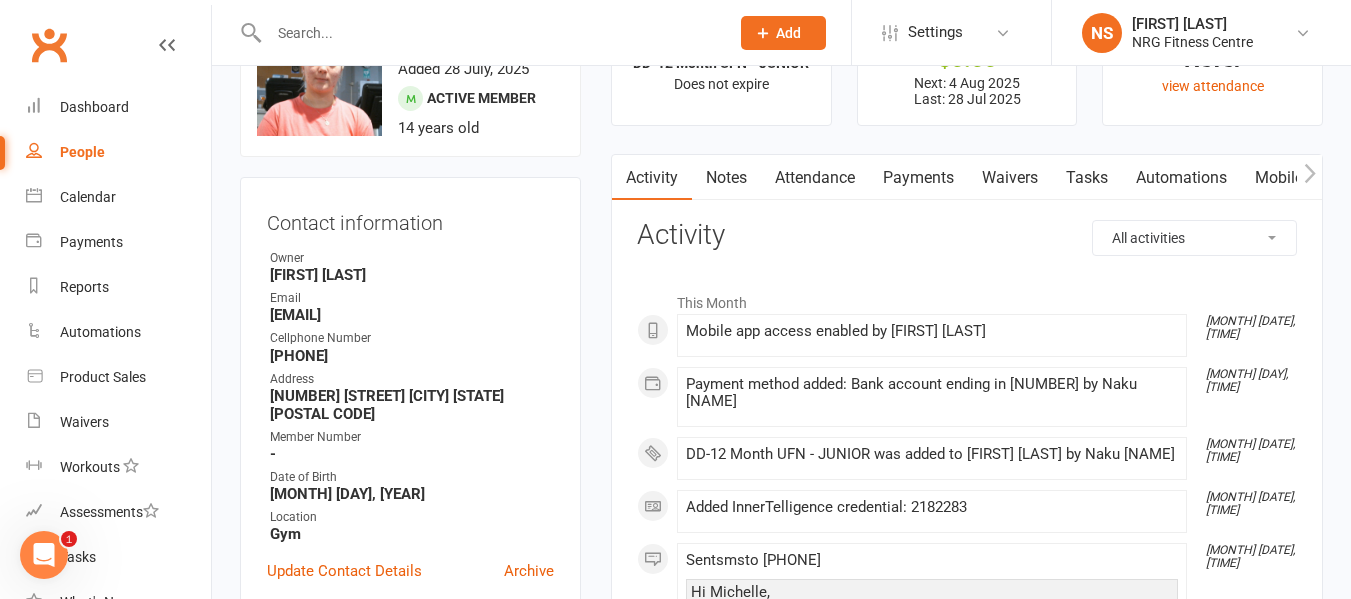 click on "Payments" at bounding box center (918, 178) 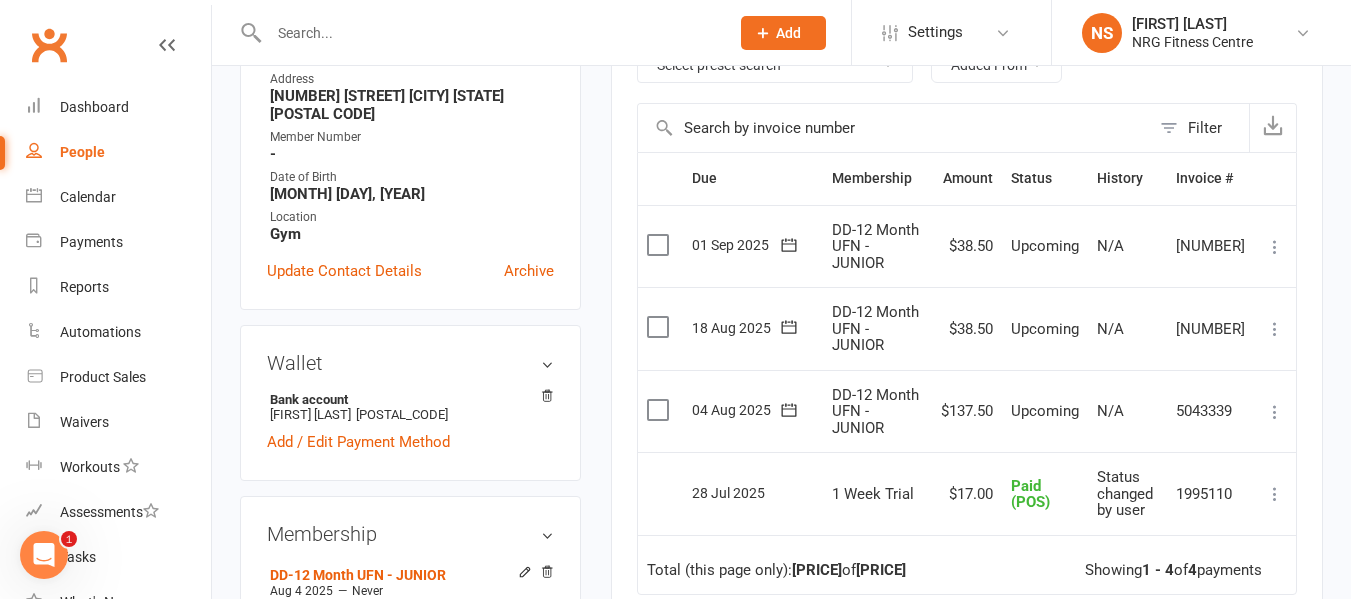 scroll, scrollTop: 0, scrollLeft: 0, axis: both 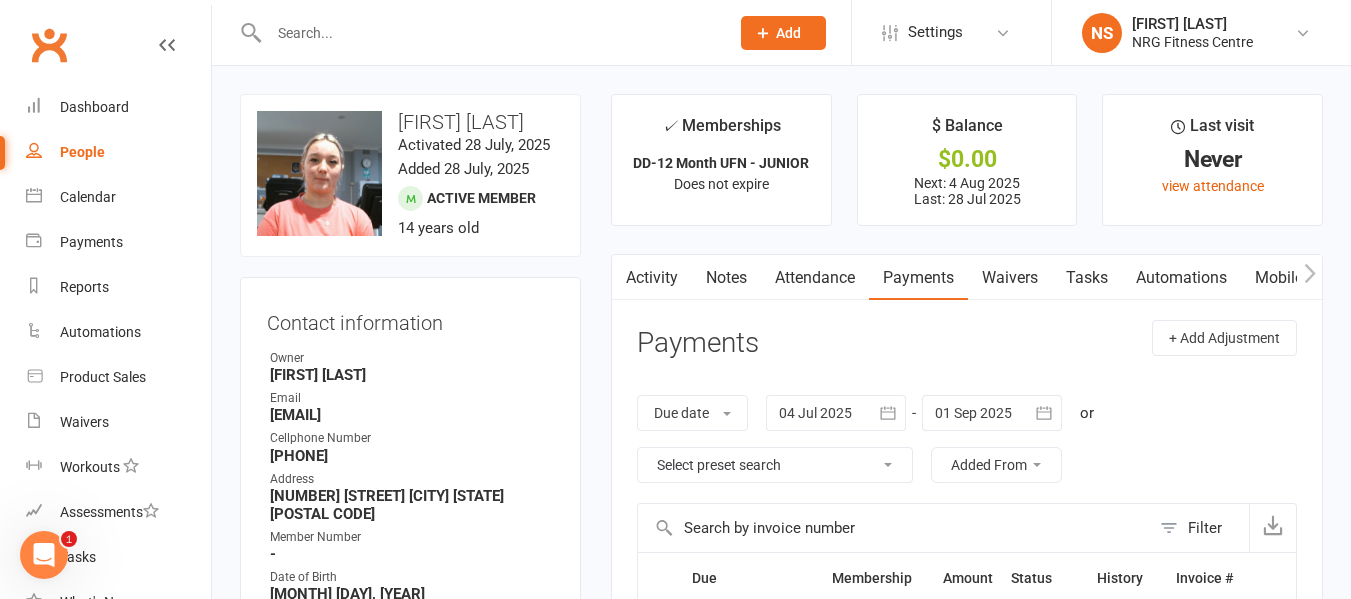 click on "Activity" at bounding box center (652, 278) 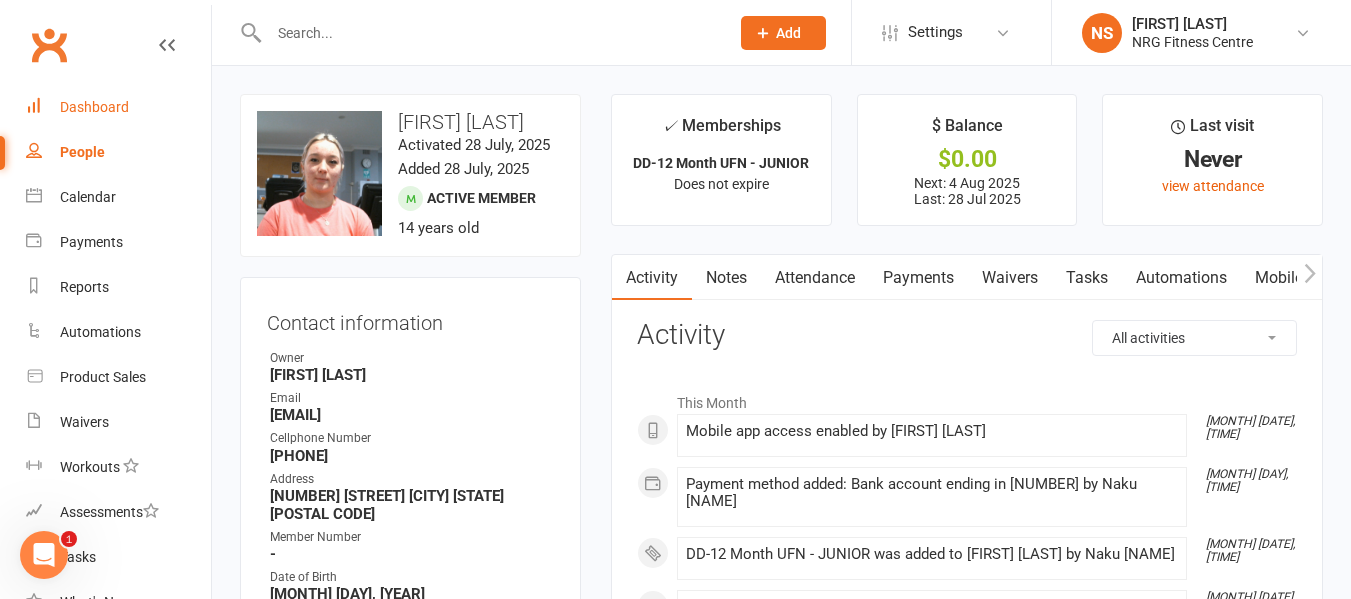 click on "Dashboard" at bounding box center (118, 107) 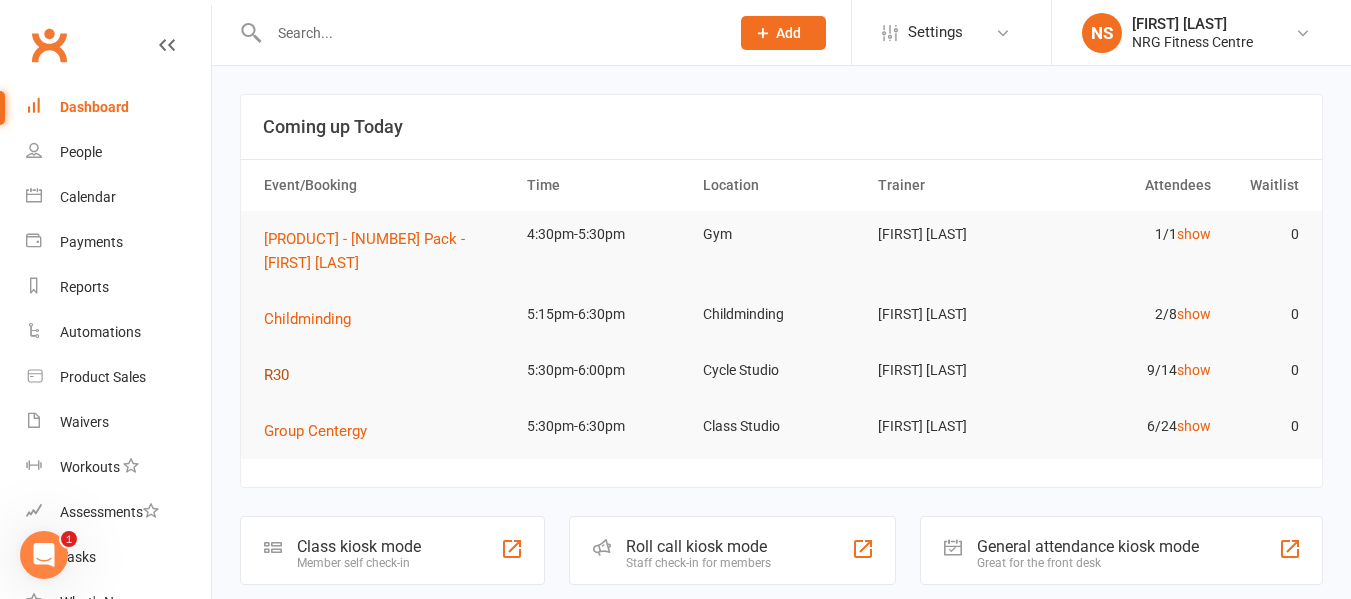 click on "R30" at bounding box center (276, 375) 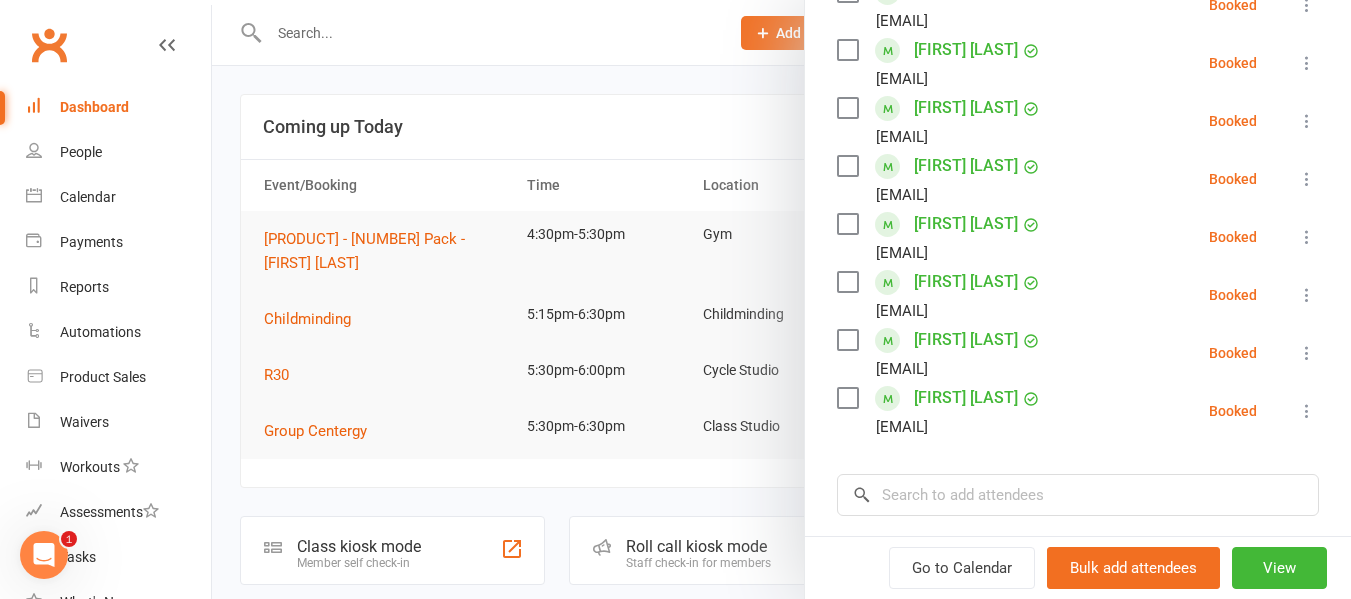 scroll, scrollTop: 500, scrollLeft: 0, axis: vertical 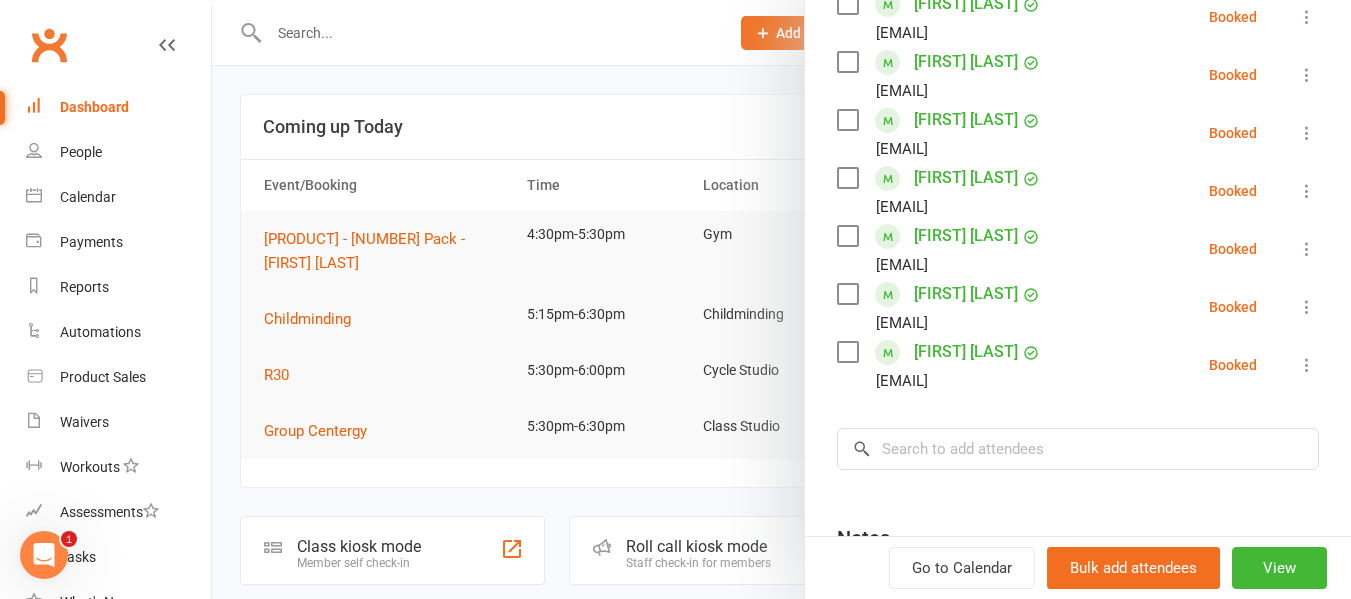 click at bounding box center [847, 352] 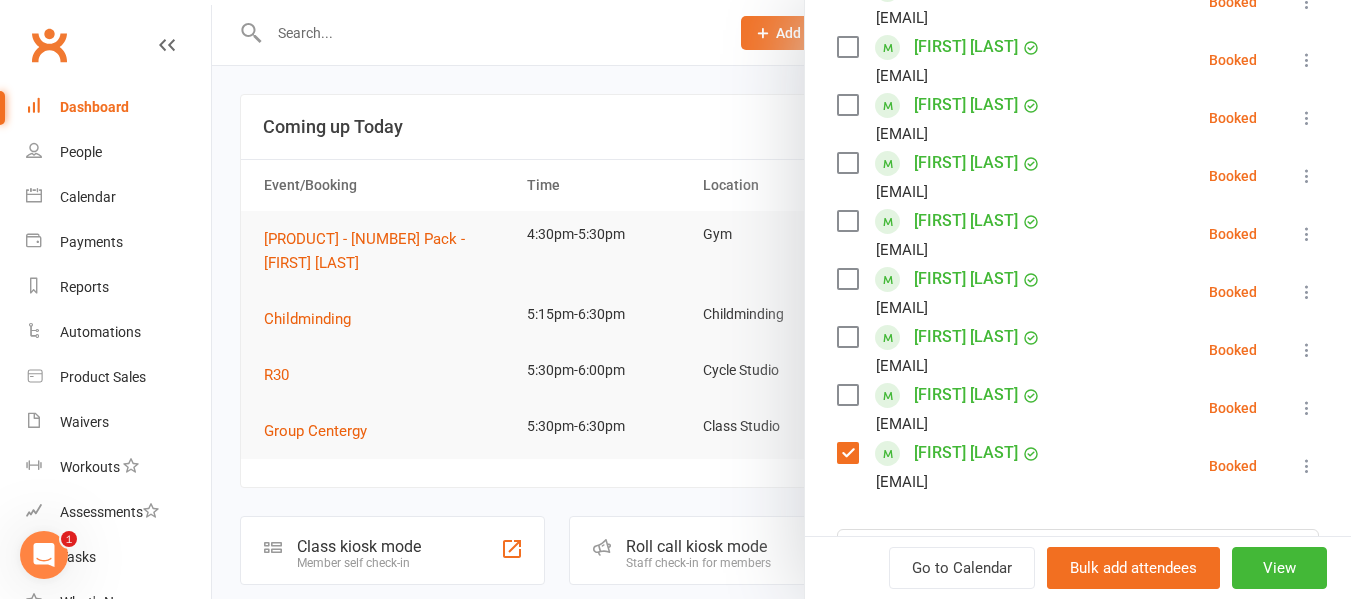 scroll, scrollTop: 300, scrollLeft: 0, axis: vertical 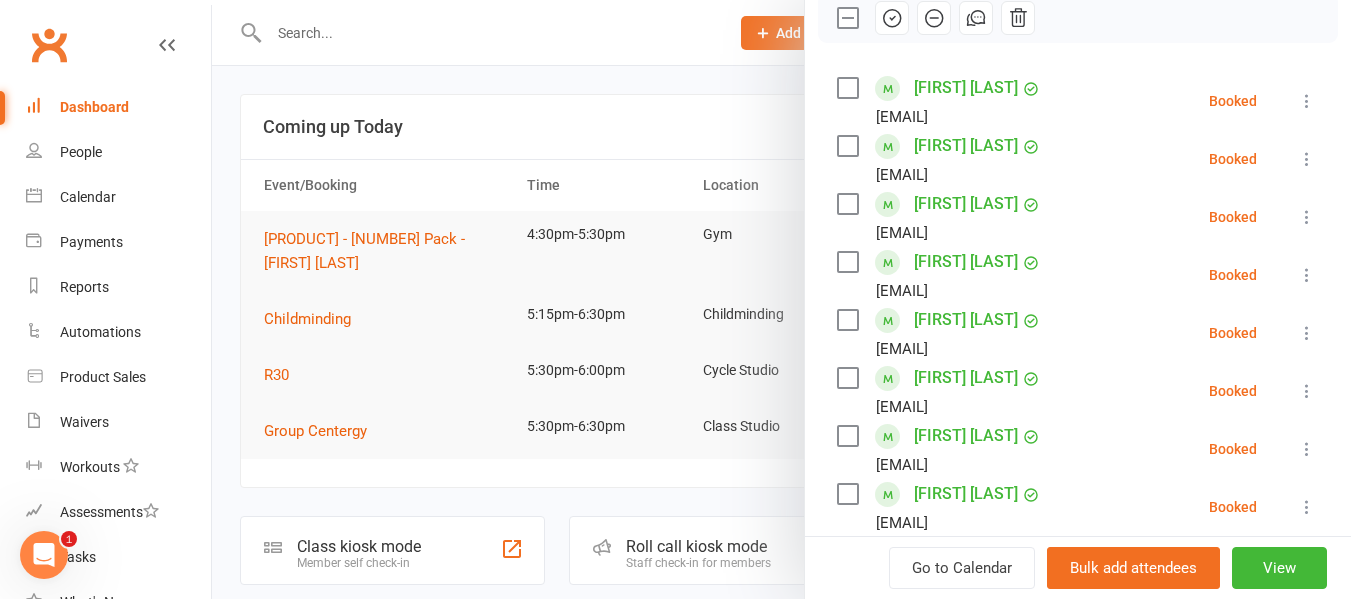 click at bounding box center (847, 88) 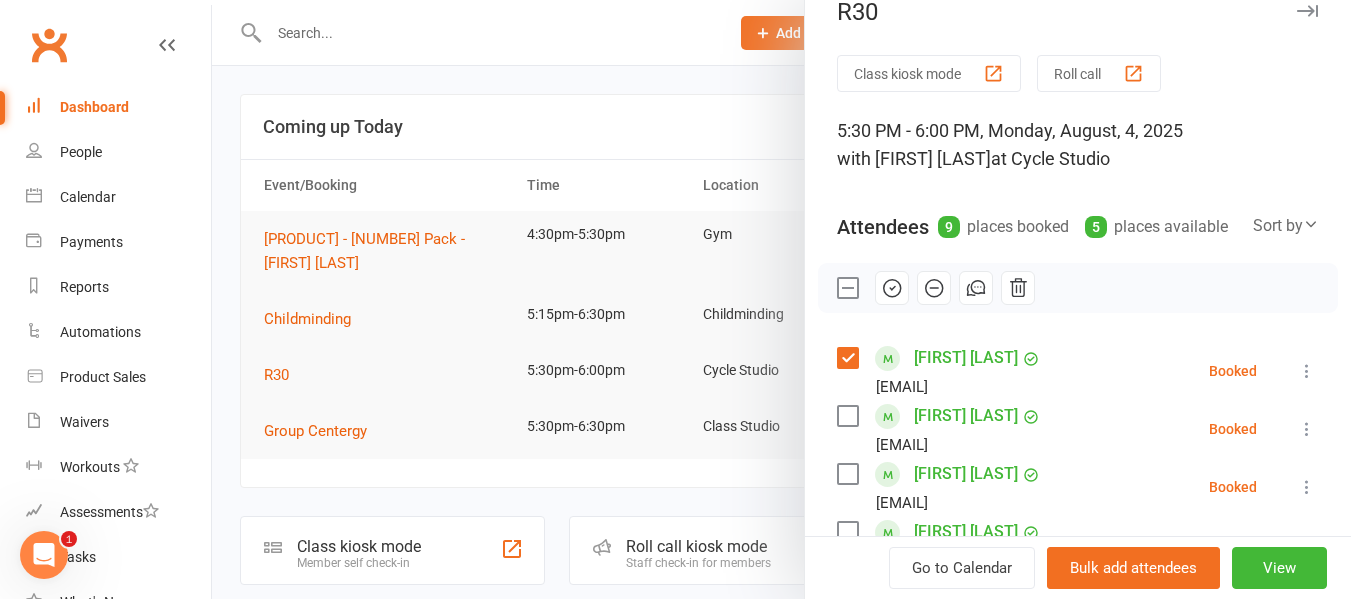 scroll, scrollTop: 0, scrollLeft: 0, axis: both 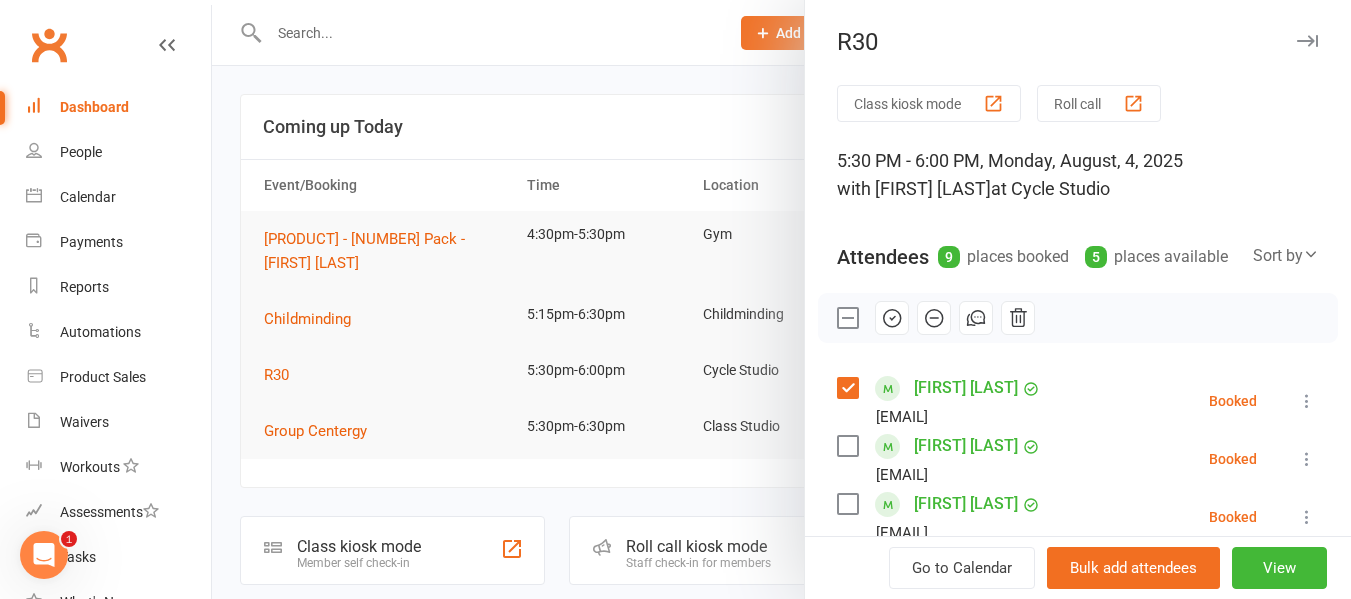 click 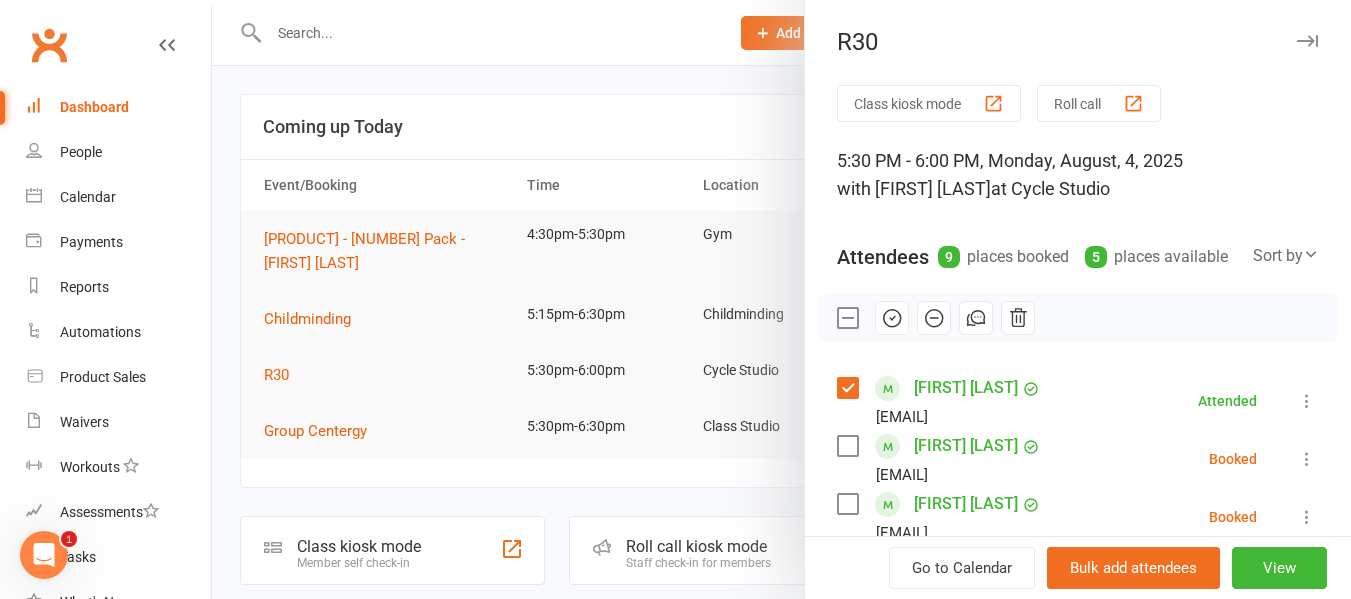 click at bounding box center (781, 299) 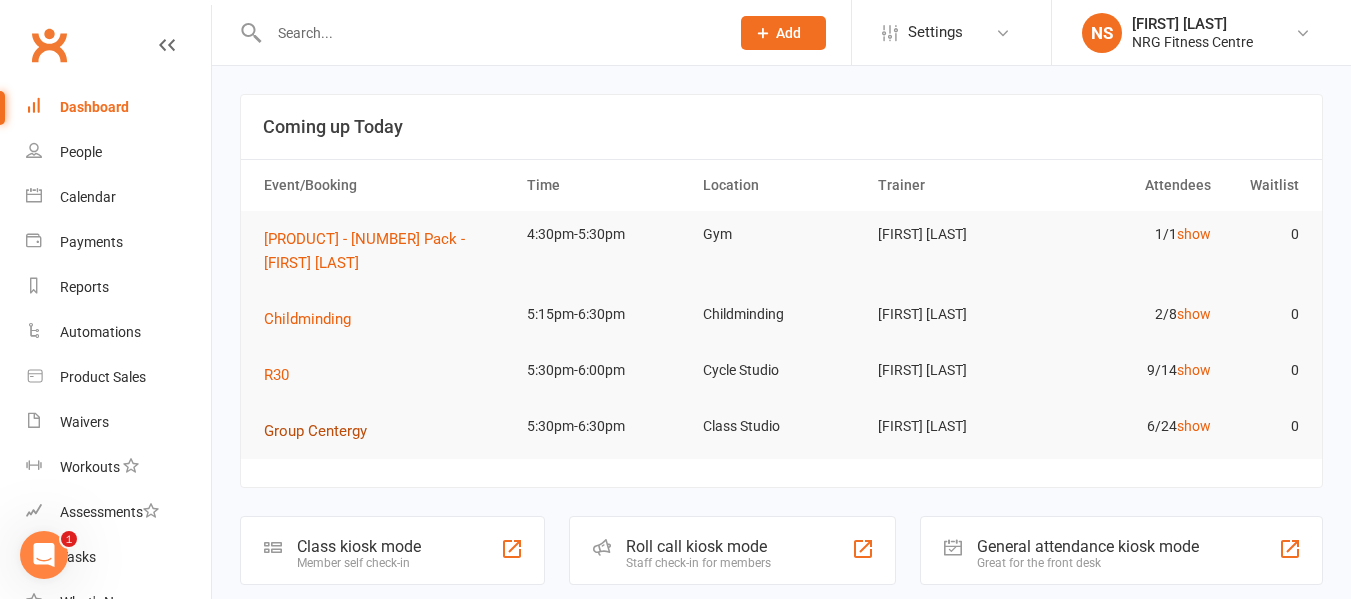 click on "Group Centergy" at bounding box center [322, 431] 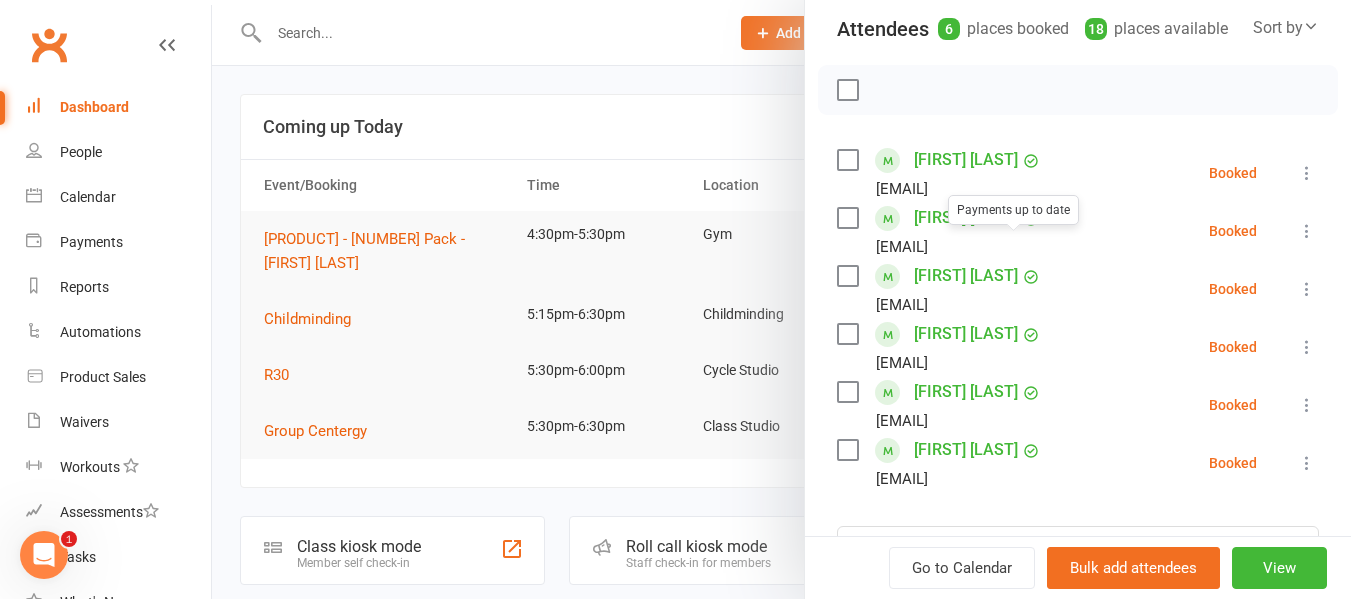 scroll, scrollTop: 300, scrollLeft: 0, axis: vertical 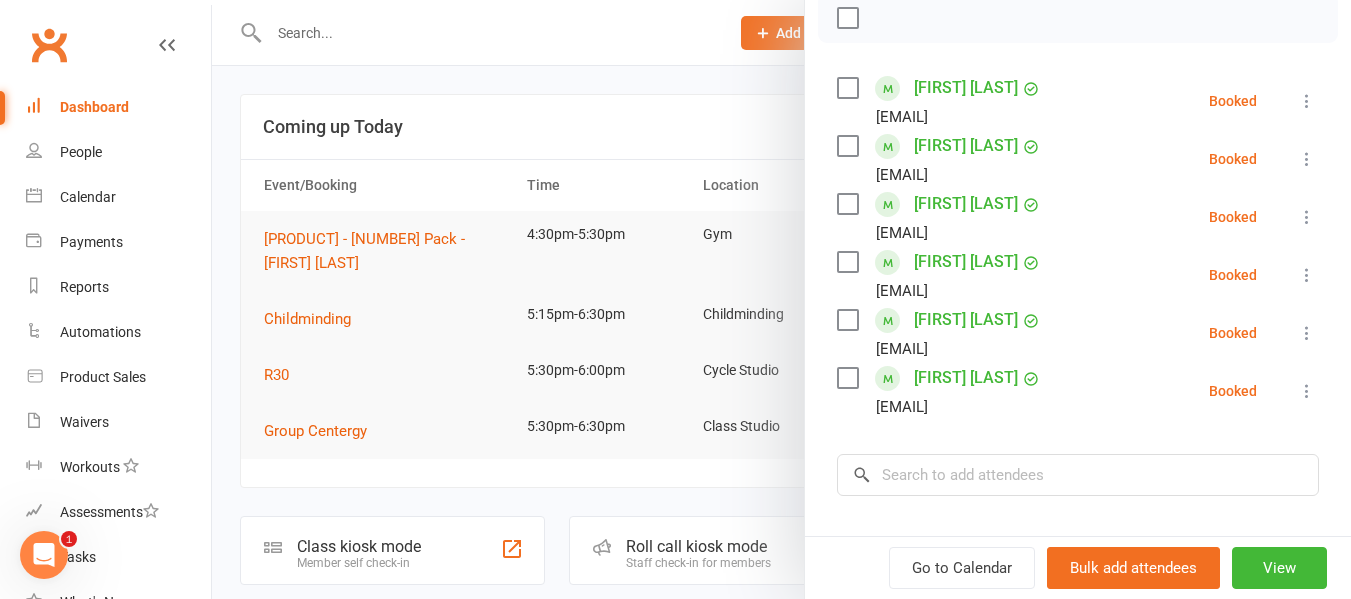 drag, startPoint x: 511, startPoint y: 440, endPoint x: 374, endPoint y: 62, distance: 402.06094 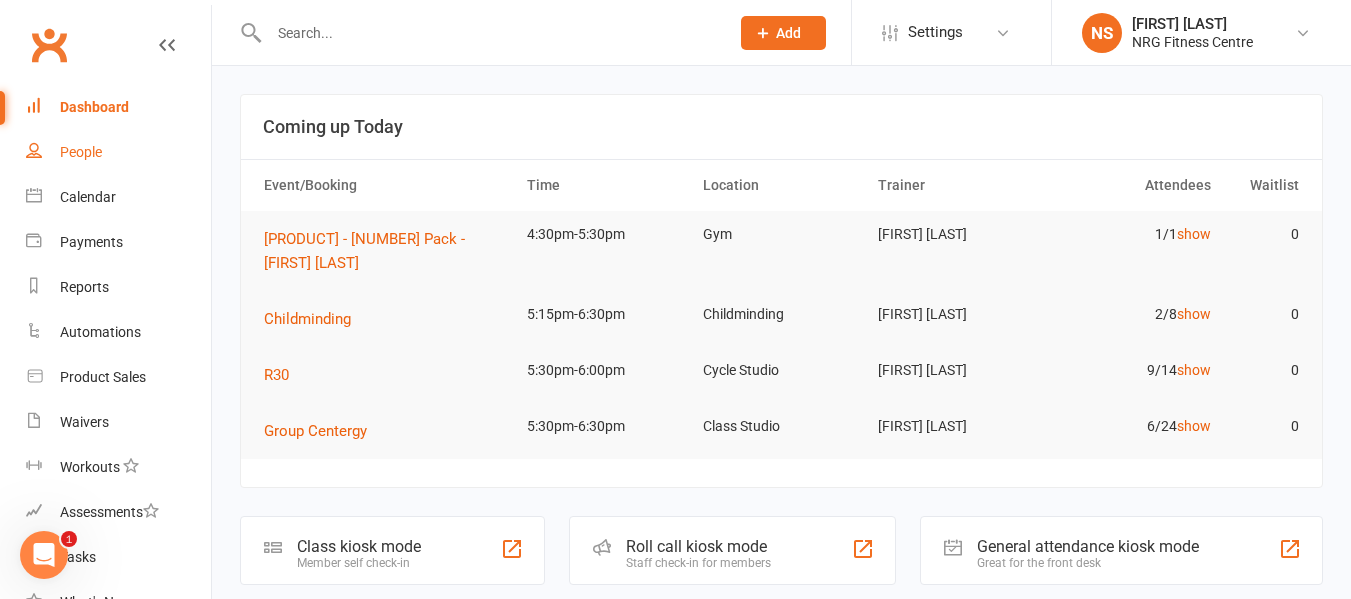 click on "People" at bounding box center (118, 152) 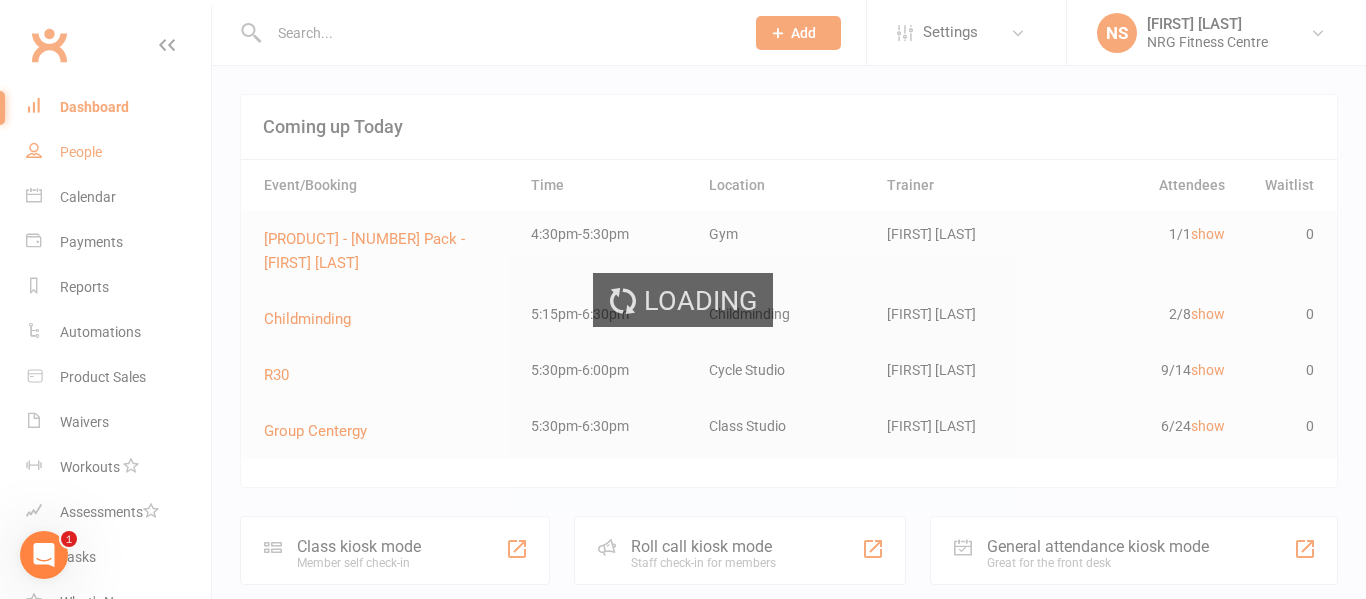 select on "100" 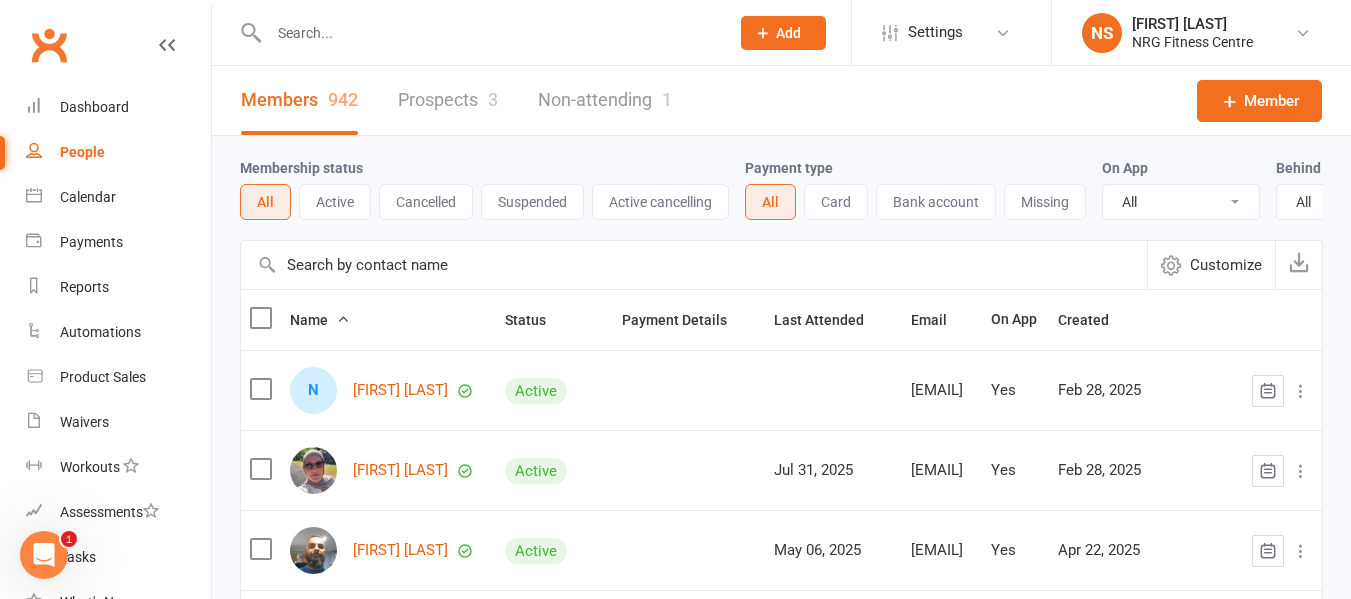 click on "Non-attending 1" at bounding box center [605, 100] 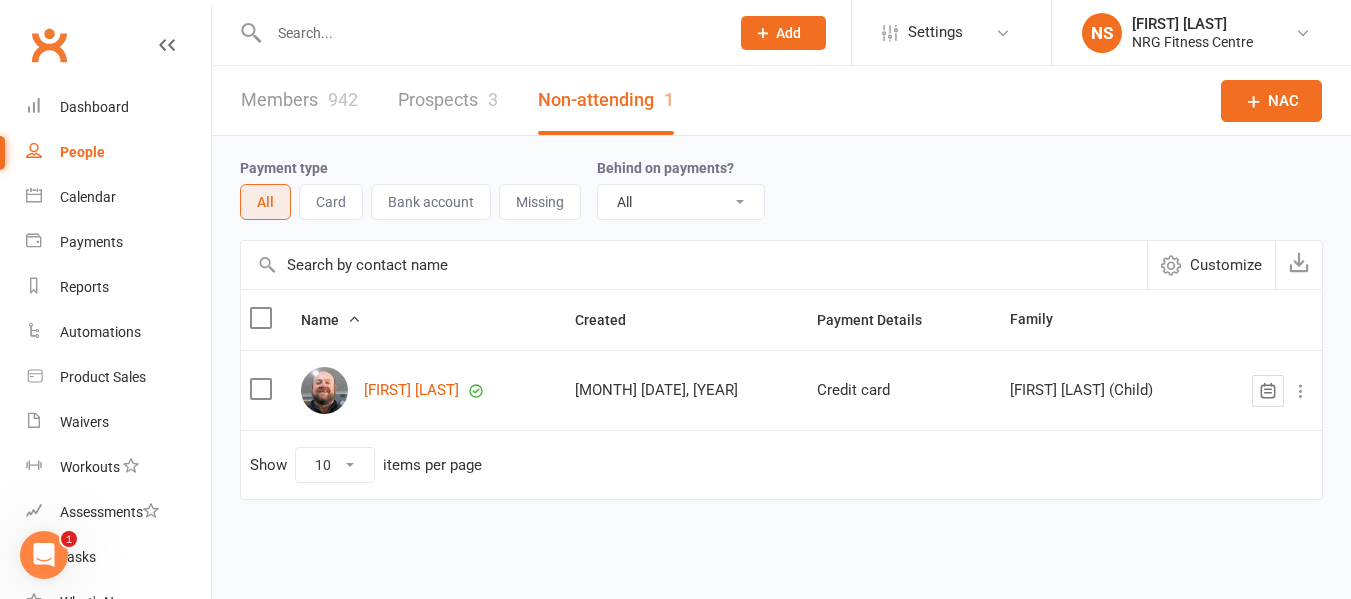 click on "Prospects 3" at bounding box center [448, 100] 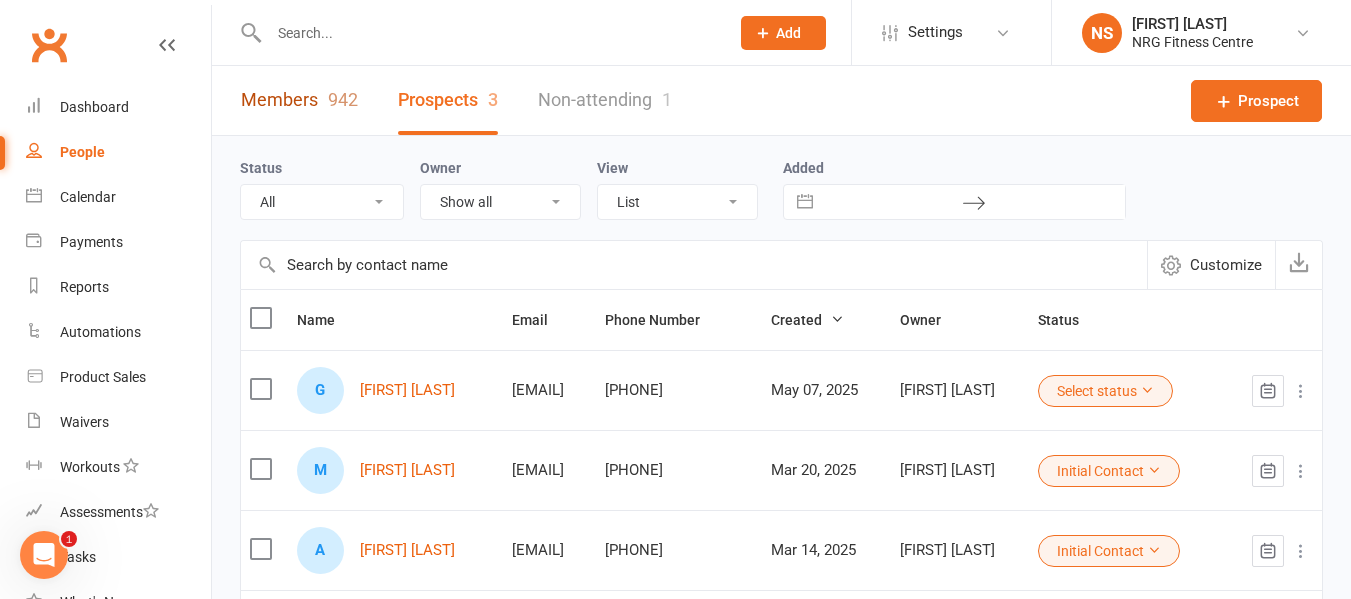 click on "Members 942" at bounding box center (299, 100) 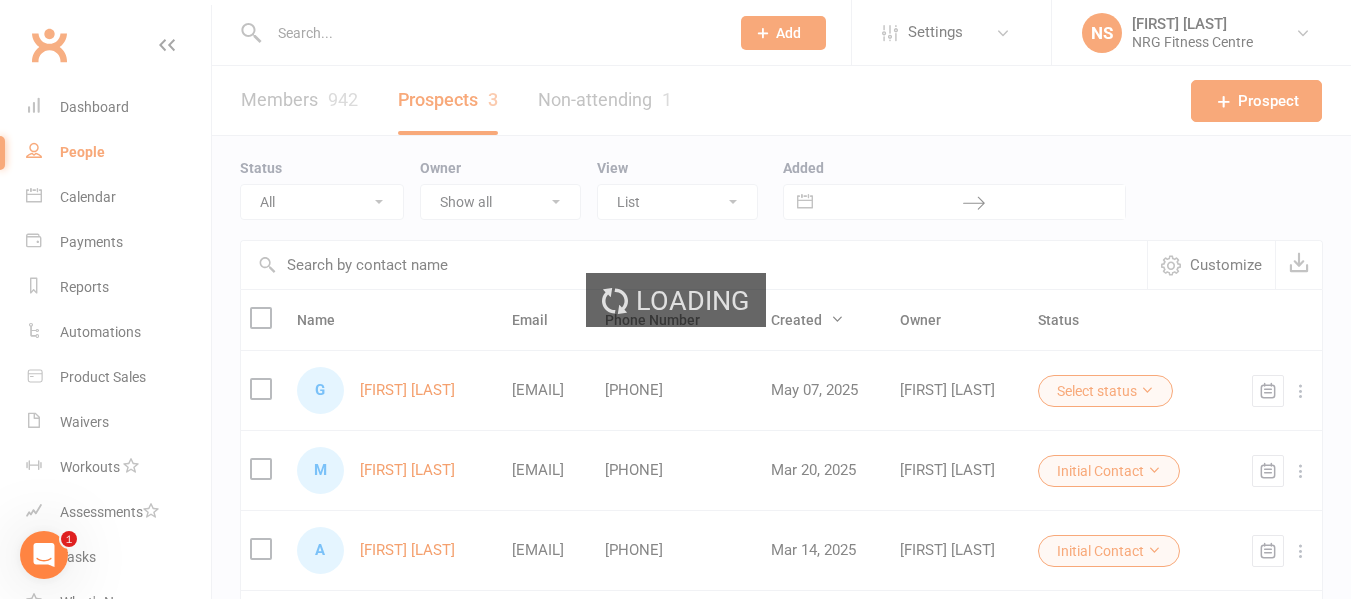 select on "100" 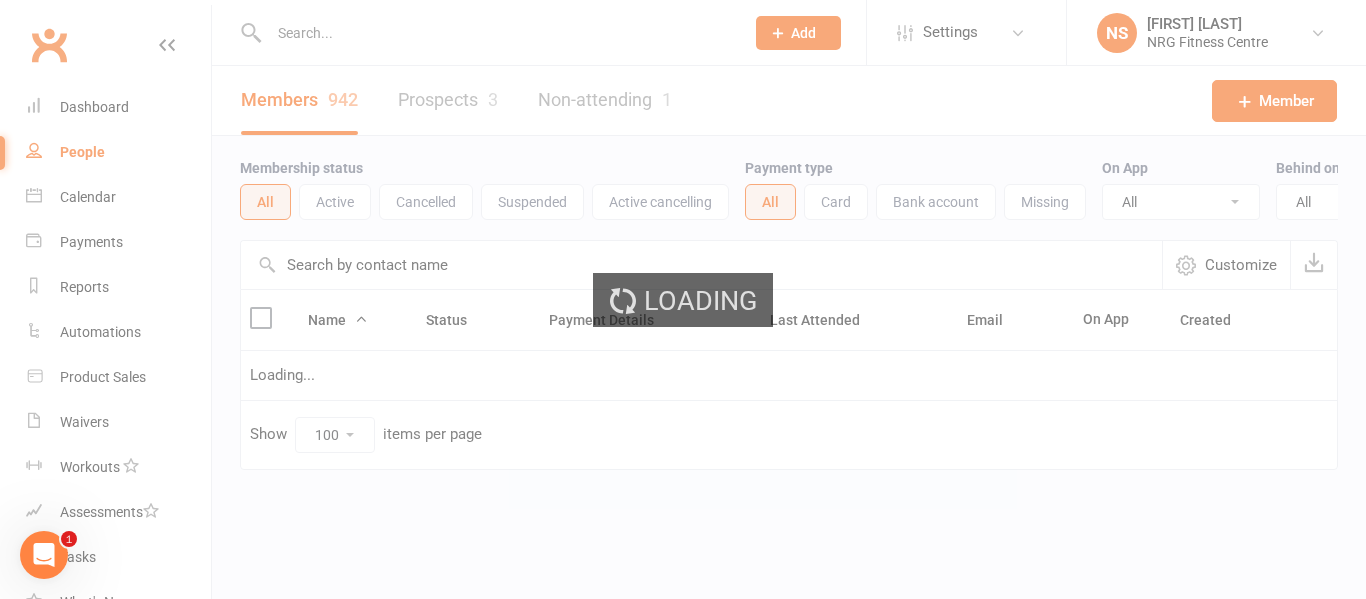 click on "Dashboard" at bounding box center [94, 107] 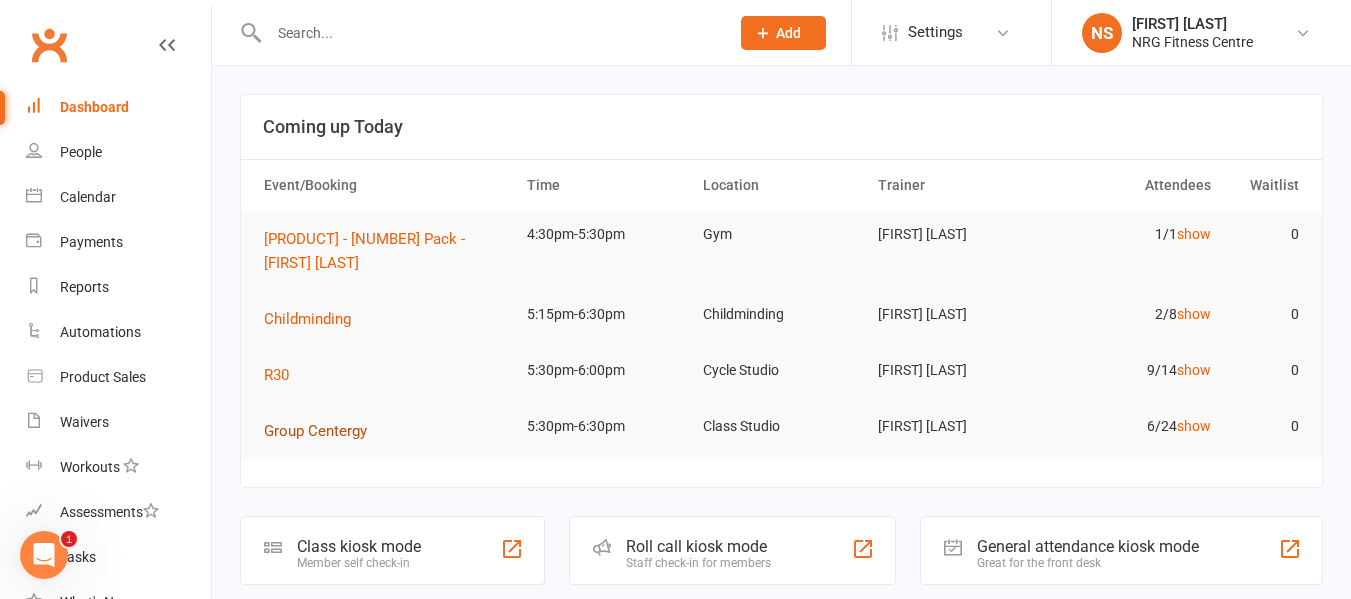 click on "Group Centergy" at bounding box center (315, 431) 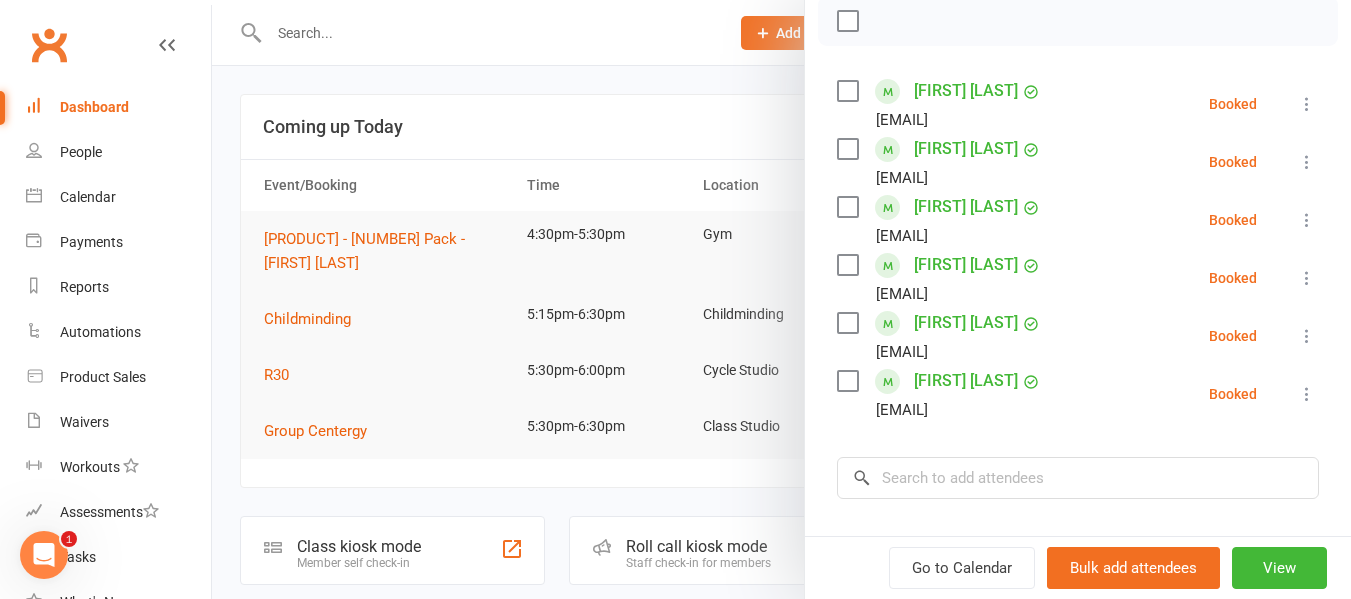 scroll, scrollTop: 300, scrollLeft: 0, axis: vertical 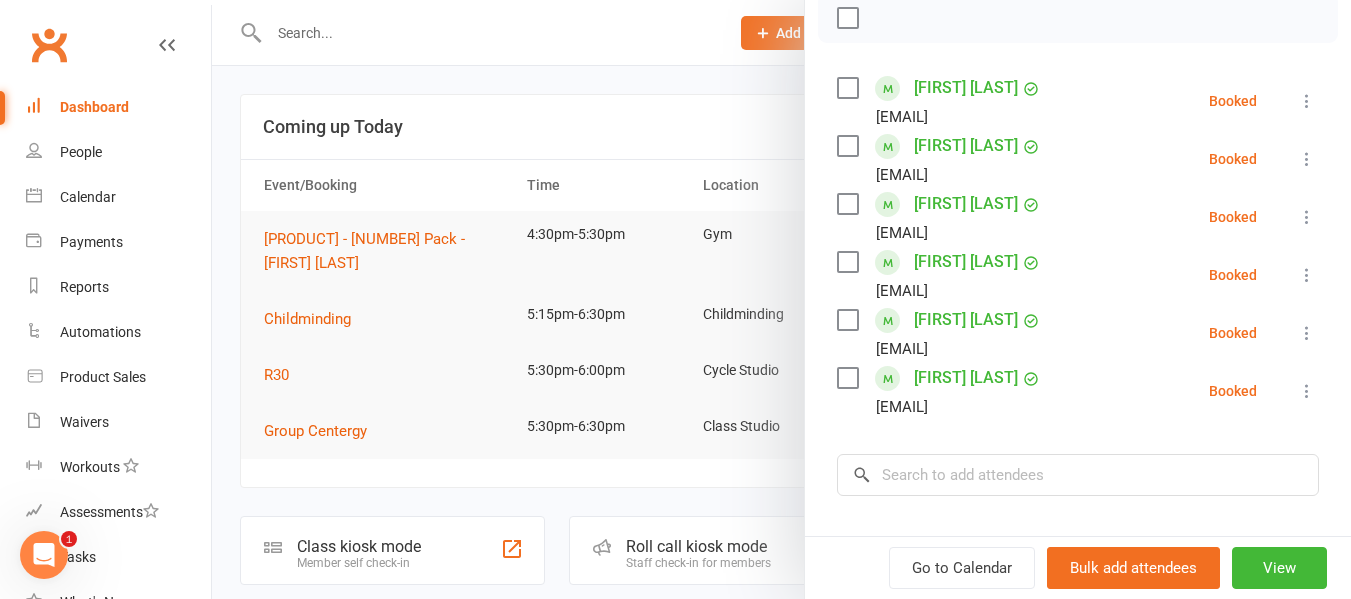 click at bounding box center [847, 262] 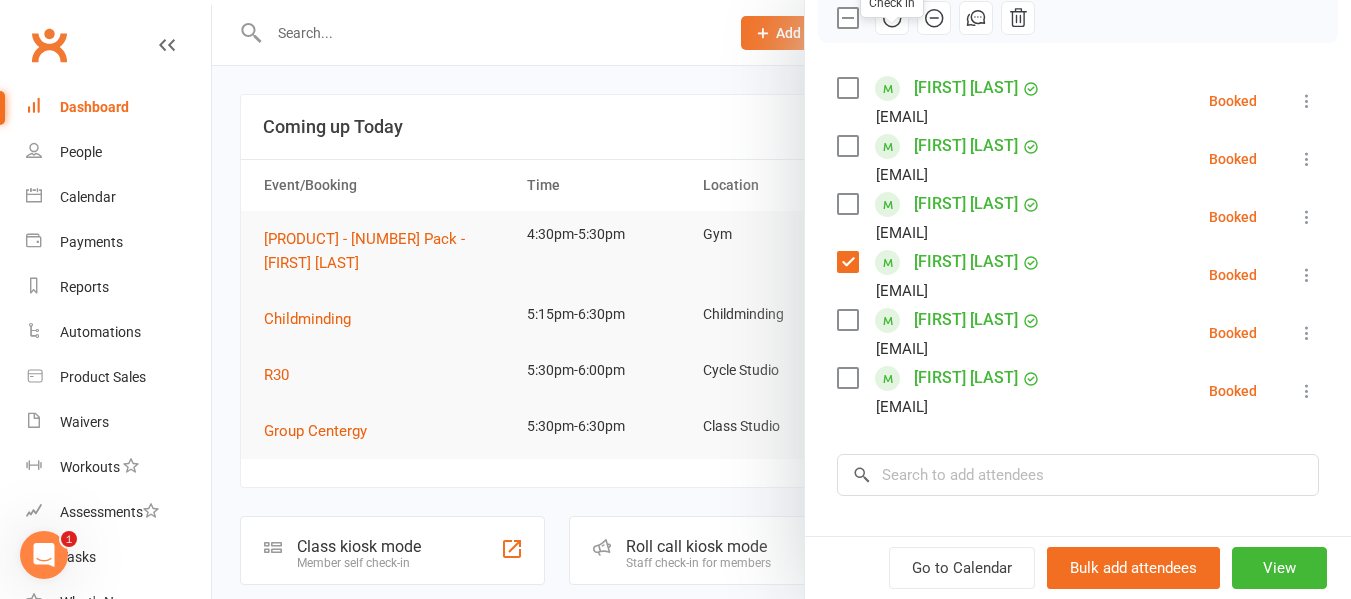 click 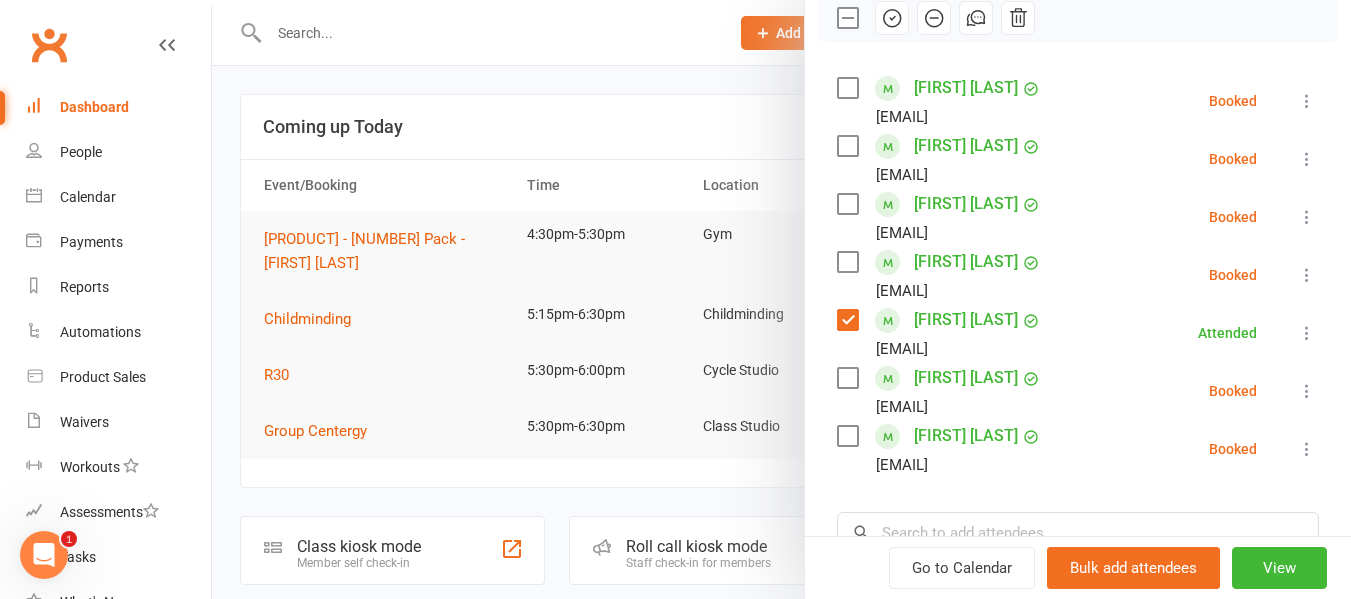click at bounding box center (781, 299) 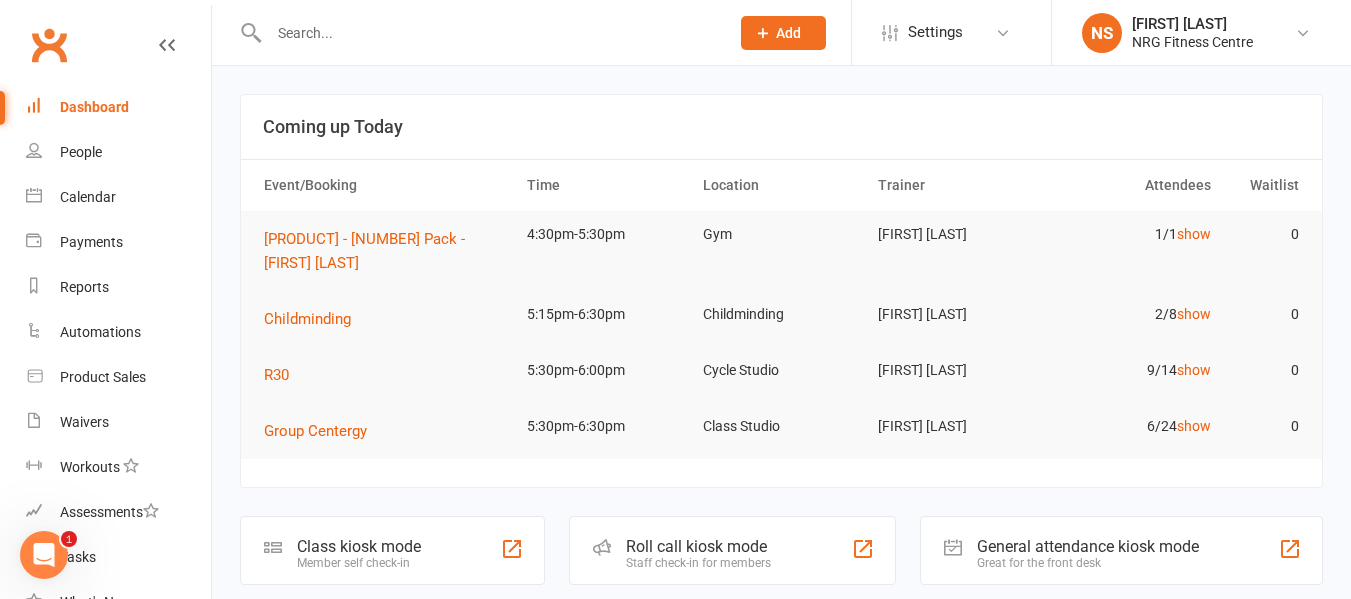 click at bounding box center (489, 33) 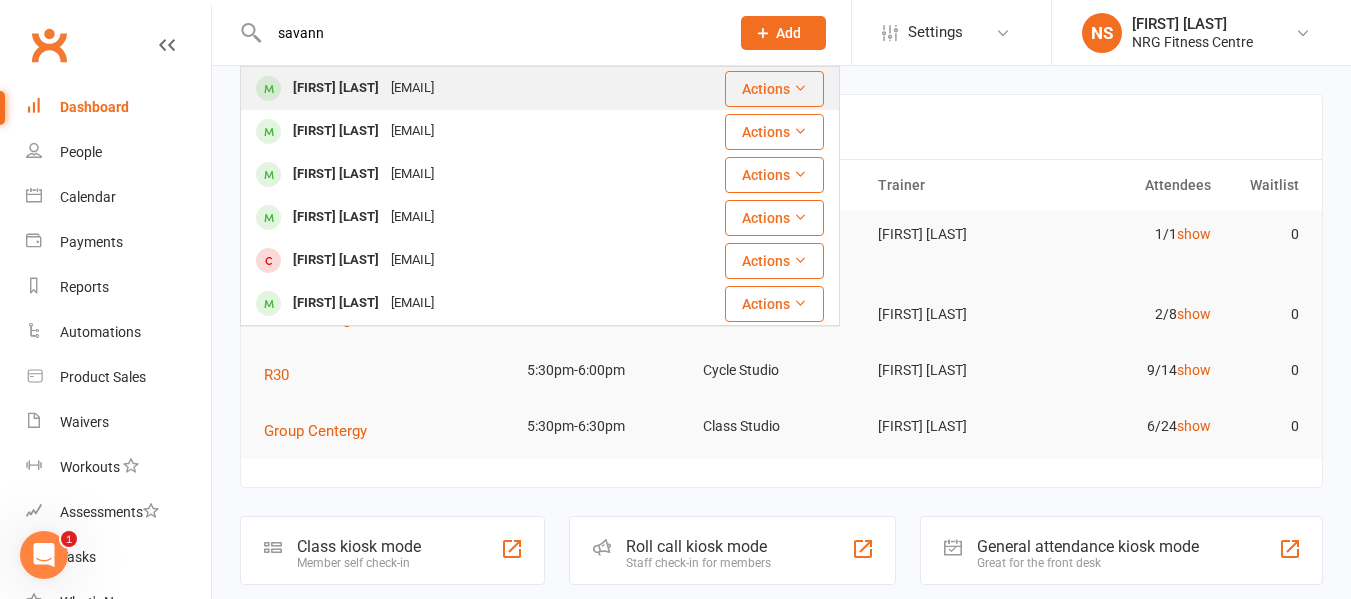 type on "savann" 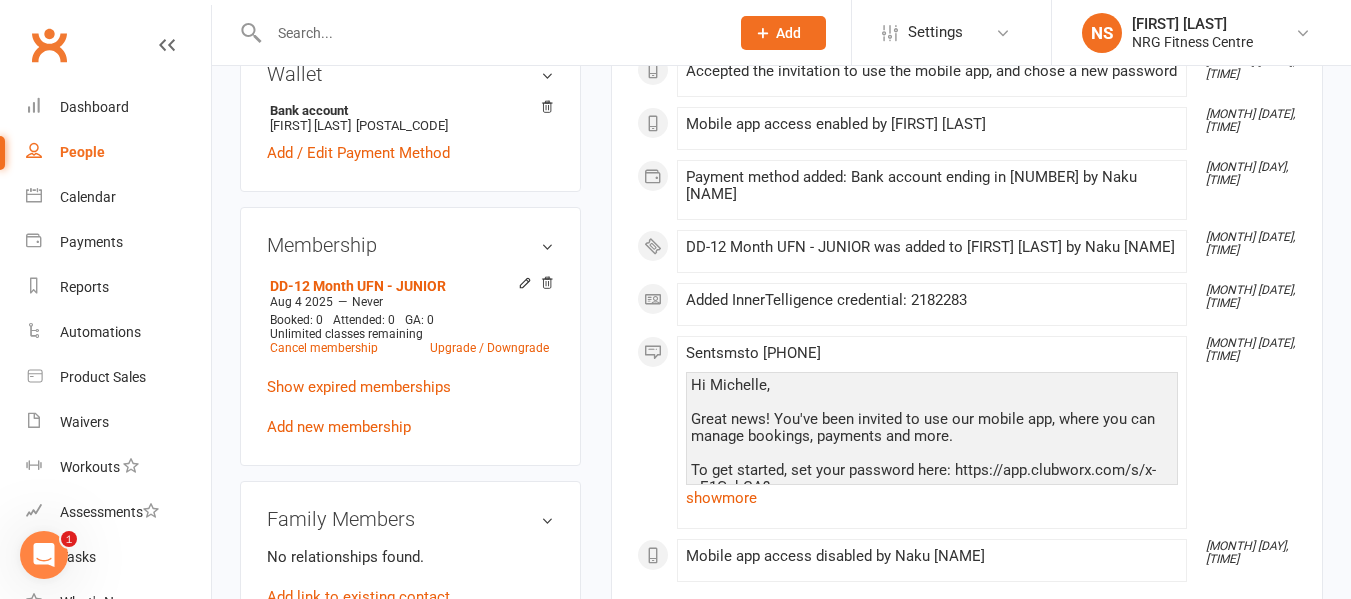 scroll, scrollTop: 700, scrollLeft: 0, axis: vertical 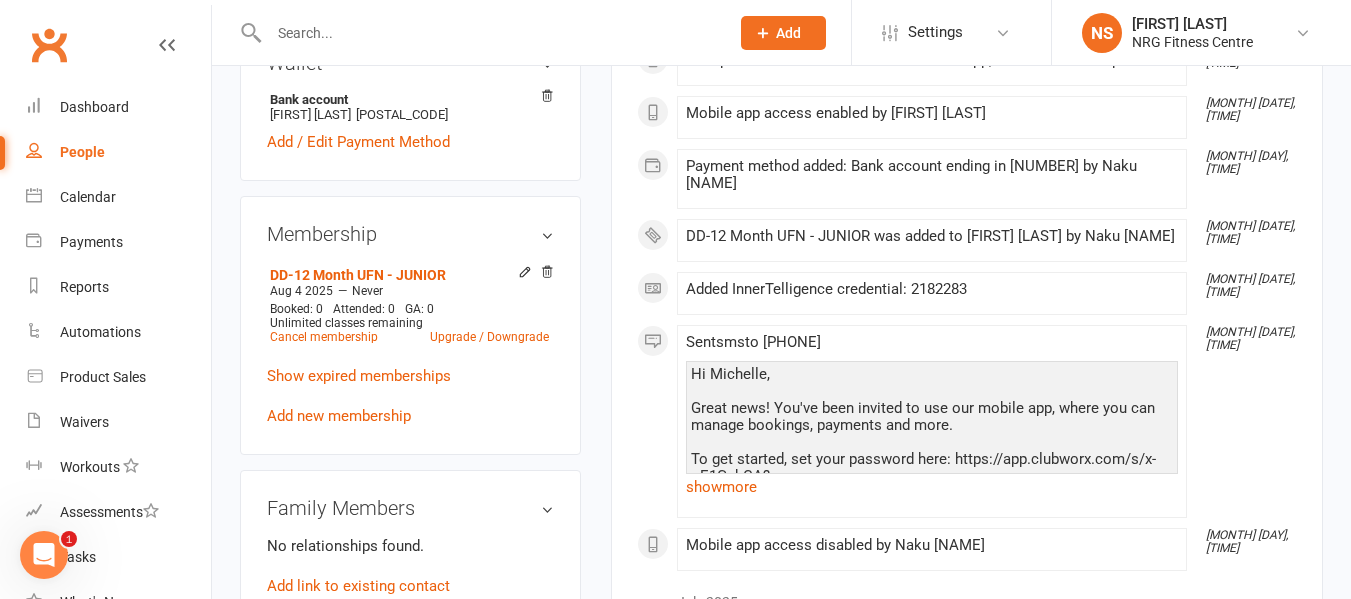 click at bounding box center [489, 33] 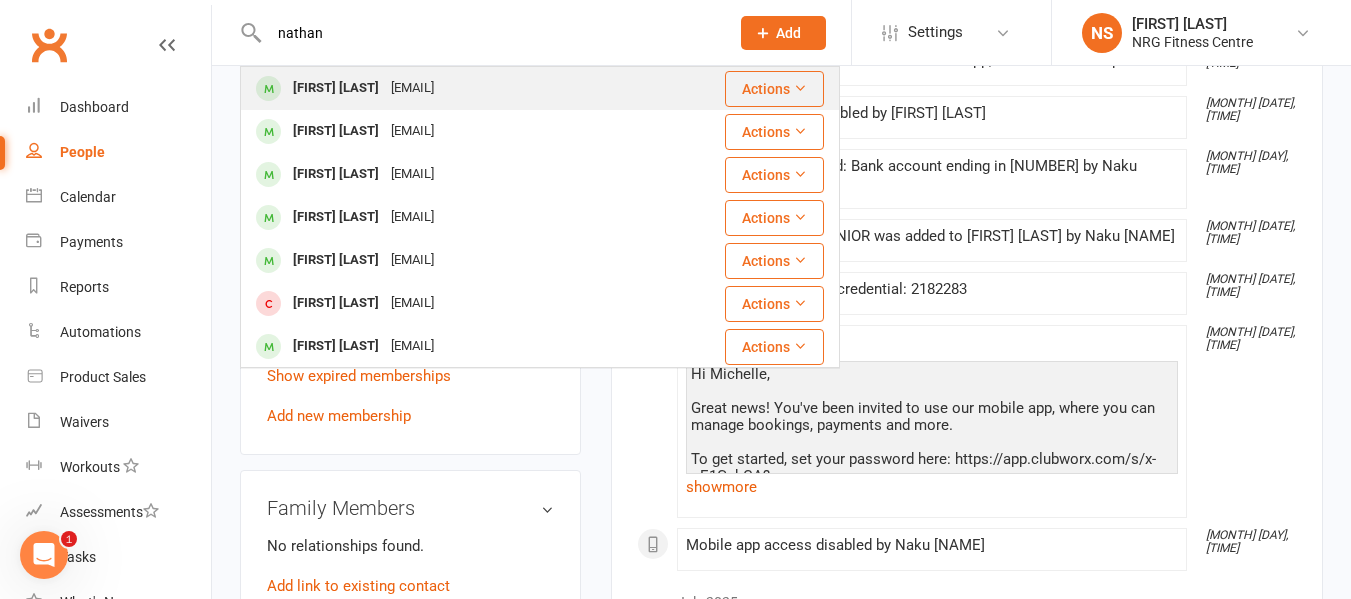 type on "nathan" 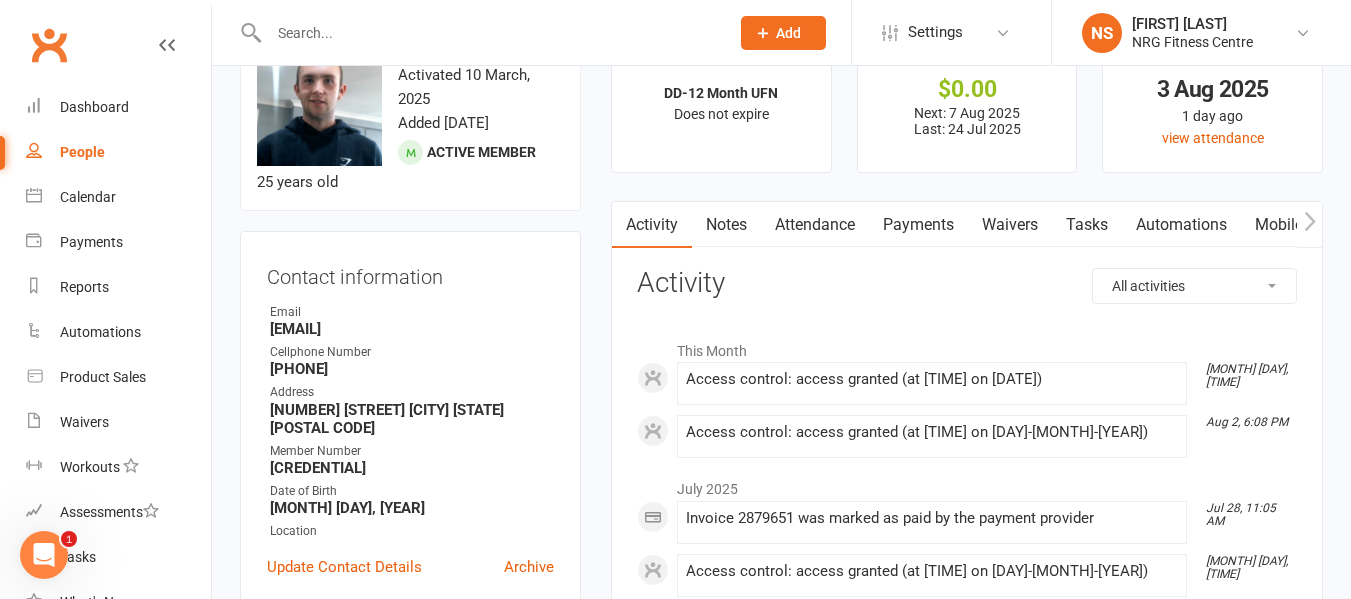 scroll, scrollTop: 100, scrollLeft: 0, axis: vertical 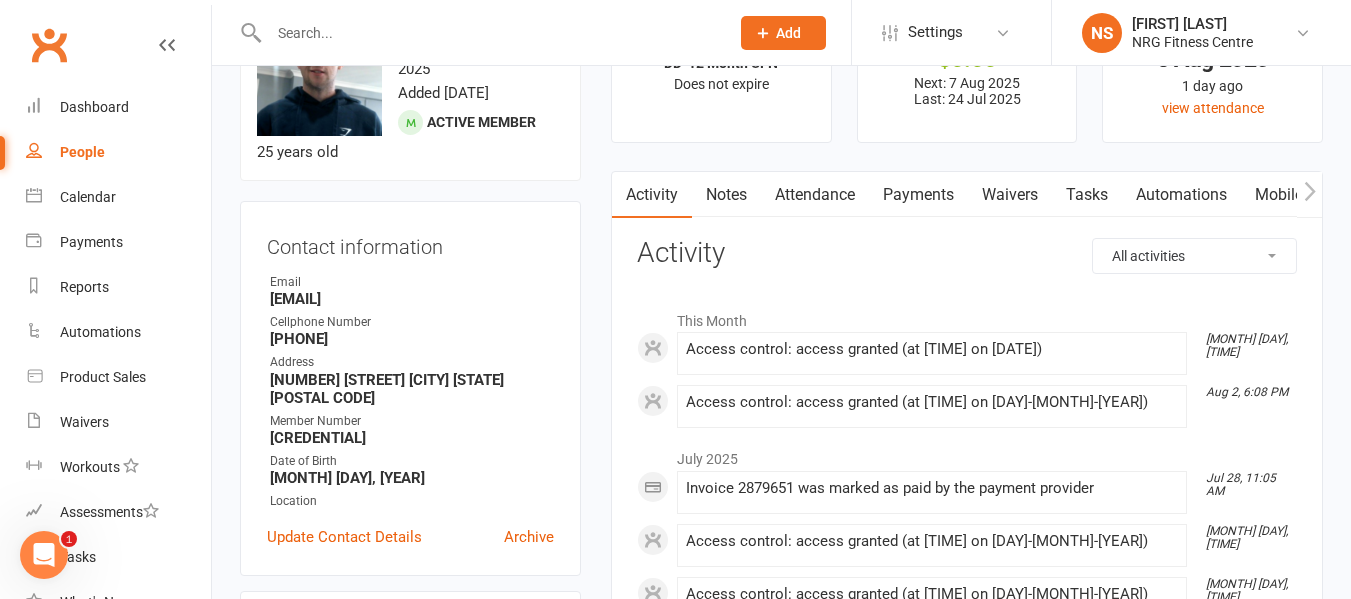 click at bounding box center [489, 33] 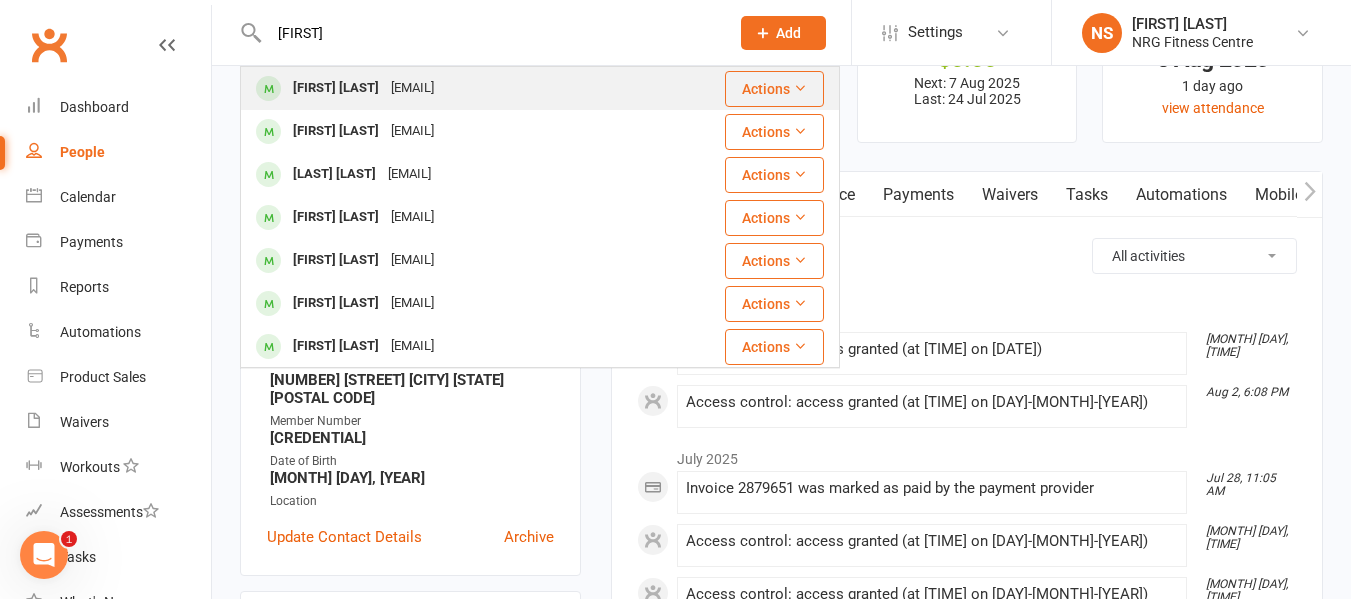 type on "brooke" 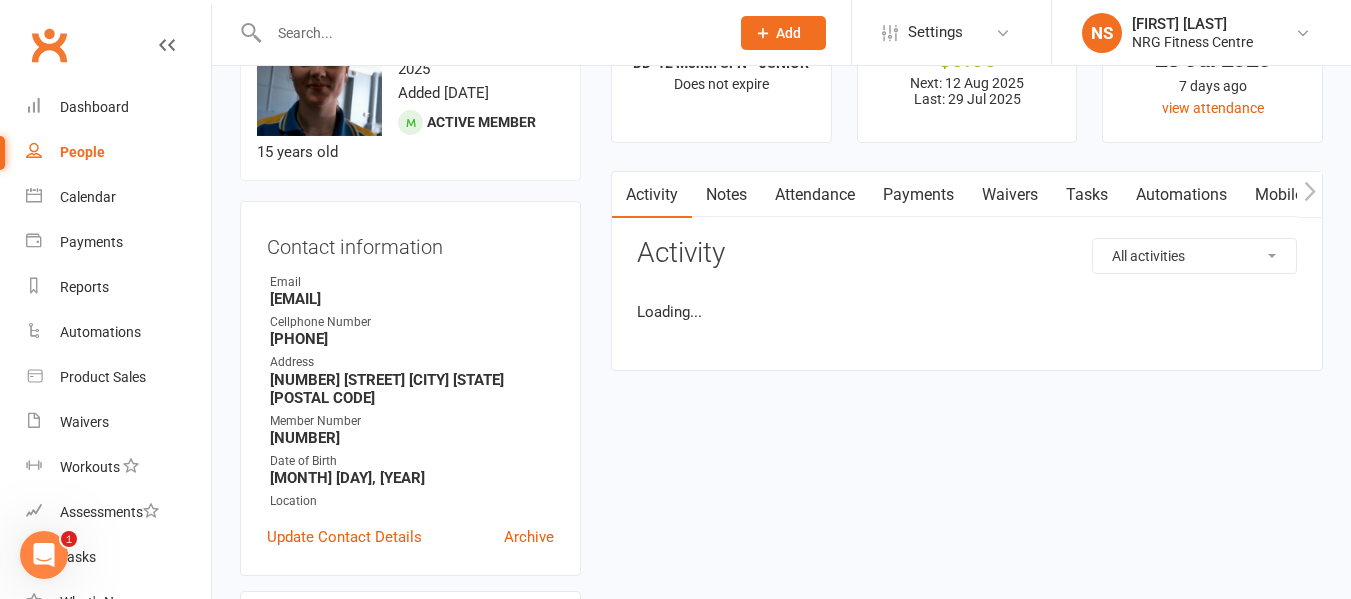 scroll, scrollTop: 0, scrollLeft: 0, axis: both 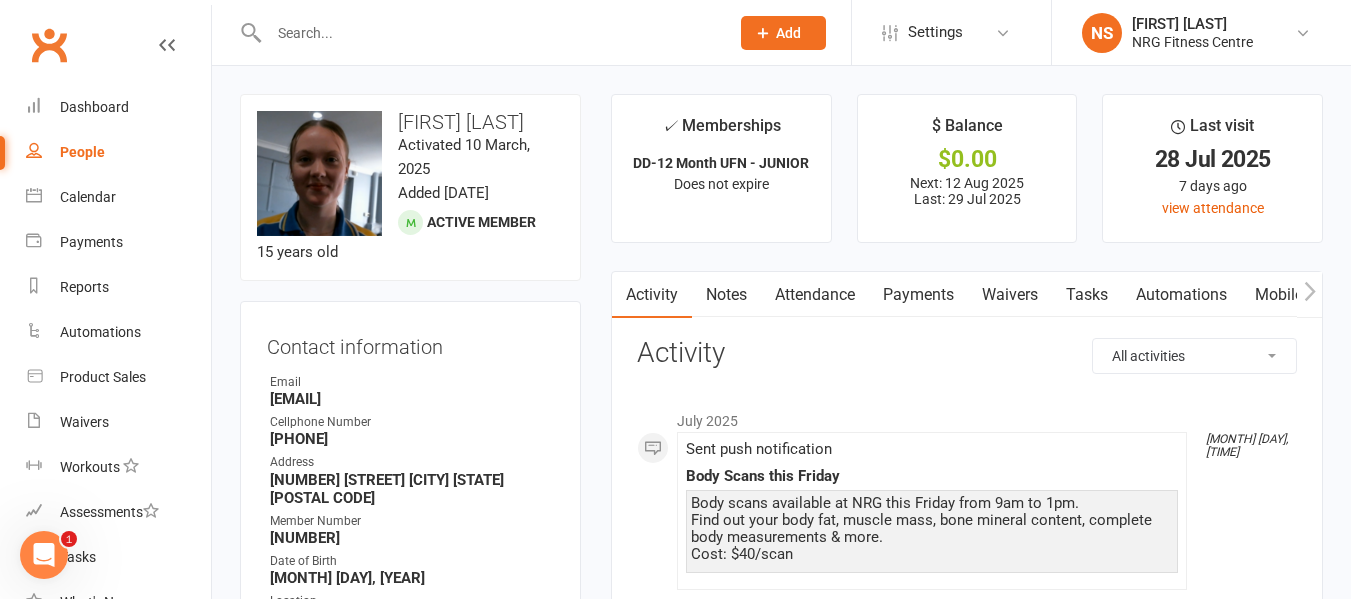 click at bounding box center [489, 33] 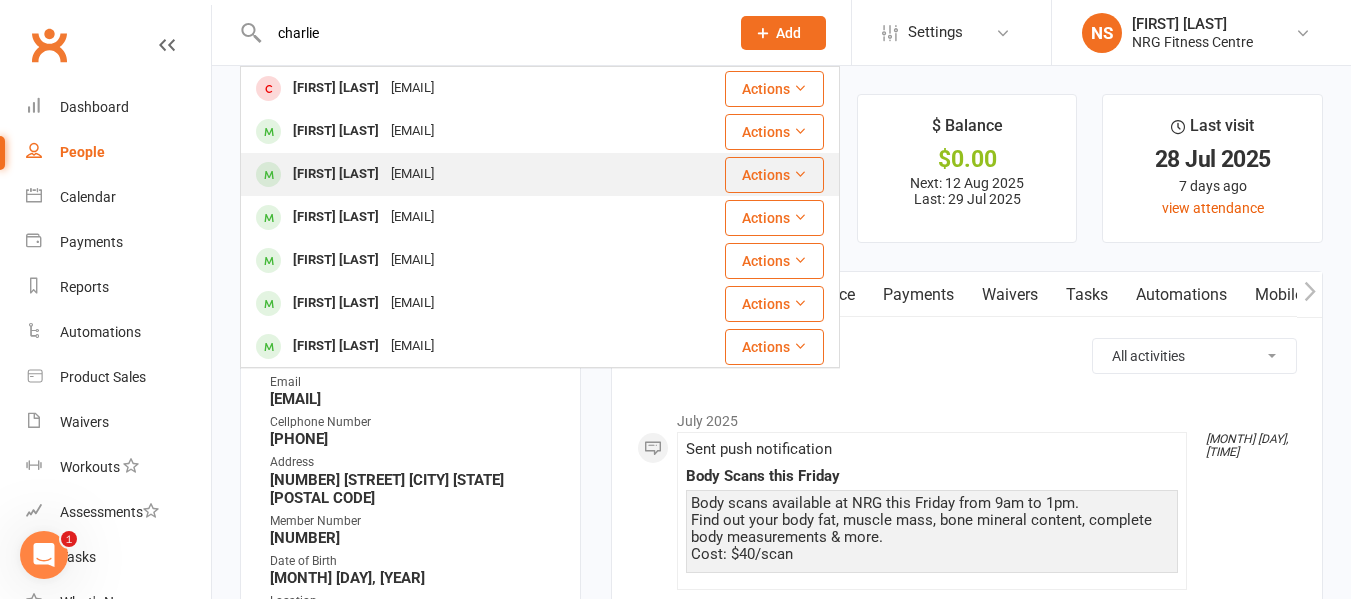 type on "charlie" 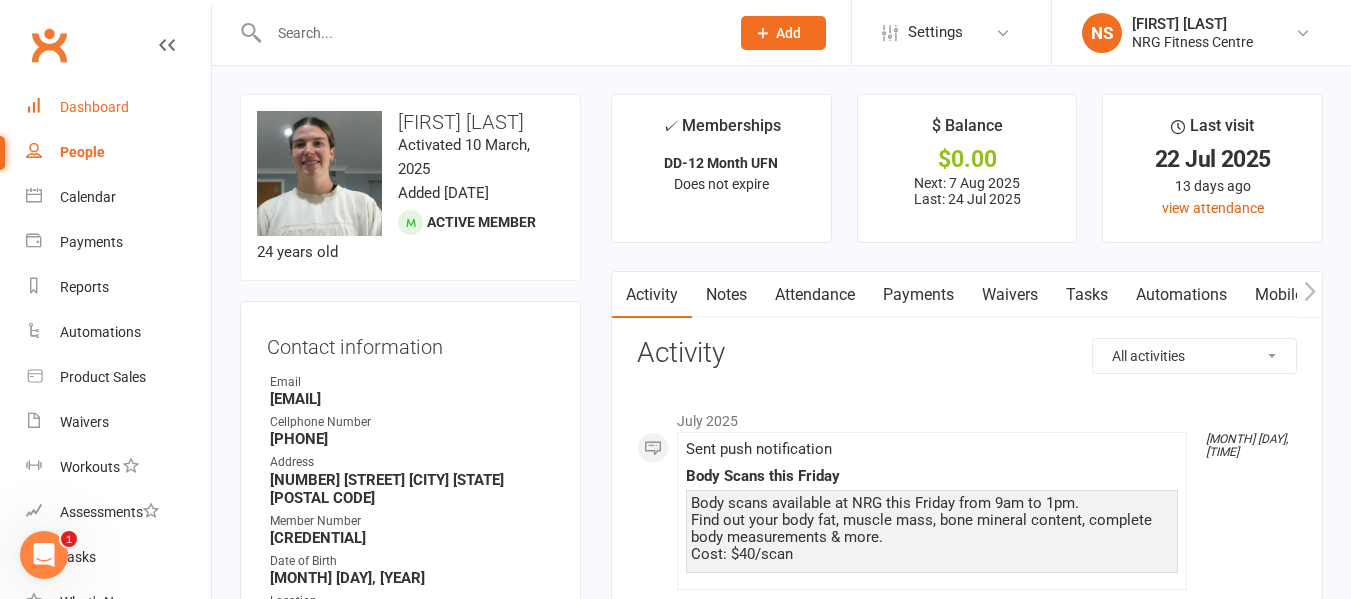 click on "Dashboard" at bounding box center [118, 107] 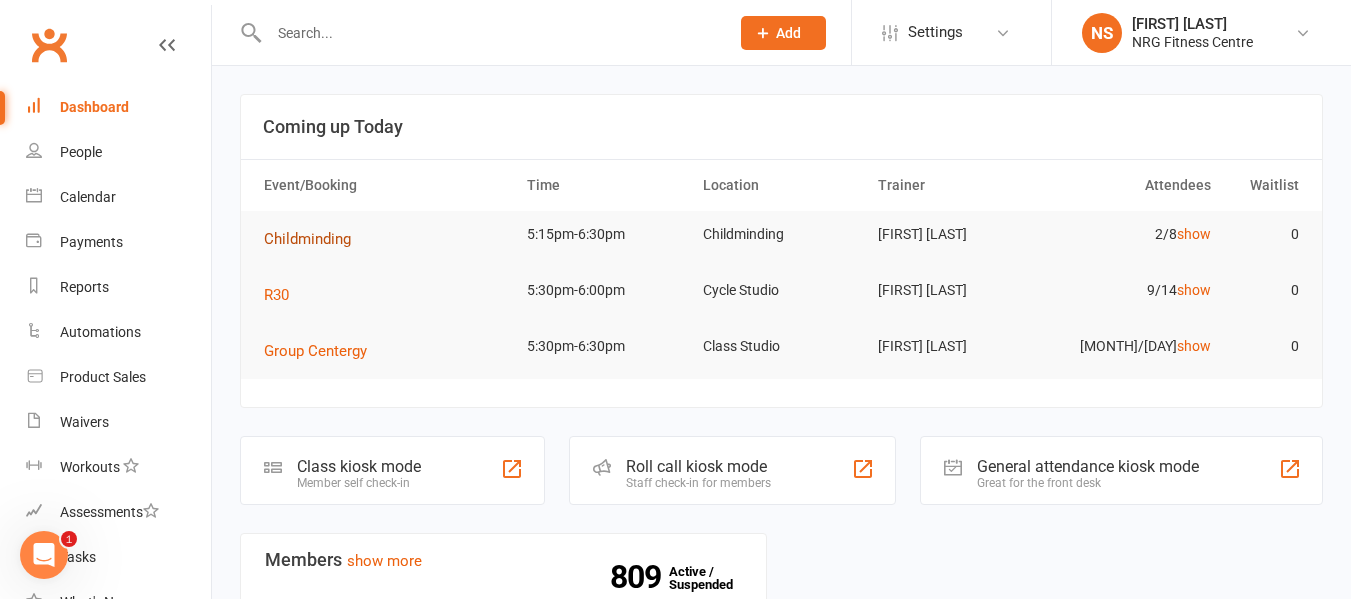 click on "Childminding" at bounding box center (314, 239) 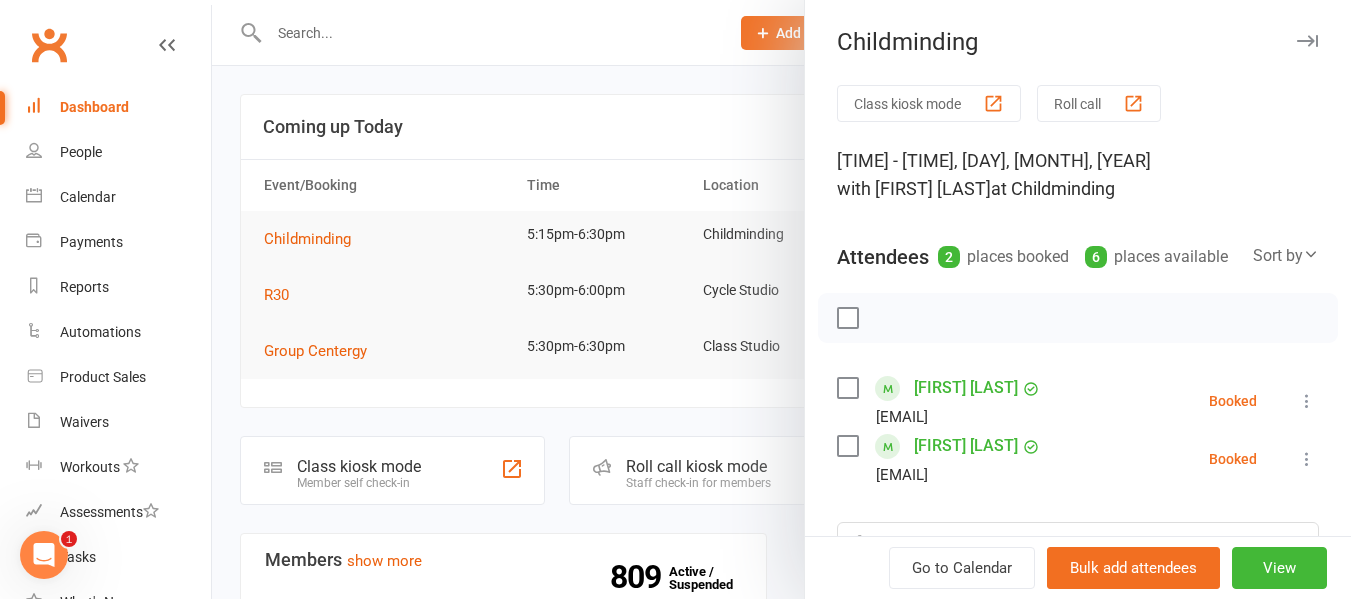 click at bounding box center [781, 299] 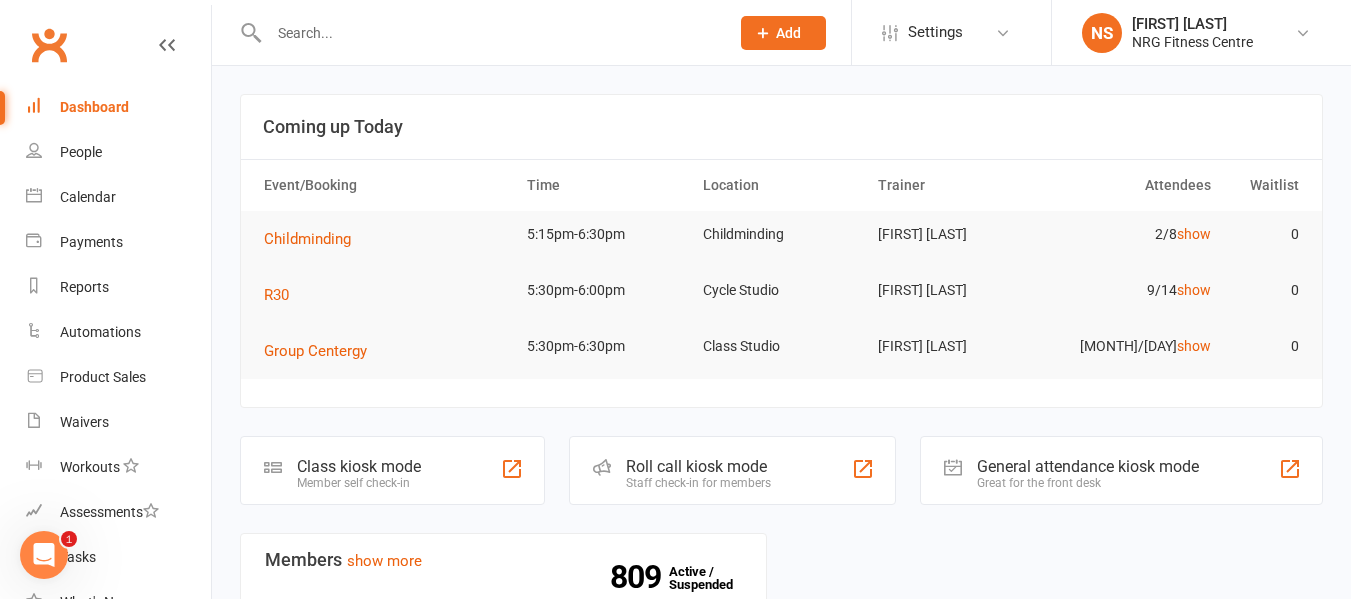 click at bounding box center [489, 33] 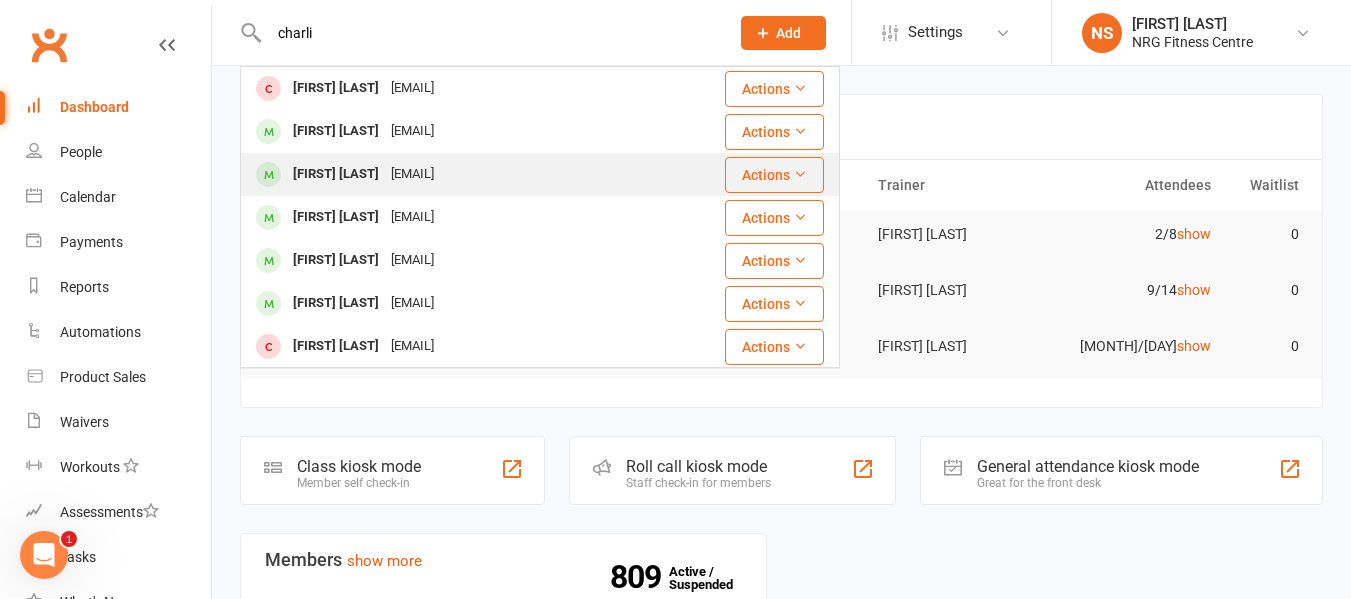 type on "charli" 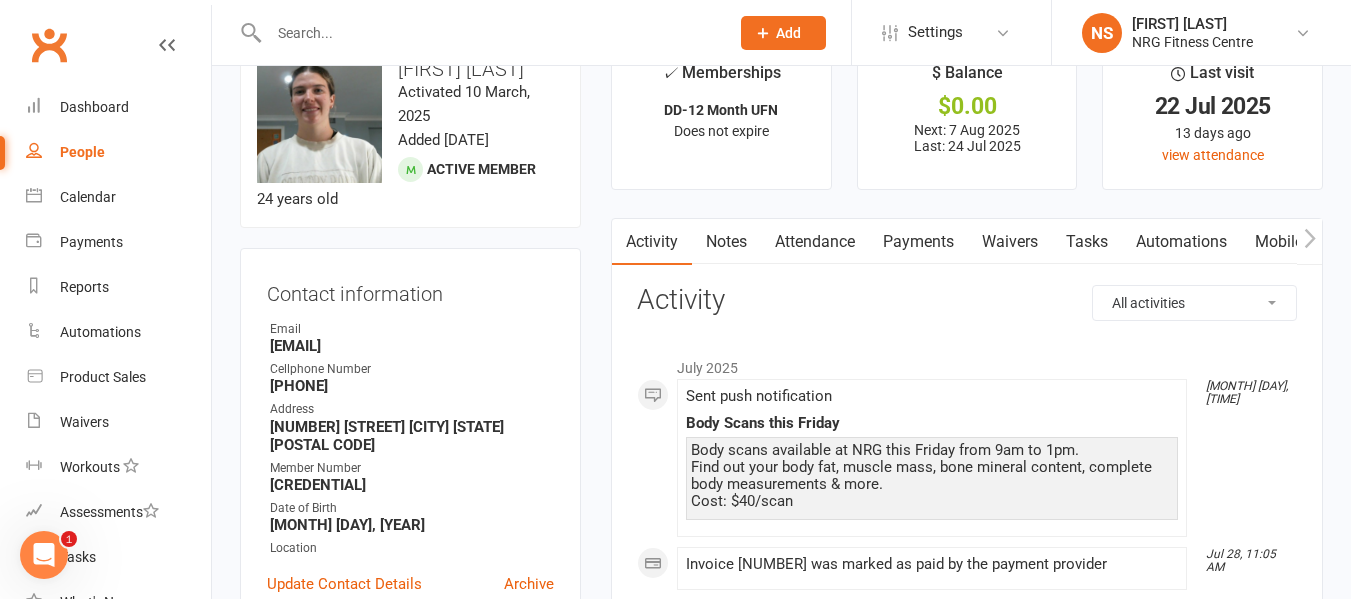 scroll, scrollTop: 100, scrollLeft: 0, axis: vertical 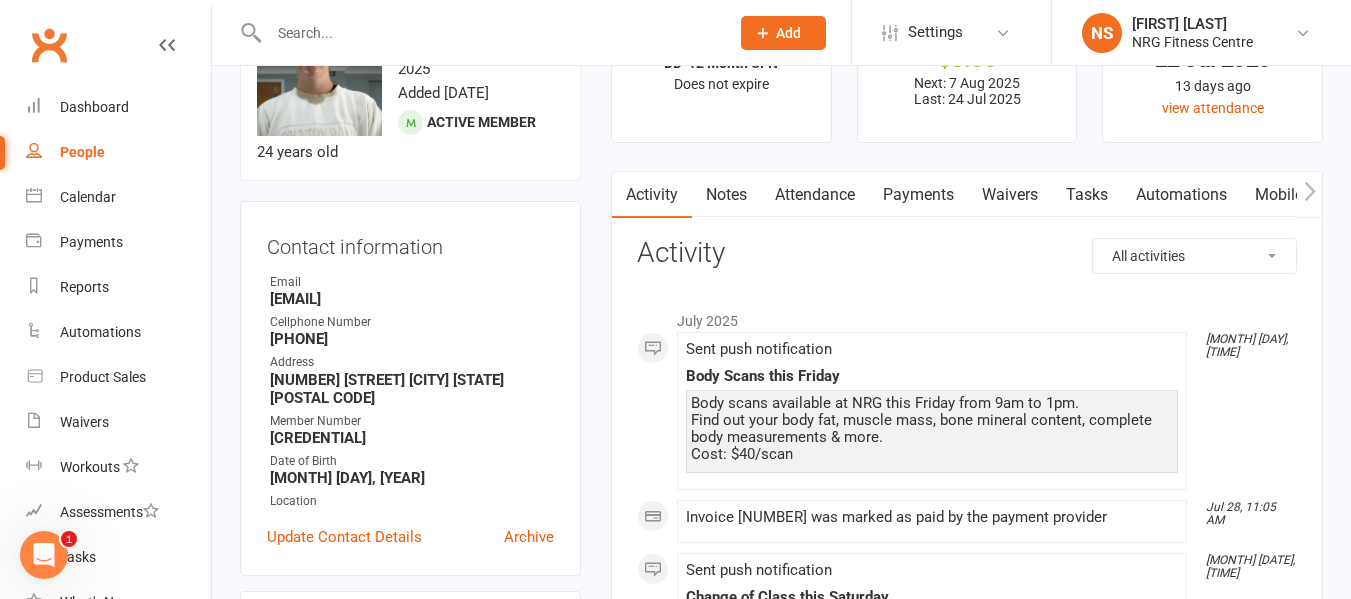 click at bounding box center (489, 33) 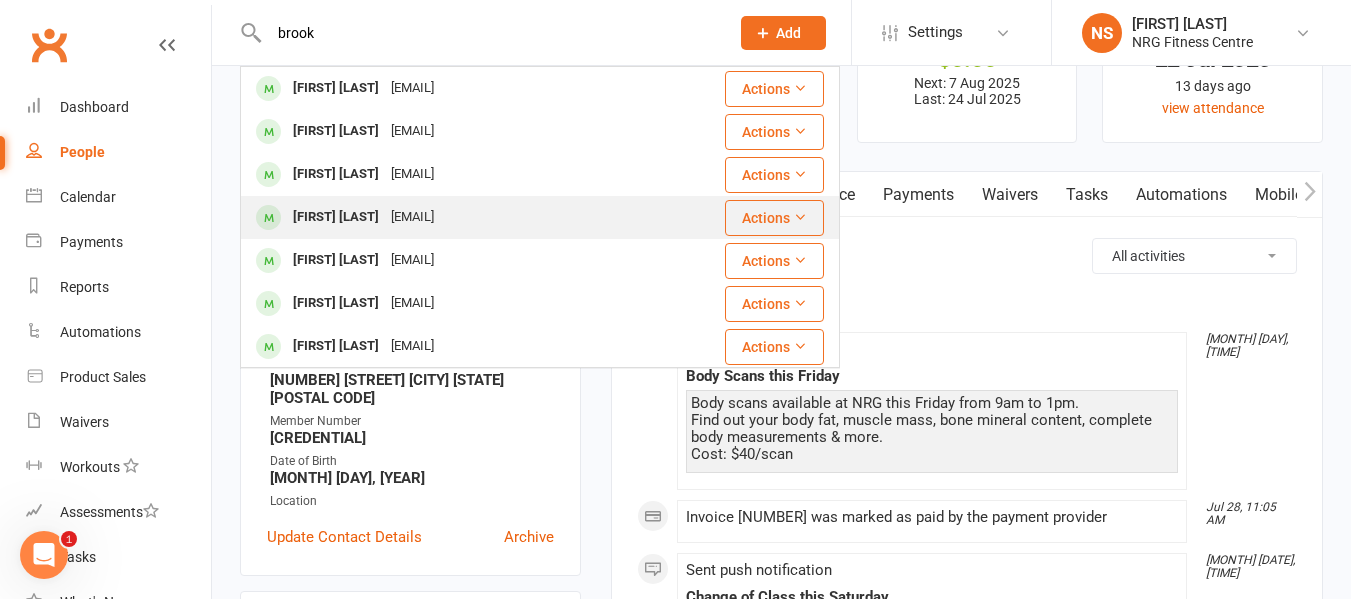 type on "brook" 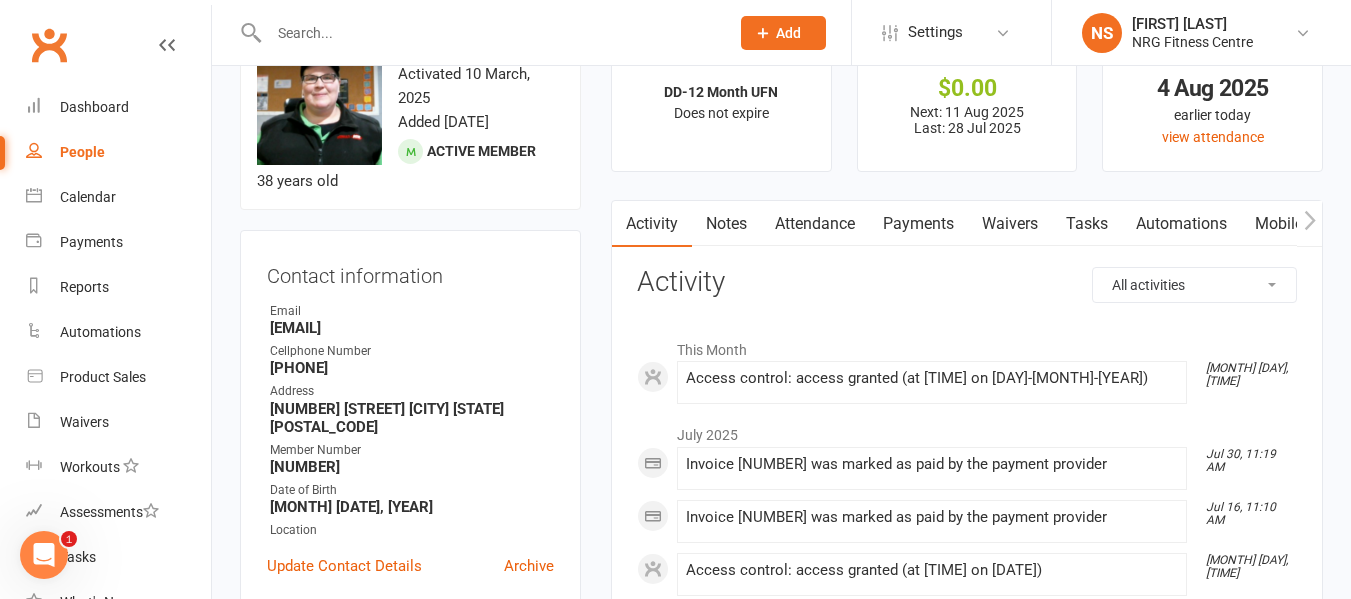 scroll, scrollTop: 100, scrollLeft: 0, axis: vertical 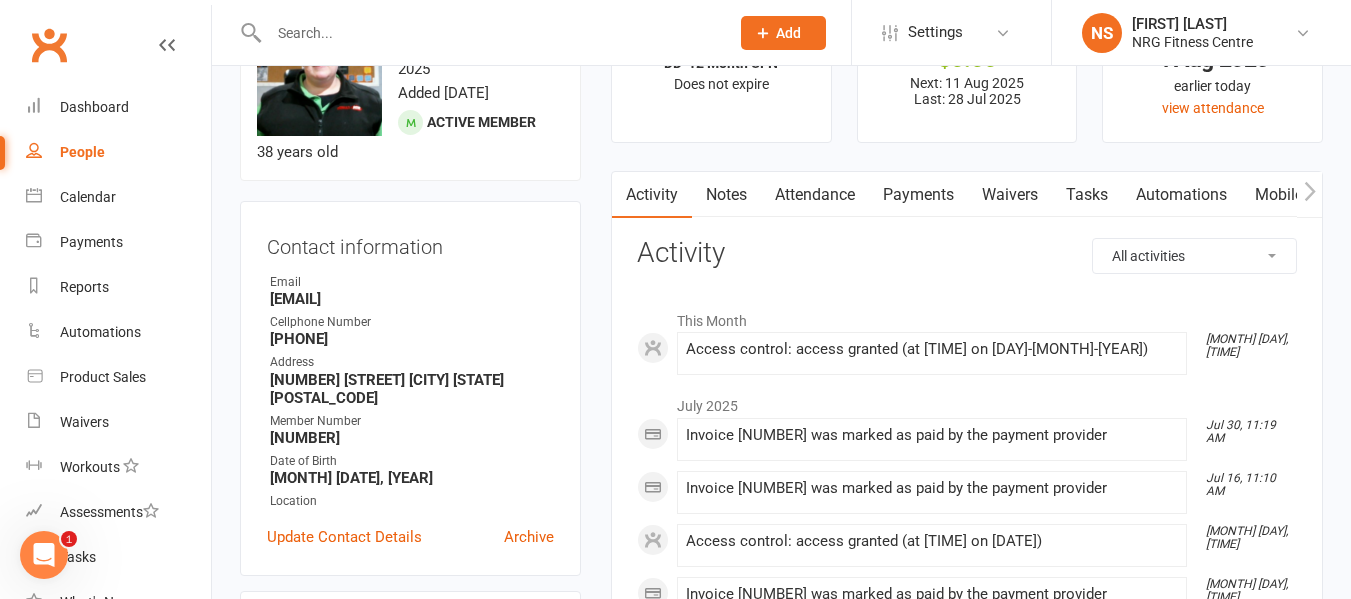 click at bounding box center [489, 33] 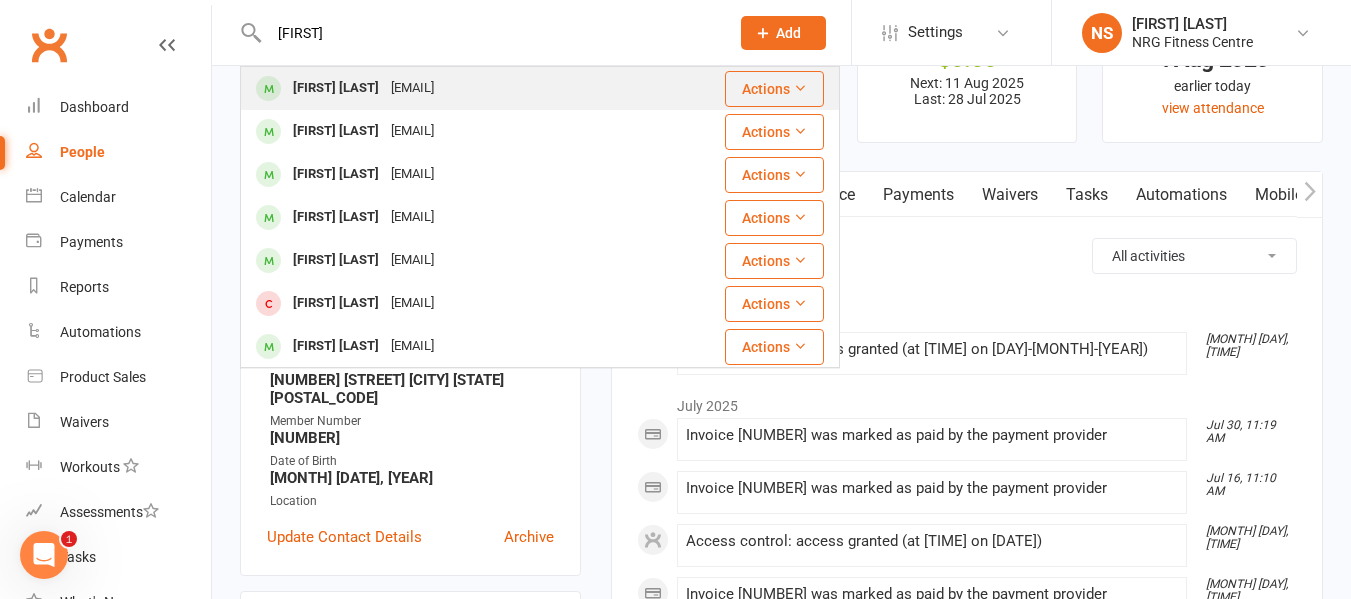 type on "alicia" 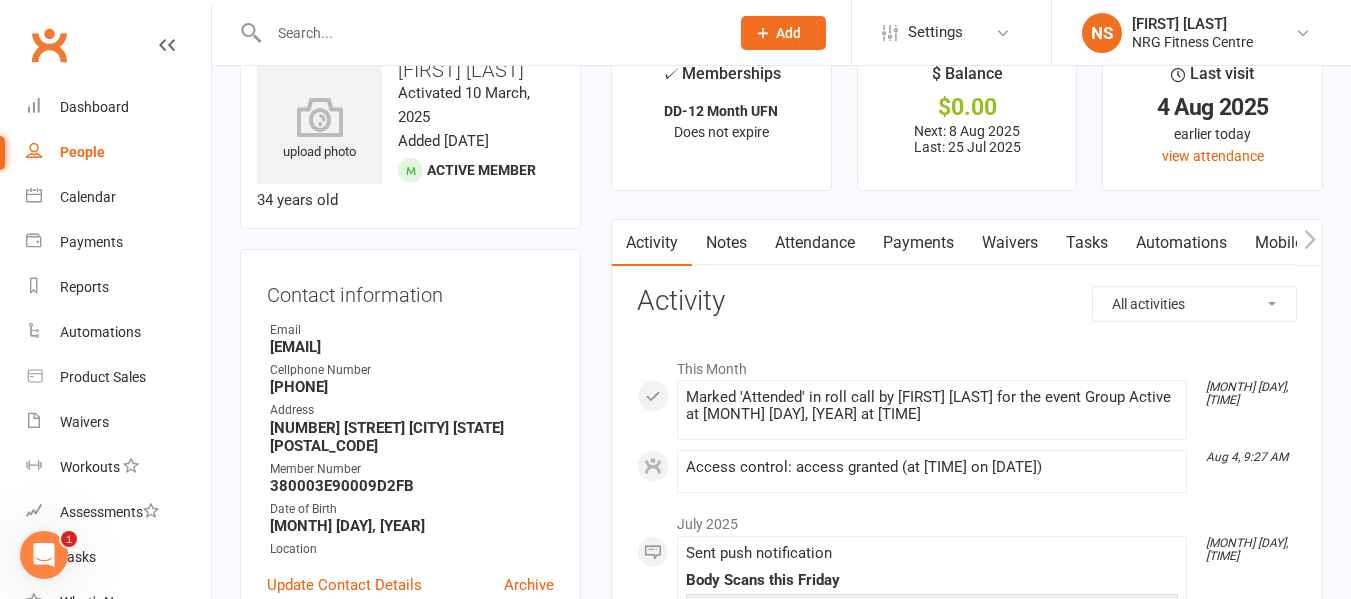 scroll, scrollTop: 100, scrollLeft: 0, axis: vertical 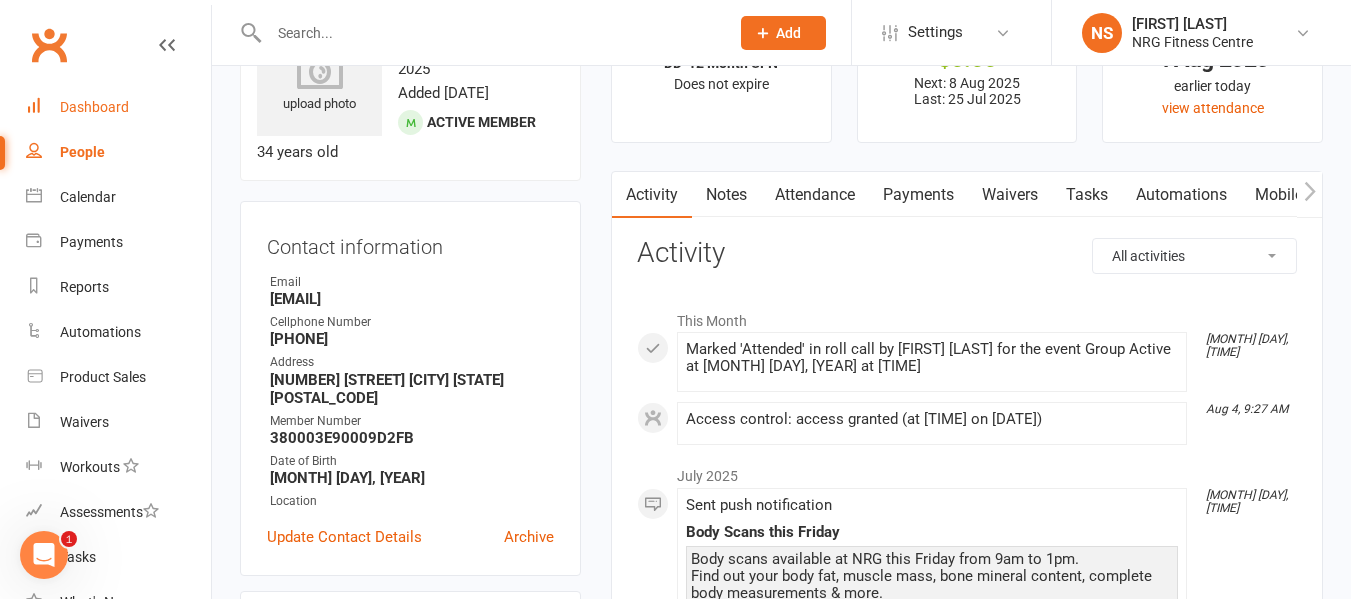 click on "Dashboard" at bounding box center (118, 107) 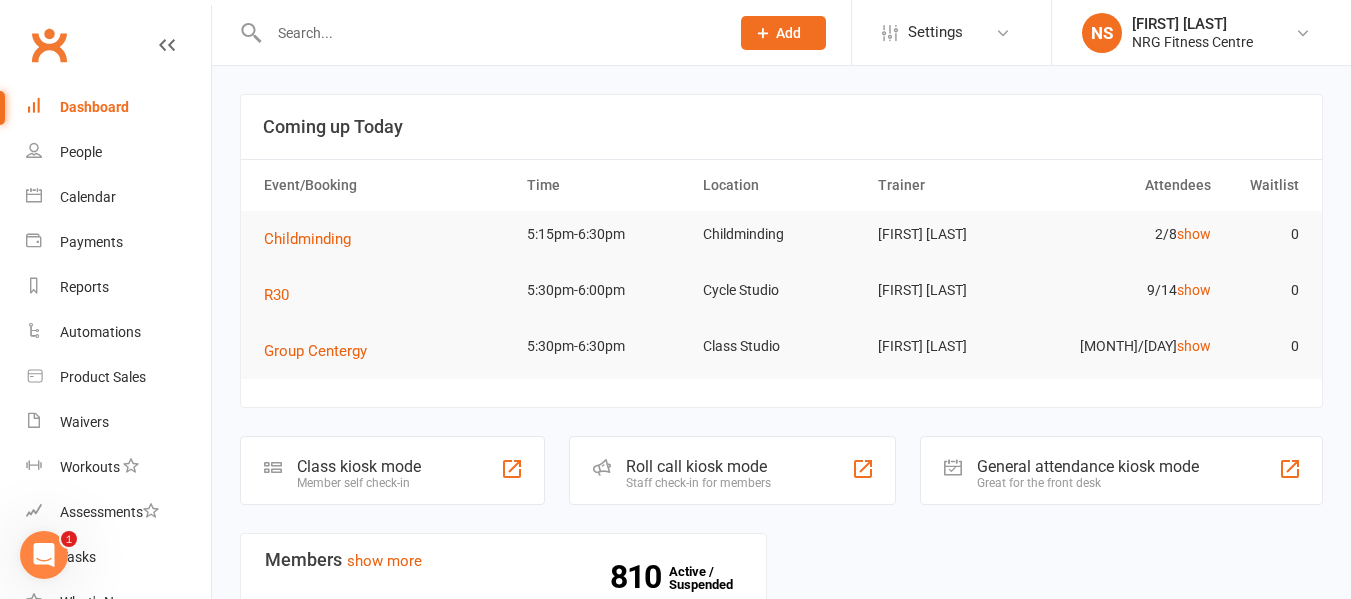 click at bounding box center (489, 33) 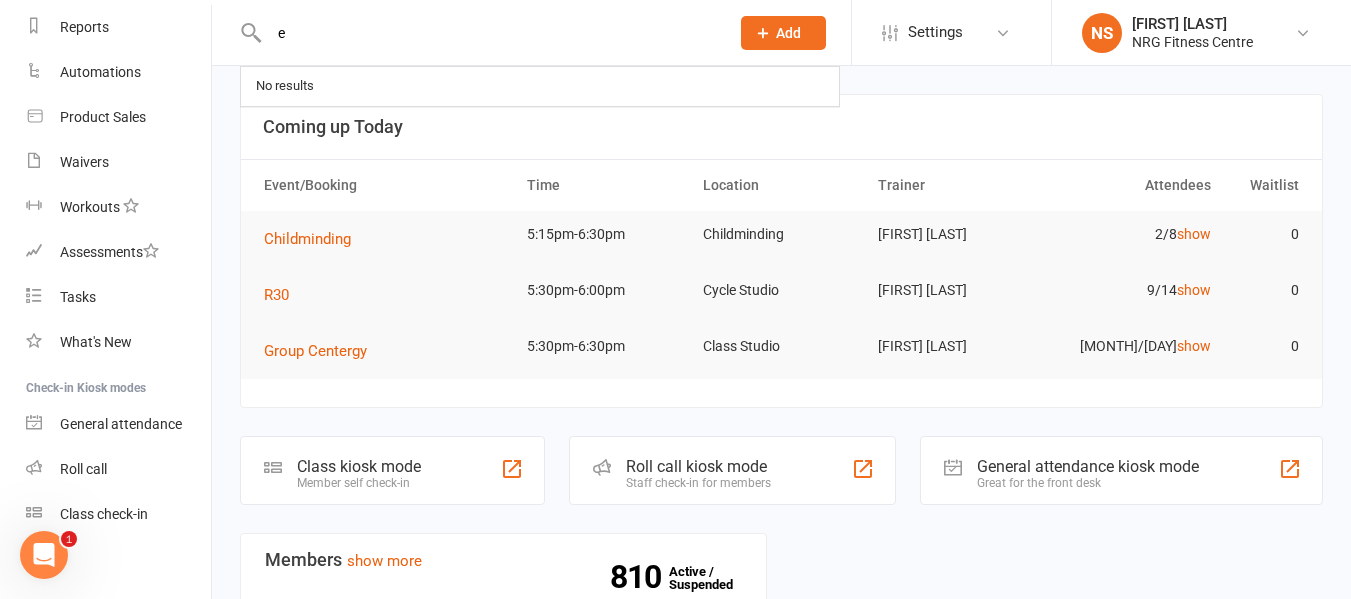 scroll, scrollTop: 273, scrollLeft: 0, axis: vertical 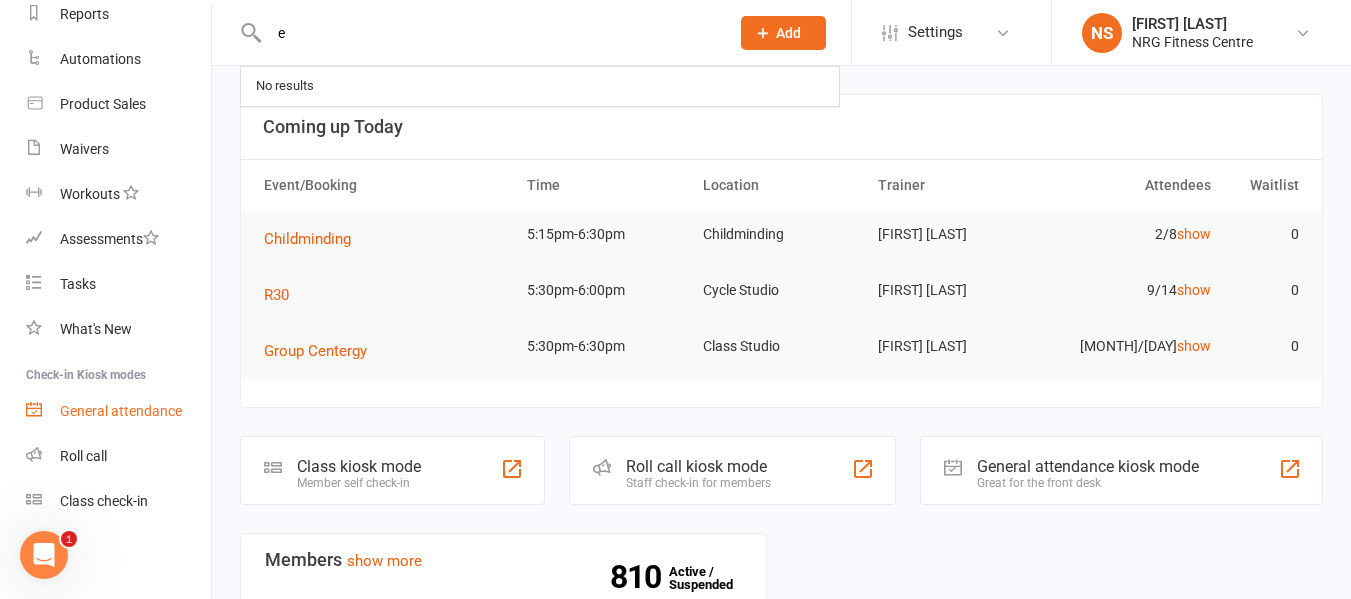 type on "e" 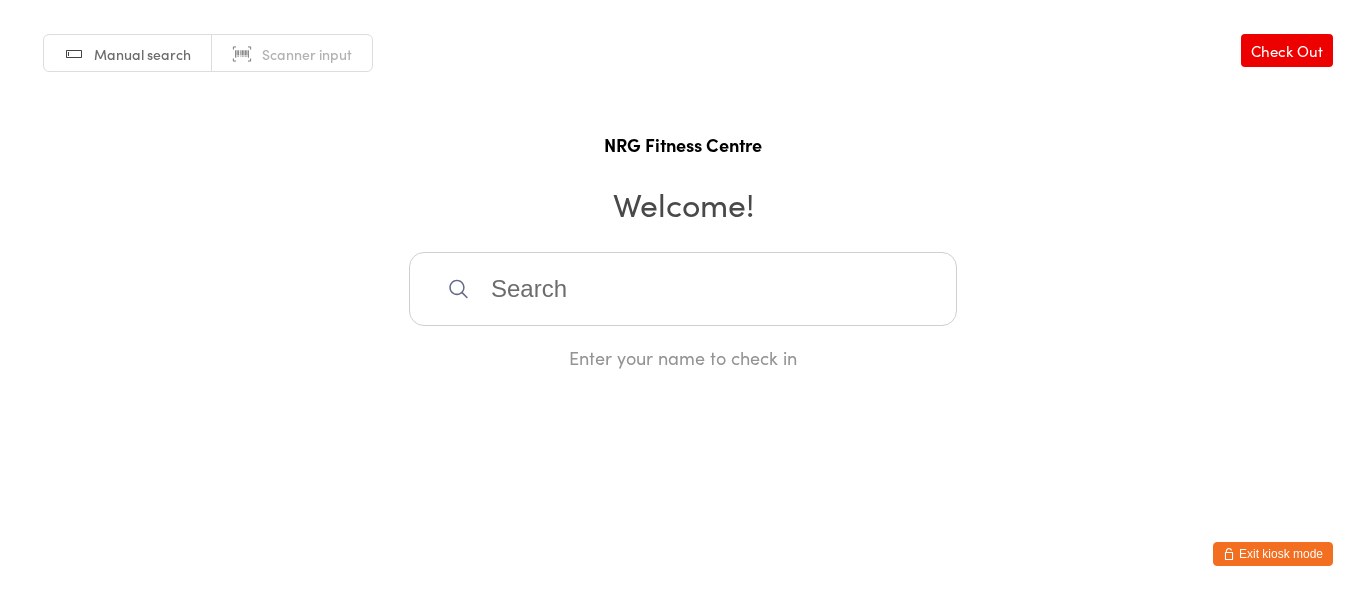 scroll, scrollTop: 0, scrollLeft: 0, axis: both 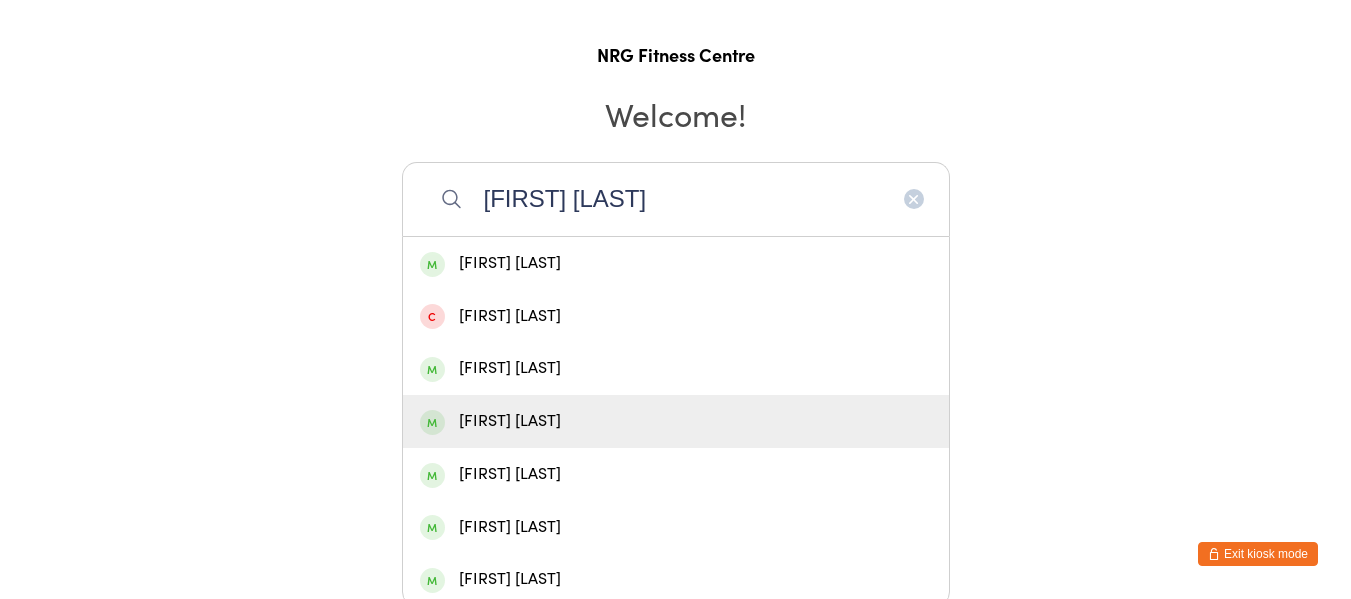 type on "[FIRST] [LAST]" 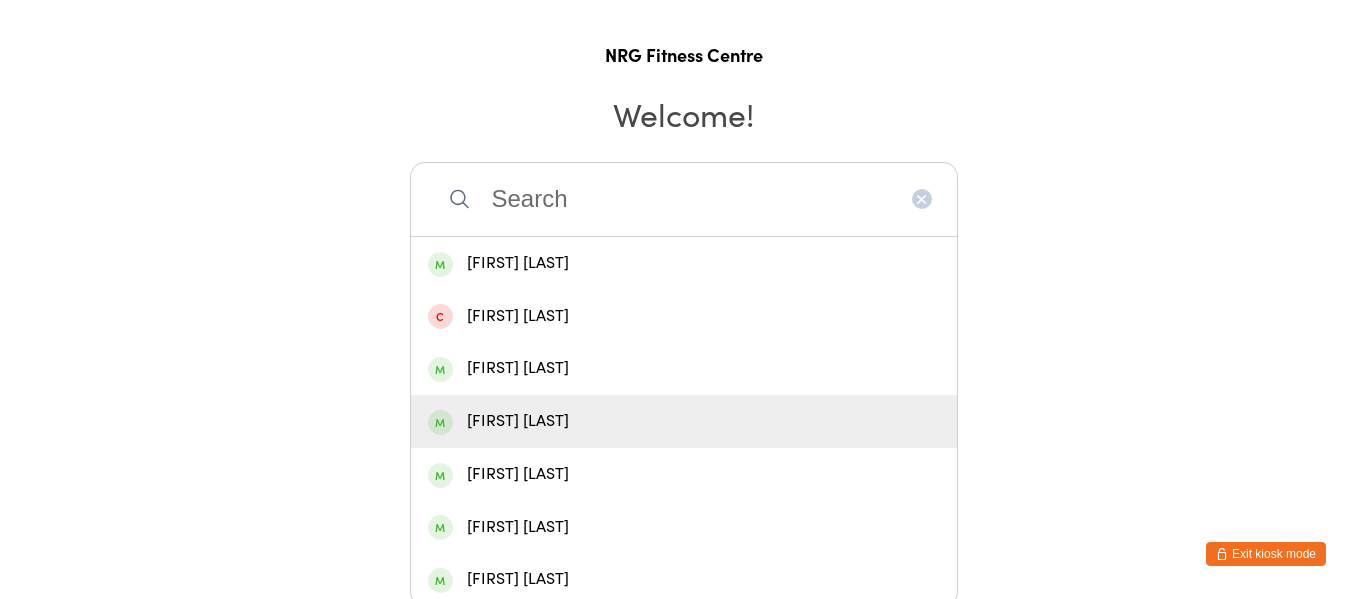 scroll, scrollTop: 0, scrollLeft: 0, axis: both 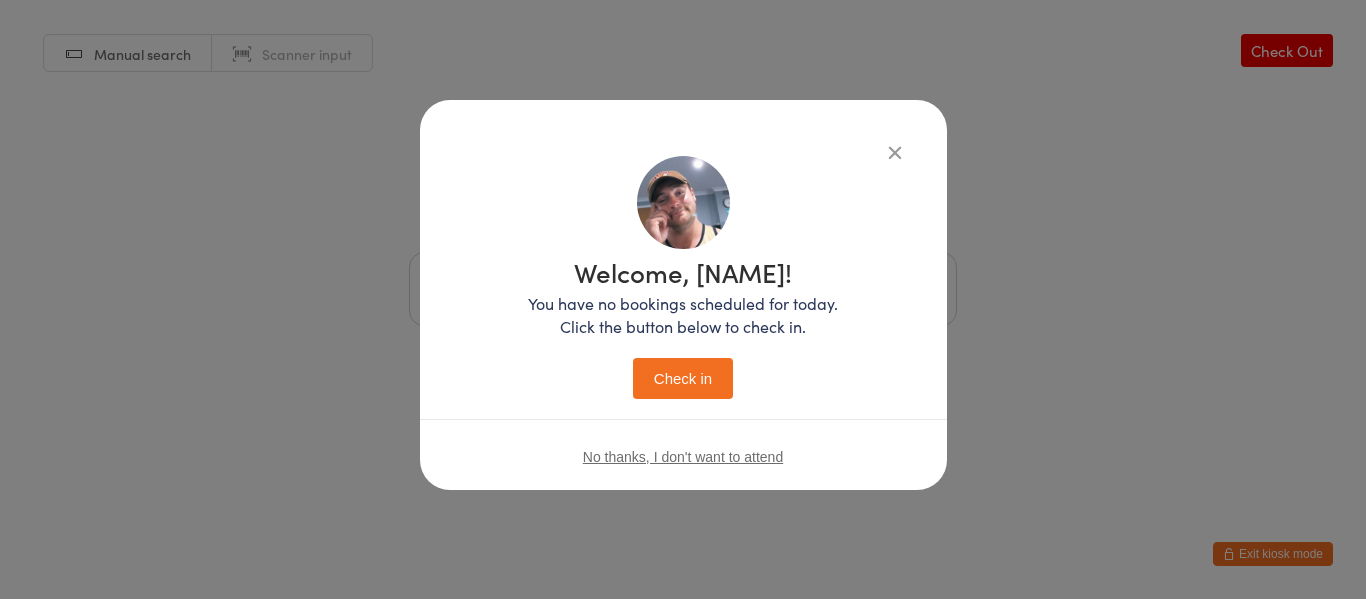 click at bounding box center (683, 202) 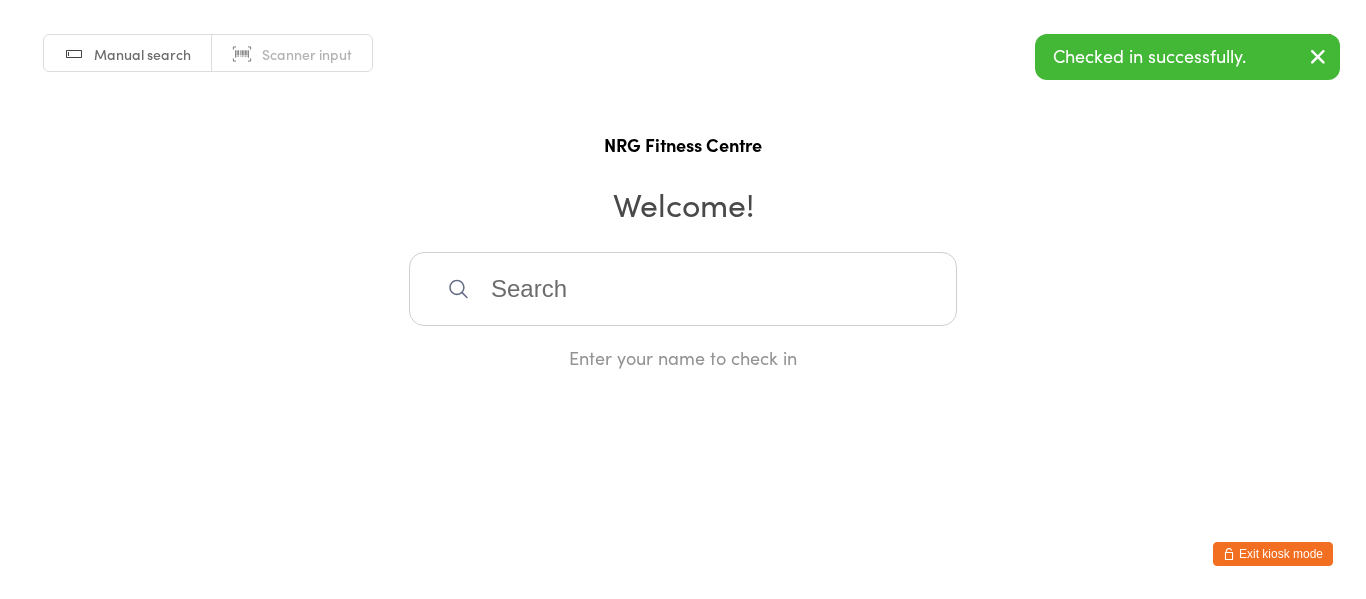 click on "Exit kiosk mode" at bounding box center [1273, 554] 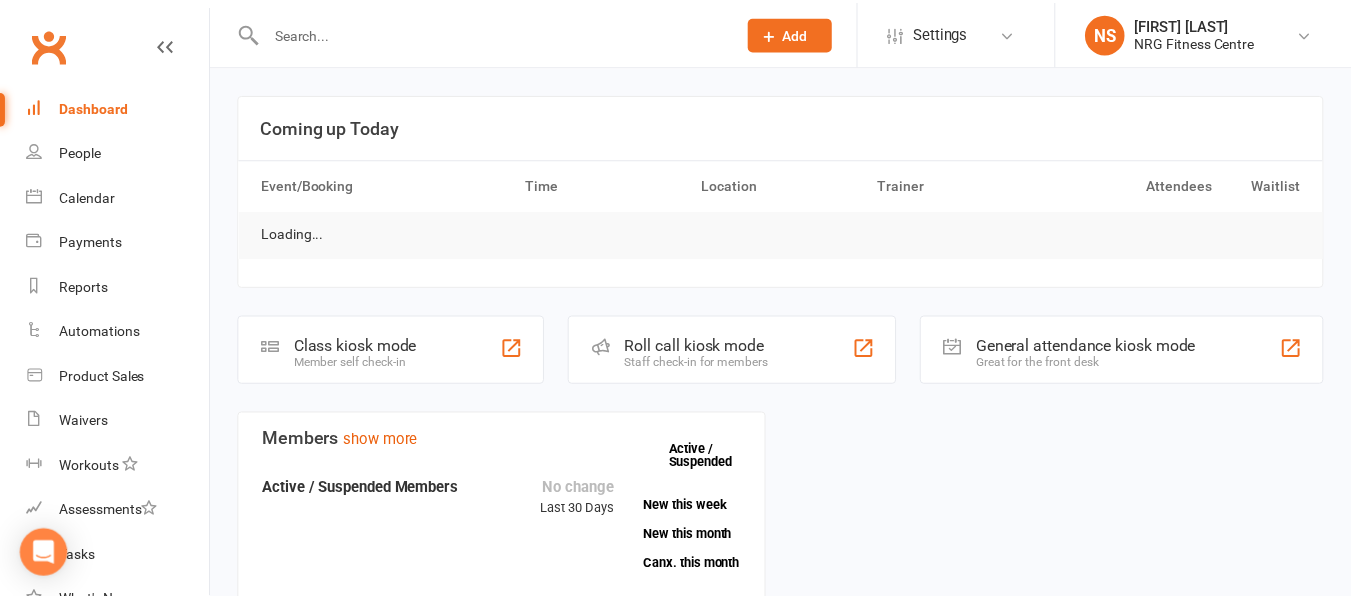 scroll, scrollTop: 0, scrollLeft: 0, axis: both 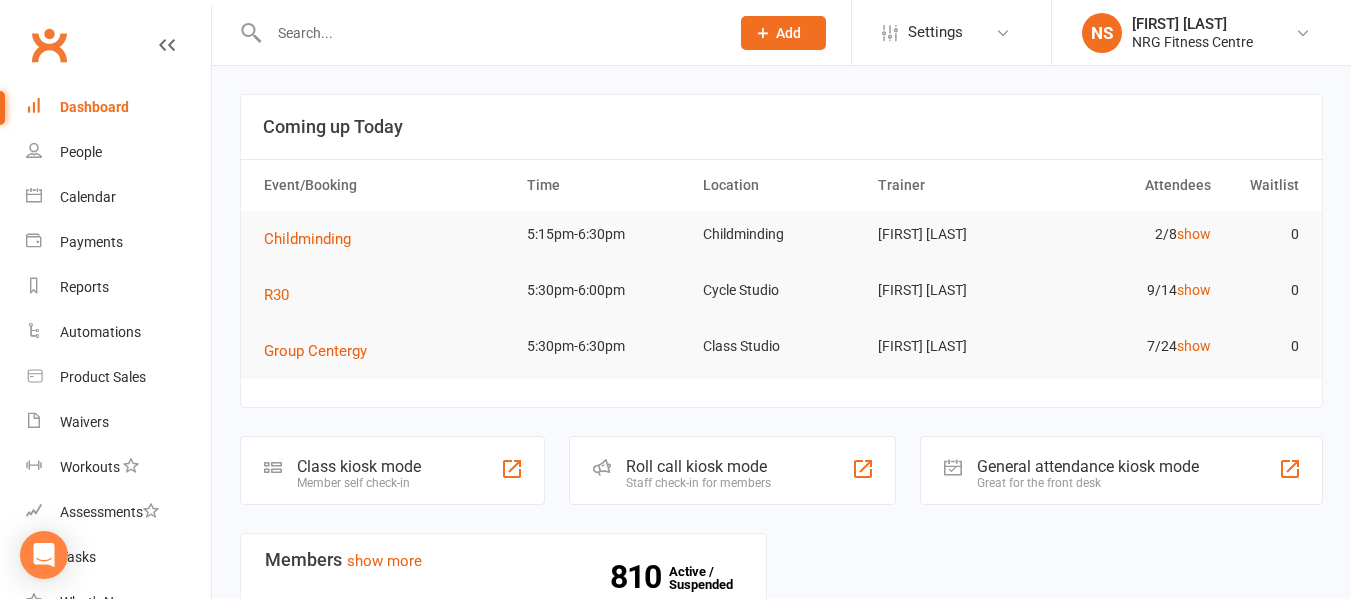 click at bounding box center [489, 33] 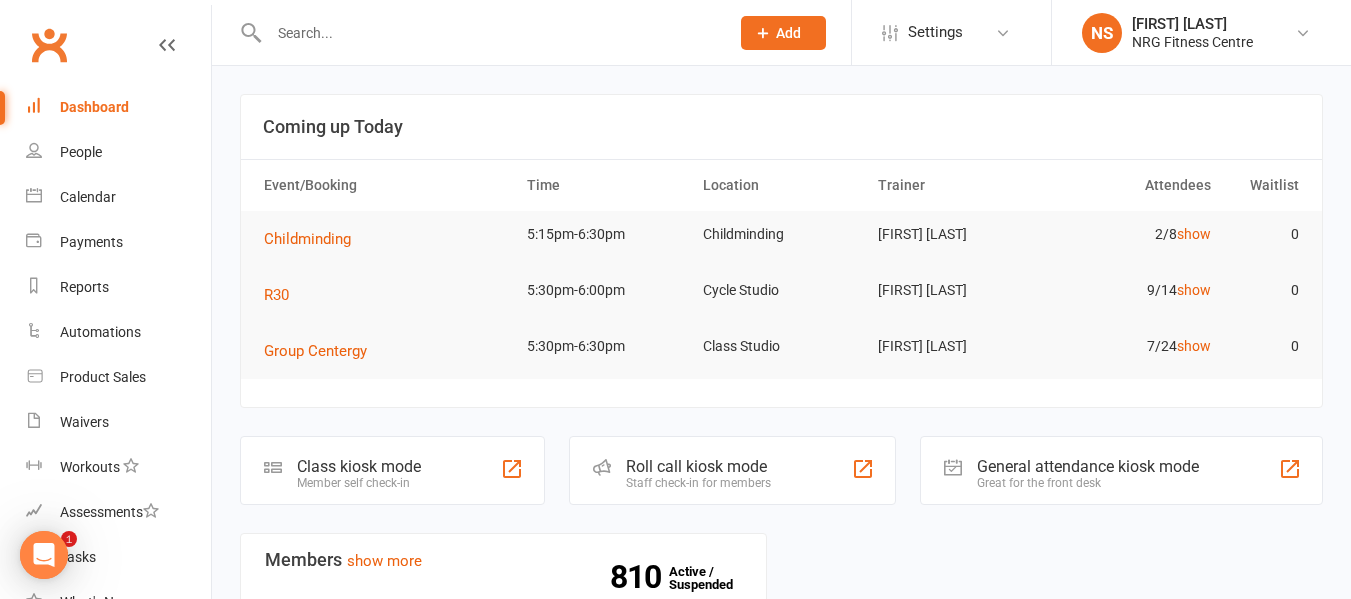 scroll, scrollTop: 0, scrollLeft: 0, axis: both 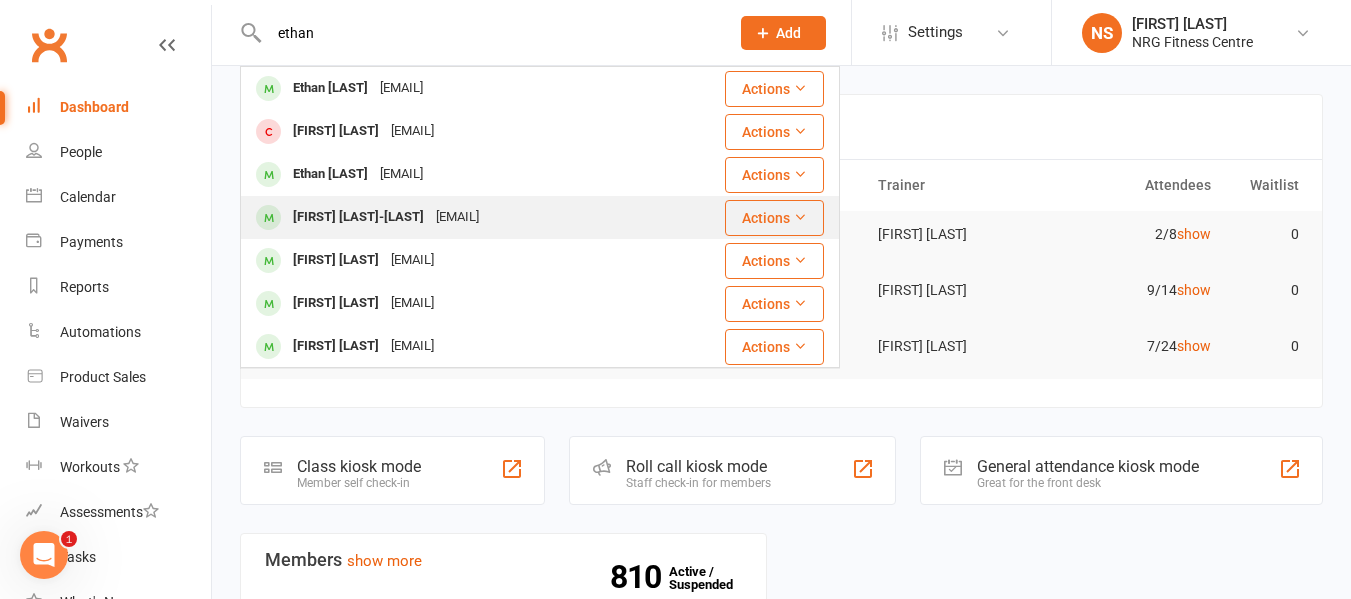 type on "ethan" 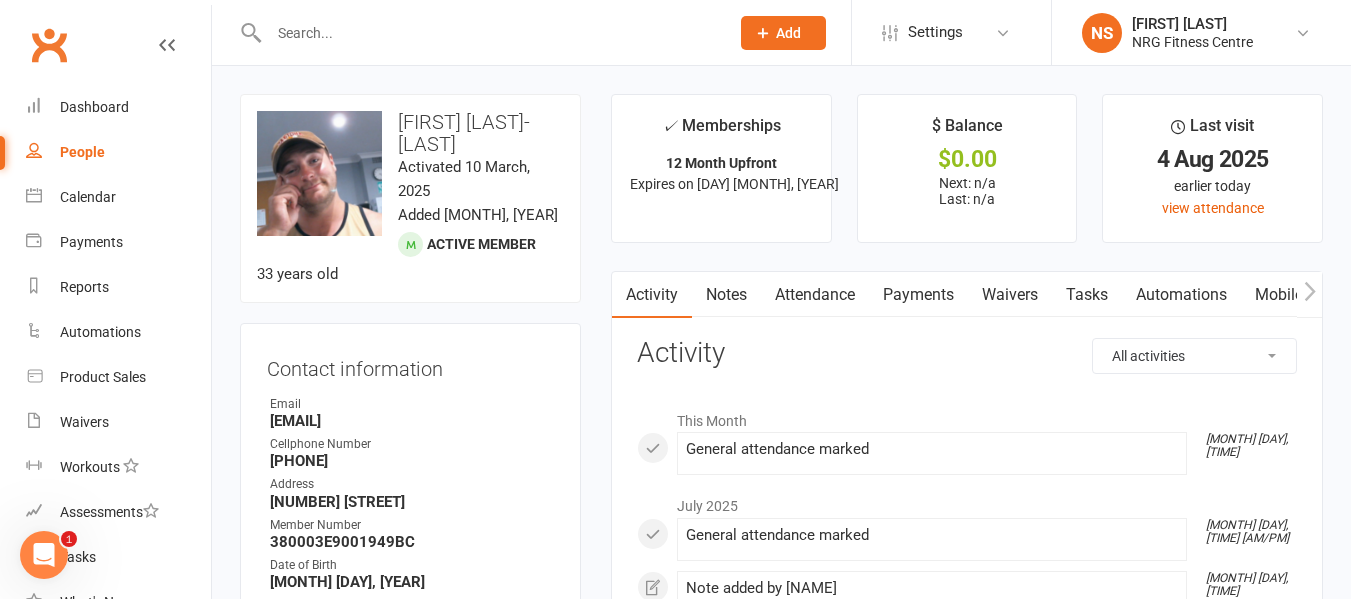 click at bounding box center (489, 33) 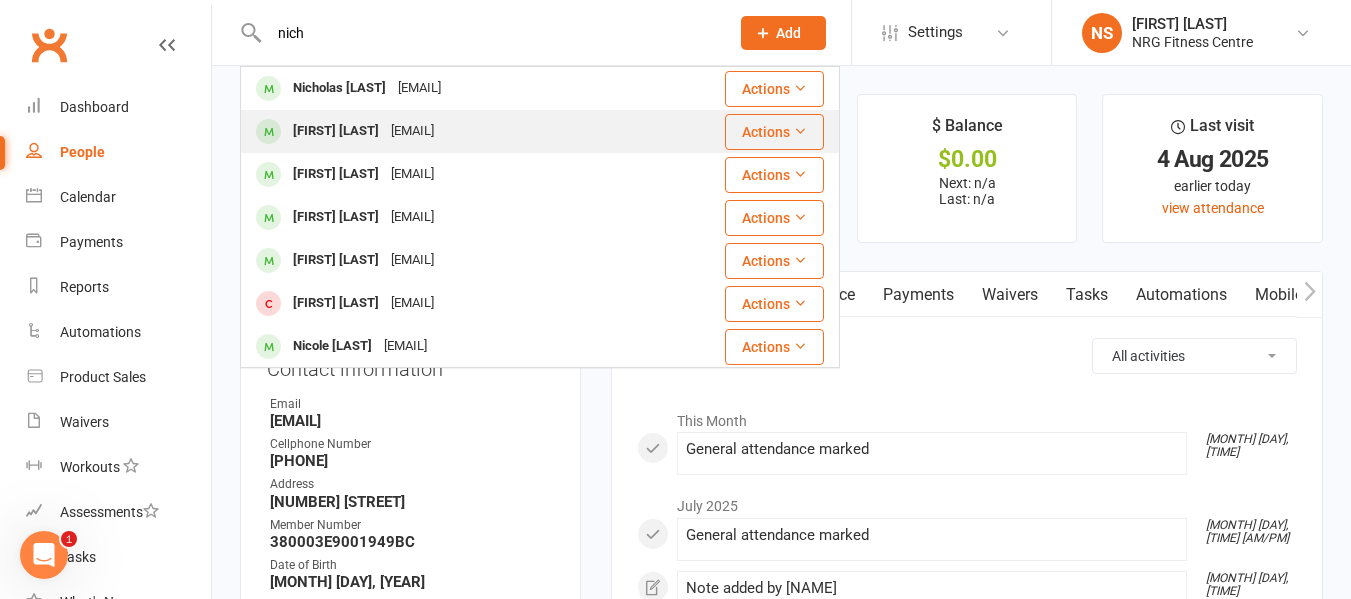 type on "nich" 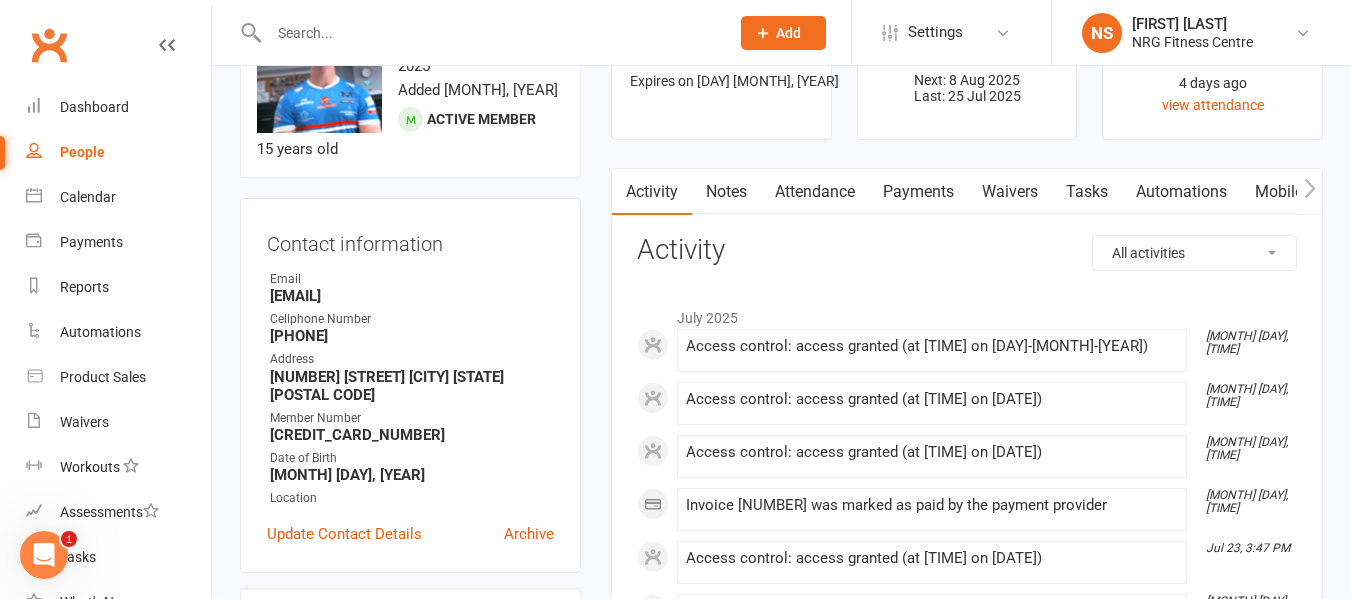 scroll, scrollTop: 0, scrollLeft: 0, axis: both 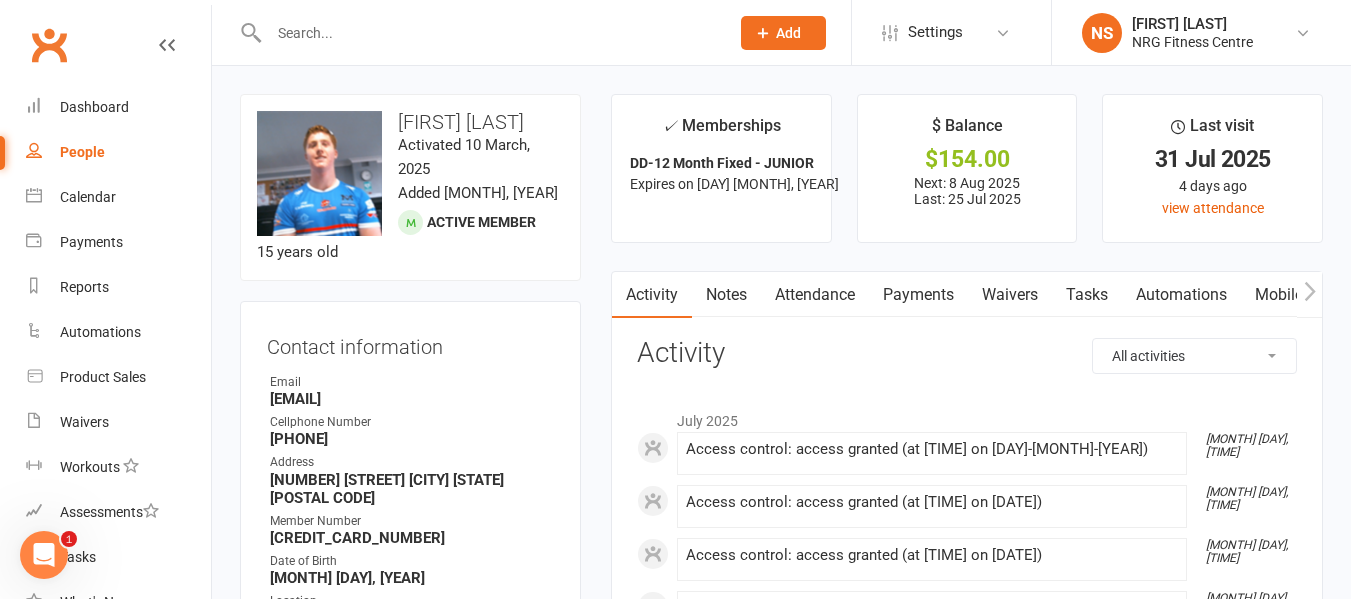 click at bounding box center [489, 33] 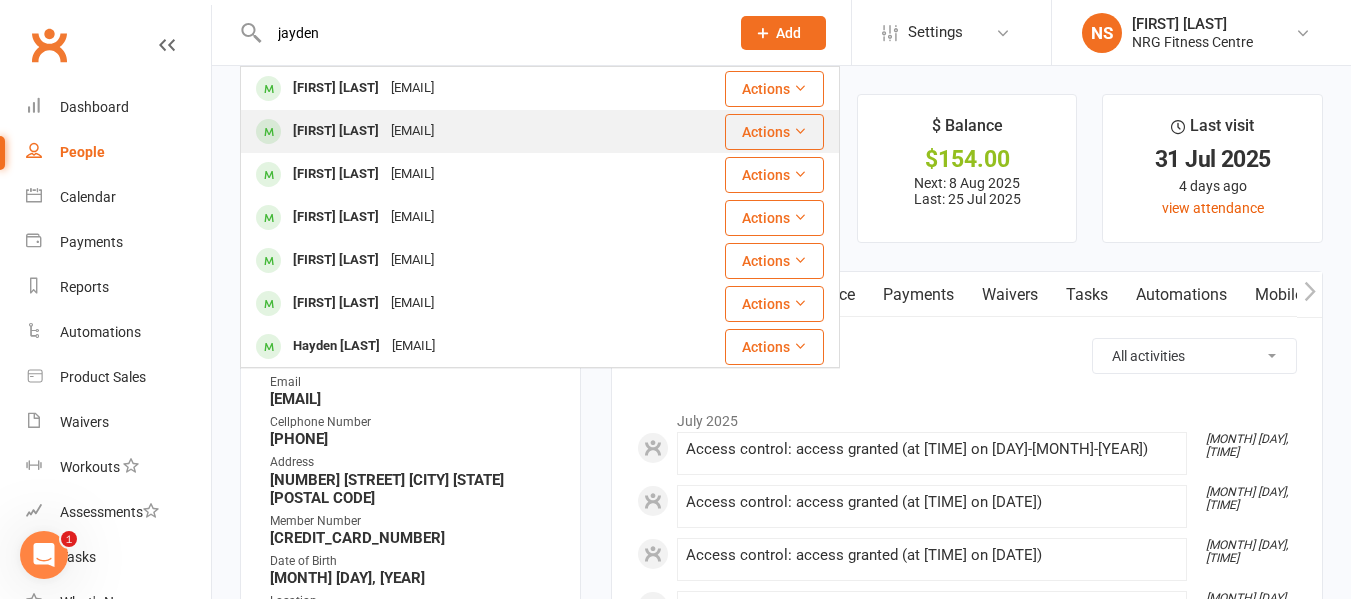 type on "jayden" 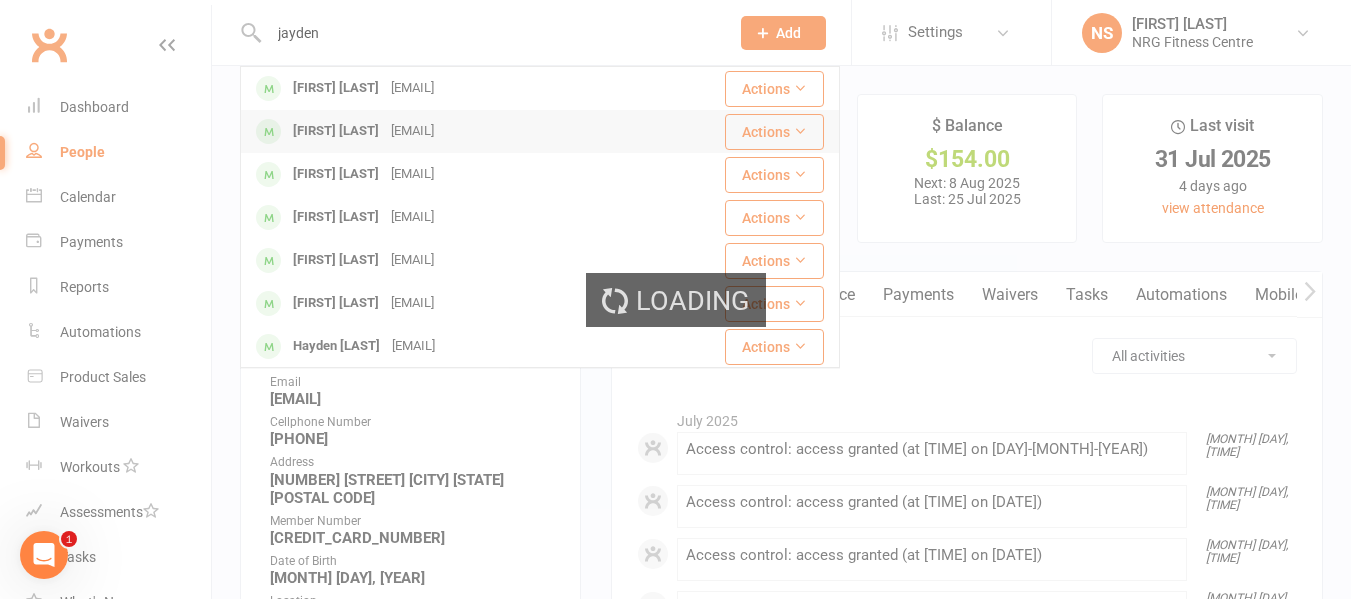 type 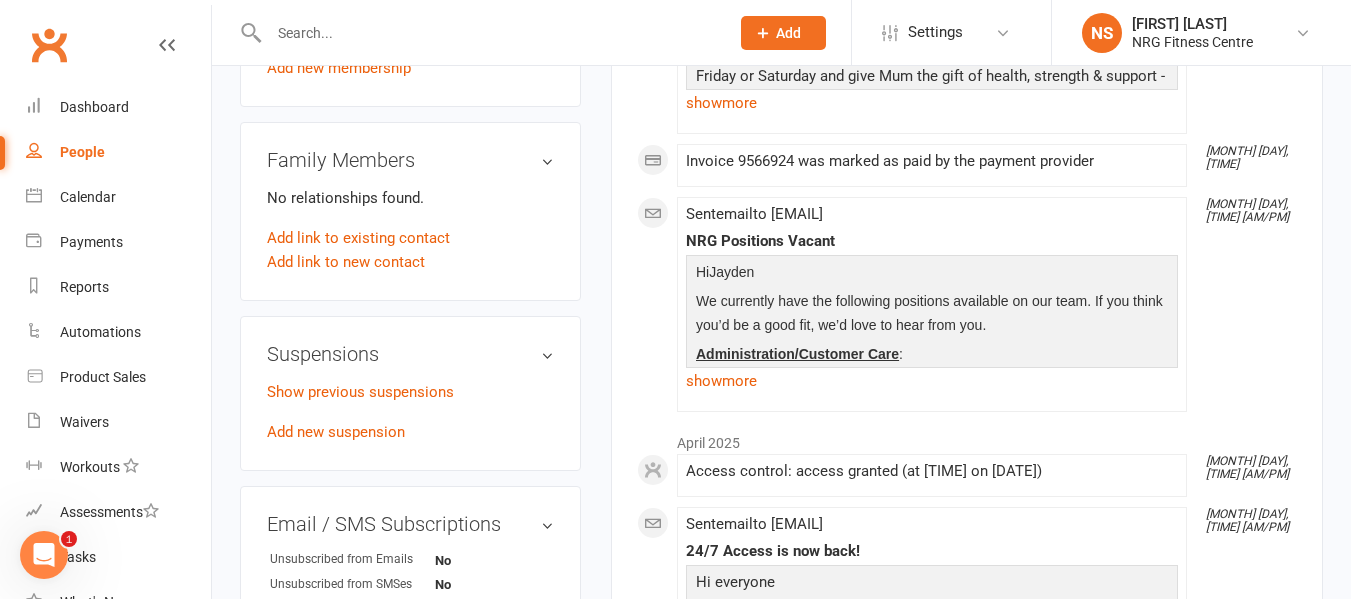 scroll, scrollTop: 1000, scrollLeft: 0, axis: vertical 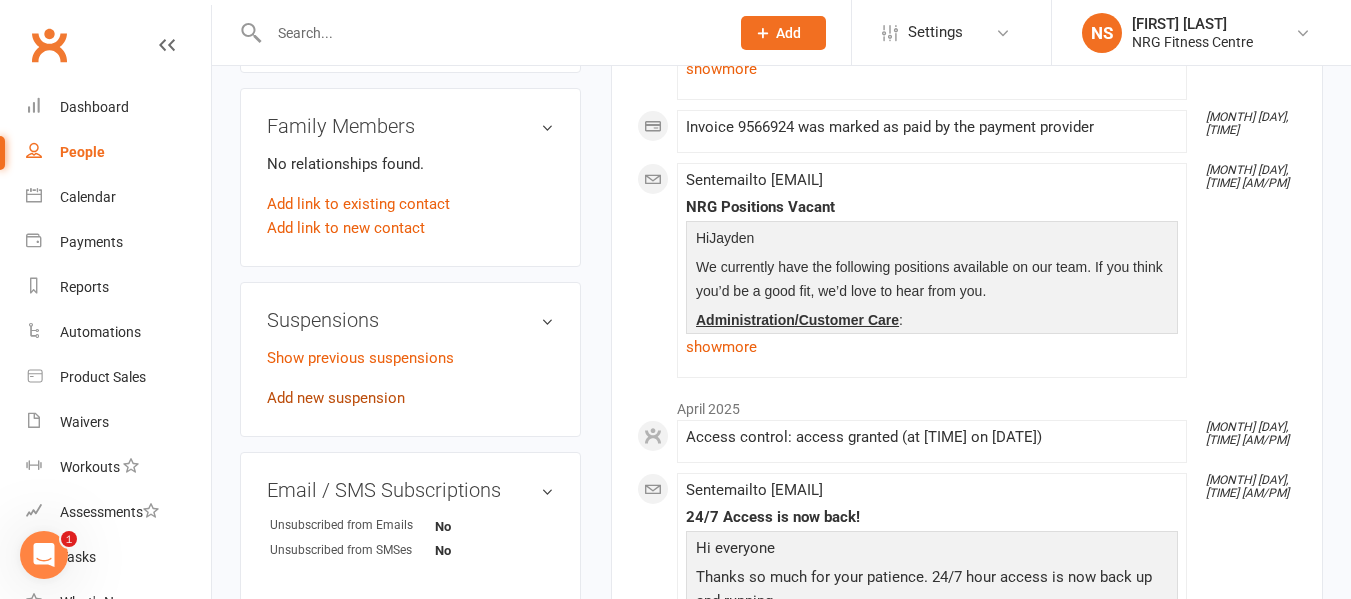 click on "Add new suspension" at bounding box center [336, 398] 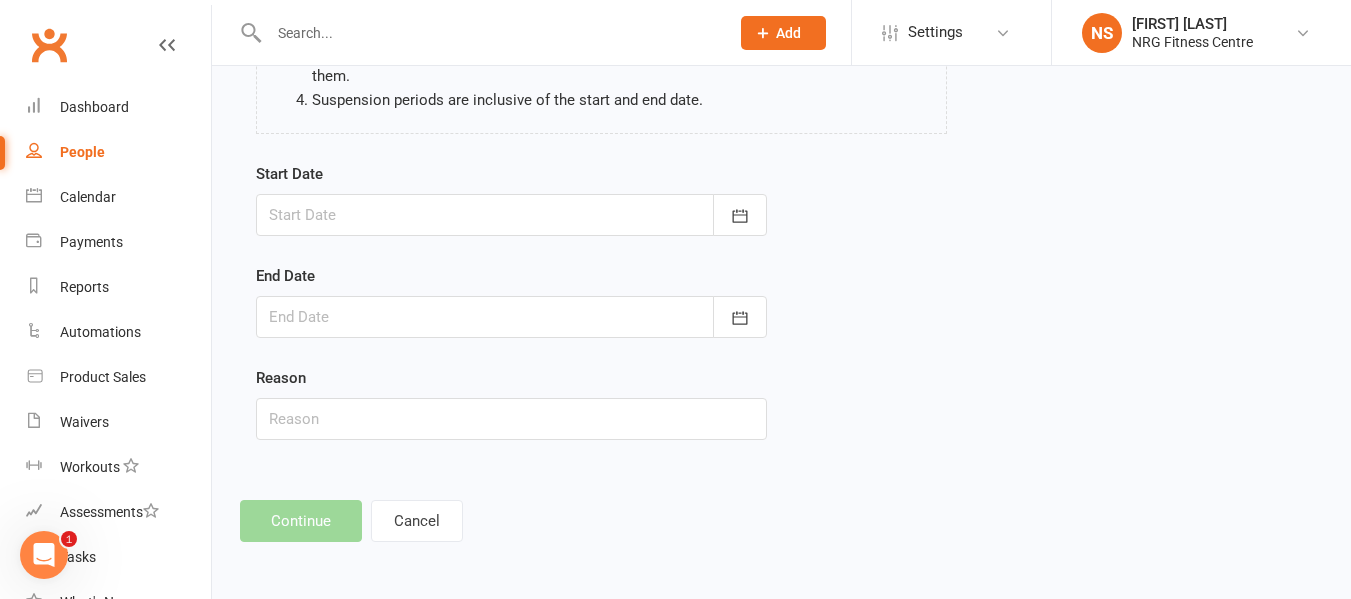 scroll, scrollTop: 0, scrollLeft: 0, axis: both 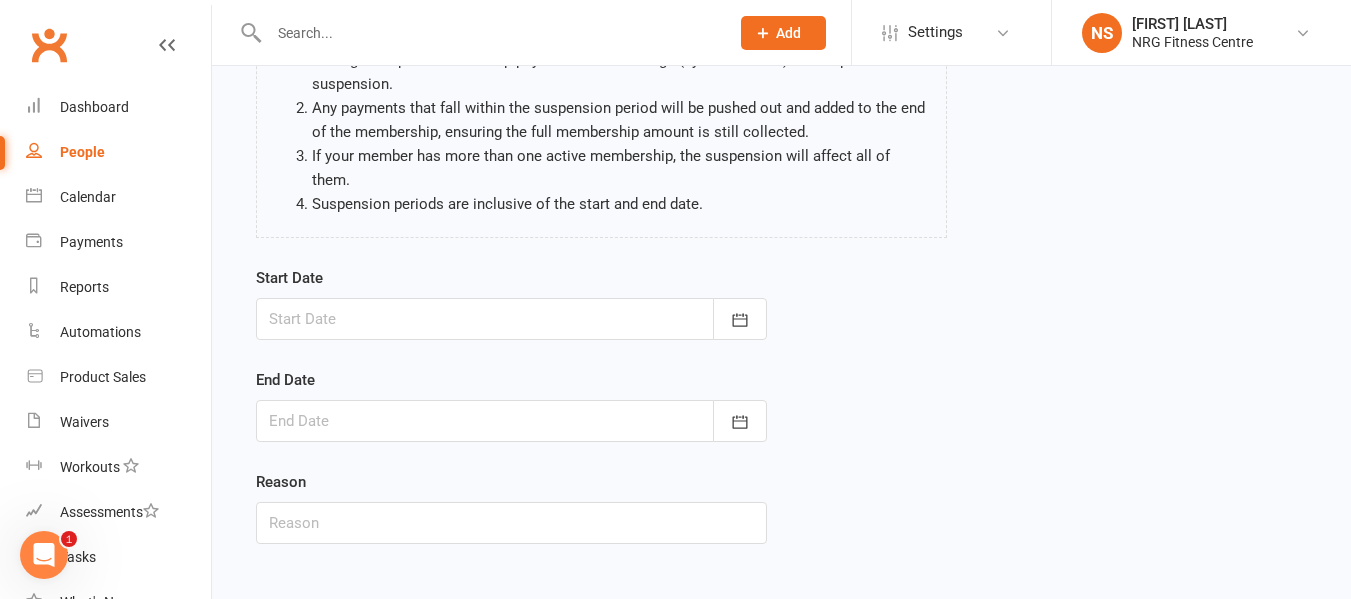 click at bounding box center [511, 319] 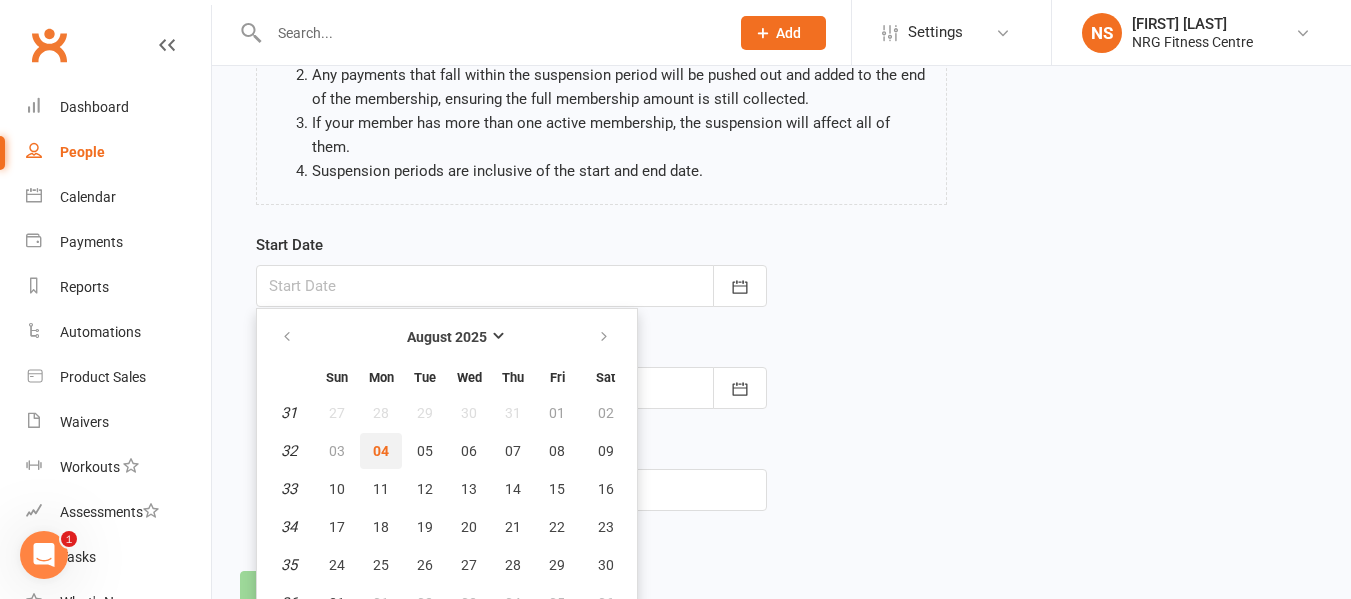 click on "04" at bounding box center (381, 451) 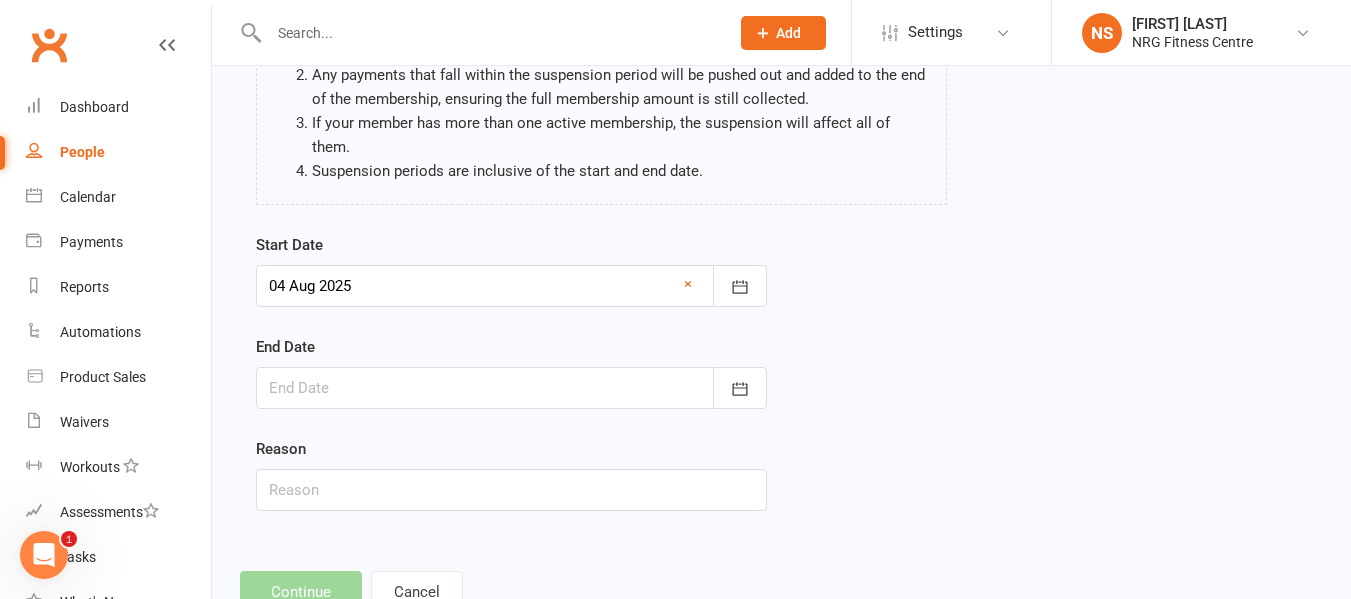 click at bounding box center [511, 388] 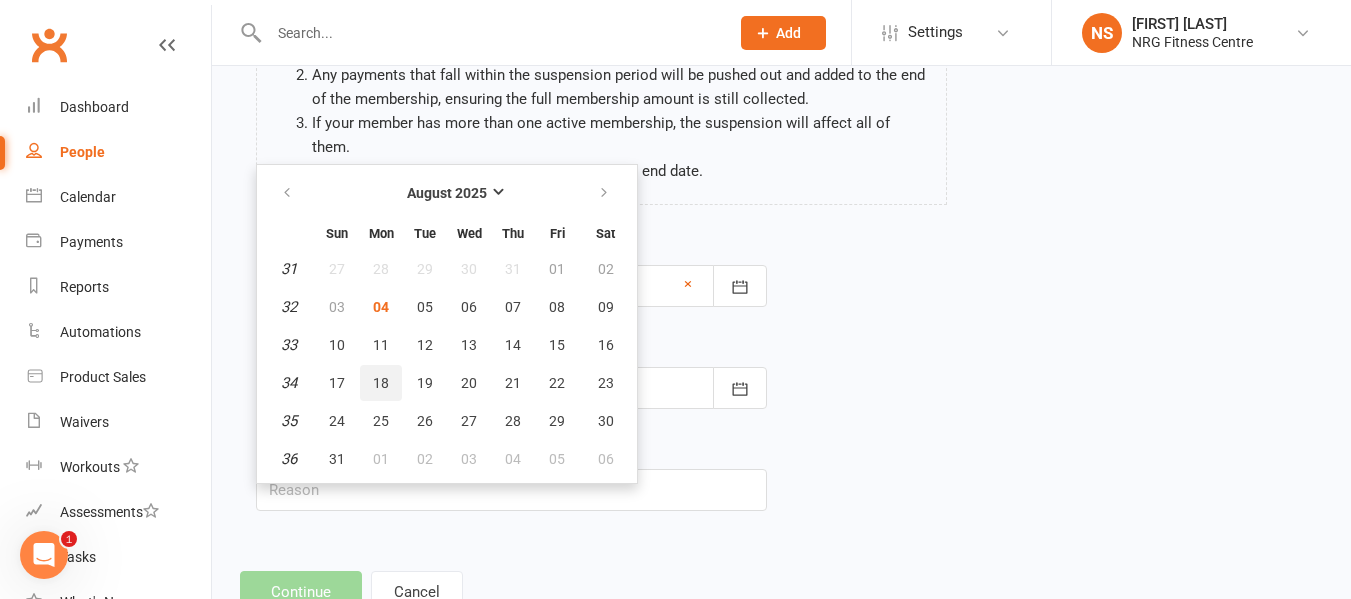 click on "18" at bounding box center [381, 383] 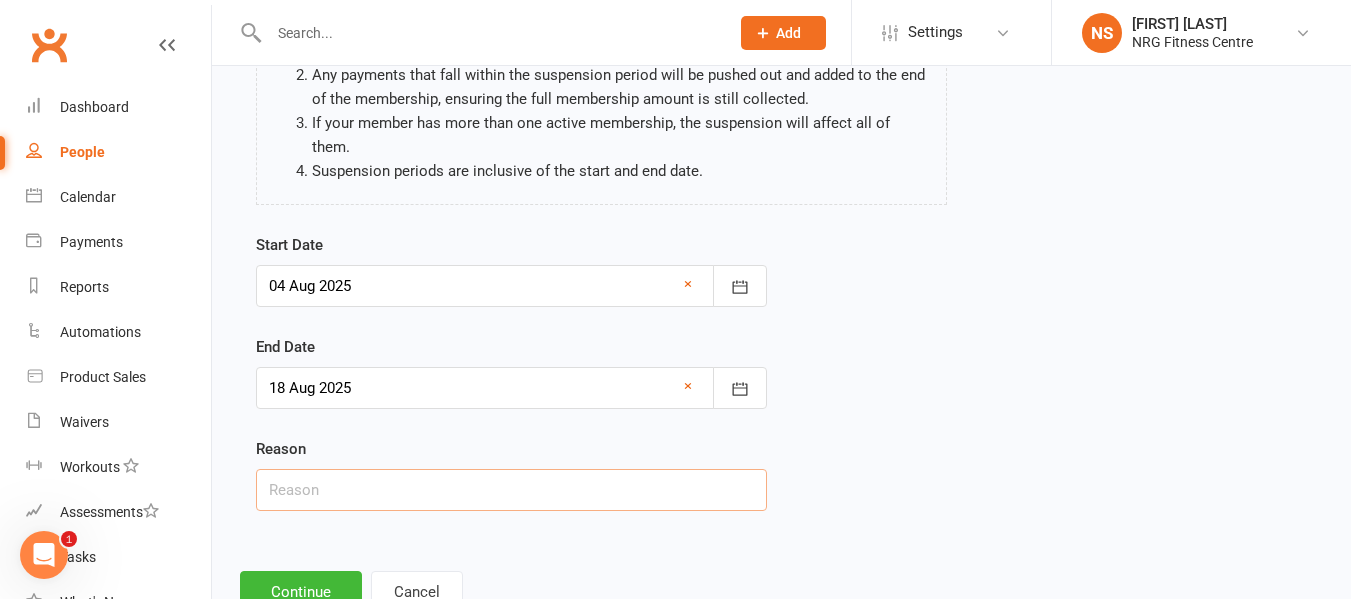 click at bounding box center (511, 490) 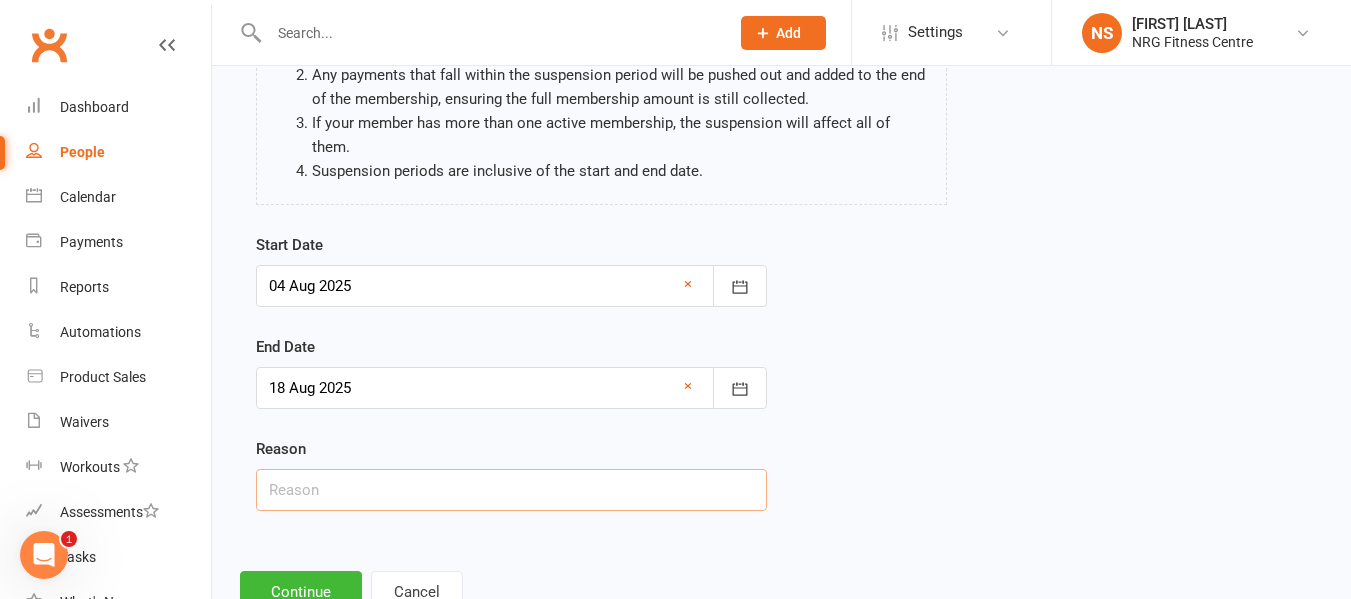 type on "Busy" 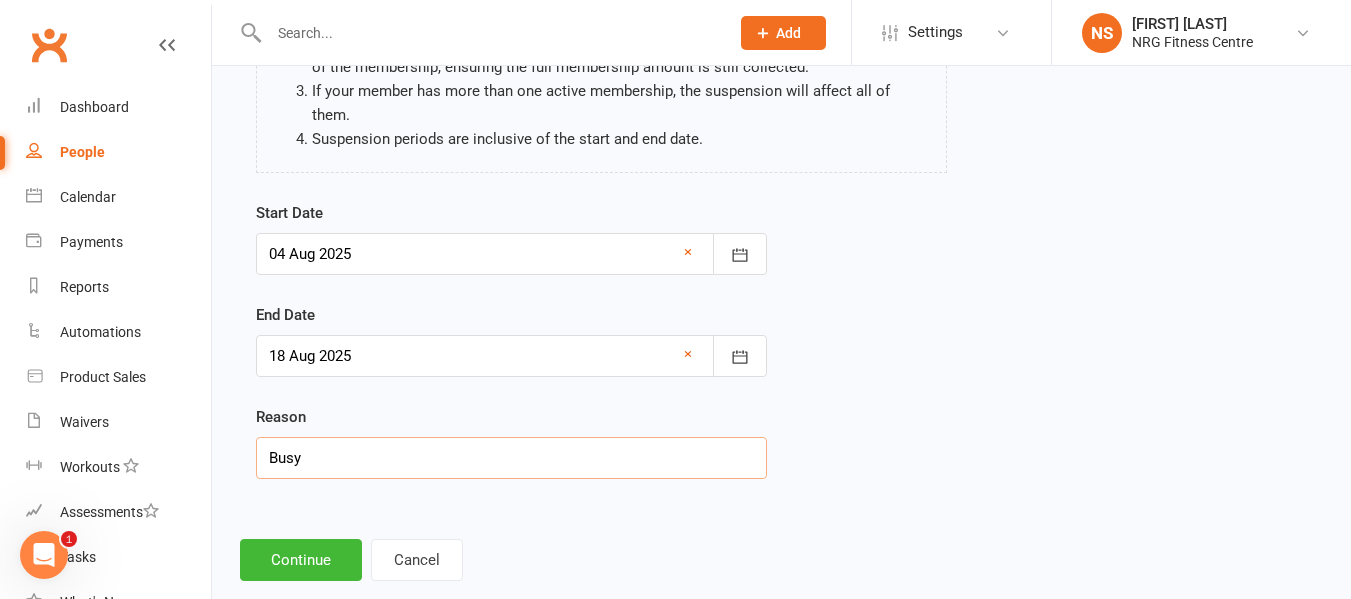 scroll, scrollTop: 280, scrollLeft: 0, axis: vertical 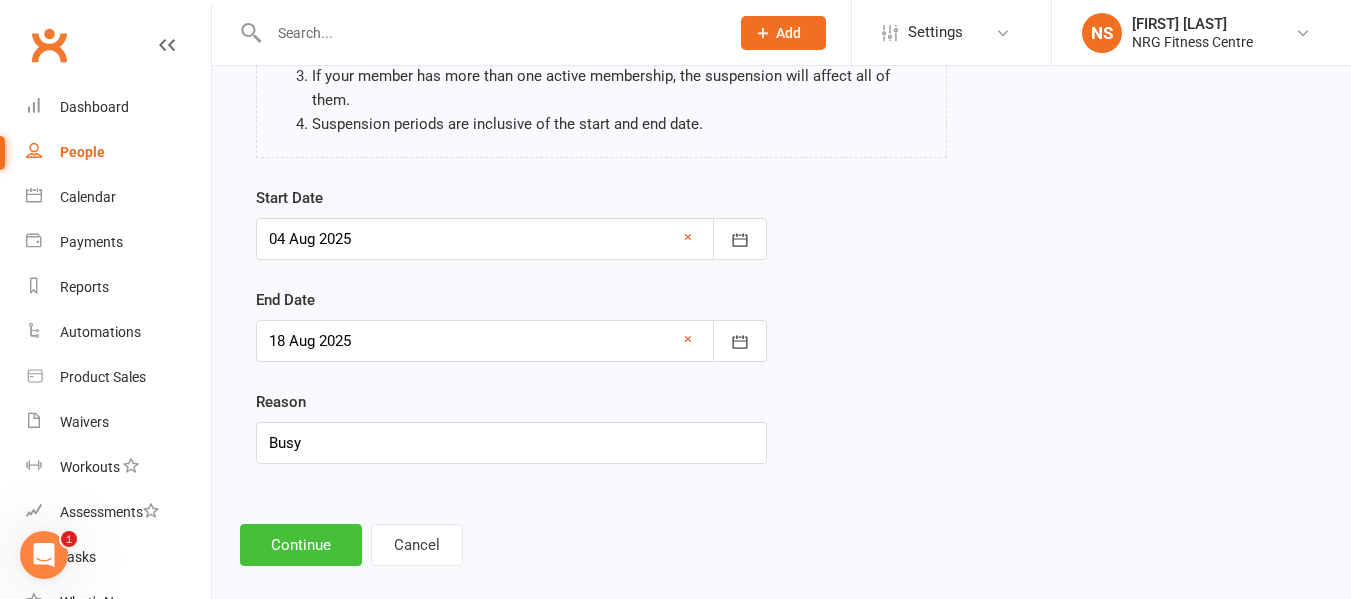 click on "Continue" at bounding box center (301, 545) 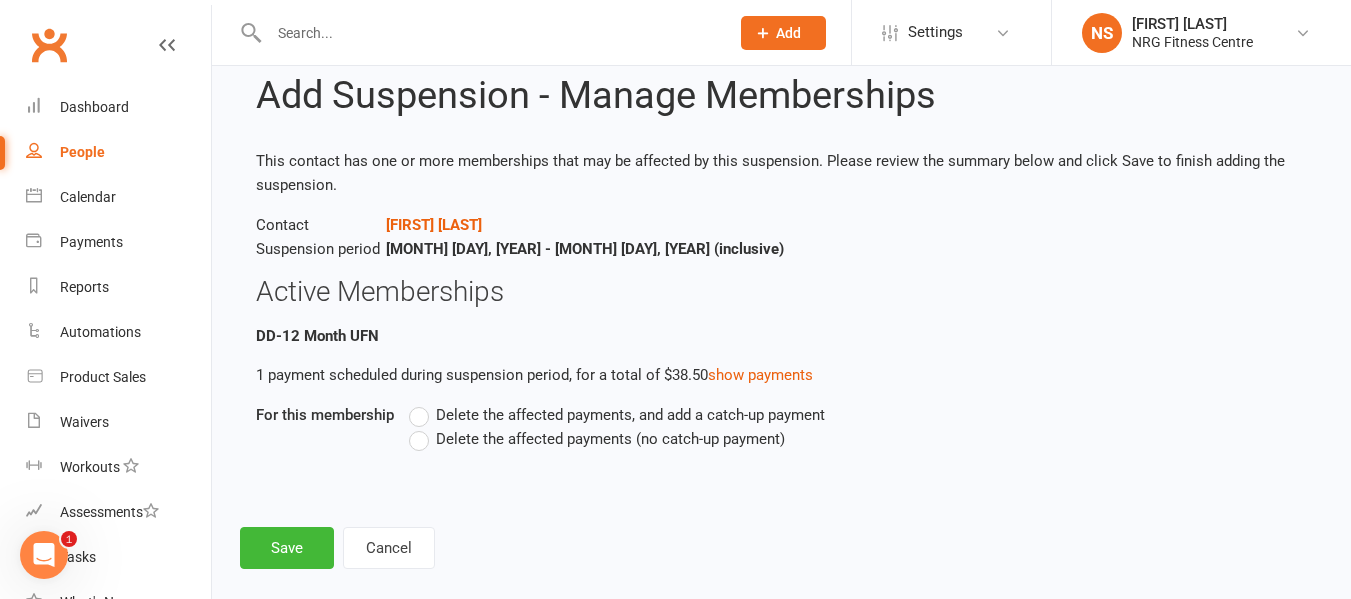 scroll, scrollTop: 78, scrollLeft: 0, axis: vertical 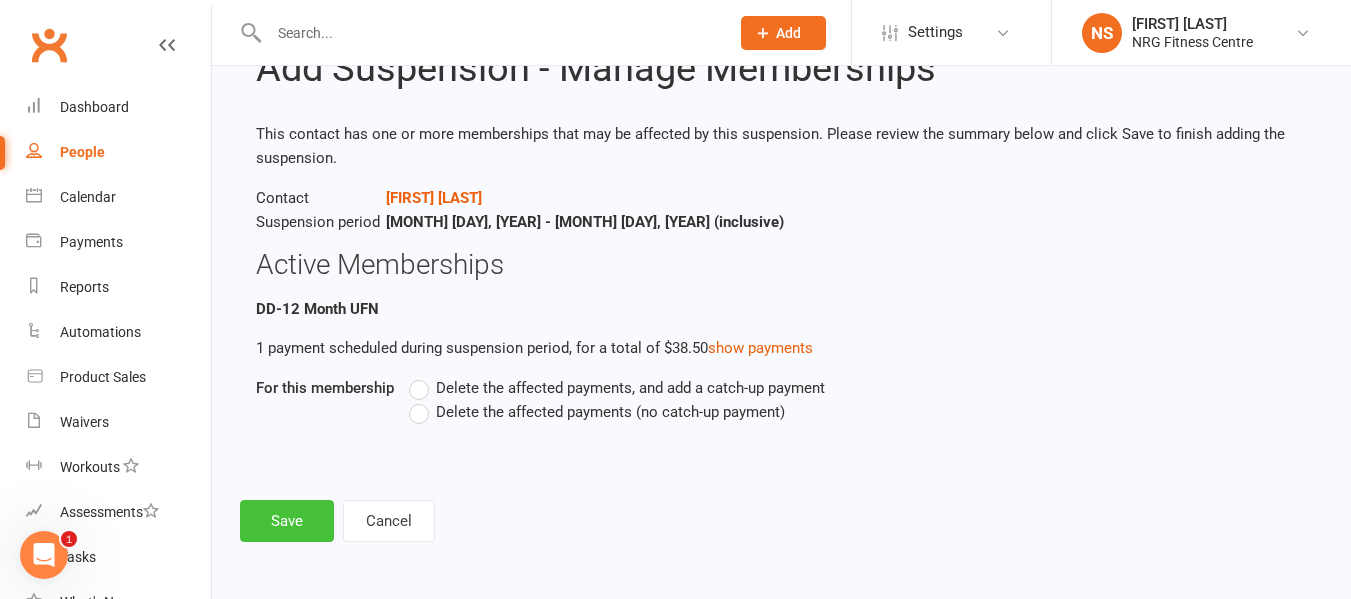 click on "Save" at bounding box center (287, 521) 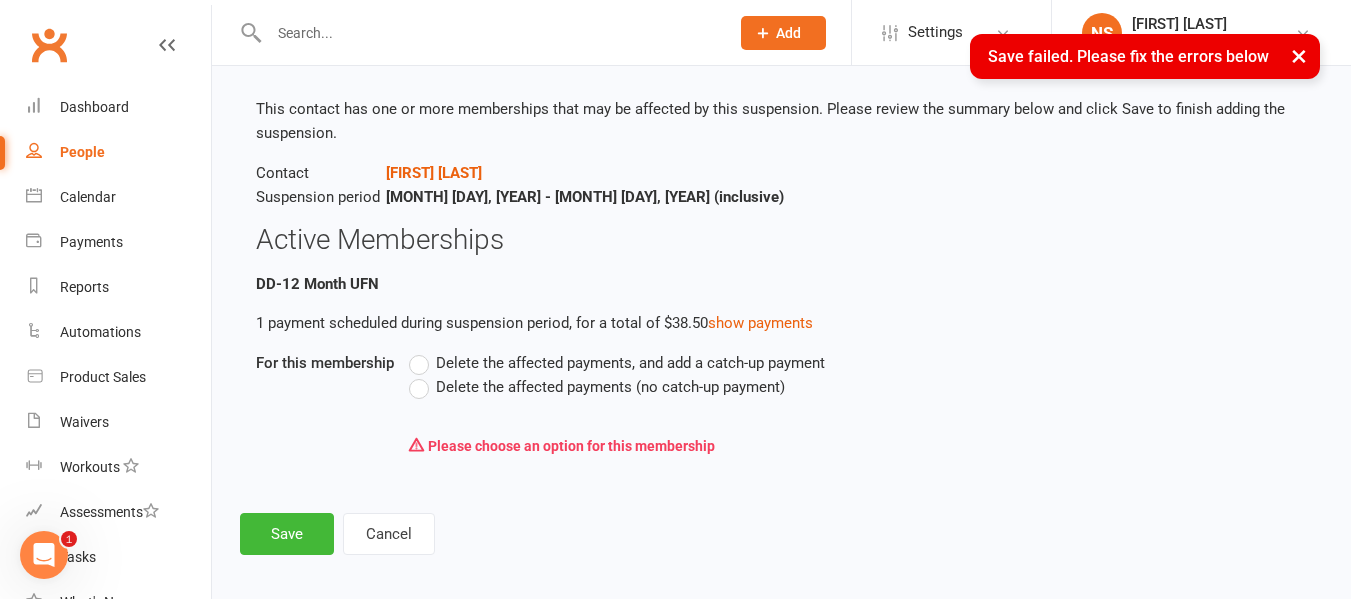 scroll, scrollTop: 116, scrollLeft: 0, axis: vertical 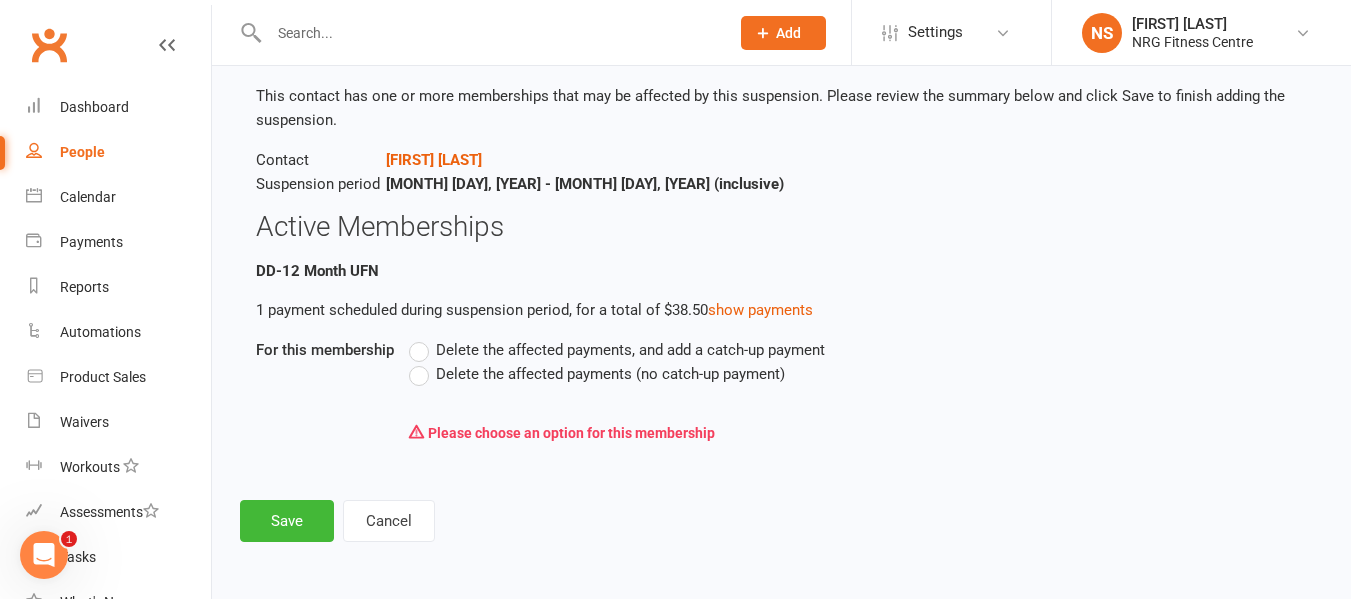 click on "Delete the affected payments (no catch-up payment)" at bounding box center [597, 374] 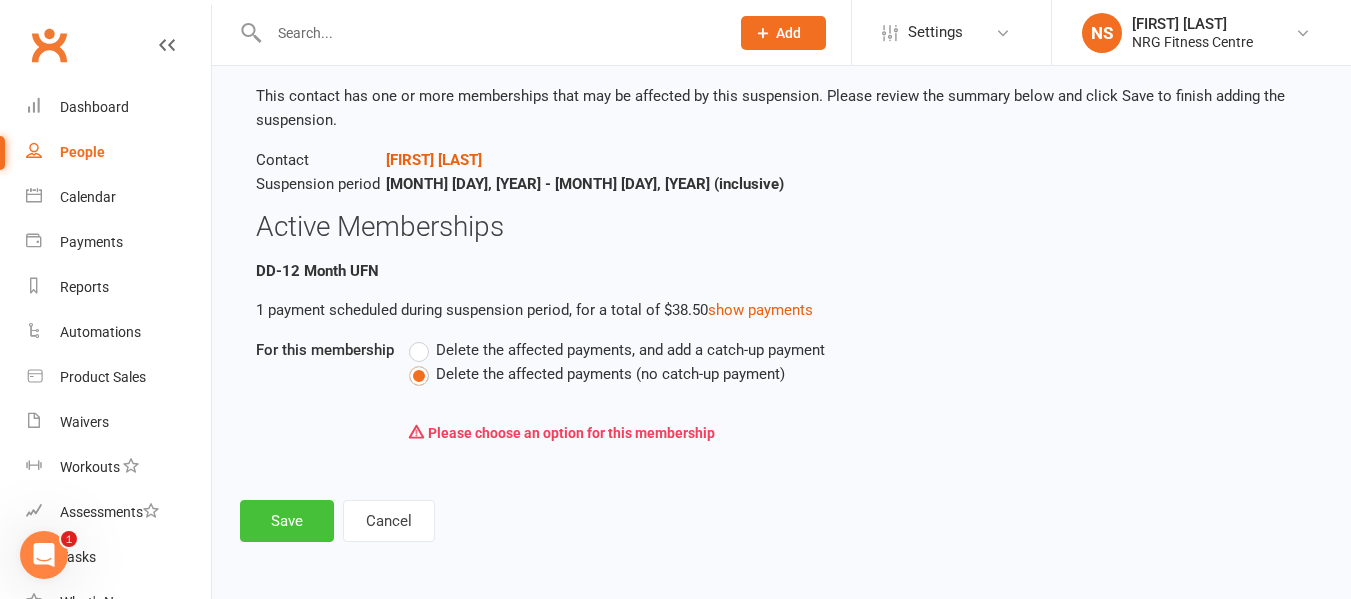click on "Save" at bounding box center (287, 521) 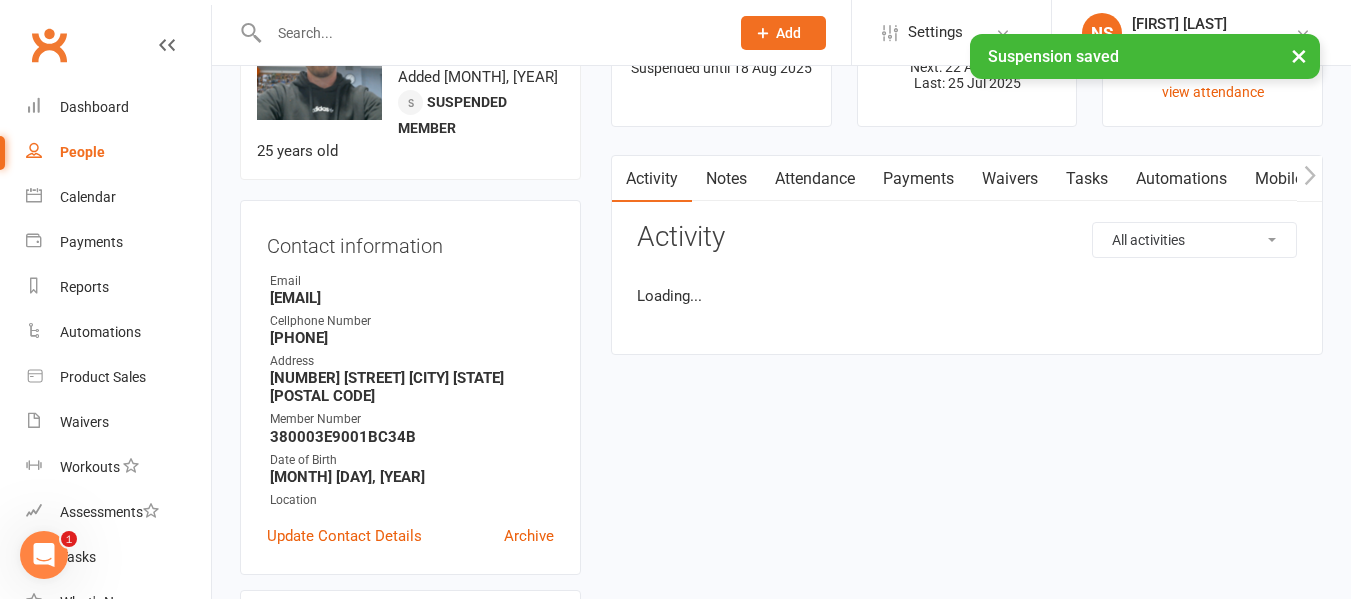scroll, scrollTop: 0, scrollLeft: 0, axis: both 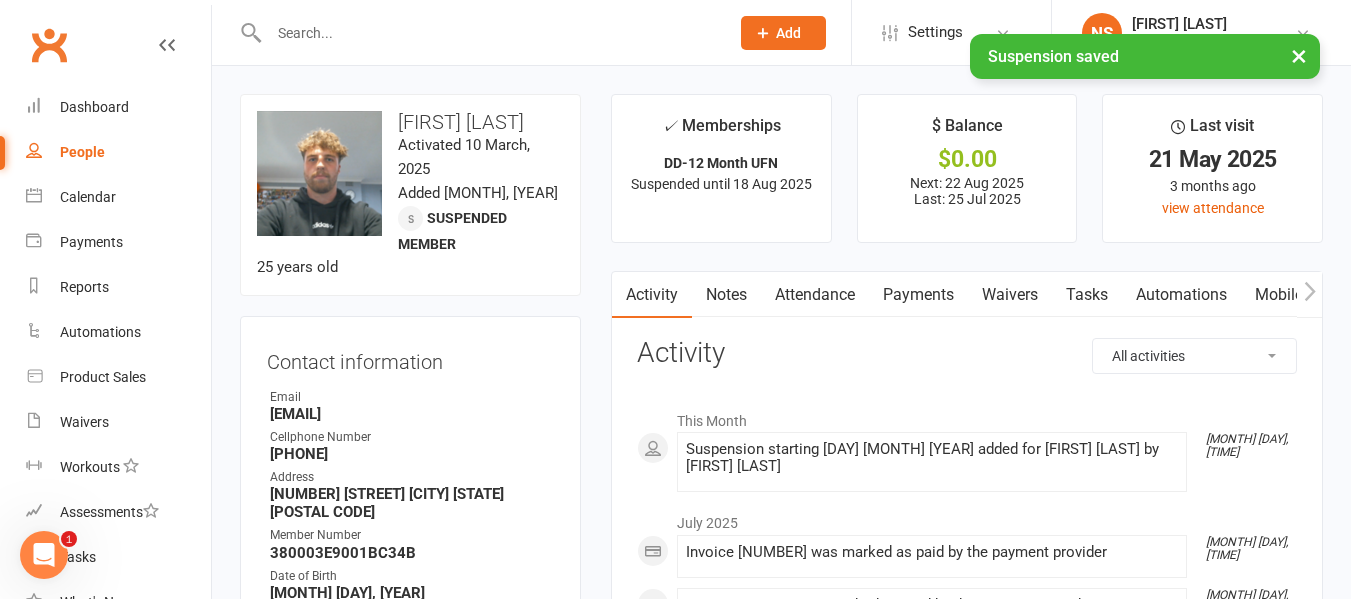 click on "Payments" at bounding box center (918, 295) 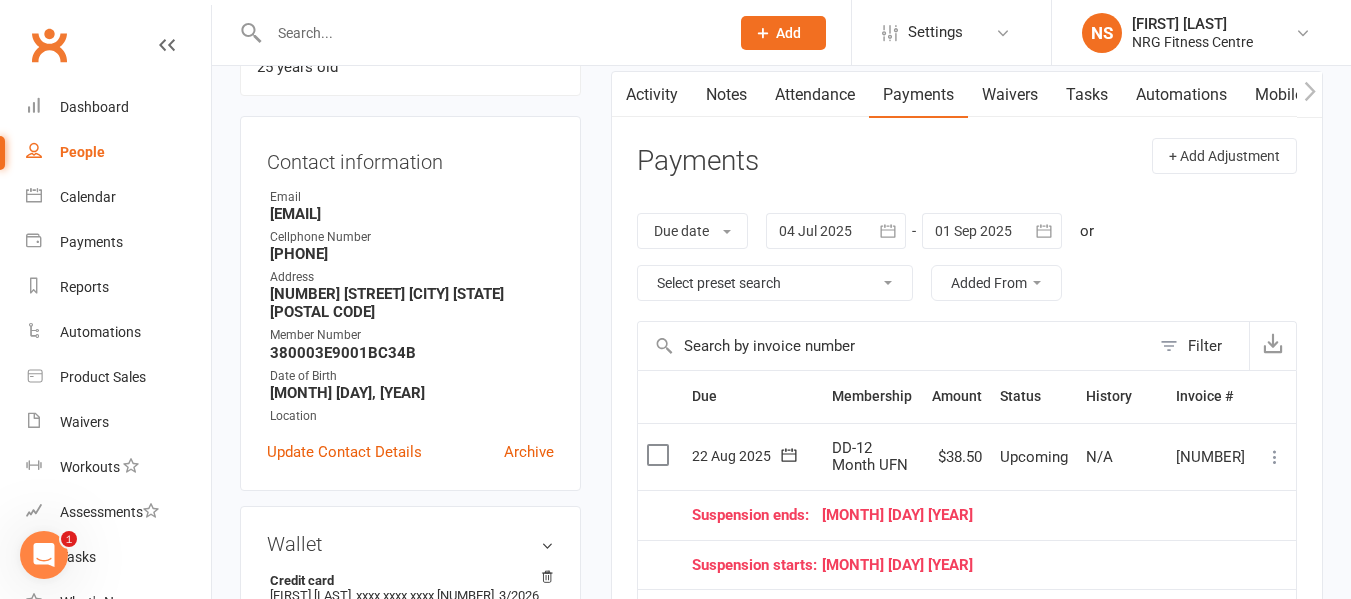 scroll, scrollTop: 300, scrollLeft: 0, axis: vertical 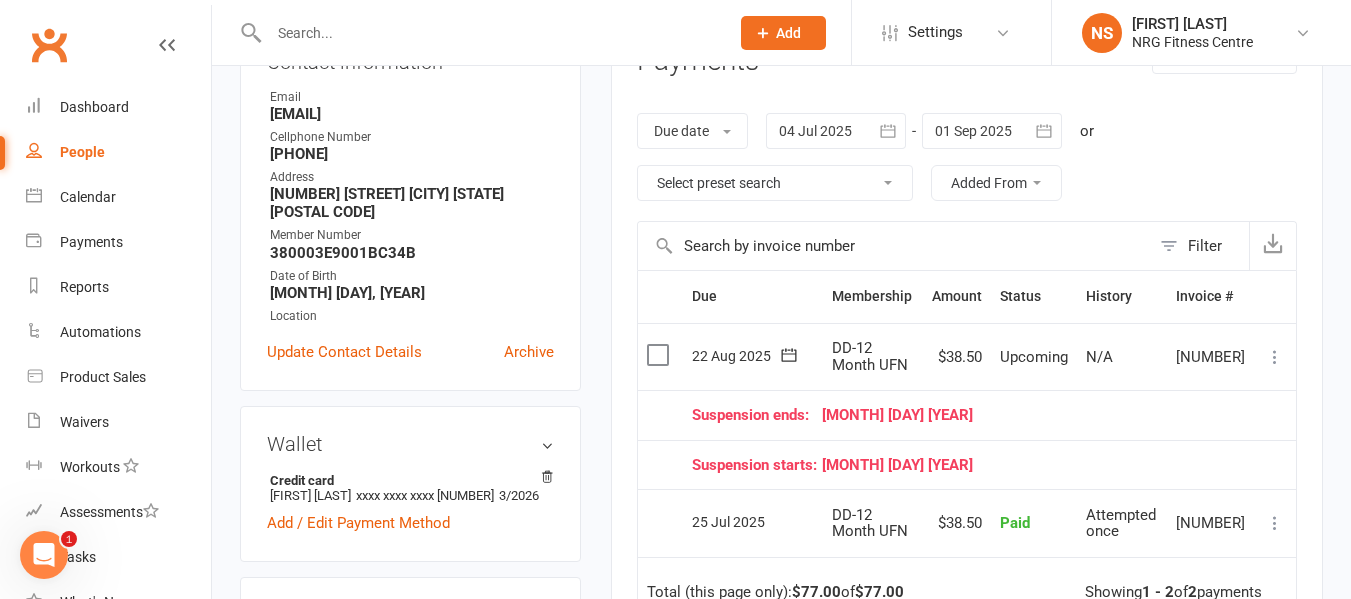 click on "People" at bounding box center [118, 152] 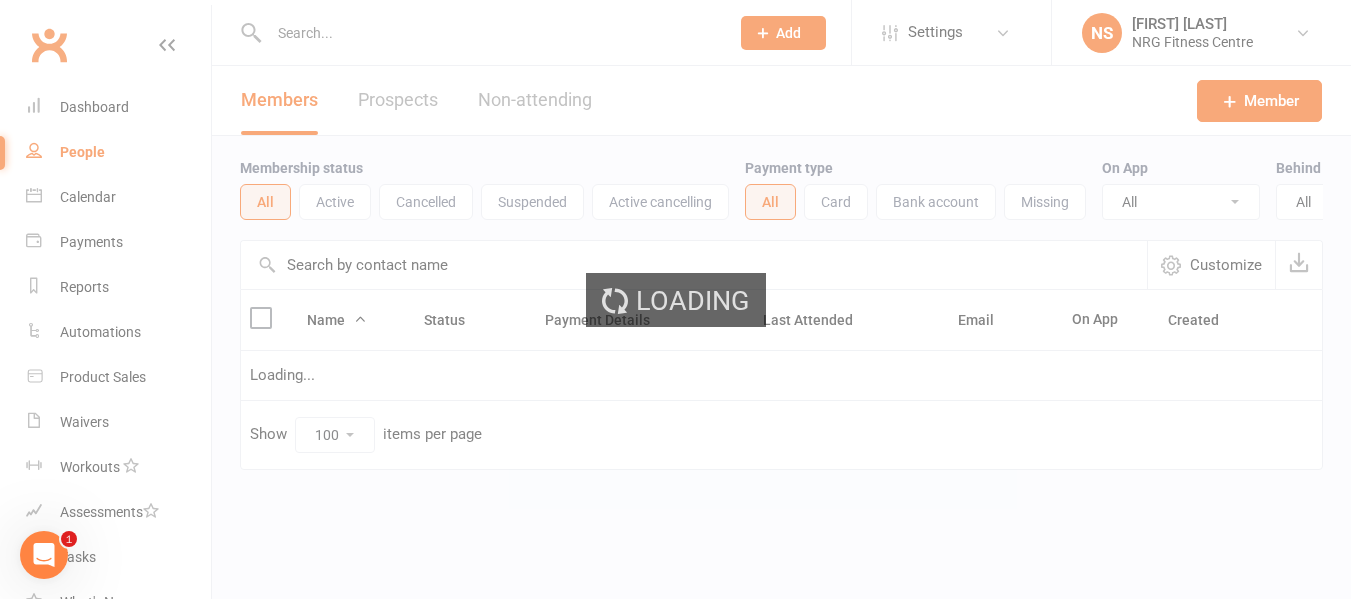 scroll, scrollTop: 0, scrollLeft: 0, axis: both 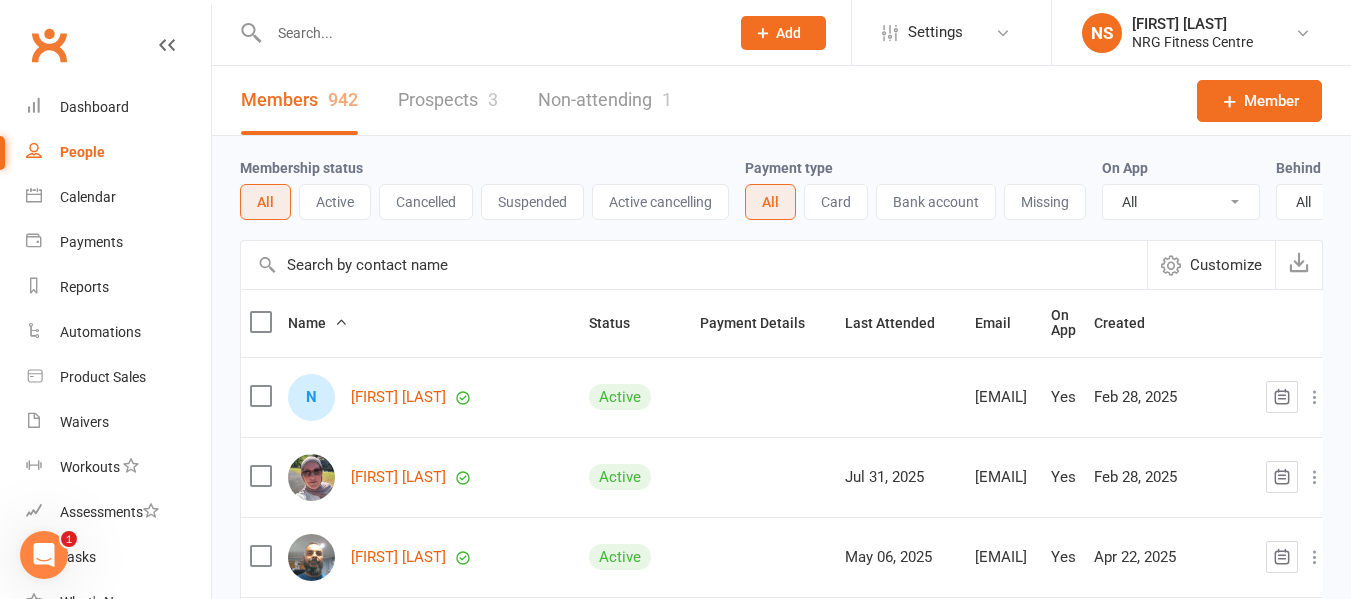 click at bounding box center (477, 32) 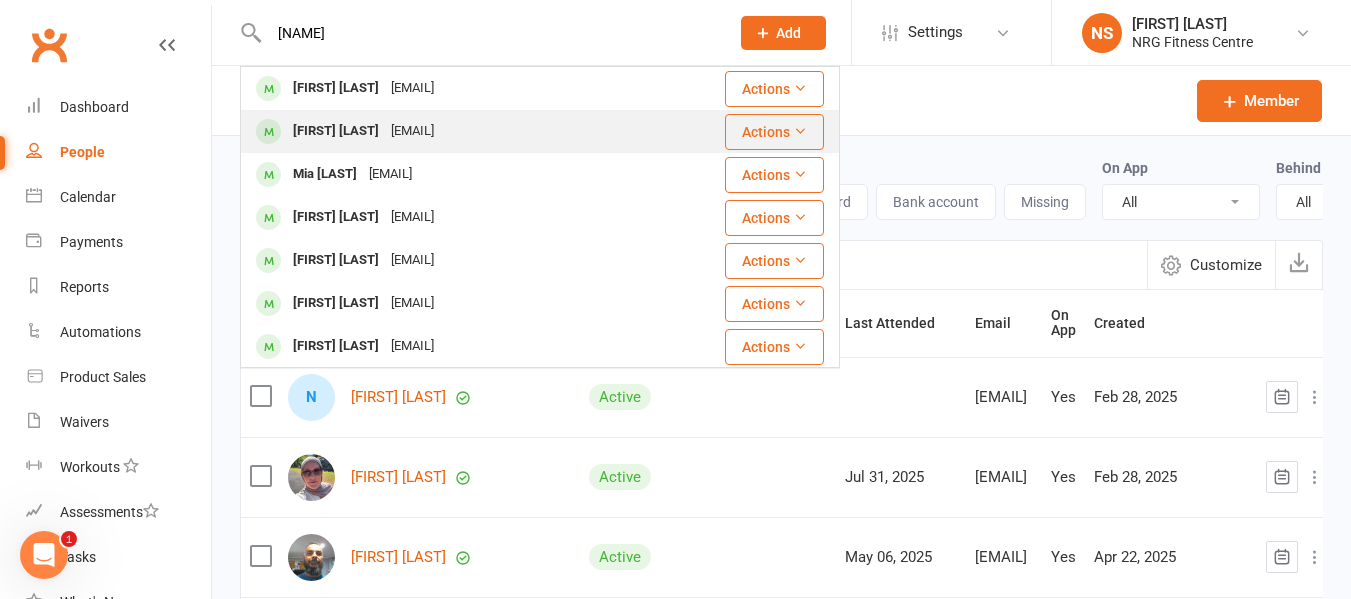 type on "[NAME]" 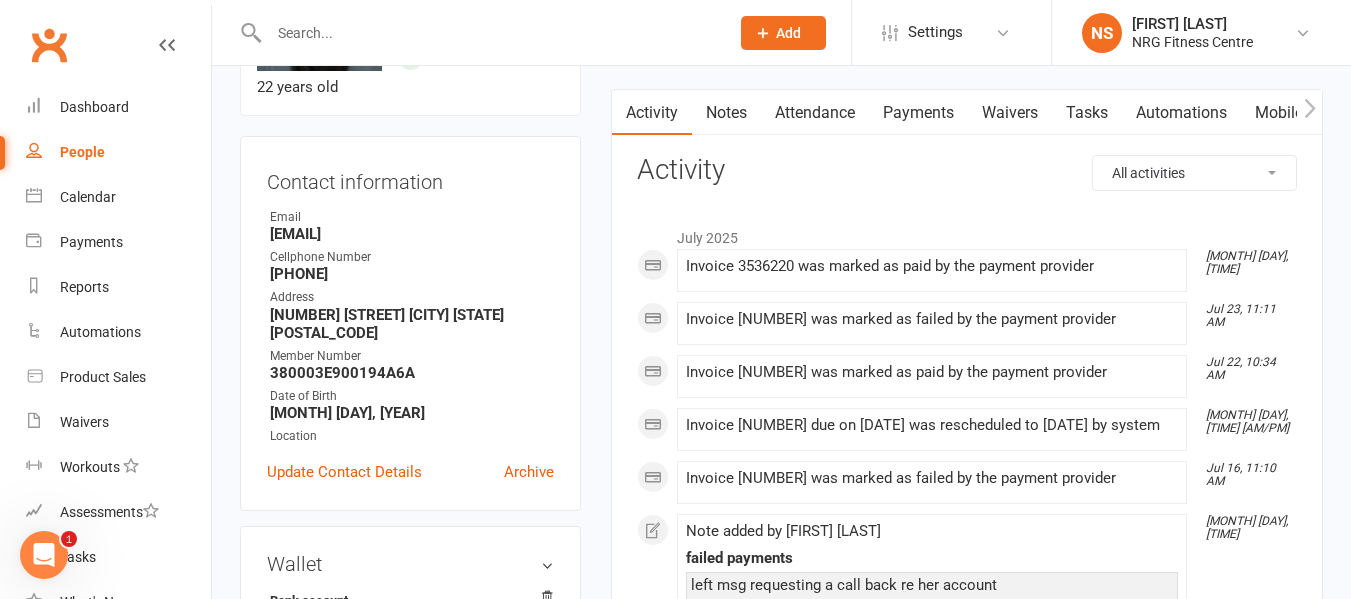 scroll, scrollTop: 200, scrollLeft: 0, axis: vertical 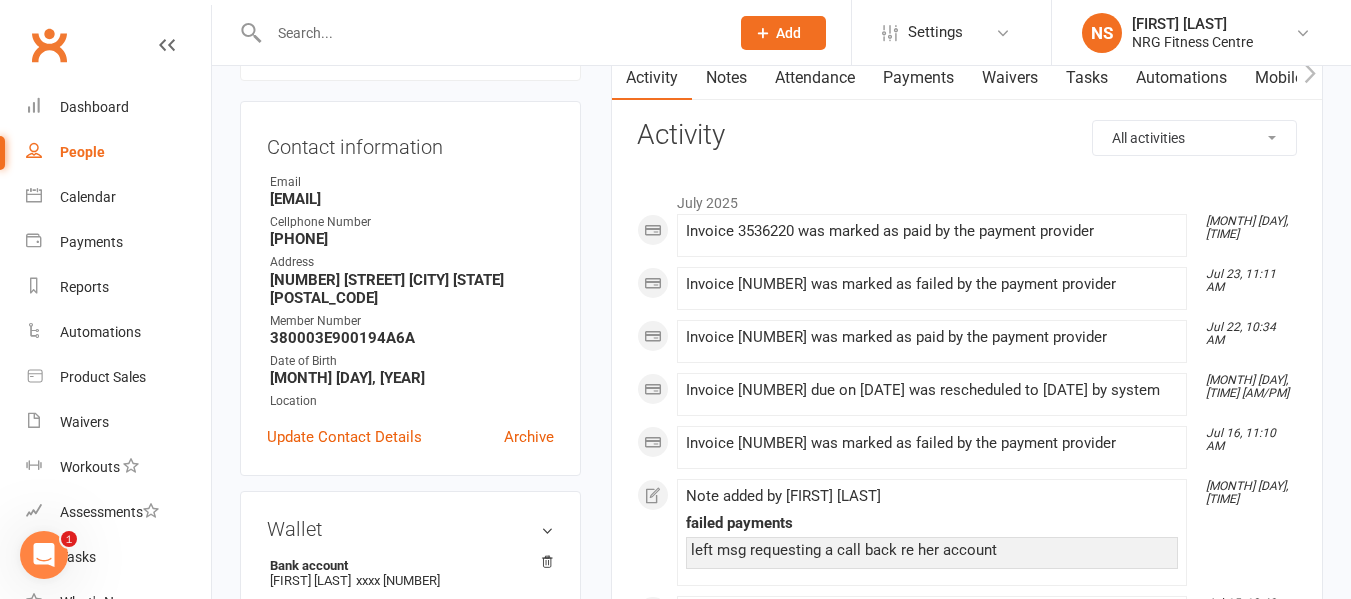click at bounding box center [477, 32] 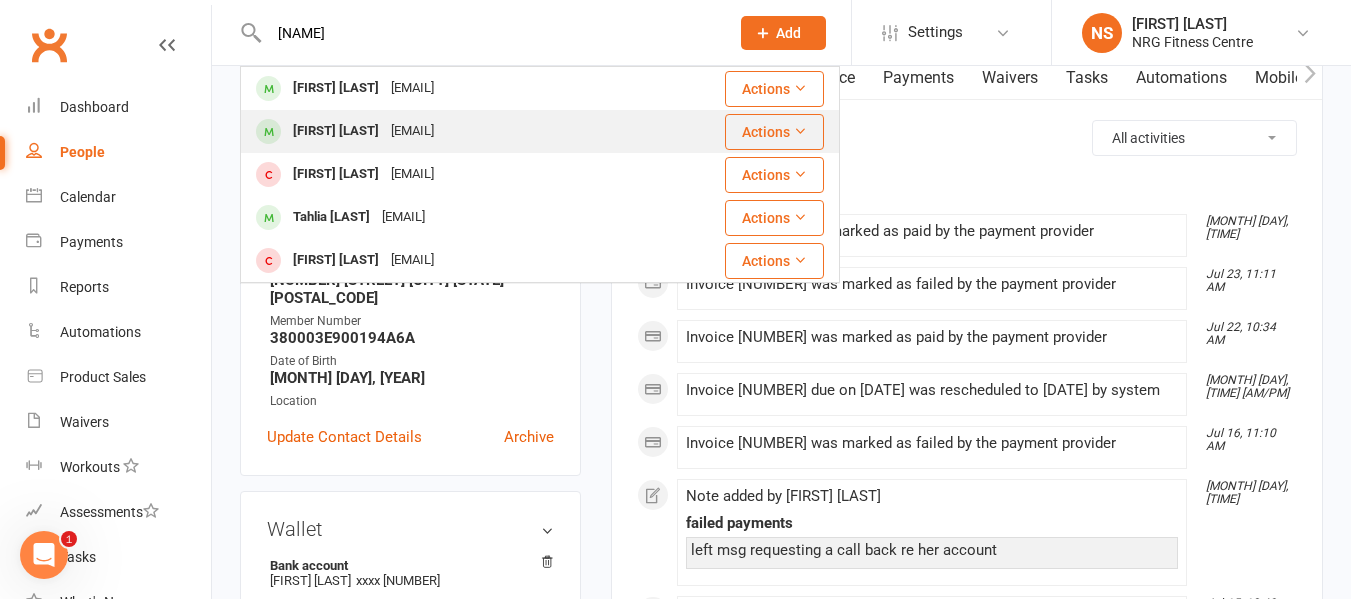 type on "[NAME]" 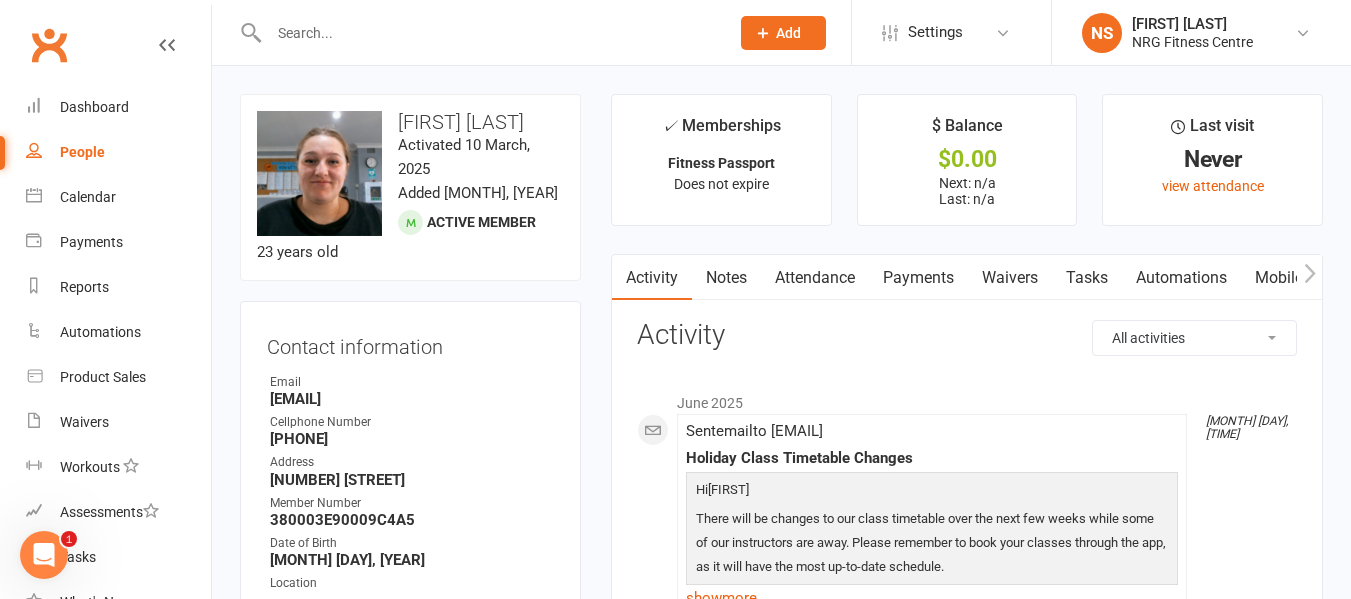 scroll, scrollTop: 100, scrollLeft: 0, axis: vertical 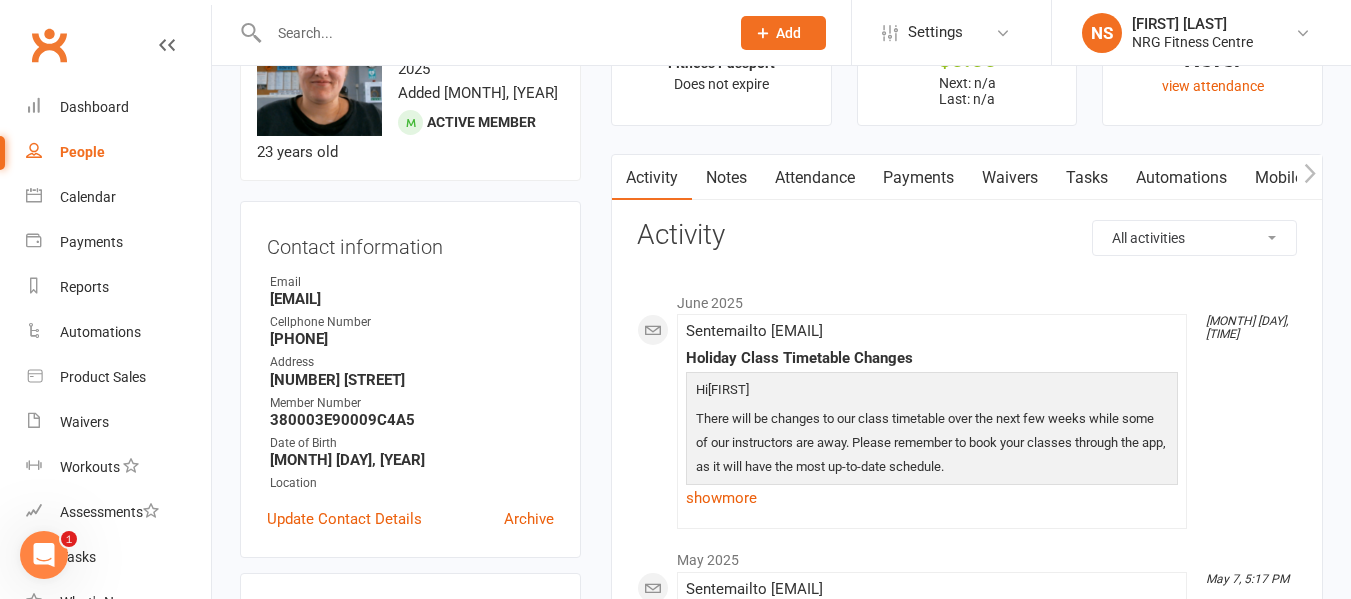 click at bounding box center [489, 33] 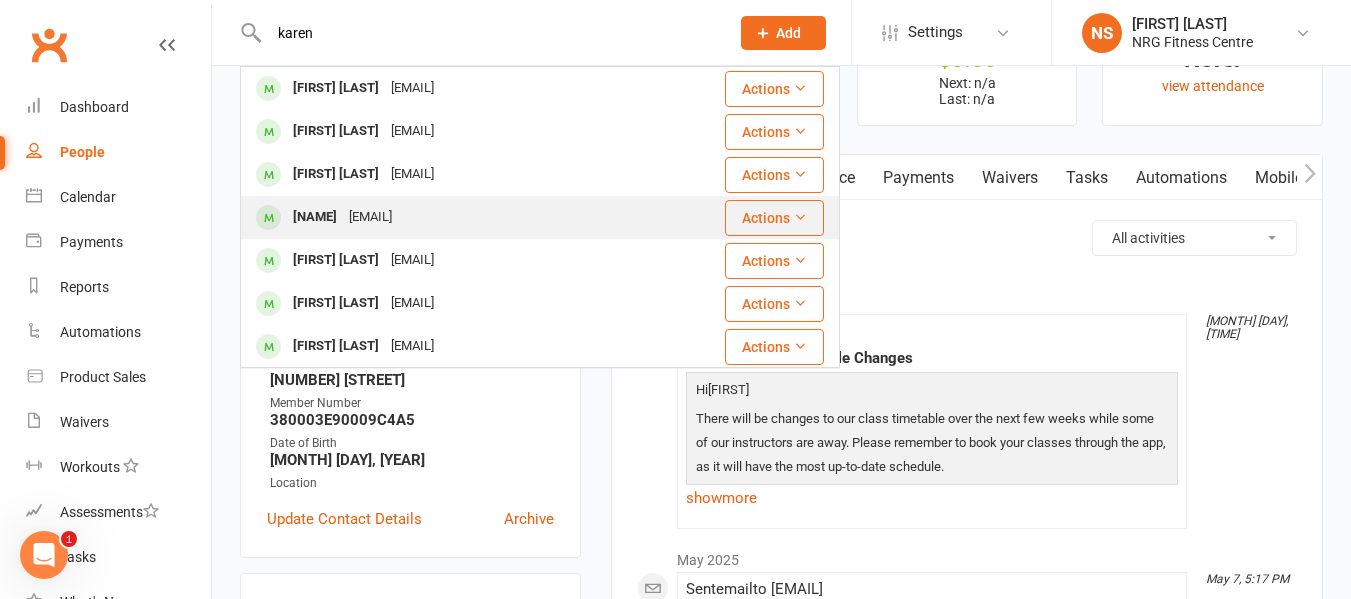 type on "karen" 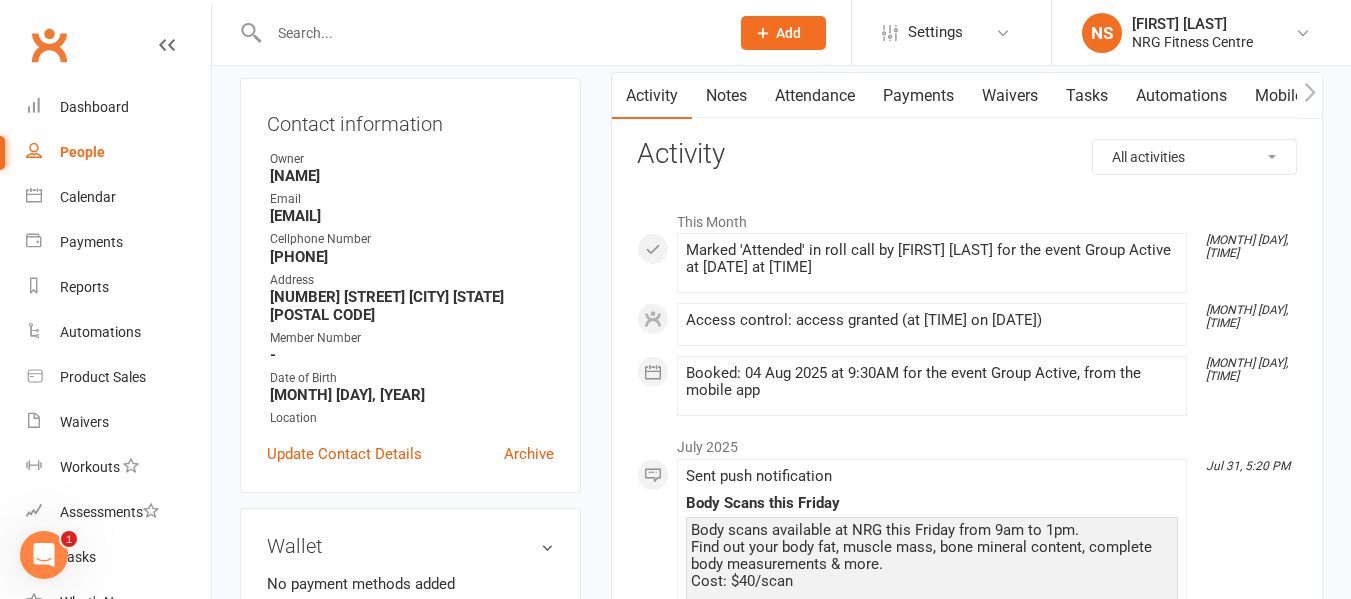 scroll, scrollTop: 200, scrollLeft: 0, axis: vertical 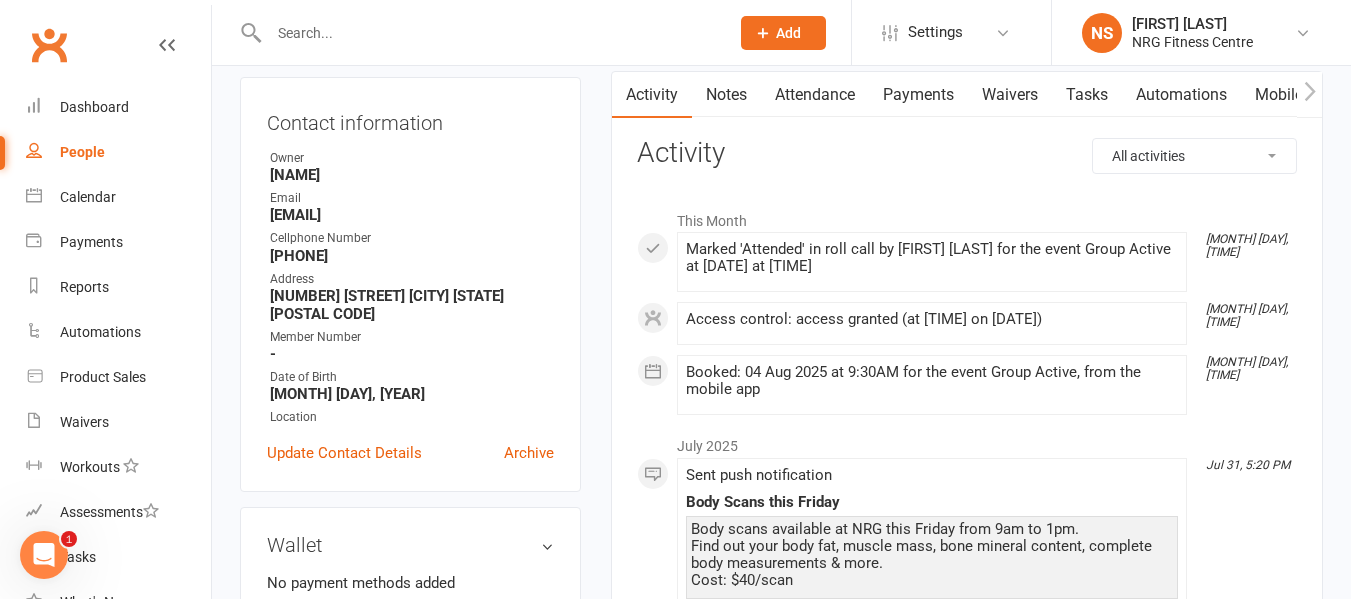 click at bounding box center [489, 33] 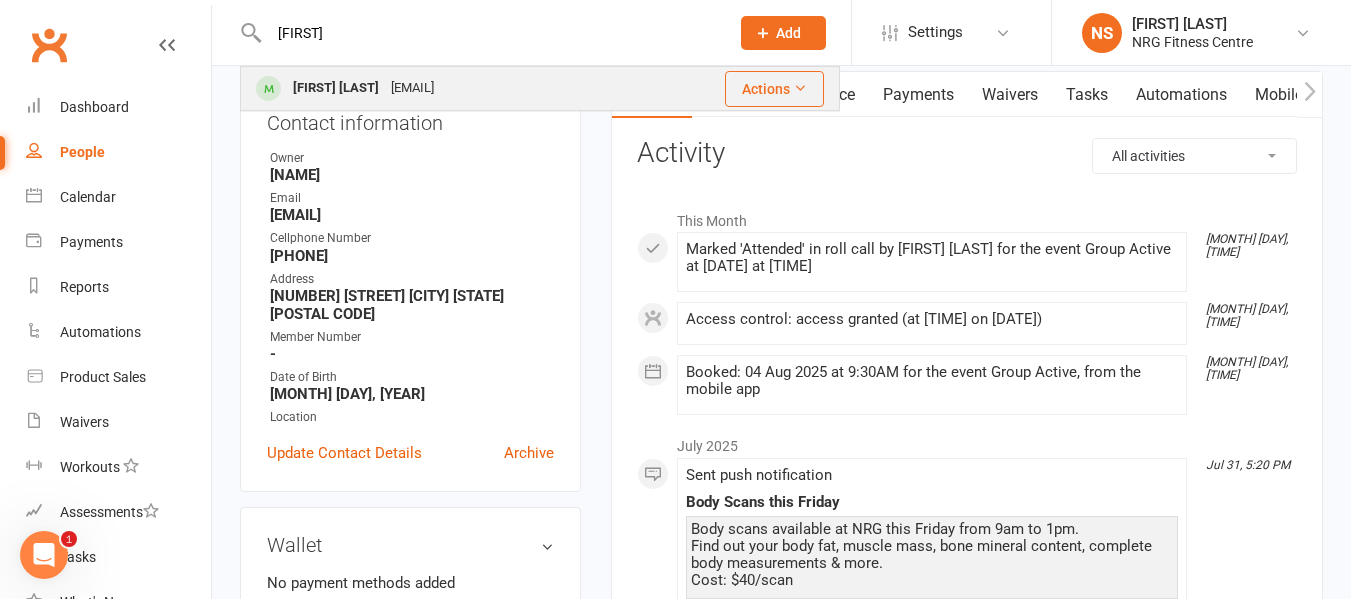 type on "[FIRST]" 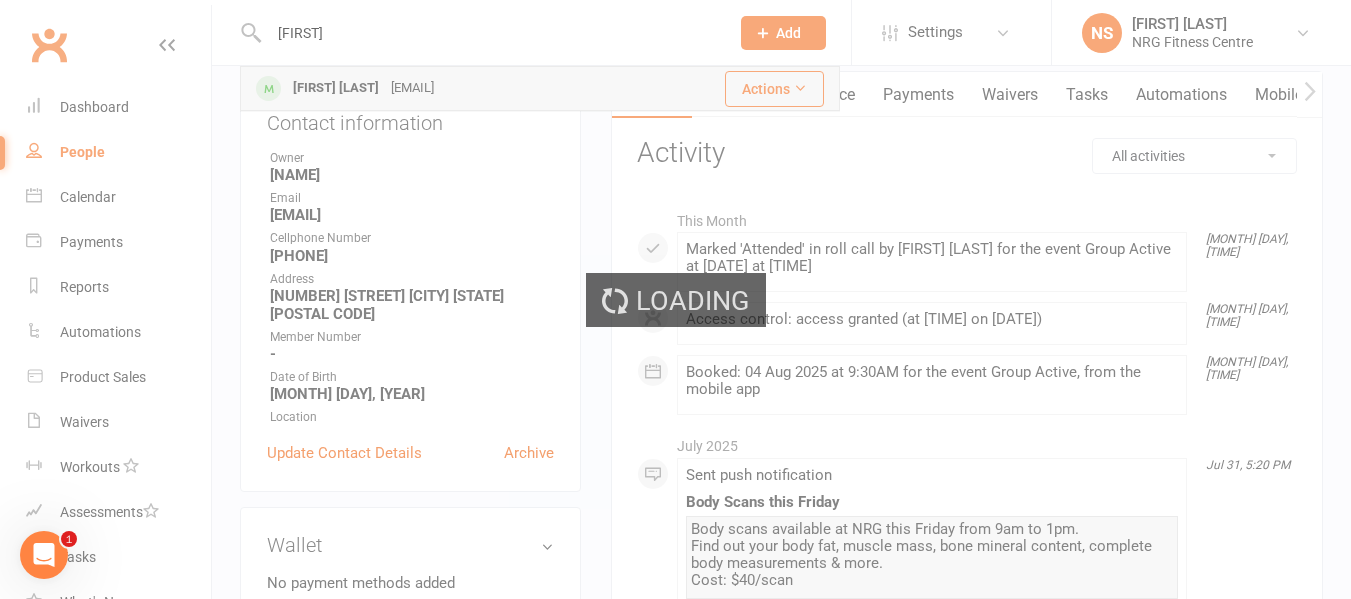 type 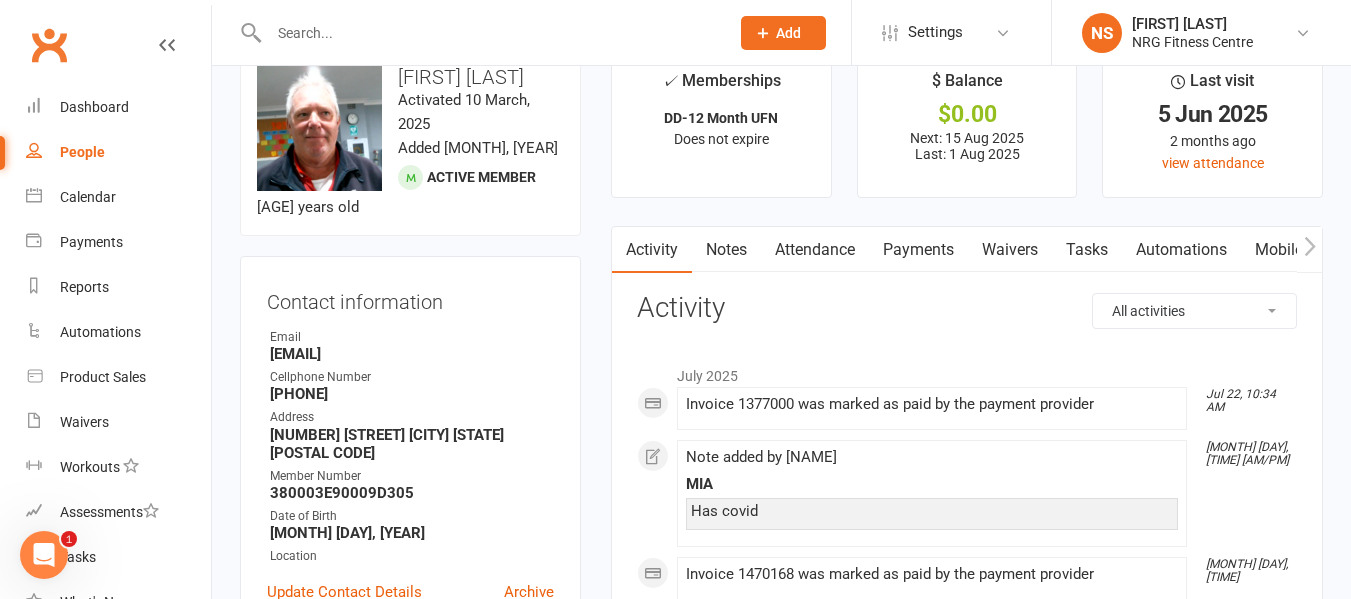 scroll, scrollTop: 0, scrollLeft: 0, axis: both 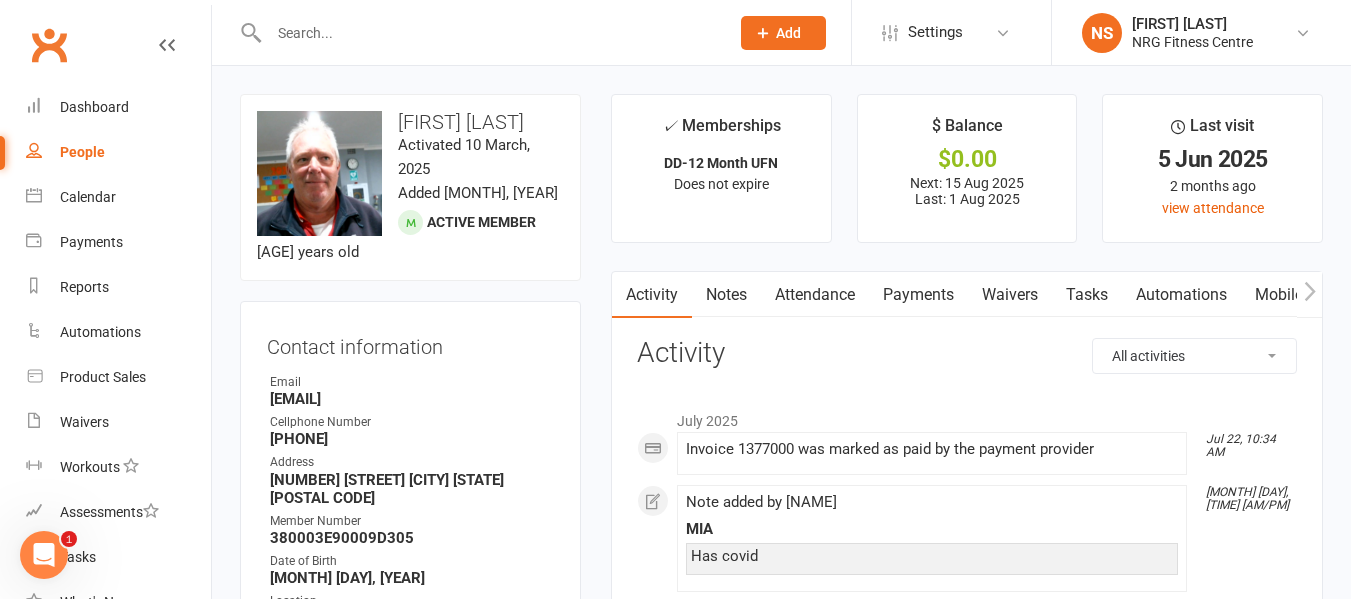 click on "People" at bounding box center (118, 152) 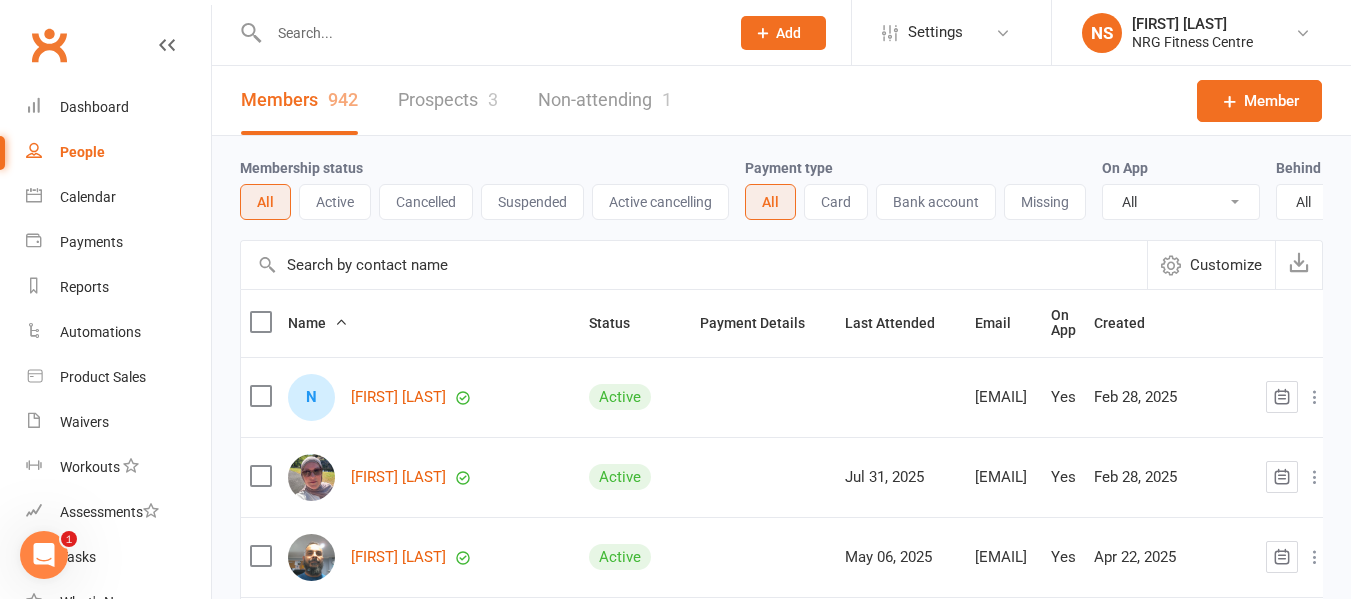 click on "People" at bounding box center [118, 152] 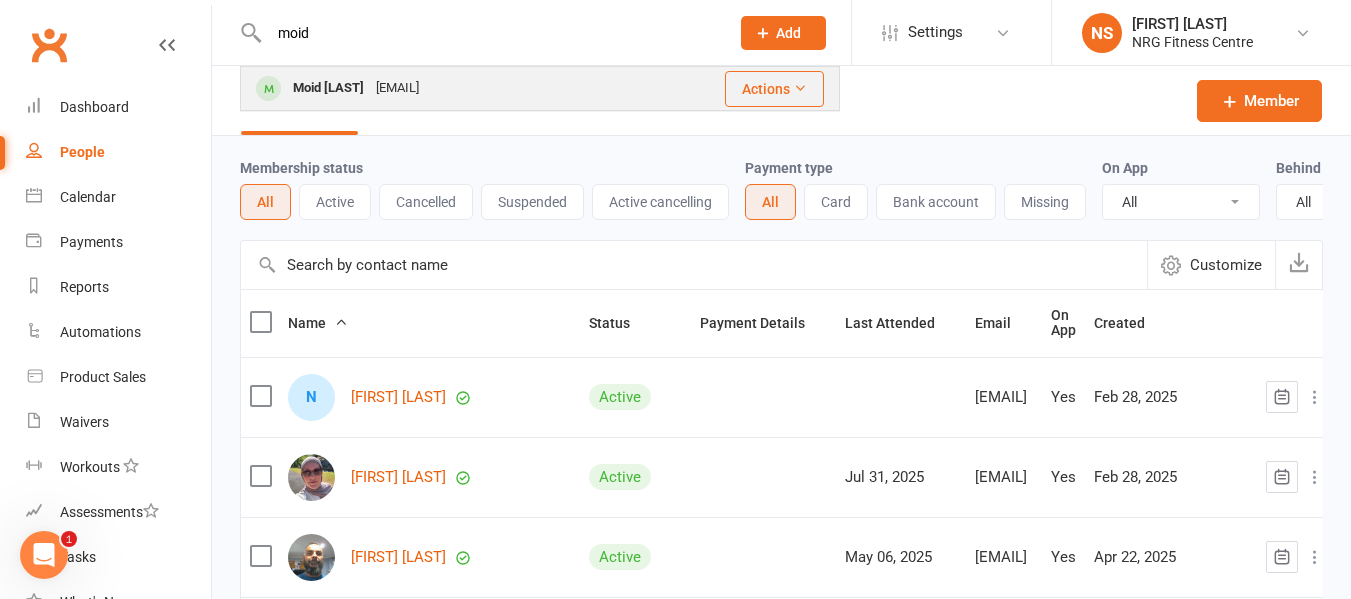 type on "moid" 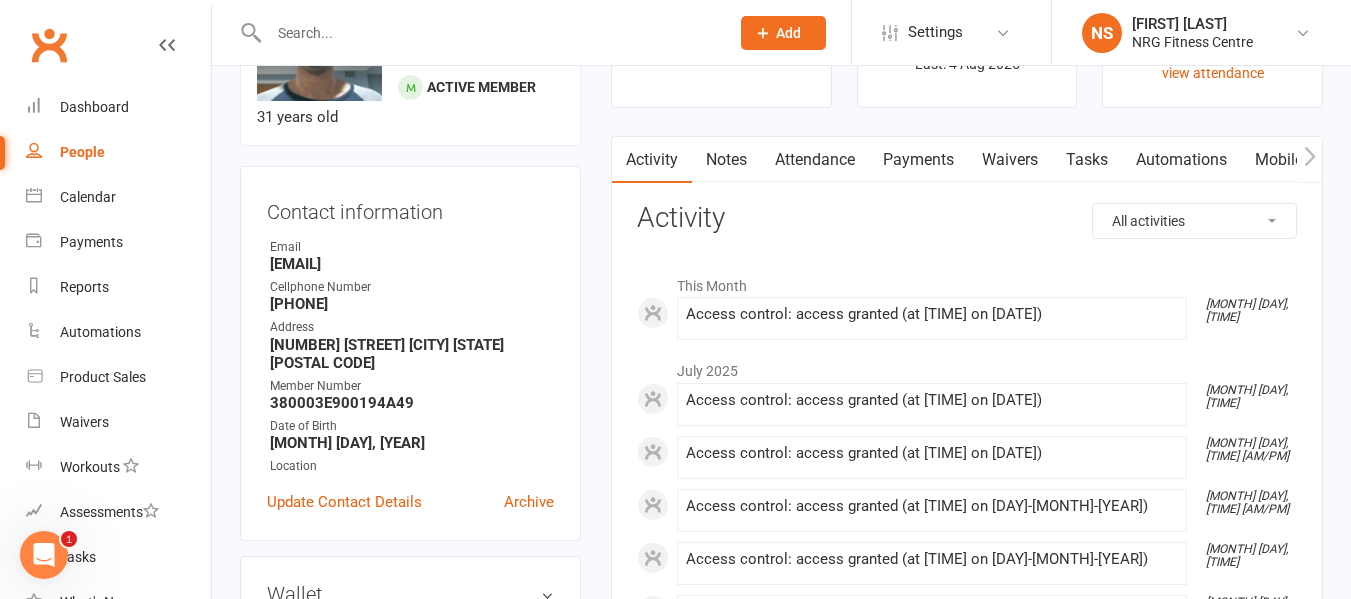 scroll, scrollTop: 100, scrollLeft: 0, axis: vertical 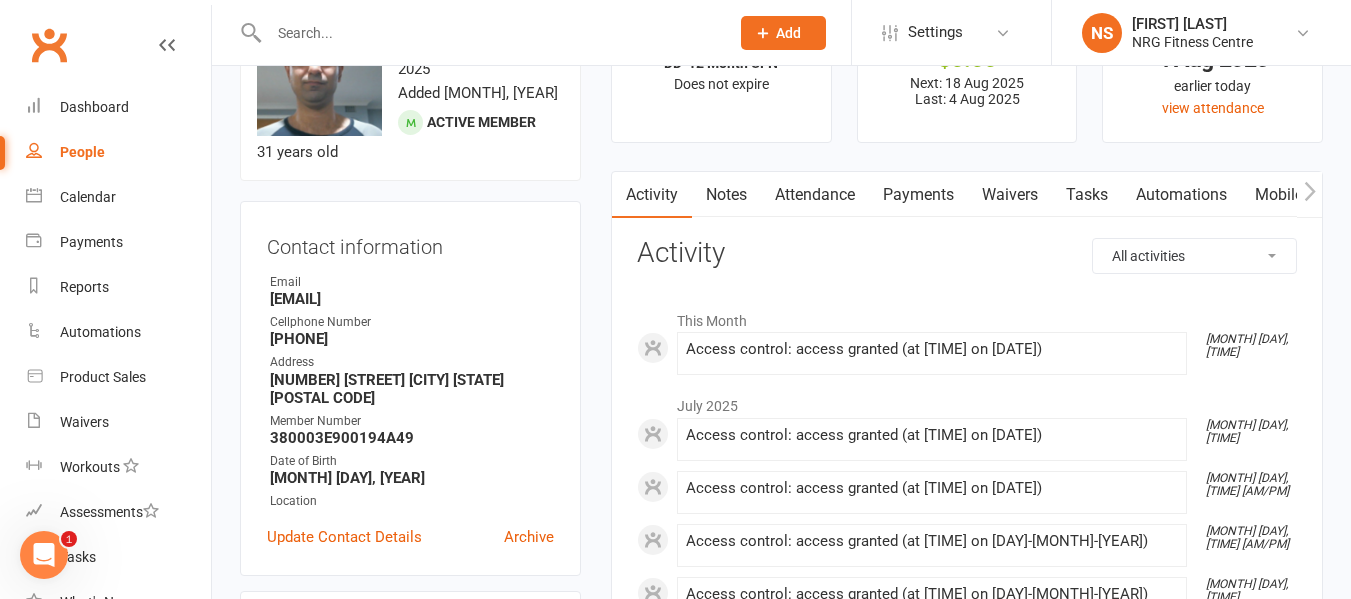 click on "Payments" at bounding box center [918, 195] 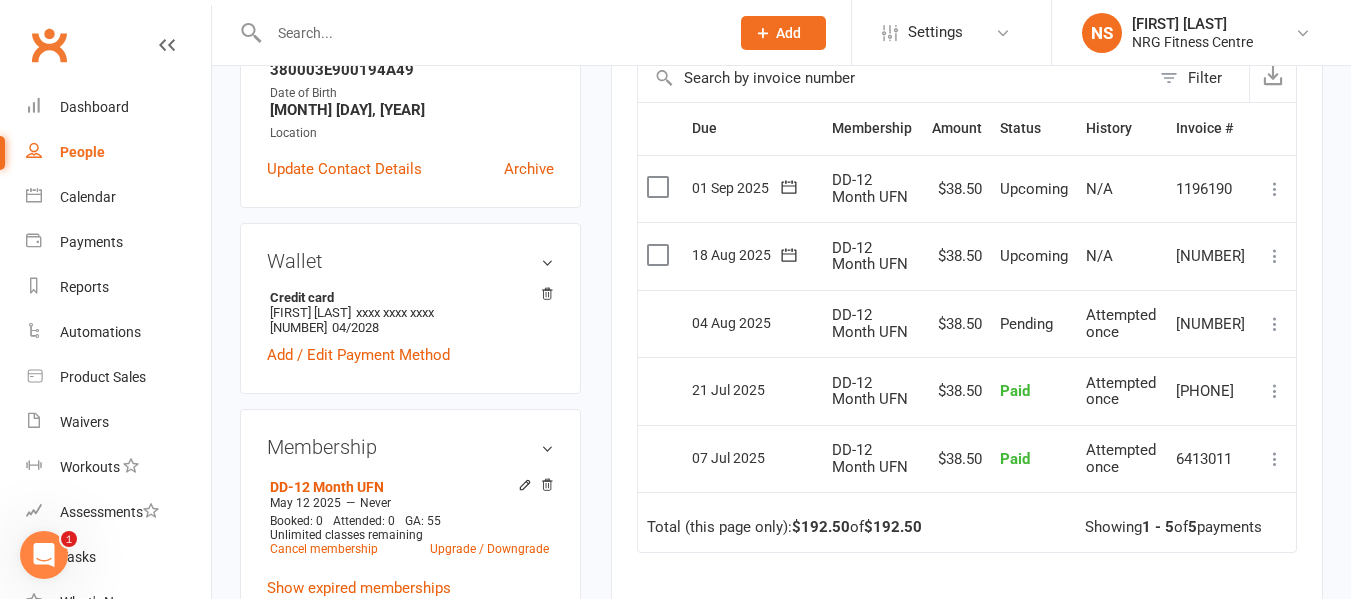 scroll, scrollTop: 500, scrollLeft: 0, axis: vertical 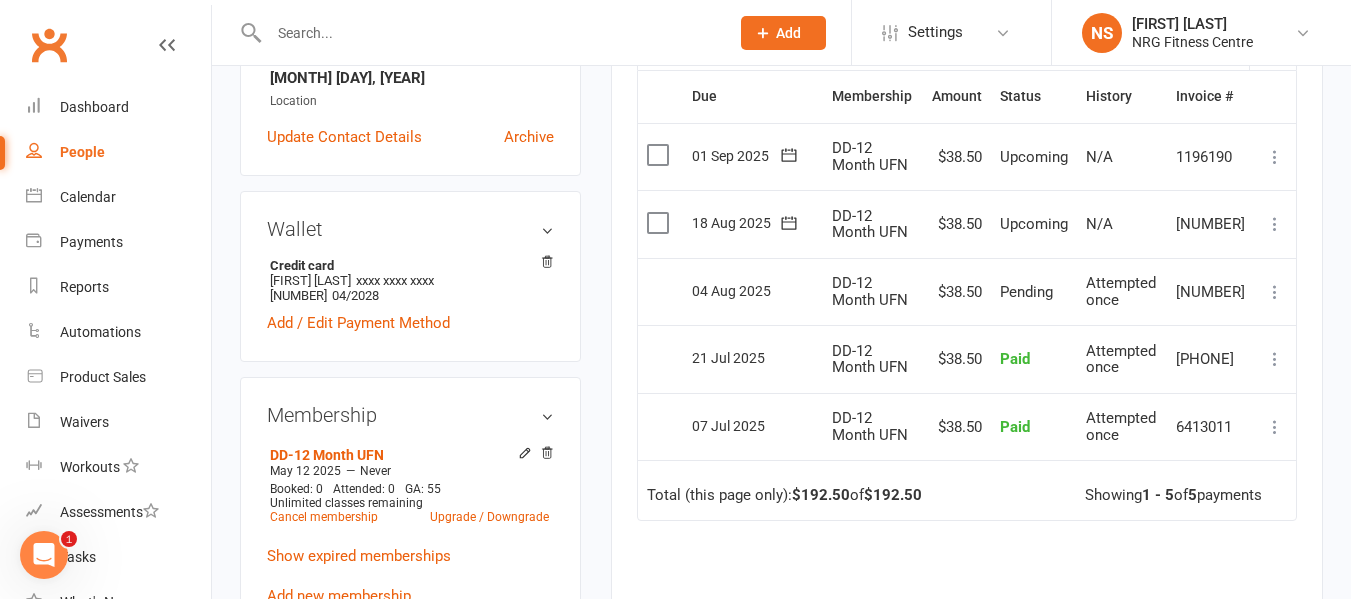 click on "Due  Contact  Membership Amount  Status History Invoice # Select this [DATE]
[FIRST] [LAST]
DD-12 Month UFN [CURRENCY][AMOUNT] Upcoming N/A [NUMBER] Mark as Paid (Cash)  Mark as Paid (POS)  Mark as Paid (Other)  Skip  Change amount  Apply credit  Bulk reschedule from this date  Process now More Info Select this [DATE]
[FIRST] [LAST]
DD-12 Month UFN [CURRENCY][AMOUNT] Upcoming N/A [NUMBER] Mark as Paid (Cash)  Mark as Paid (POS)  Mark as Paid (Other)  Skip  Change amount  Apply credit  Bulk reschedule from this date  Process now More Info Select this [DATE]
[FIRST] [LAST]
DD-12 Month UFN [CURRENCY][AMOUNT] Pending Attempted once [NUMBER] More Info Select this [DATE]
[FIRST] [LAST]
DD-12 Month UFN [CURRENCY][AMOUNT] Paid  Attempted once [NUMBER] Refund  More Info Select this [DATE]
[FIRST] [LAST]
DD-12 Month UFN [CURRENCY][AMOUNT] Paid  Attempted once [NUMBER] Refund  More Info Total (this page only):  [CURRENCY][AMOUNT]  of  [CURRENCY][AMOUNT]  Showing  [NUMBER] - [NUMBER]  of  [NUMBER]  payments" at bounding box center (967, 424) 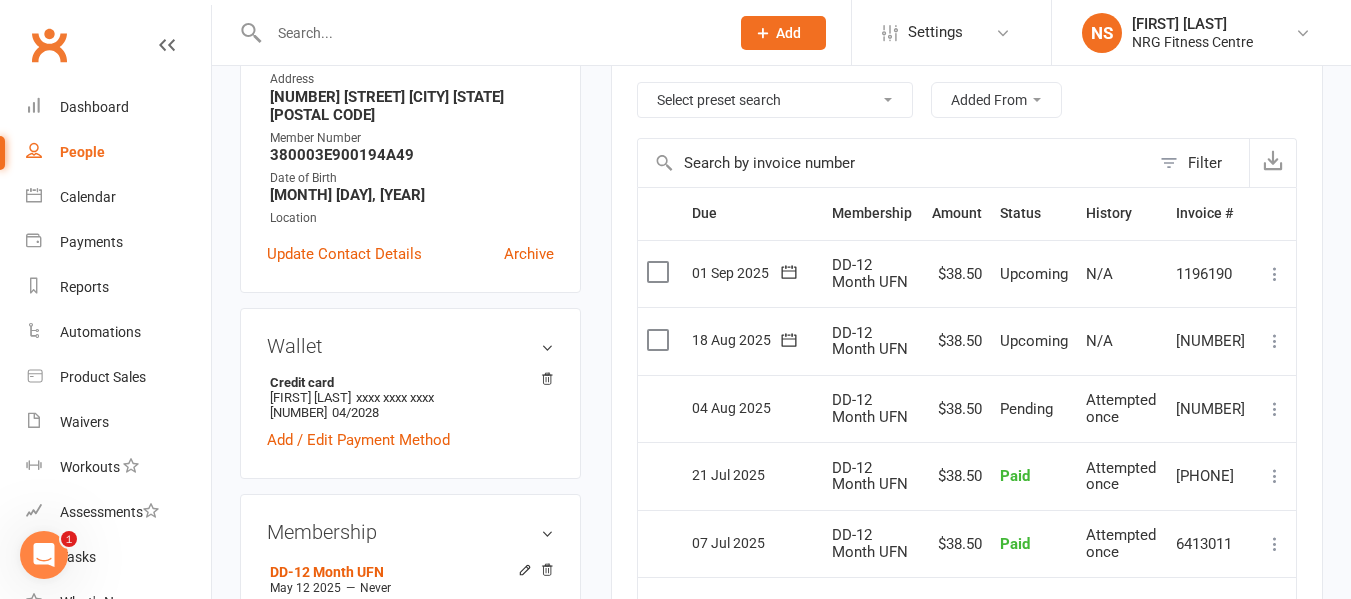scroll, scrollTop: 0, scrollLeft: 0, axis: both 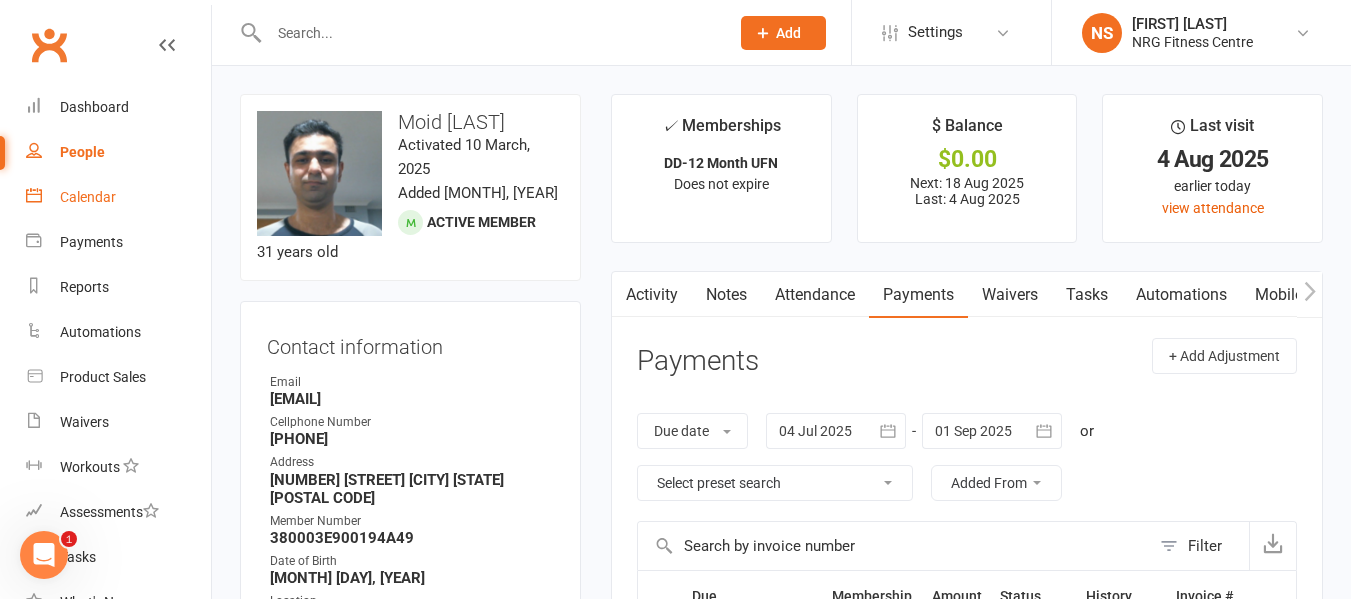 click on "Calendar" at bounding box center (118, 197) 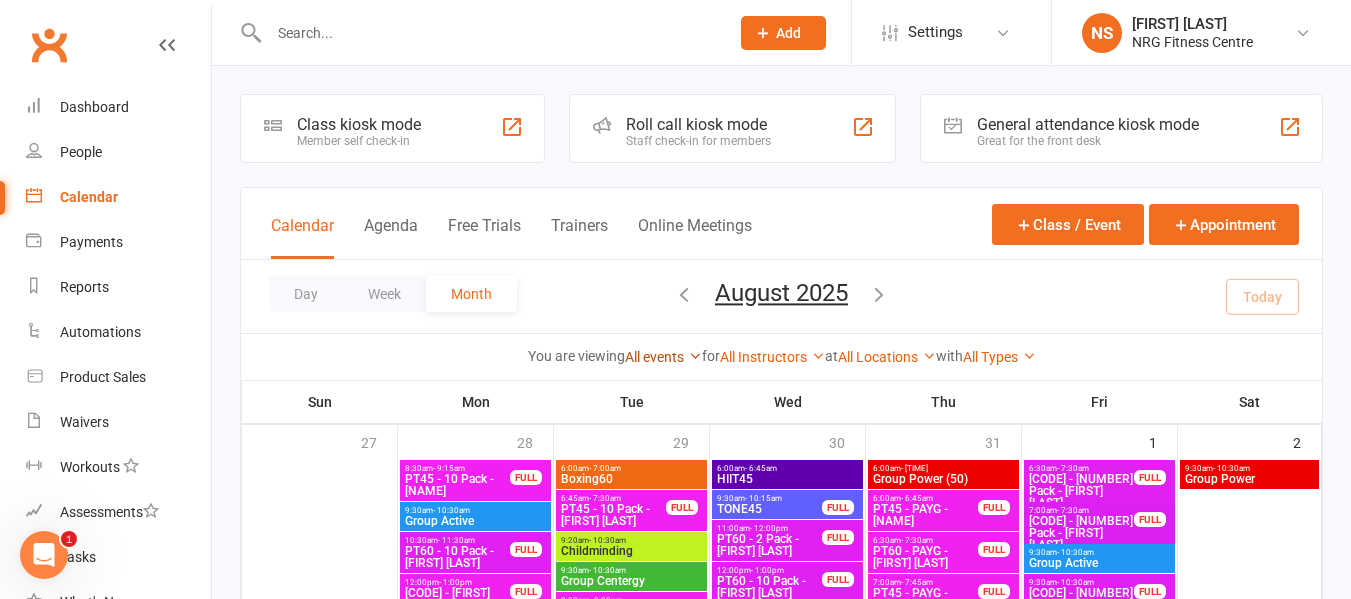 click on "All events" at bounding box center (663, 357) 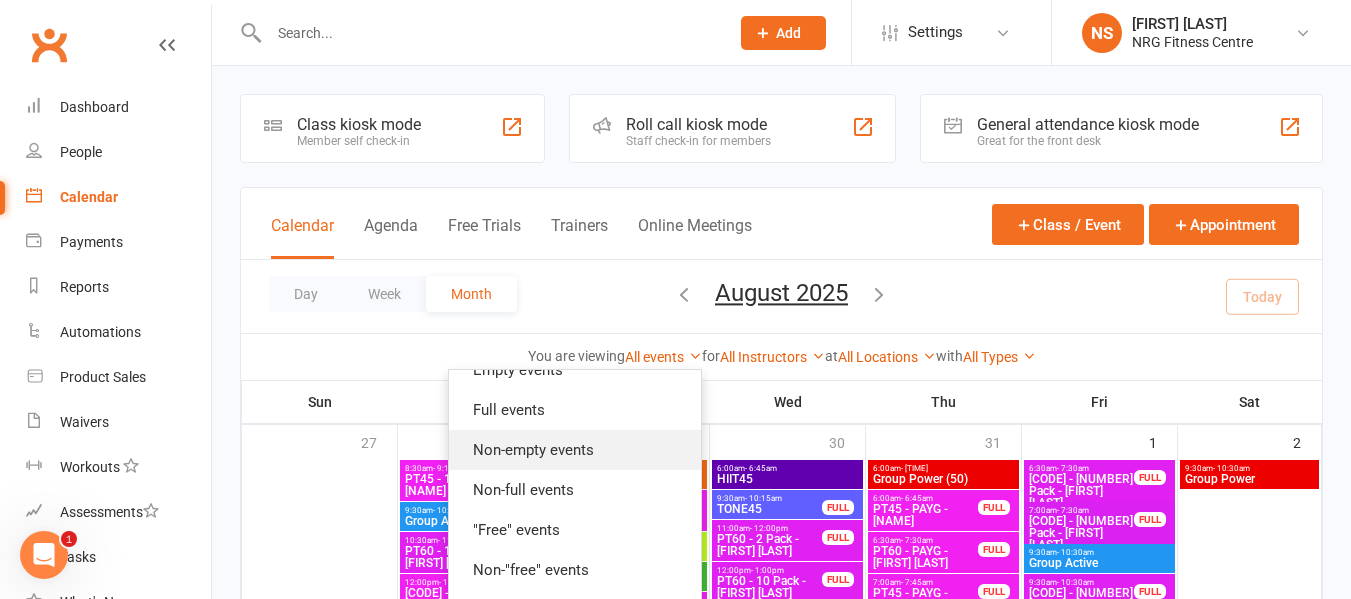 scroll, scrollTop: 100, scrollLeft: 0, axis: vertical 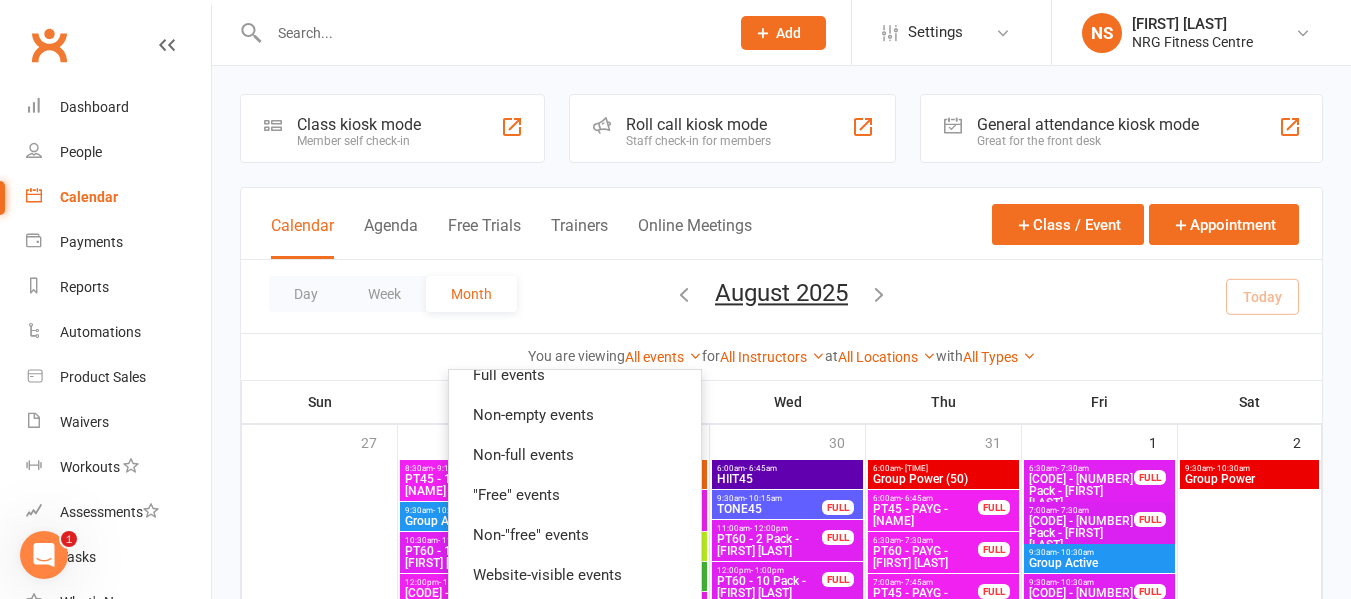 click on "Day Week Month August 2025
August 2025
Sun Mon Tue Wed Thu Fri Sat
27
28
29
30
31
01
02
03
04
05
06
07
08
09
10
11
12
13
14
15
16
17
18
19
20
21
22
23
24
25
26
27
28
29
30" at bounding box center [781, 296] 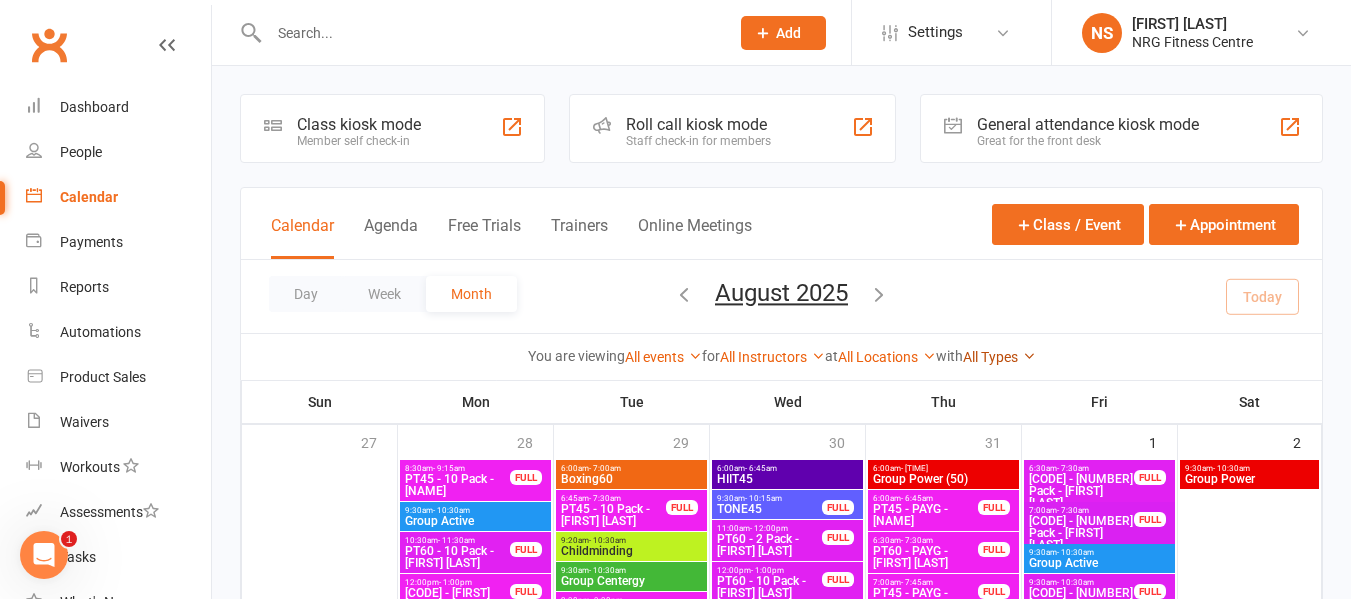click on "All Types" at bounding box center (999, 357) 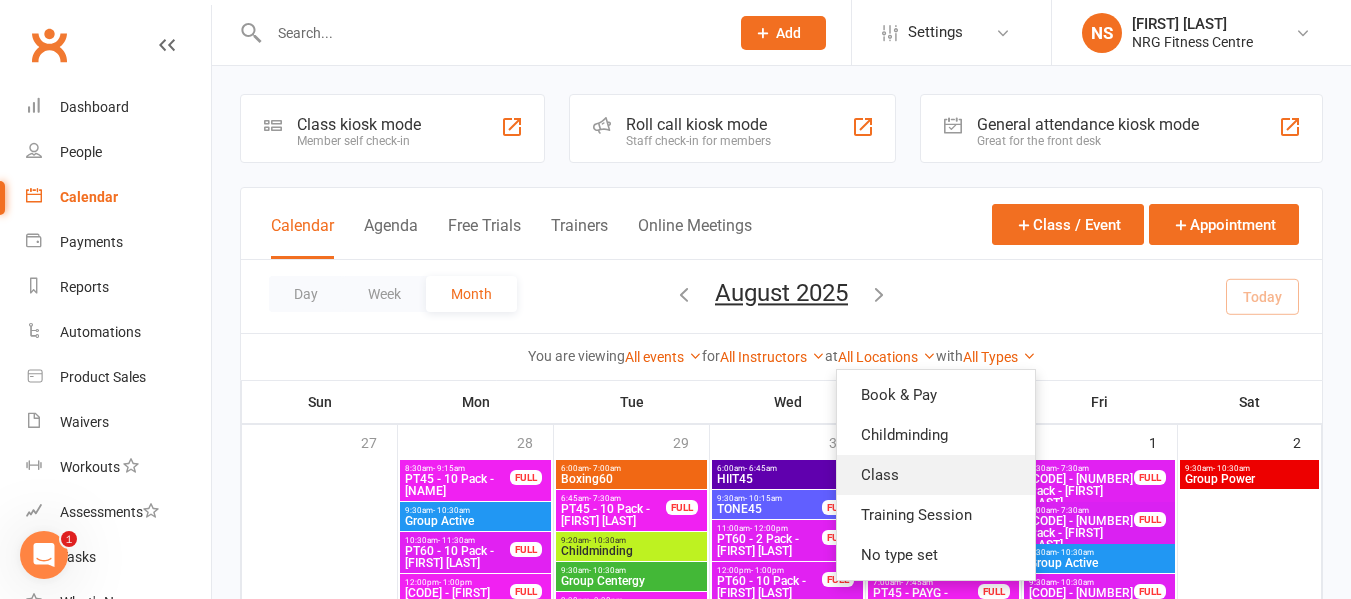 click on "Class" at bounding box center [936, 475] 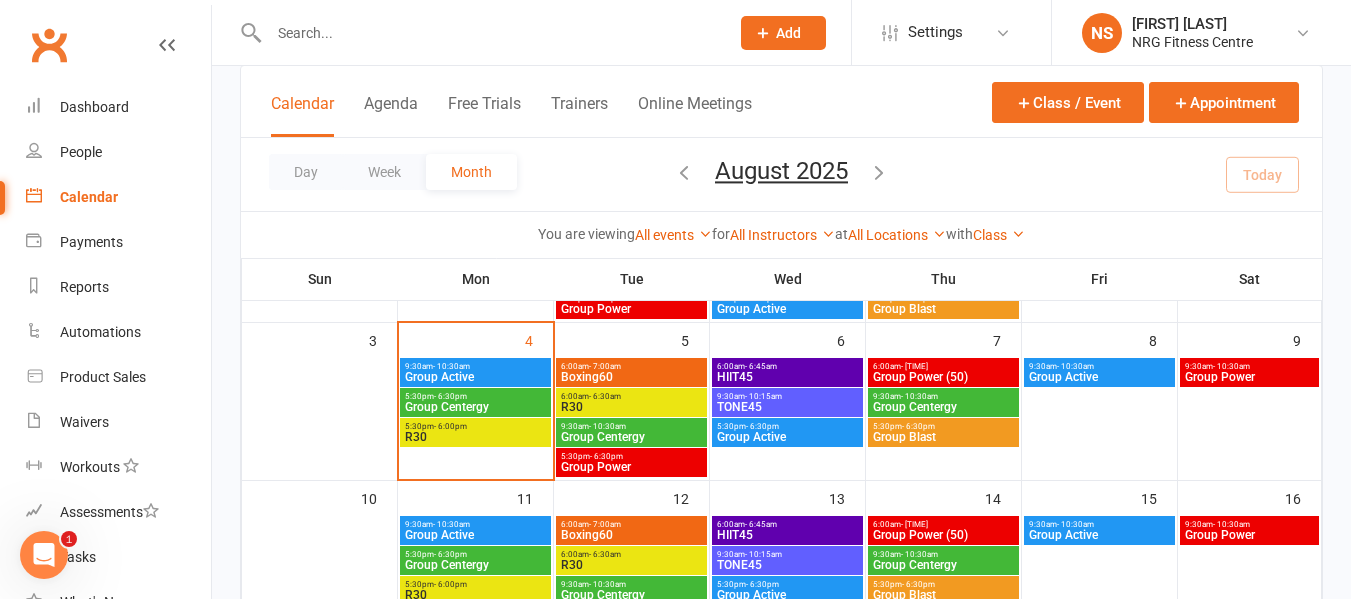 scroll, scrollTop: 200, scrollLeft: 0, axis: vertical 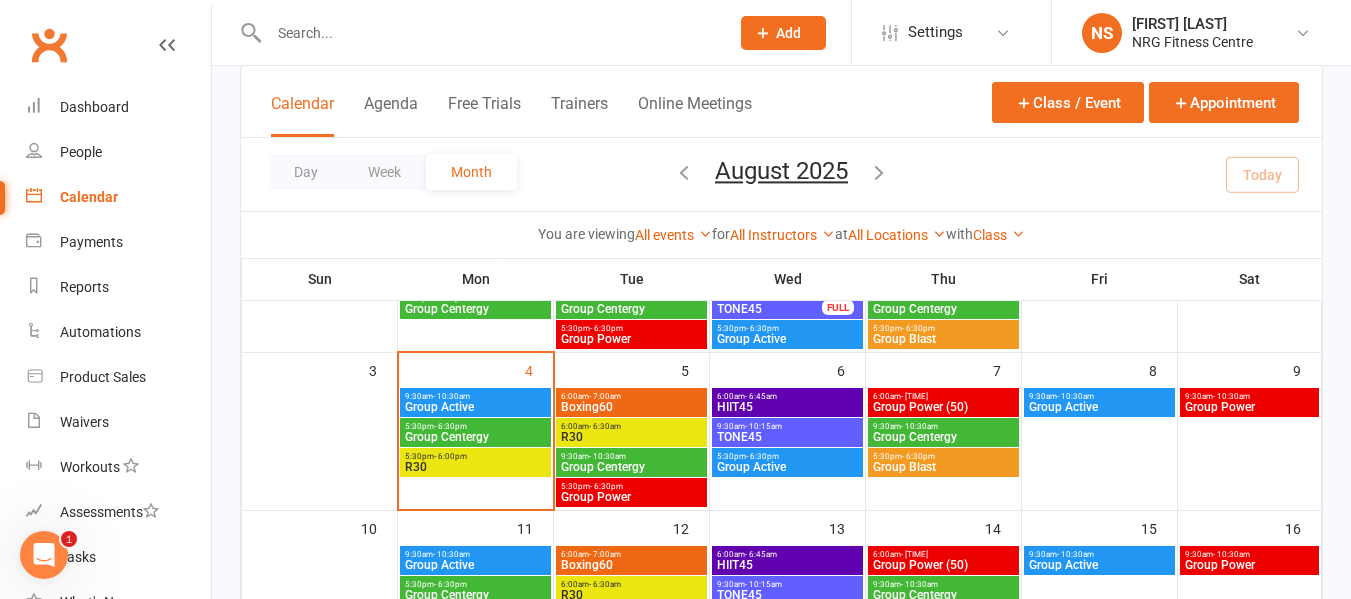click on "You are viewing  All events All events  Empty events  Full events  Non-empty events  Non-full events  "Free" events  Non-"free" events  Website-visible events  Website-hidden events  Waitlist-enabled events  Waitlist-disabled events  Events with non-empty waitlists   for  All Instructors [FIRST] [LAST]  [FIRST] [LAST]  [FIRST] [LAST]  [FIRST] [LAST]  [FIRST] [LAST]  [FIRST] [LAST]  [FIRST] [LAST]  [FIRST] [LAST]  [FIRST] [LAST]  [FIRST] [LAST]   at  All Locations Childminding  Class Studio  Cycle Studio  Gym   with  Class Show All Types  Book & Pay  Childminding  Class  Training Session  No type set" at bounding box center (781, 234) 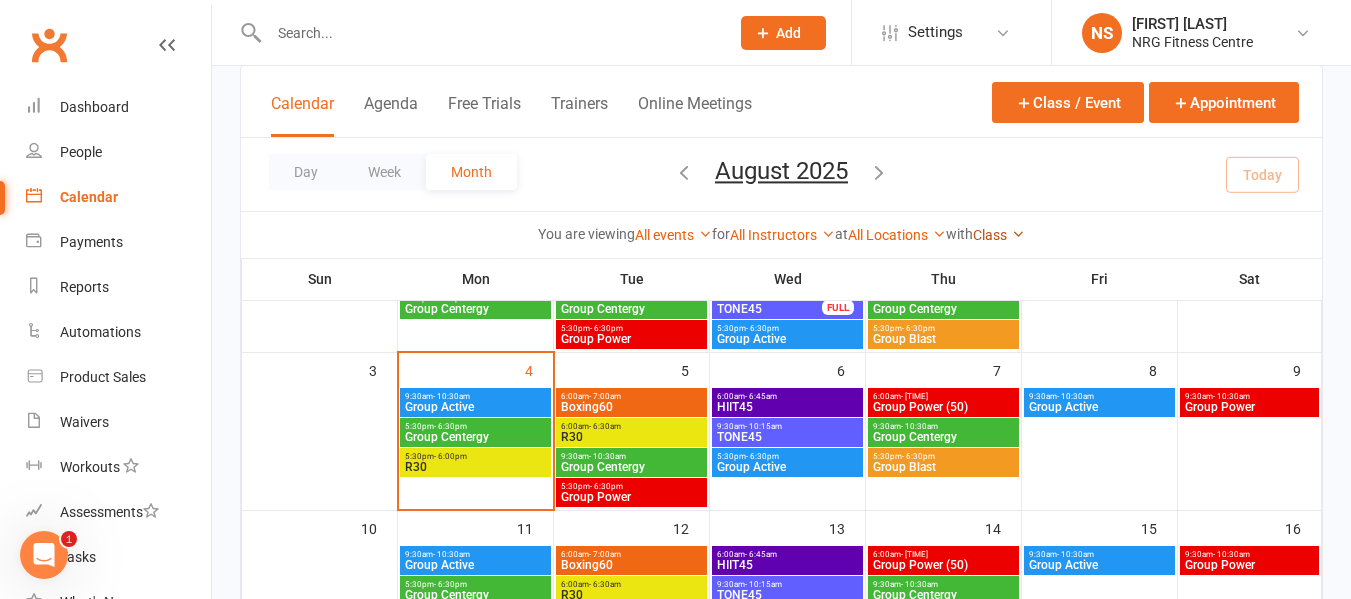 click on "Class" at bounding box center (999, 235) 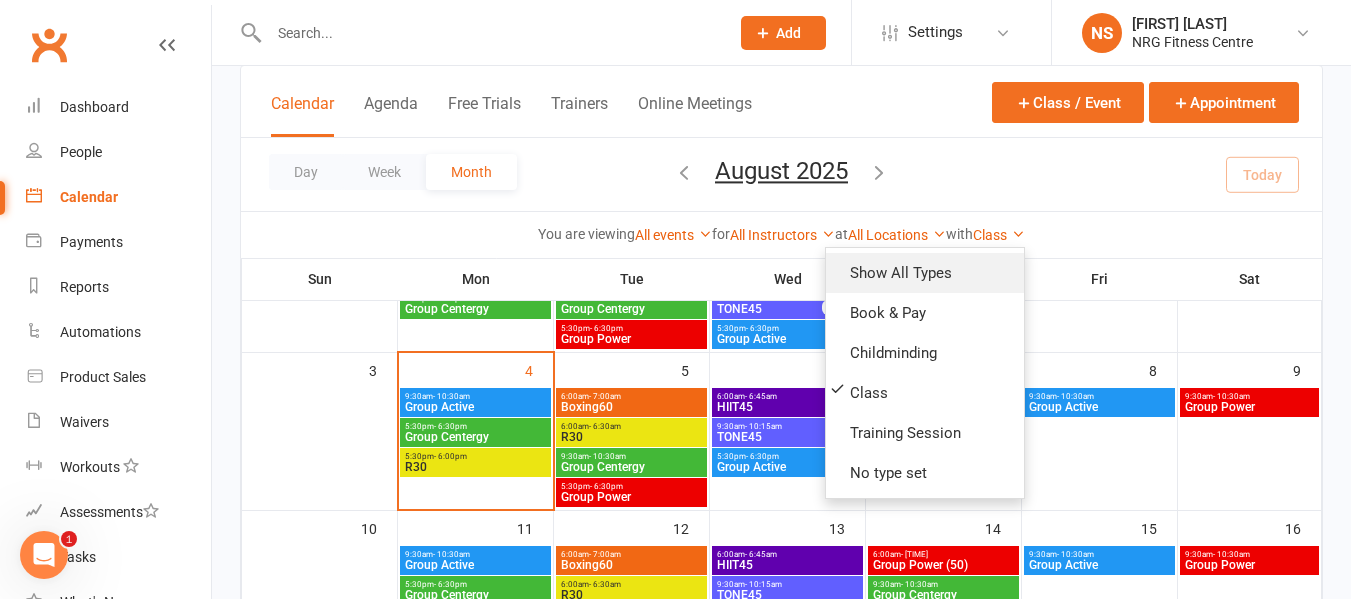 click on "Show All Types" at bounding box center [925, 273] 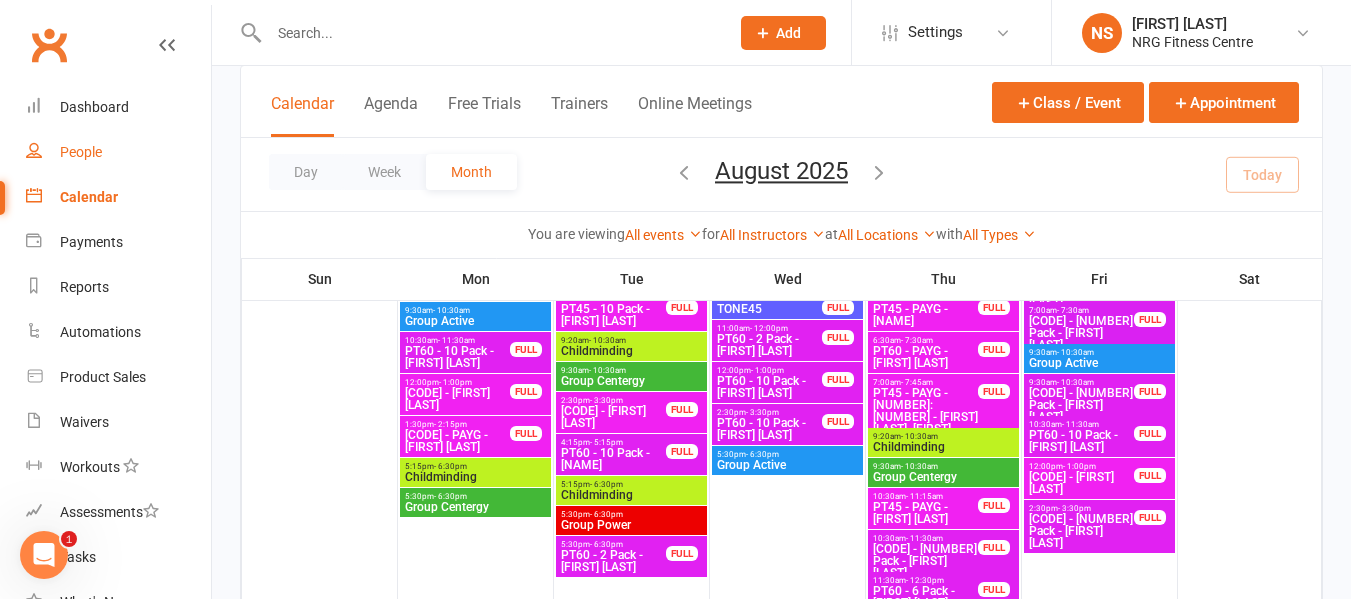 click on "Prospect
Member
Non-attending contact
Class / event
Appointment
Task
Add
Settings Membership Plans Event Templates Appointment Types NS Naku Simona NRG Fitness Centre My profile Help Terms & conditions  Privacy policy  Sign out Clubworx Dashboard People Calendar Payments Reports Automations   Product Sales Waivers   Workouts   Assessments  Tasks   What's New Check-in Kiosk modes General attendance Roll call Class check-in × Suspension saved × Save failed. Please fix the errors below × Class kiosk mode Member self check-in Roll call kiosk mode Staff check-in for members General attendance kiosk mode Great for the front desk Kiosk modes:  General attendance  General attendance Class Roll call
Calendar Agenda Free Trials Trainers Online Meetings
Class / Event  Appointment Day Week Month" at bounding box center [675, 1257] 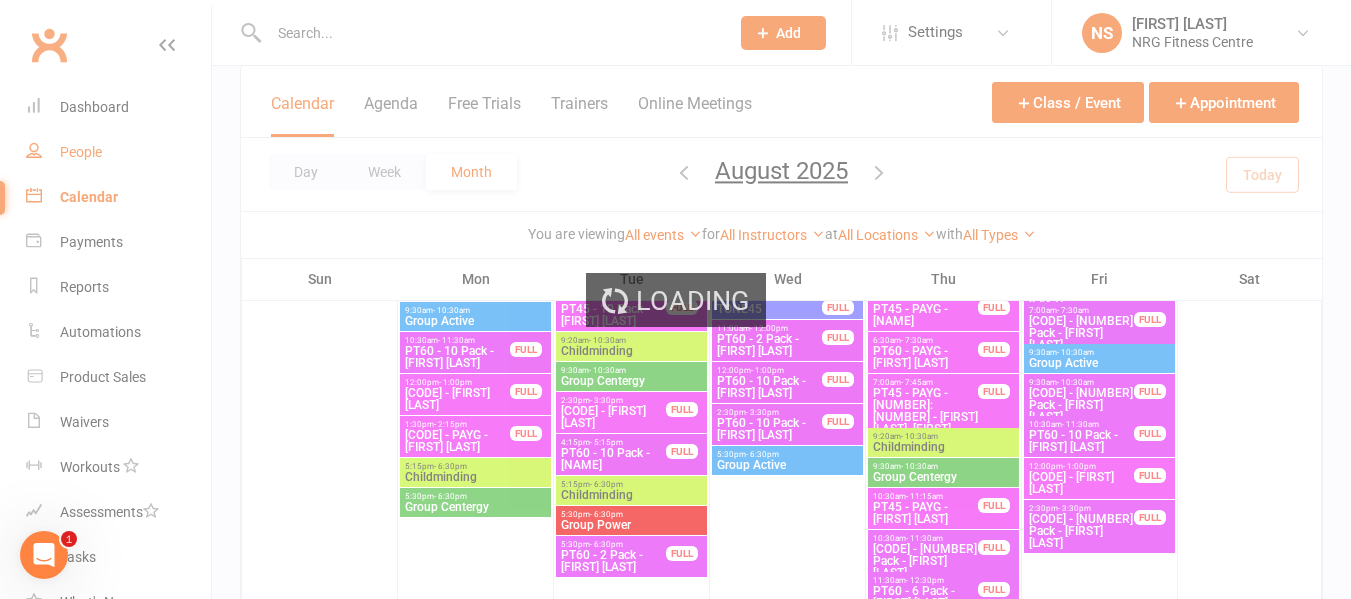 scroll, scrollTop: 0, scrollLeft: 0, axis: both 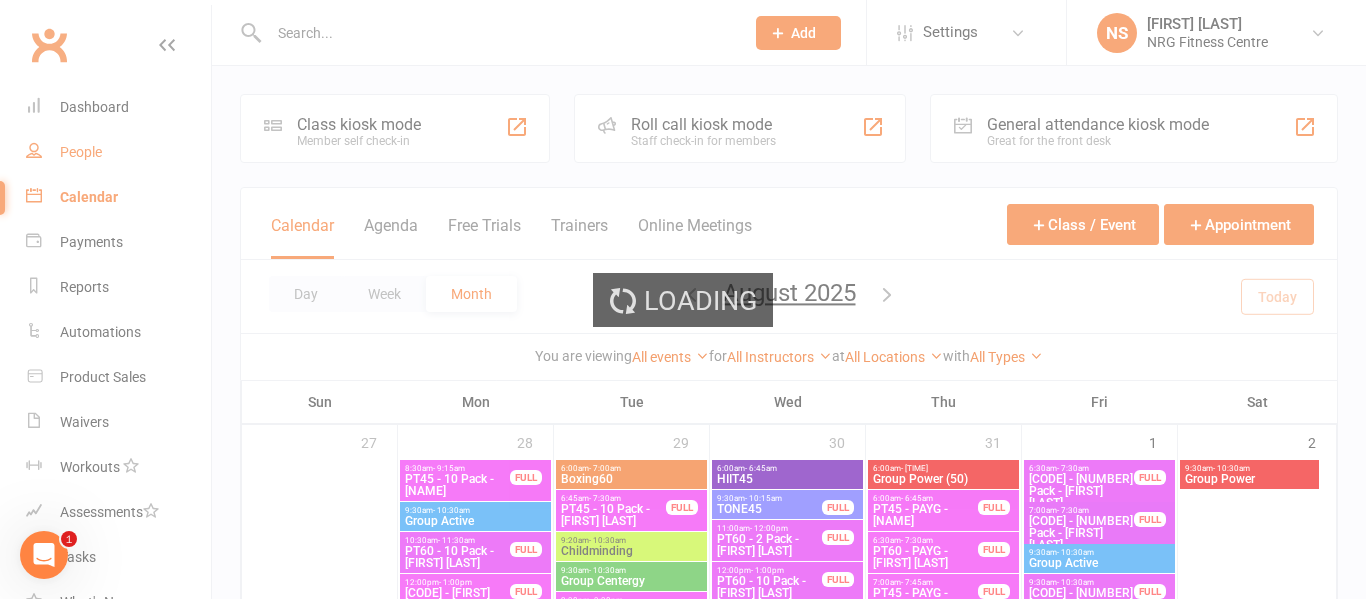 select on "100" 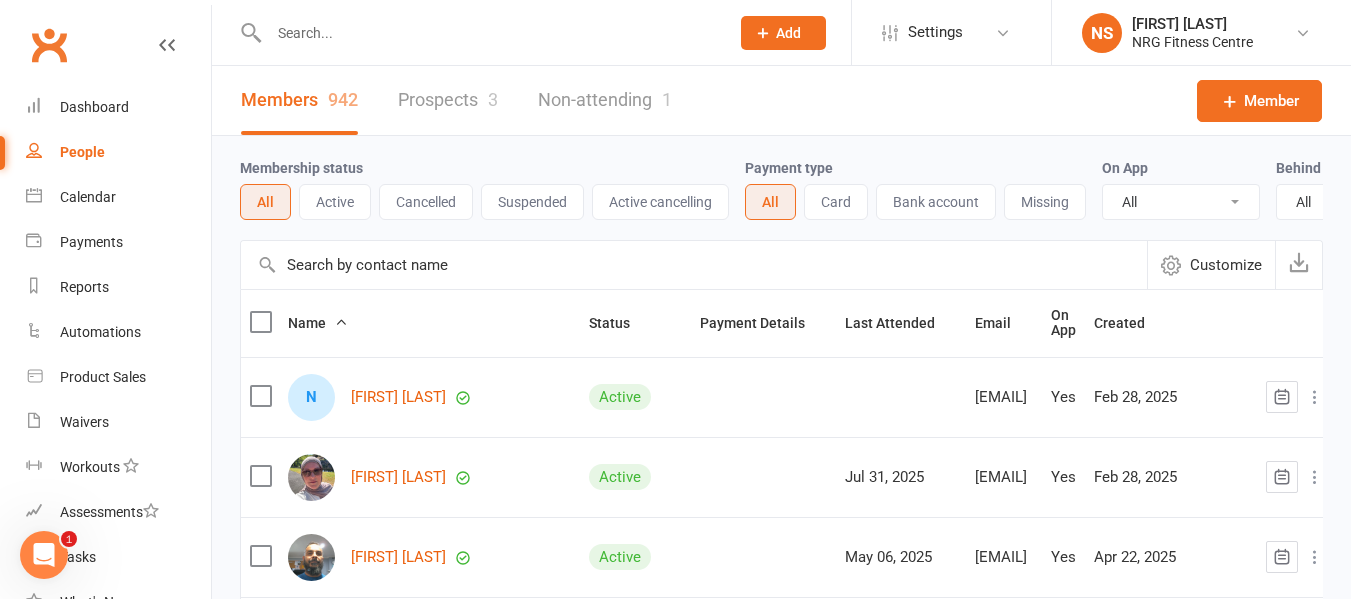 click on "Add" 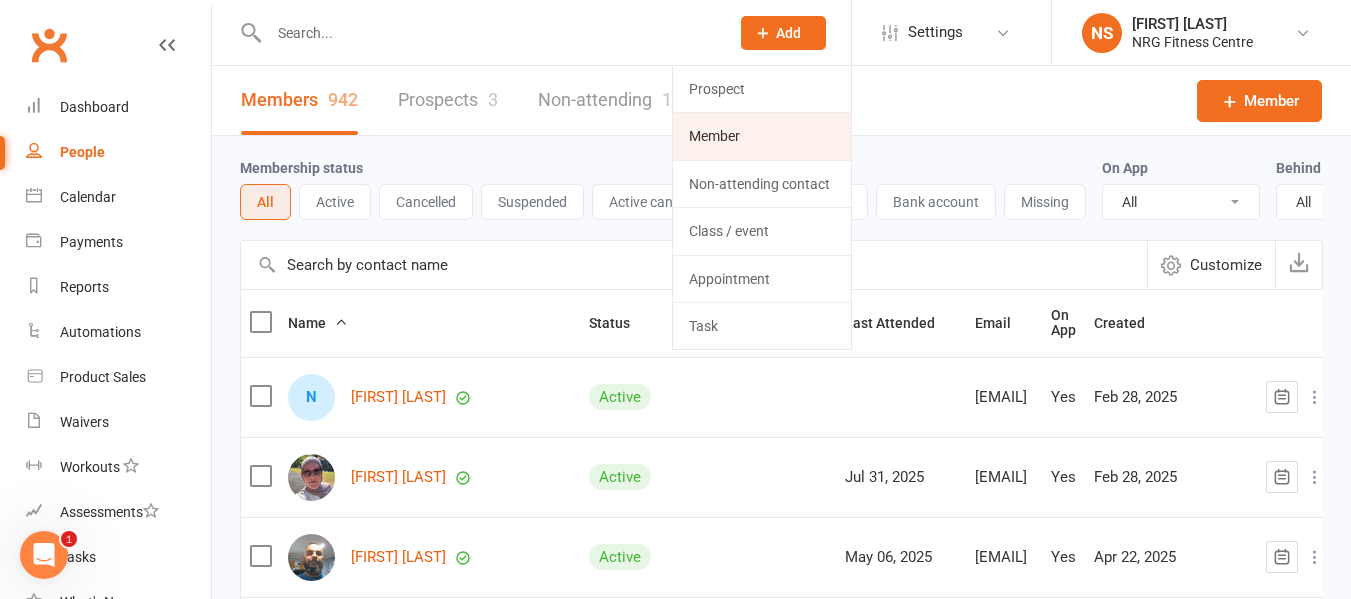 click on "Member" 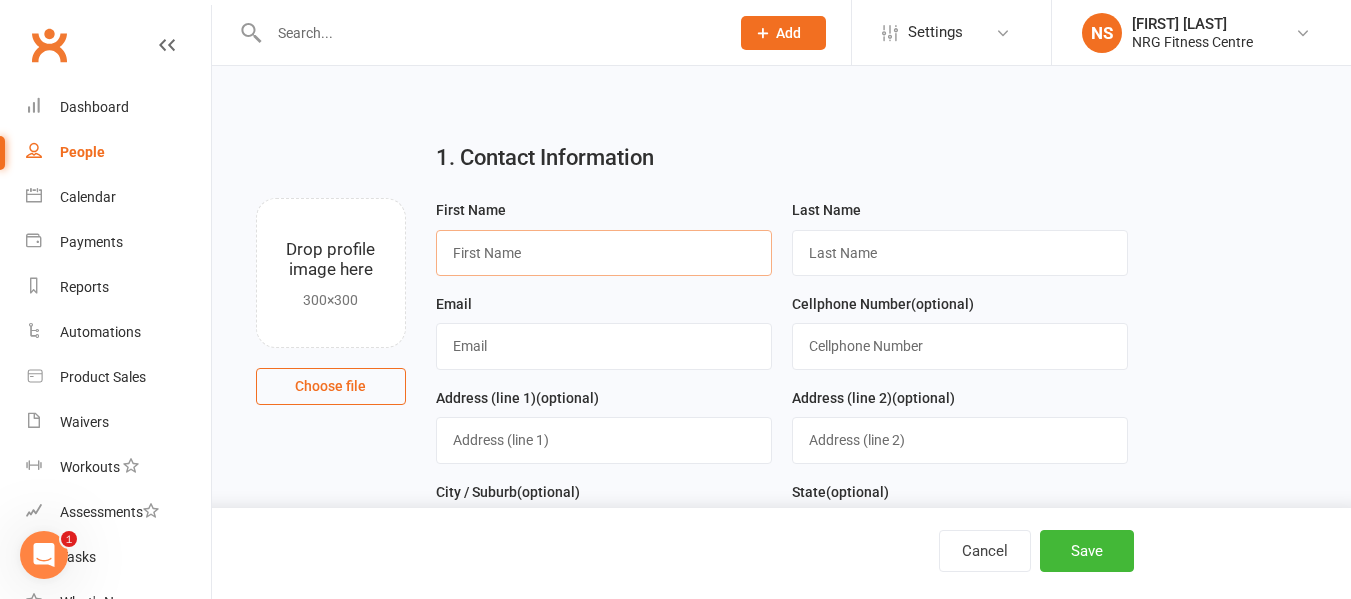 click at bounding box center [604, 253] 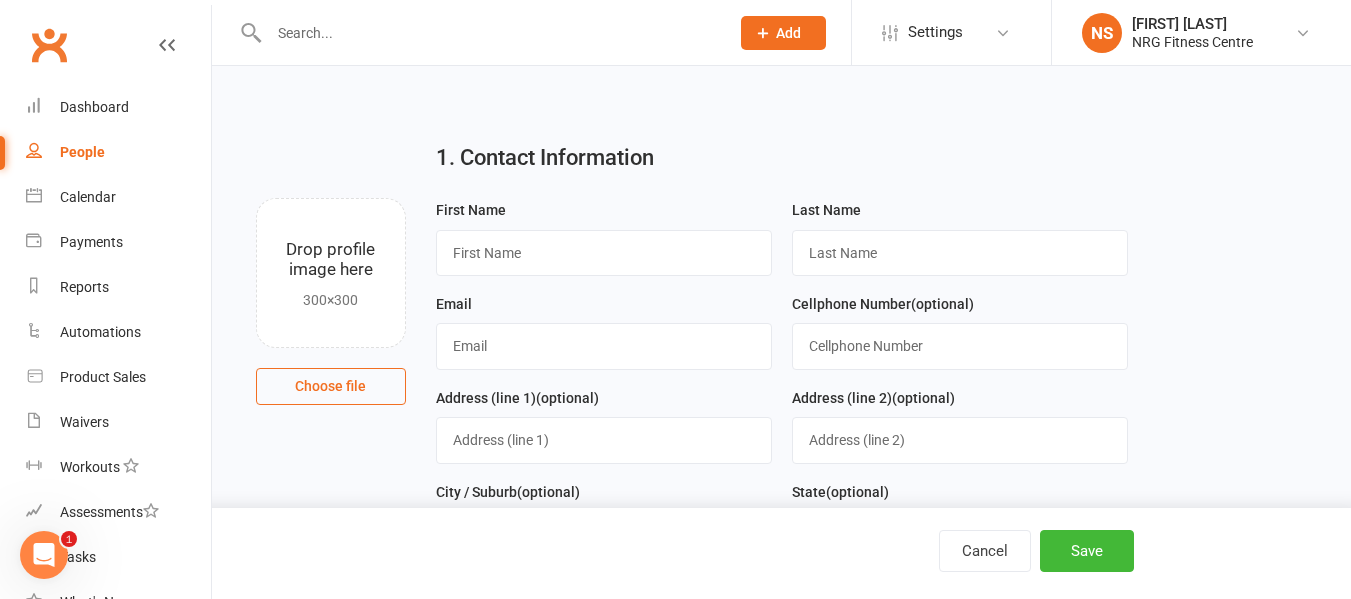 click on "Choose file" at bounding box center [331, 386] 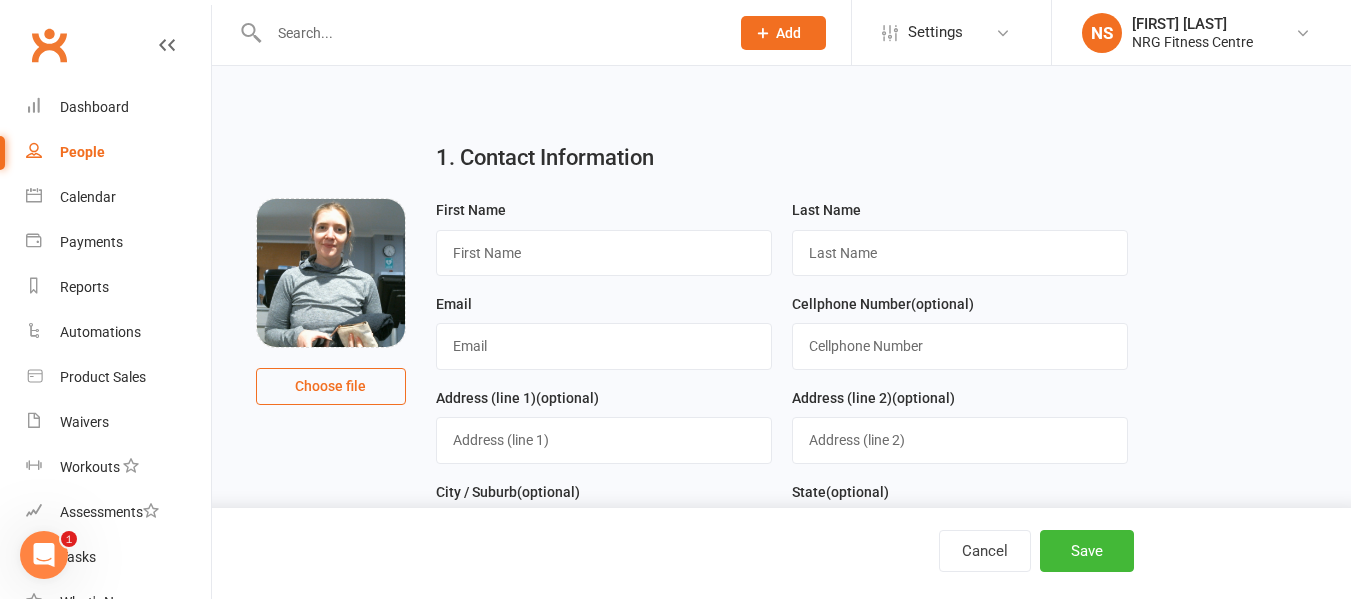 click at bounding box center [331, 273] 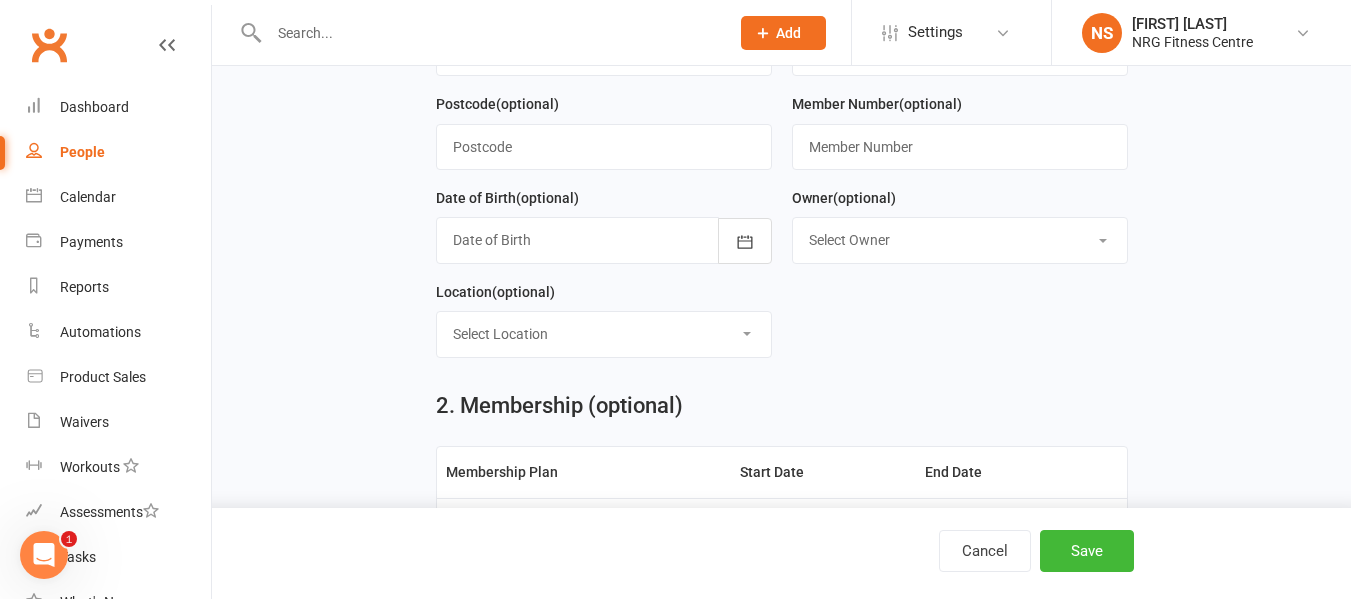 scroll, scrollTop: 700, scrollLeft: 0, axis: vertical 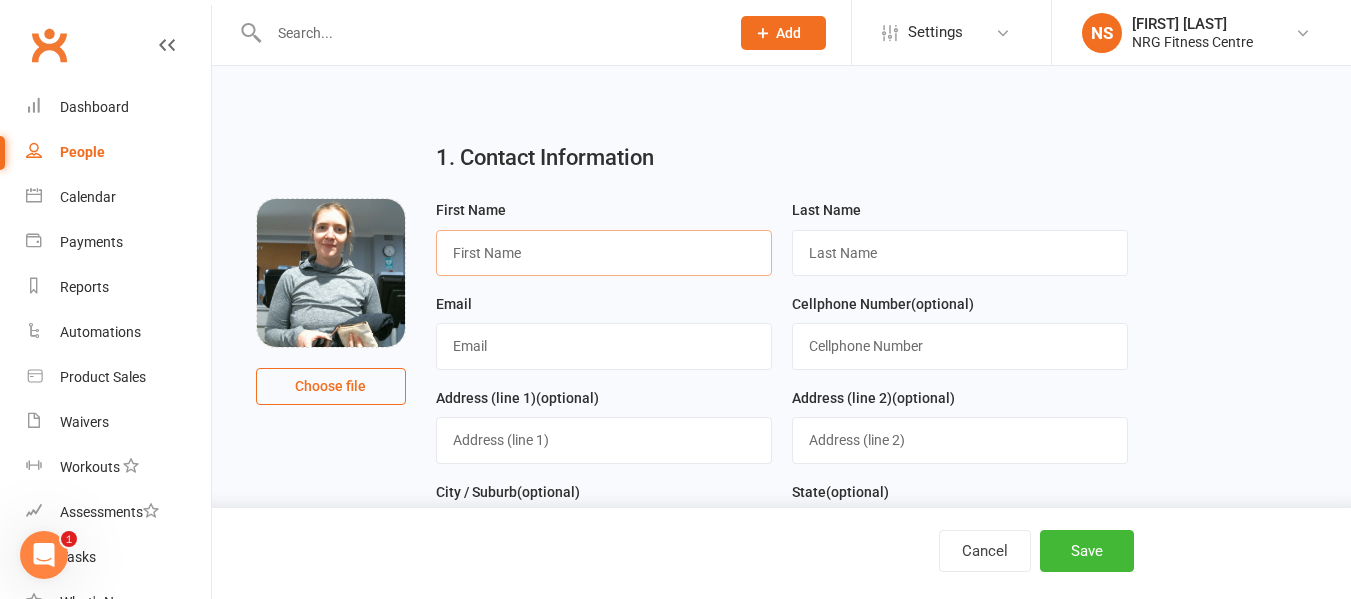 click at bounding box center (604, 253) 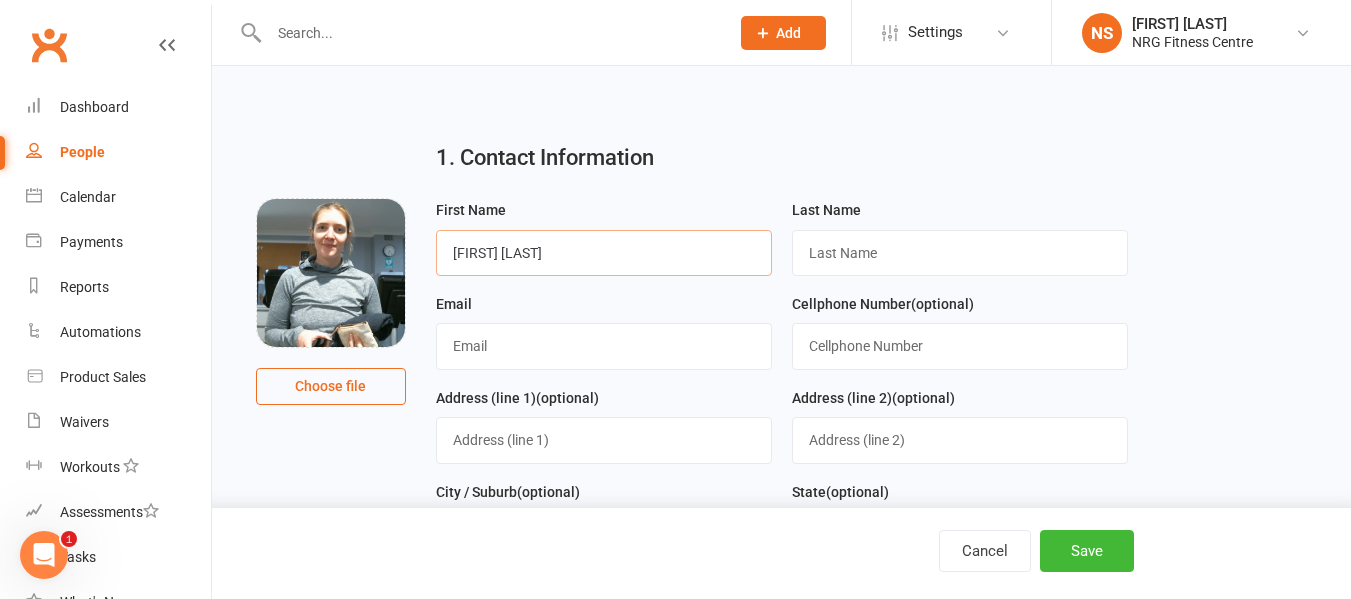 type on "[FIRST] [LAST]" 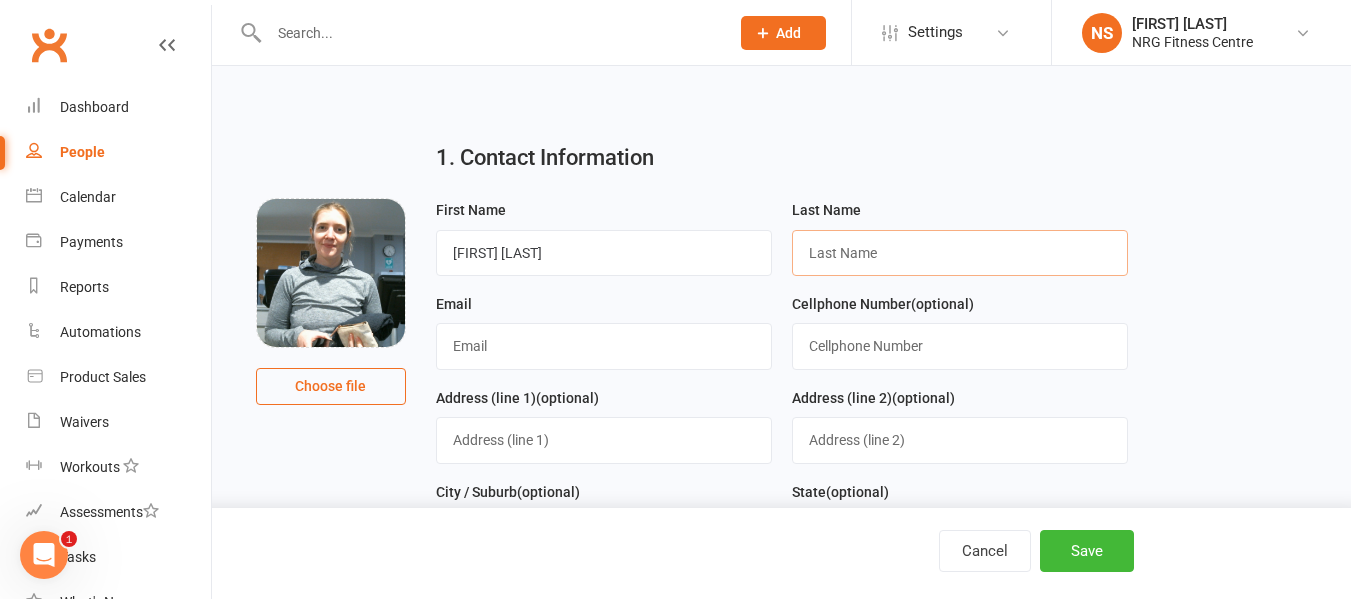 click at bounding box center [960, 253] 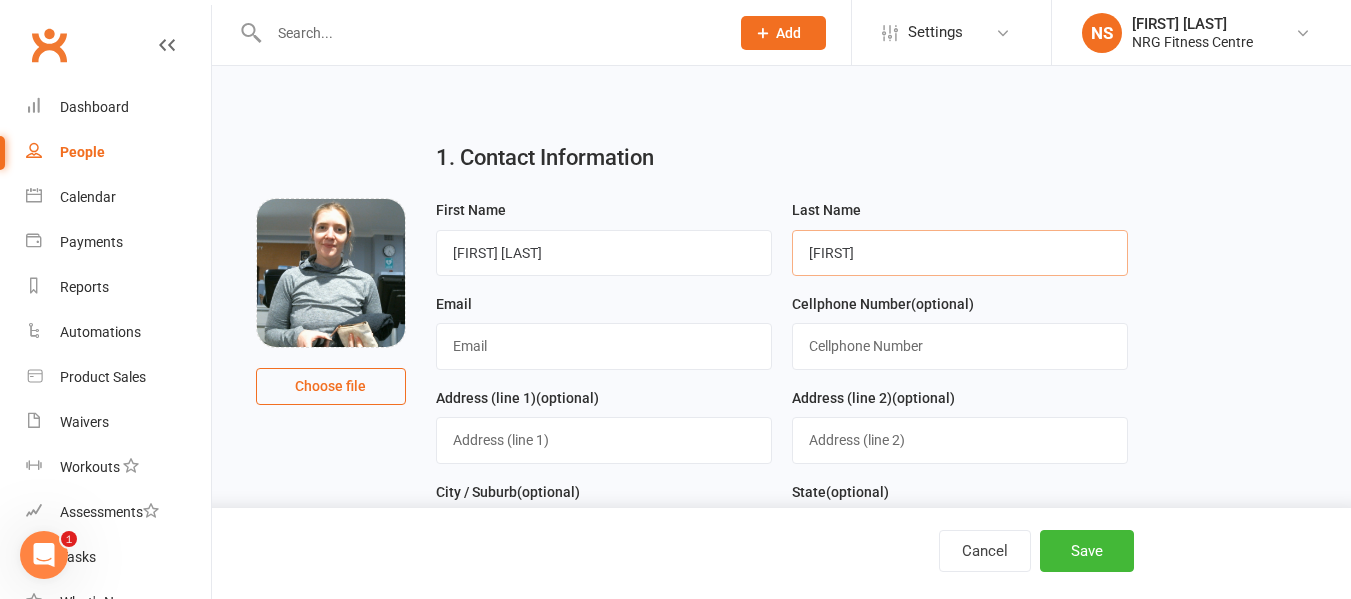 type on "[FIRST]" 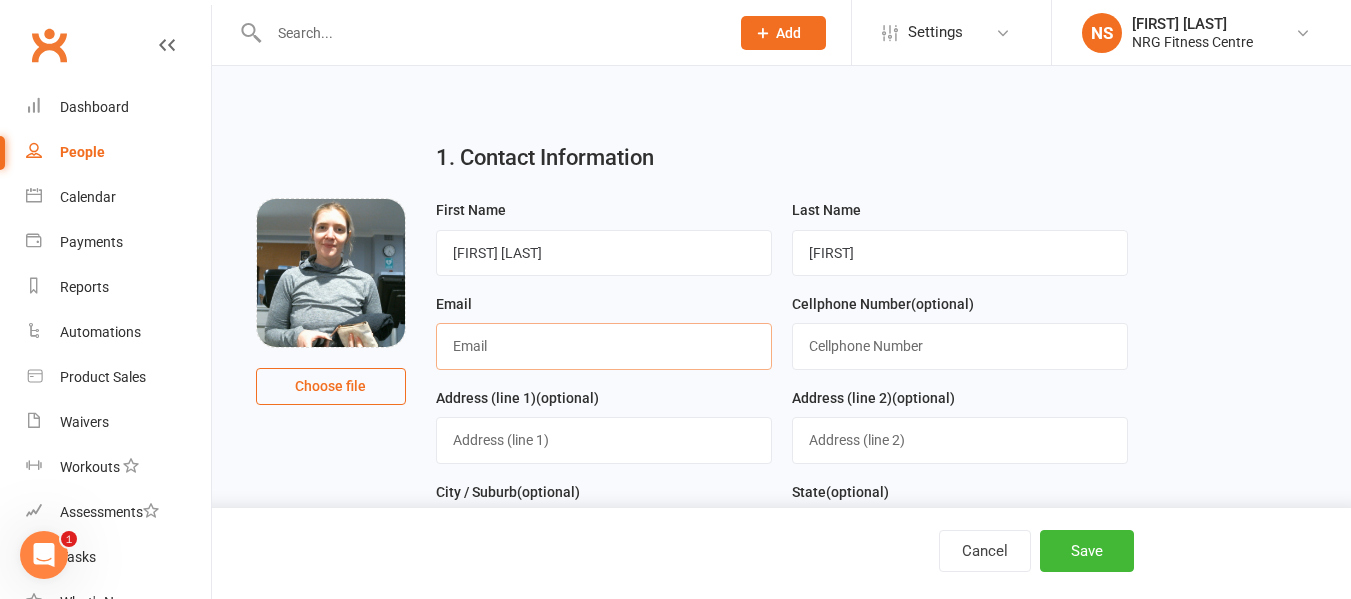 click at bounding box center (604, 346) 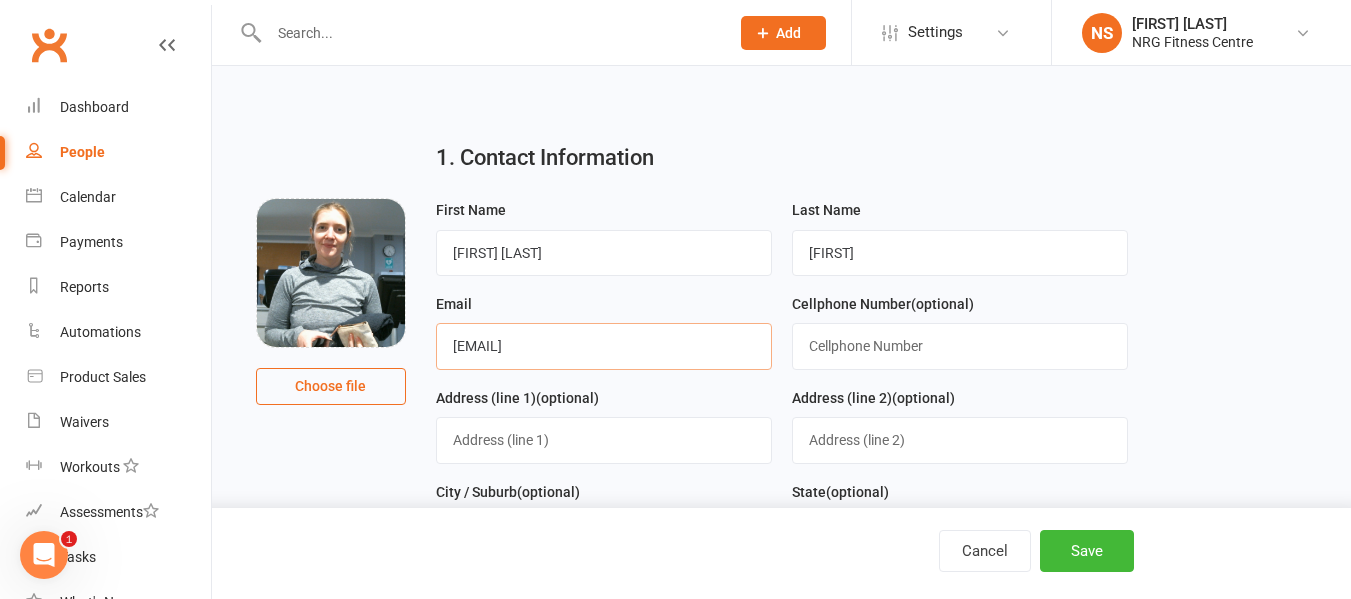 type on "[EMAIL]" 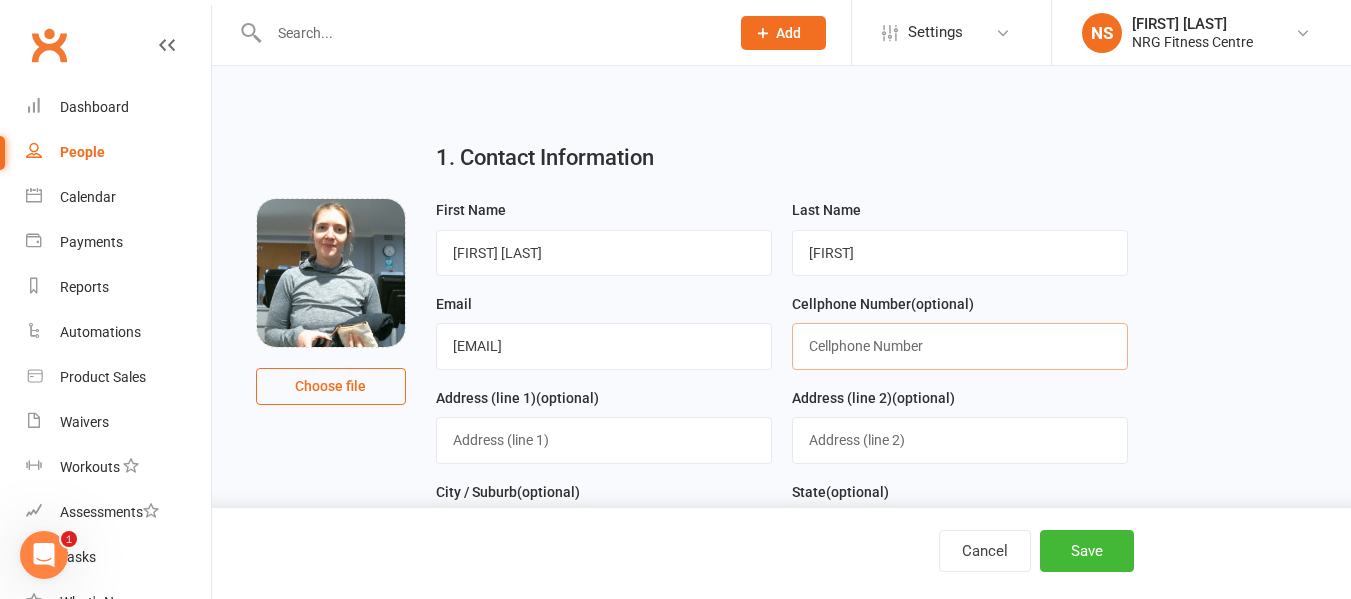 click at bounding box center (960, 346) 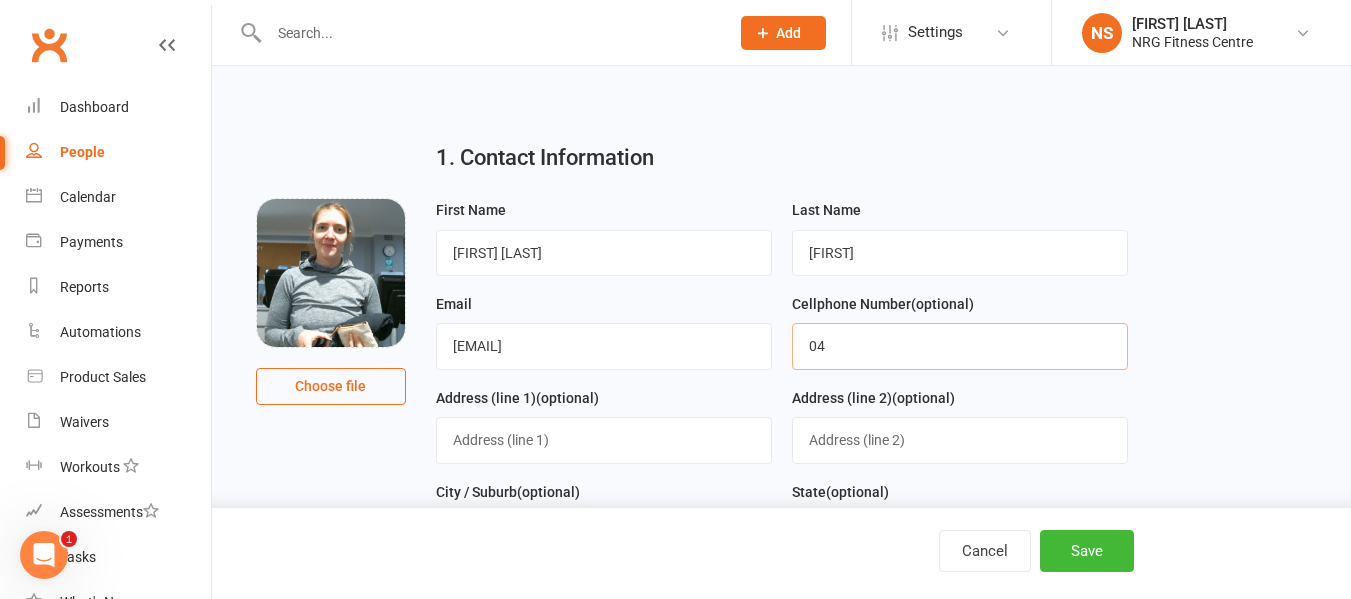 type on "0" 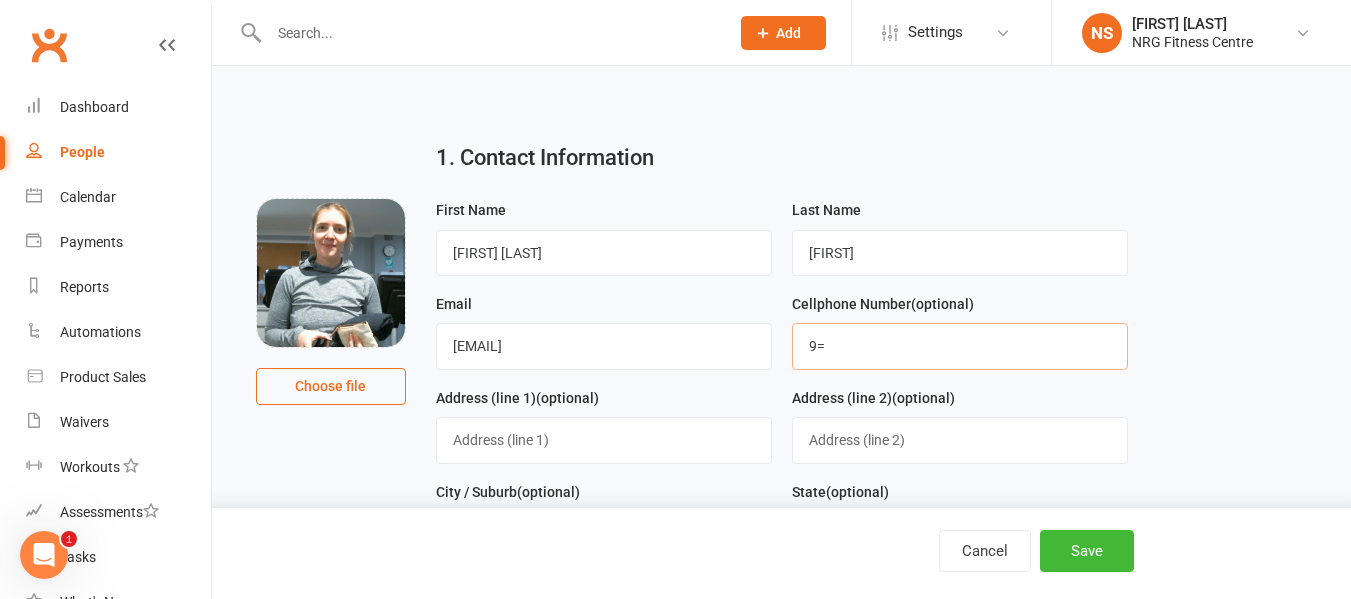 type on "9" 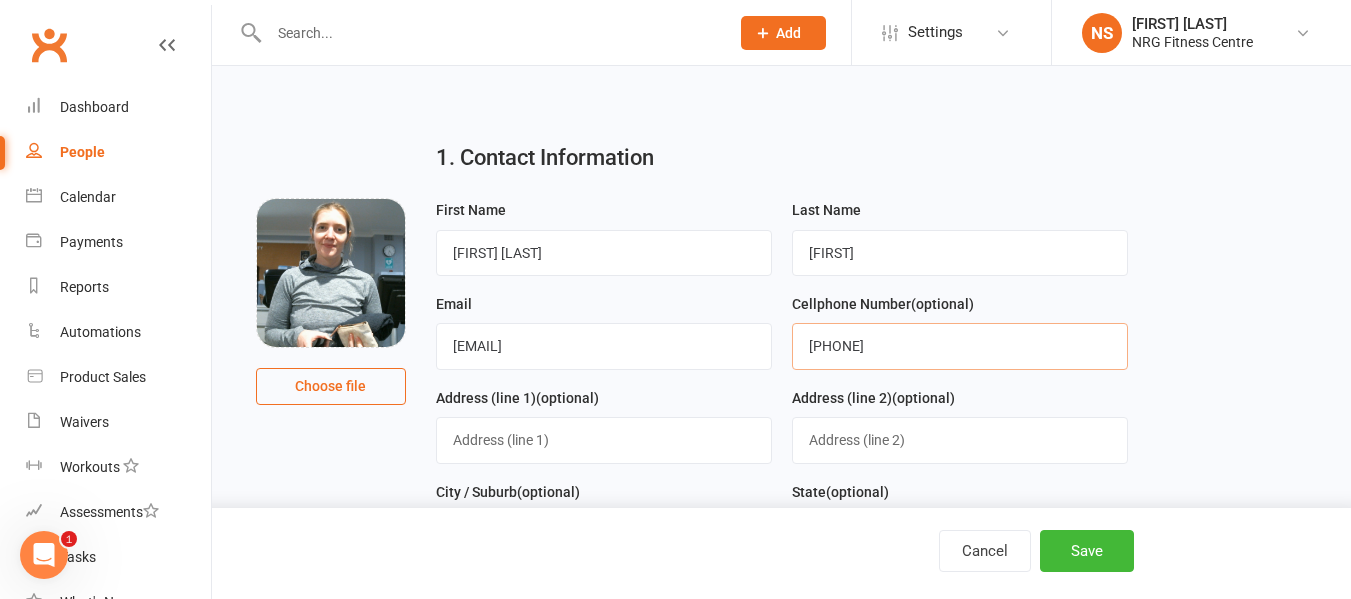 type on "[PHONE]" 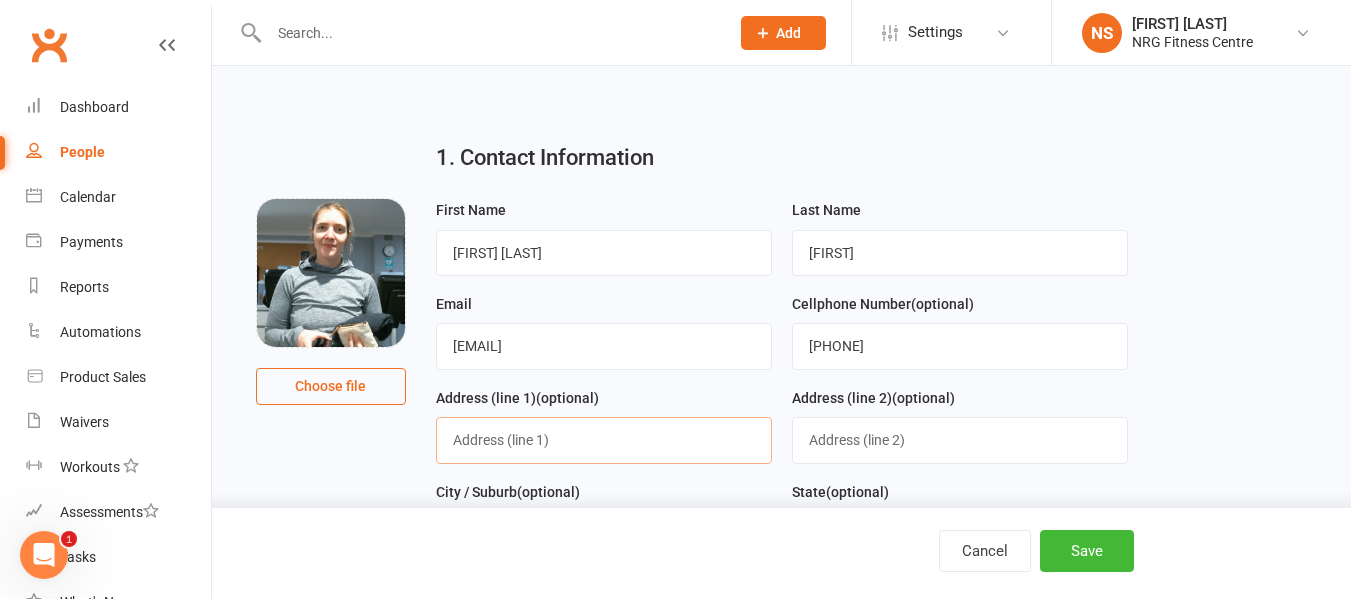 click at bounding box center [604, 440] 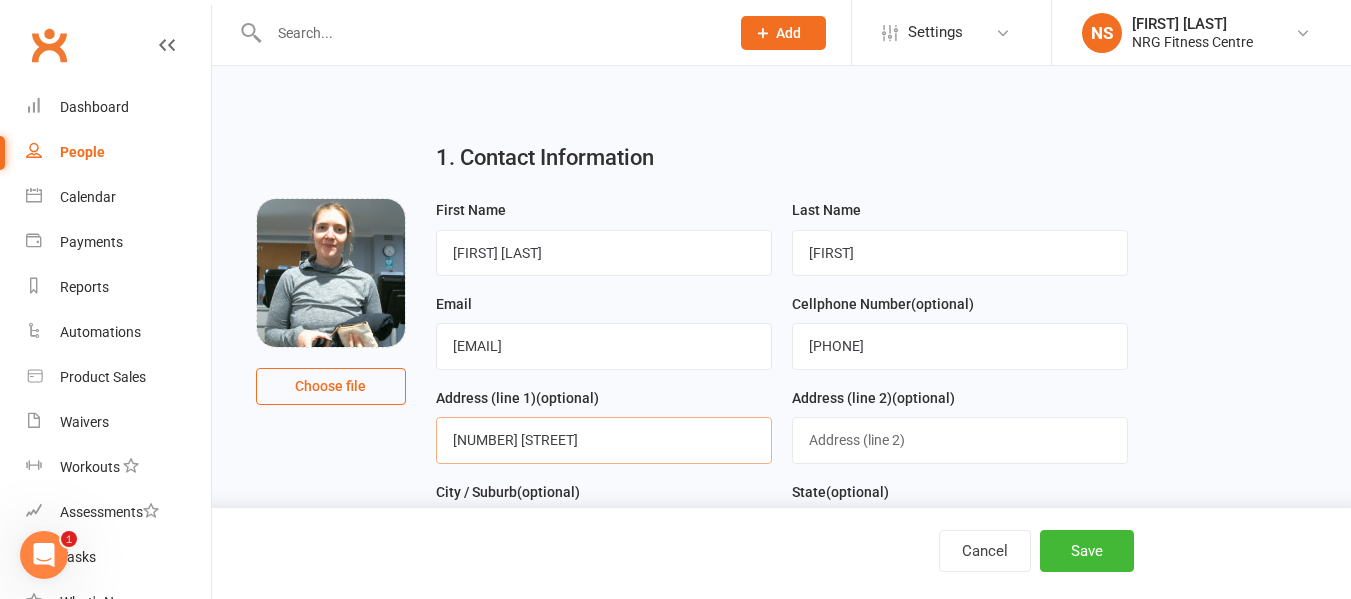 click on "[NUMBER] [STREET]" at bounding box center (604, 440) 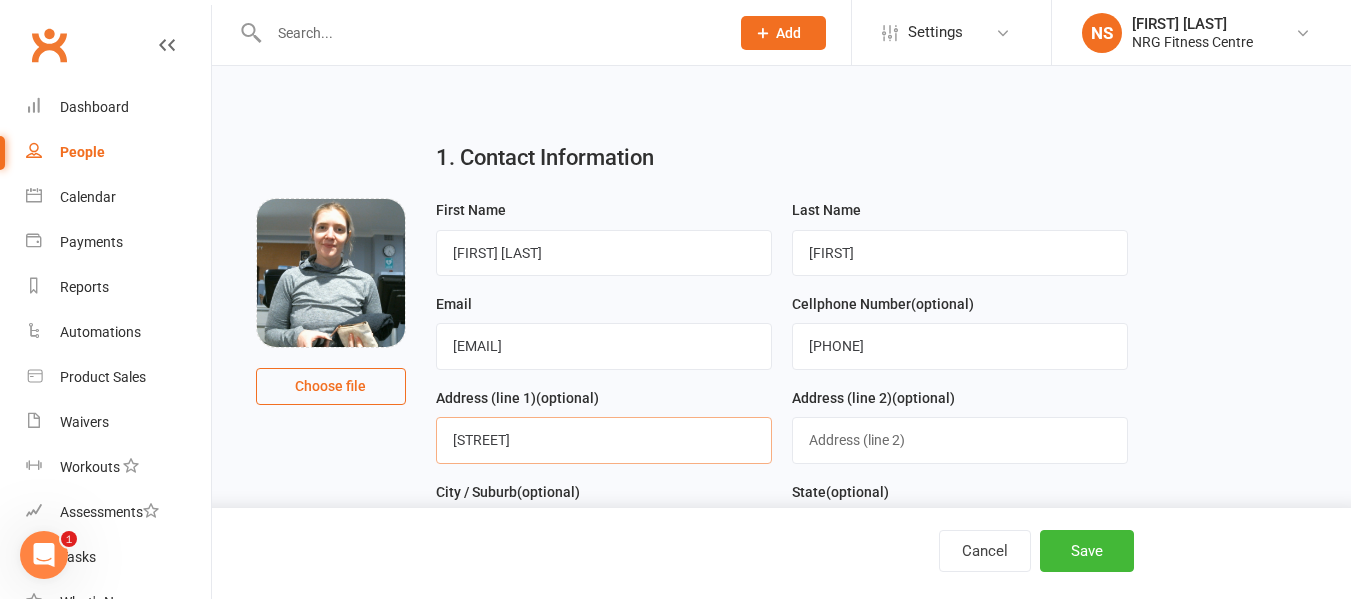 click on "[STREET]" at bounding box center (604, 440) 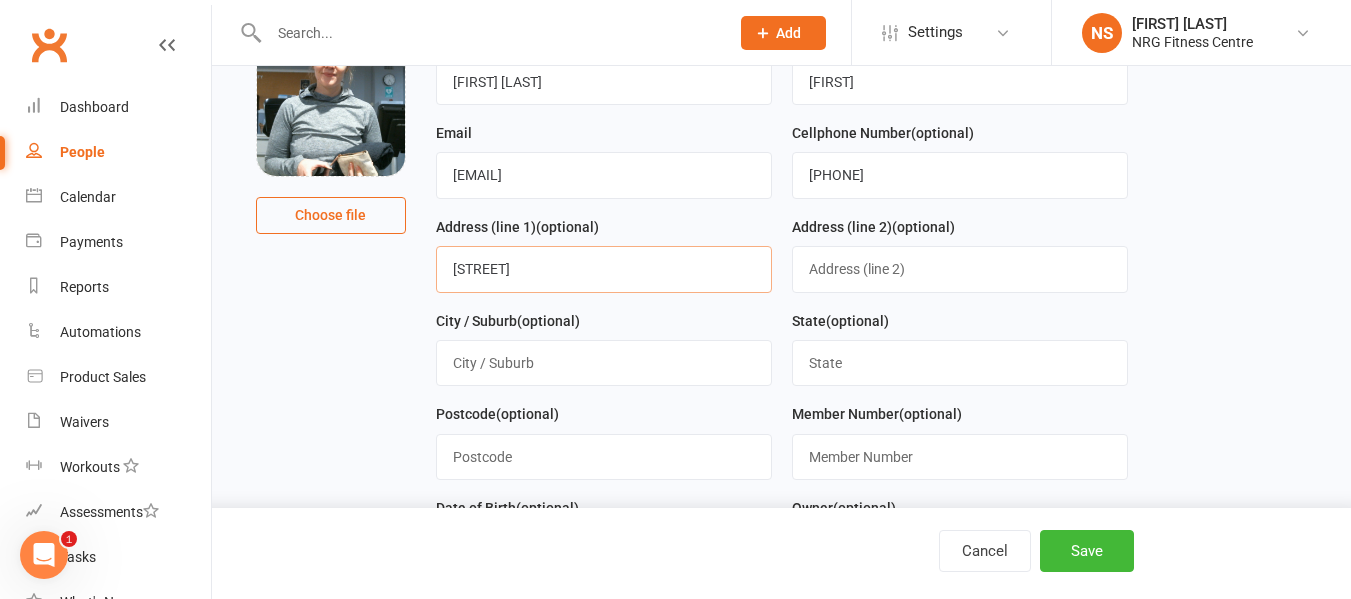 scroll, scrollTop: 100, scrollLeft: 0, axis: vertical 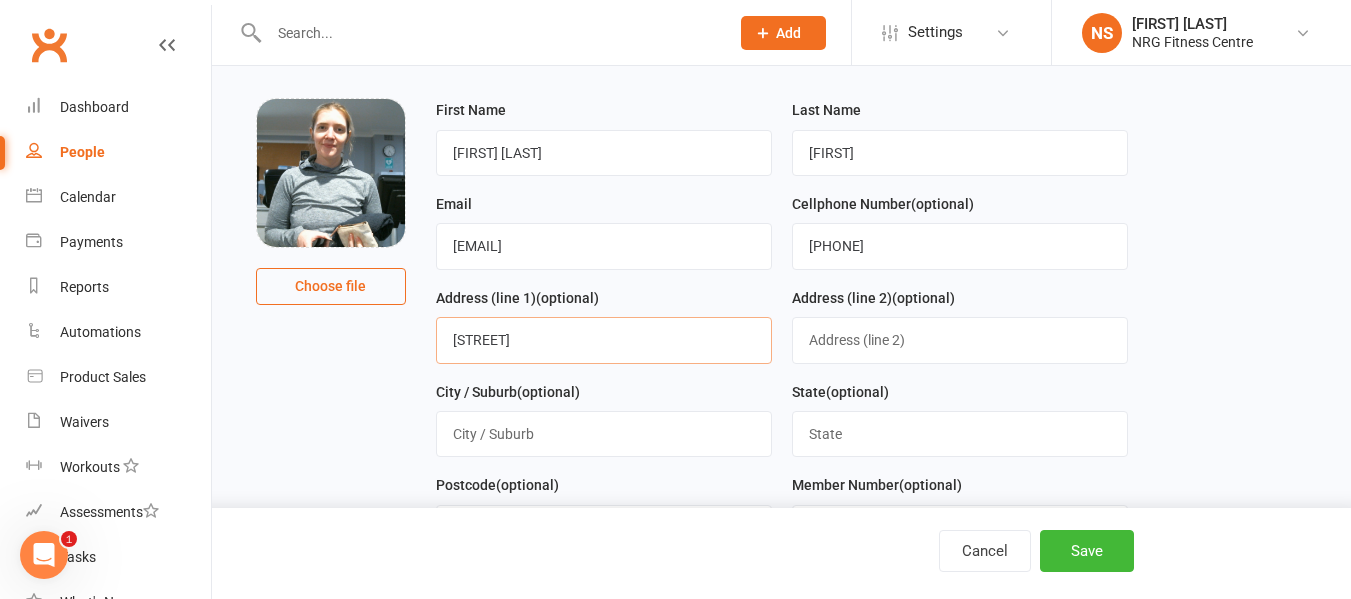 type on "[STREET]" 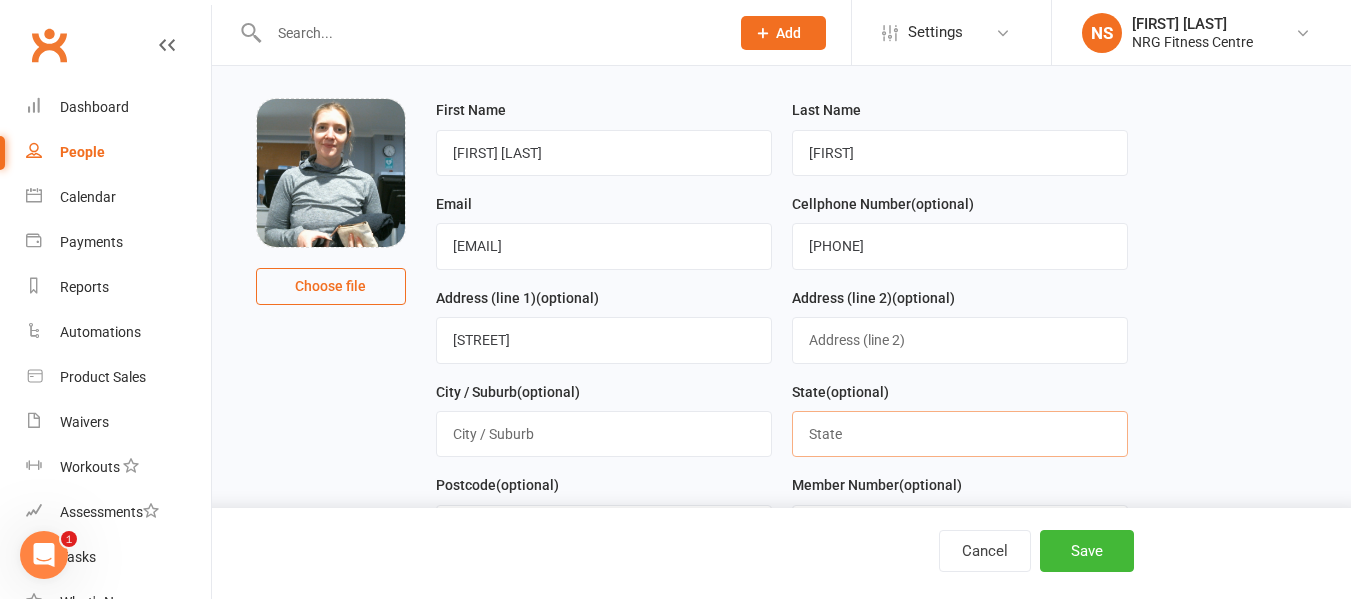 click at bounding box center [960, 434] 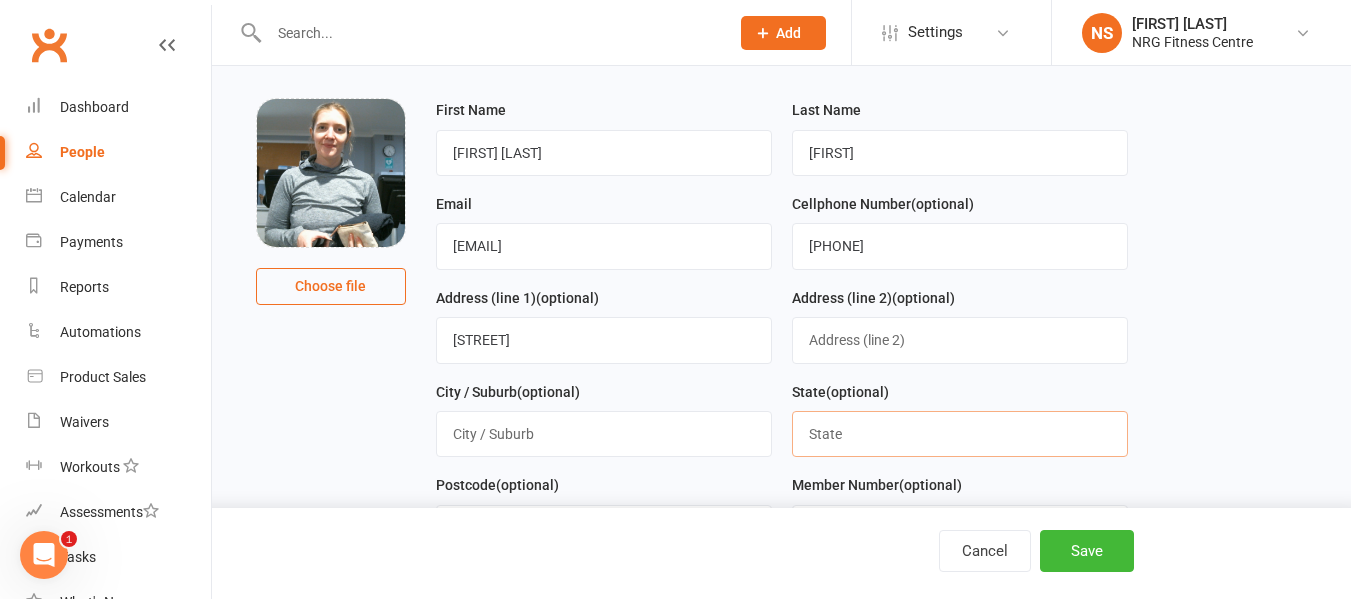 type on "NSW" 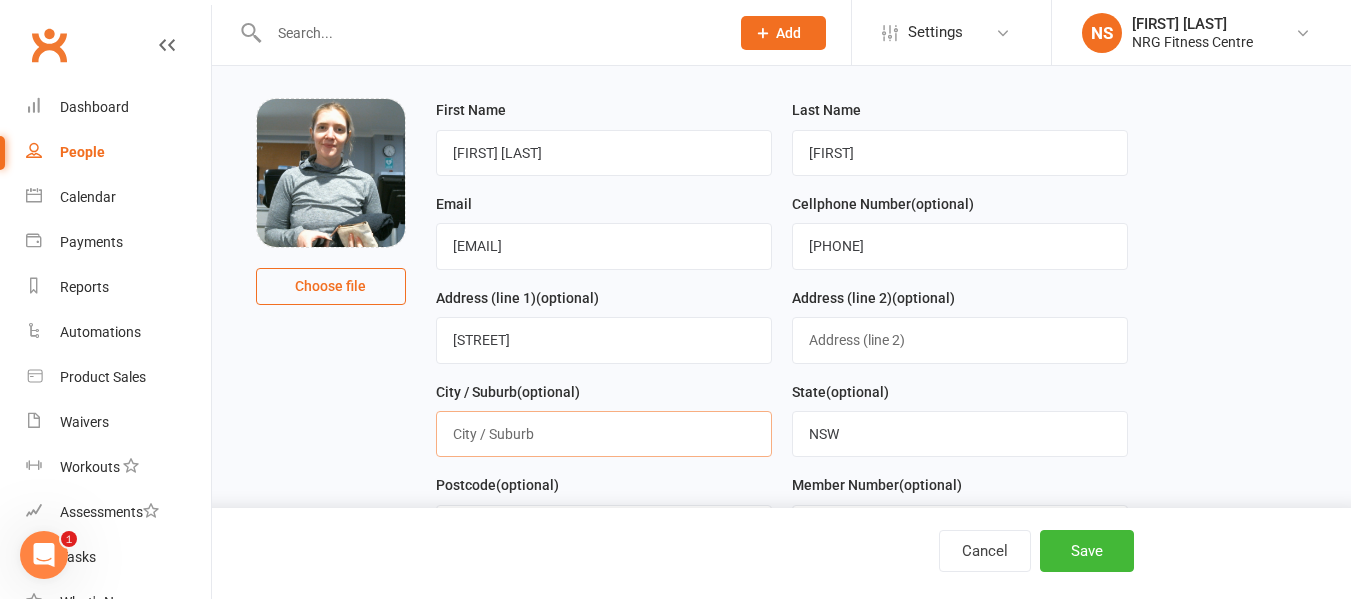 click at bounding box center [604, 434] 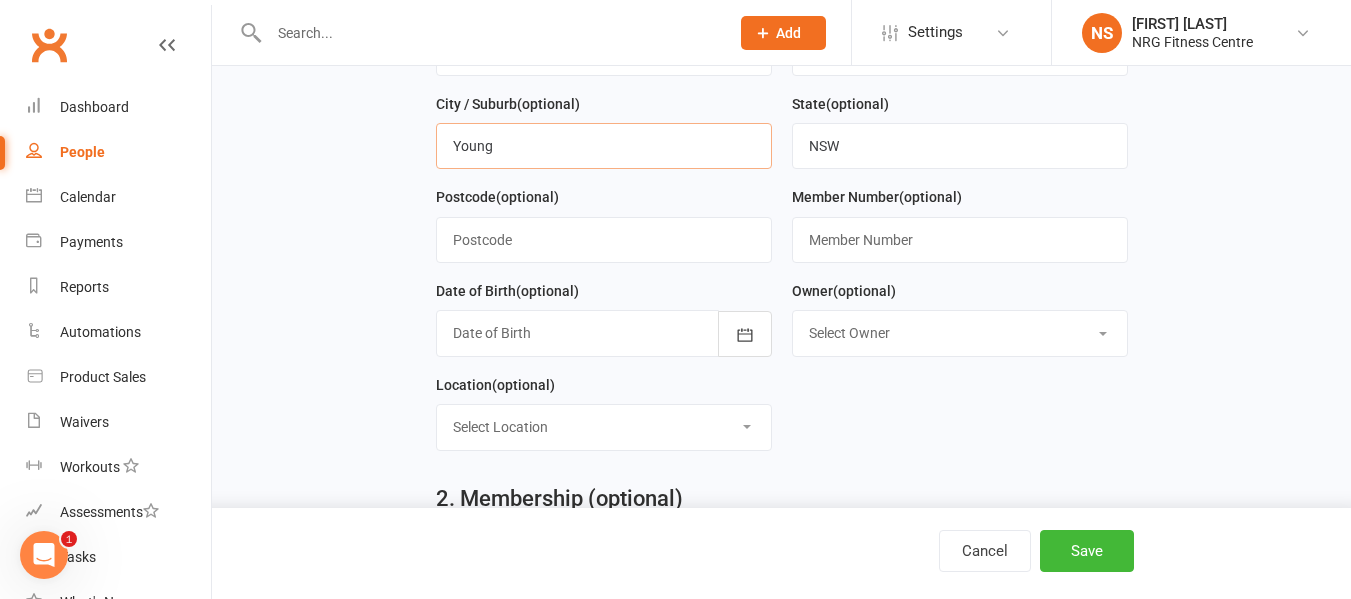 scroll, scrollTop: 400, scrollLeft: 0, axis: vertical 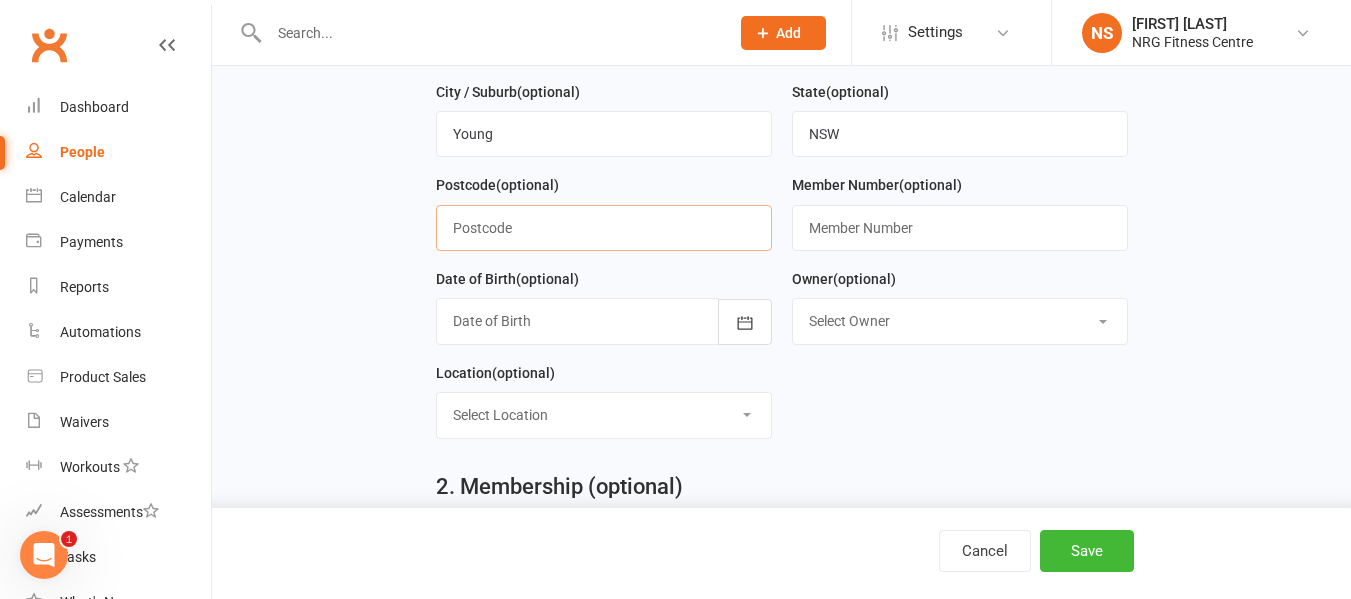click at bounding box center [604, 228] 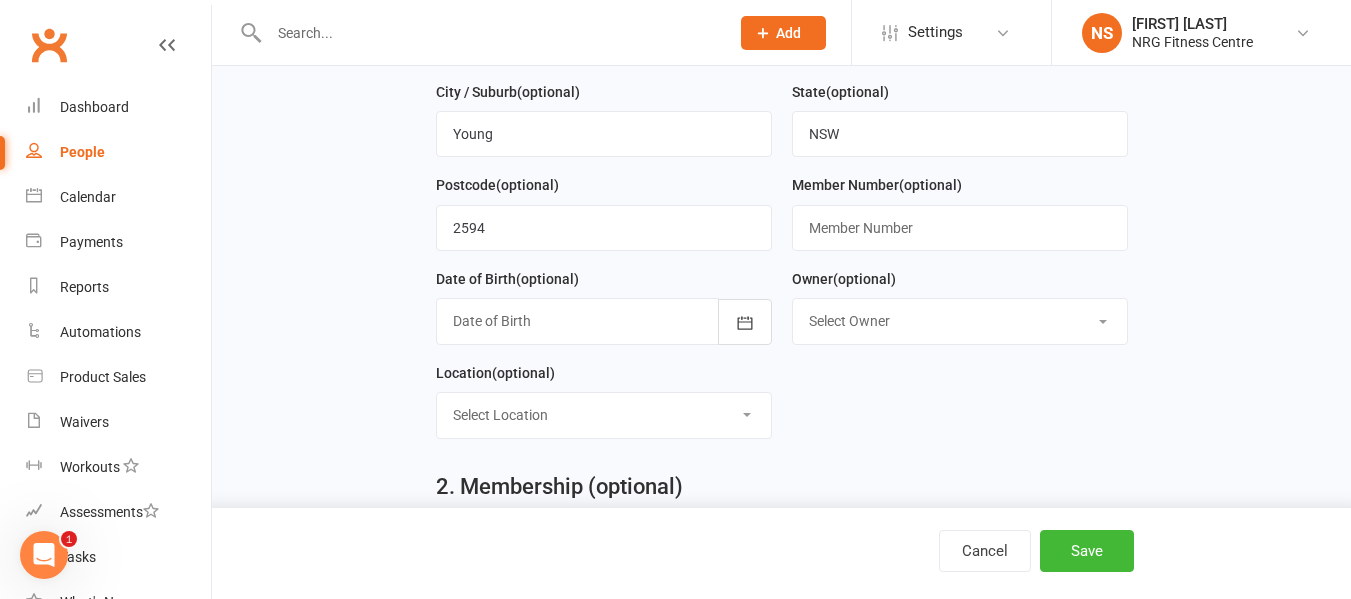 click at bounding box center (604, 321) 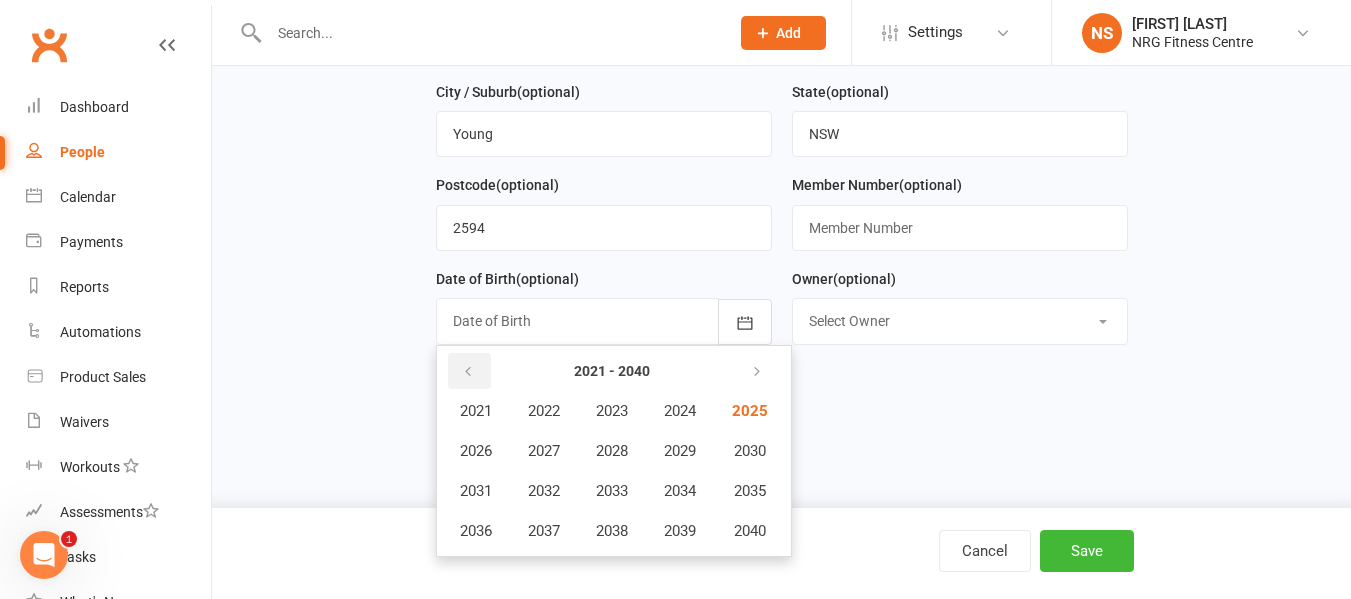 click at bounding box center [468, 372] 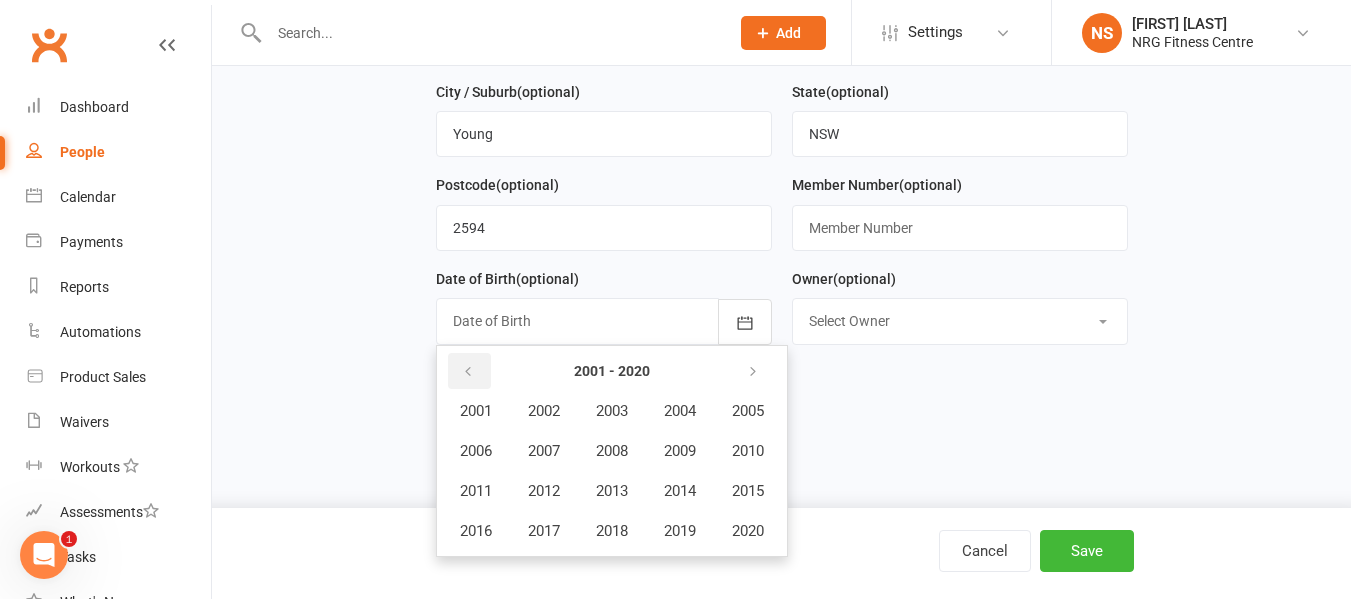 click at bounding box center (468, 372) 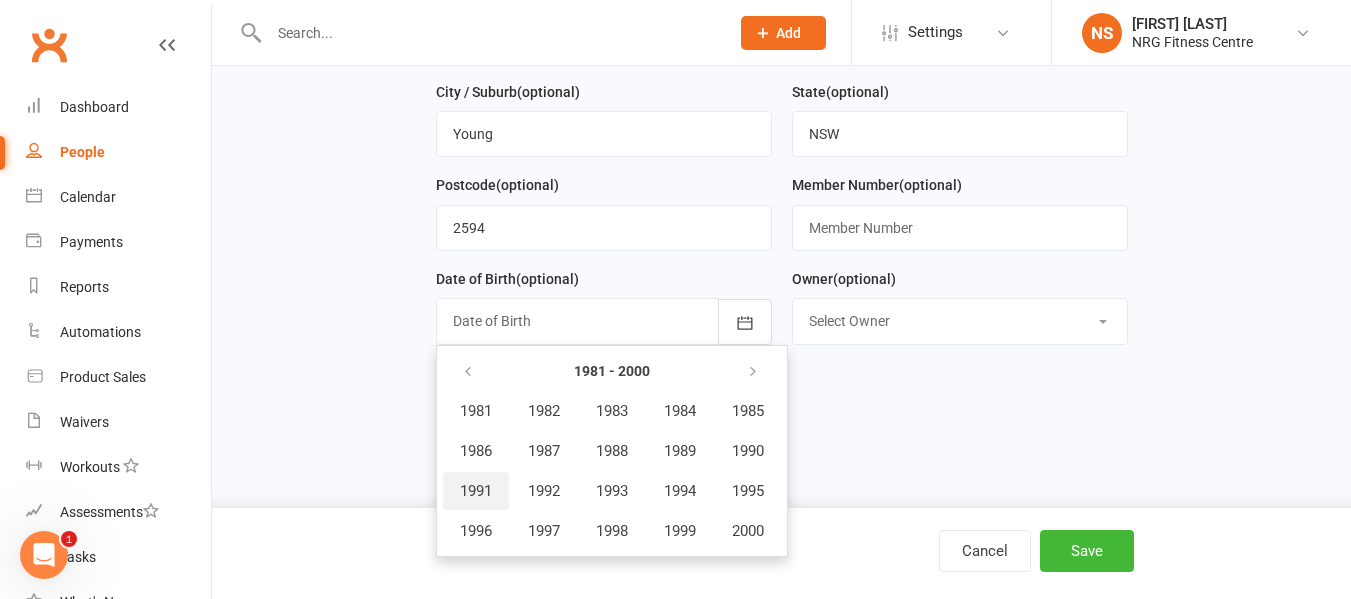 click on "1991" at bounding box center (476, 491) 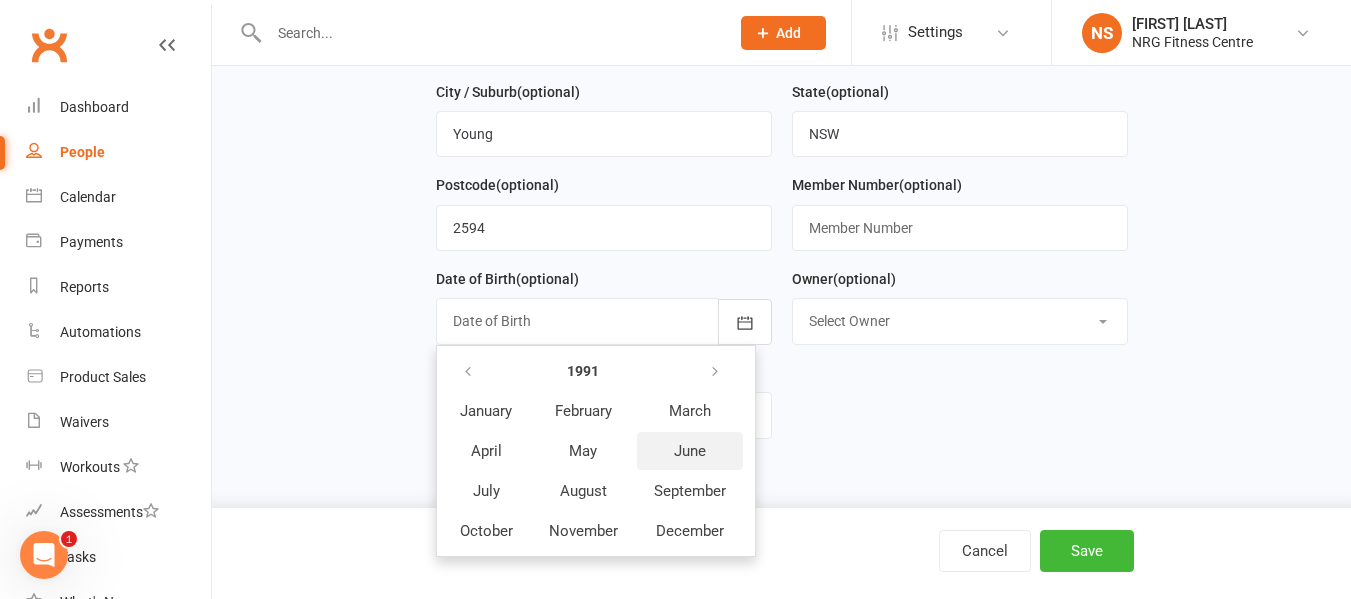 click on "June" at bounding box center (690, 451) 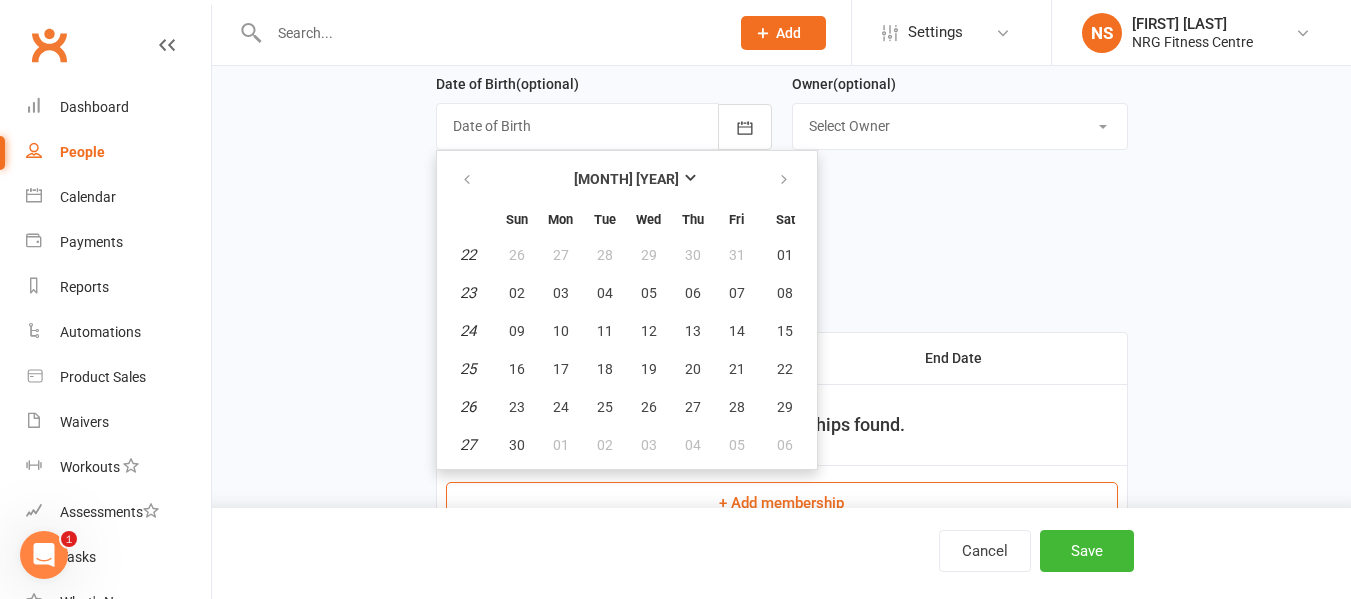 scroll, scrollTop: 600, scrollLeft: 0, axis: vertical 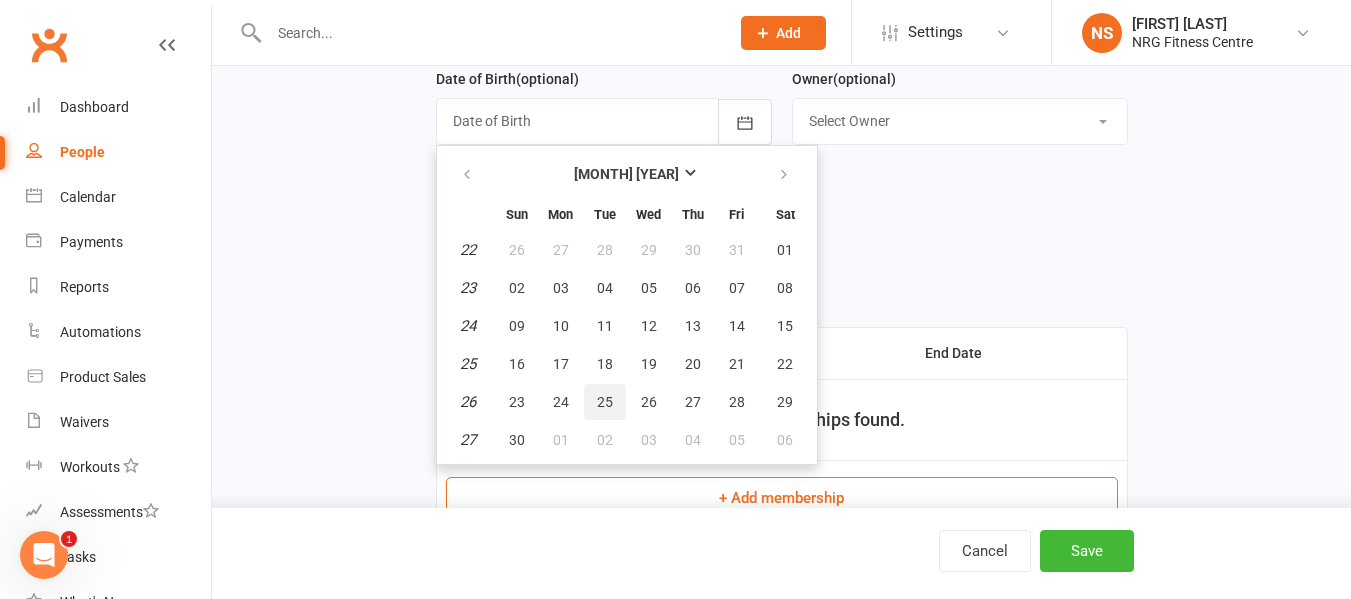 click on "25" at bounding box center (605, 402) 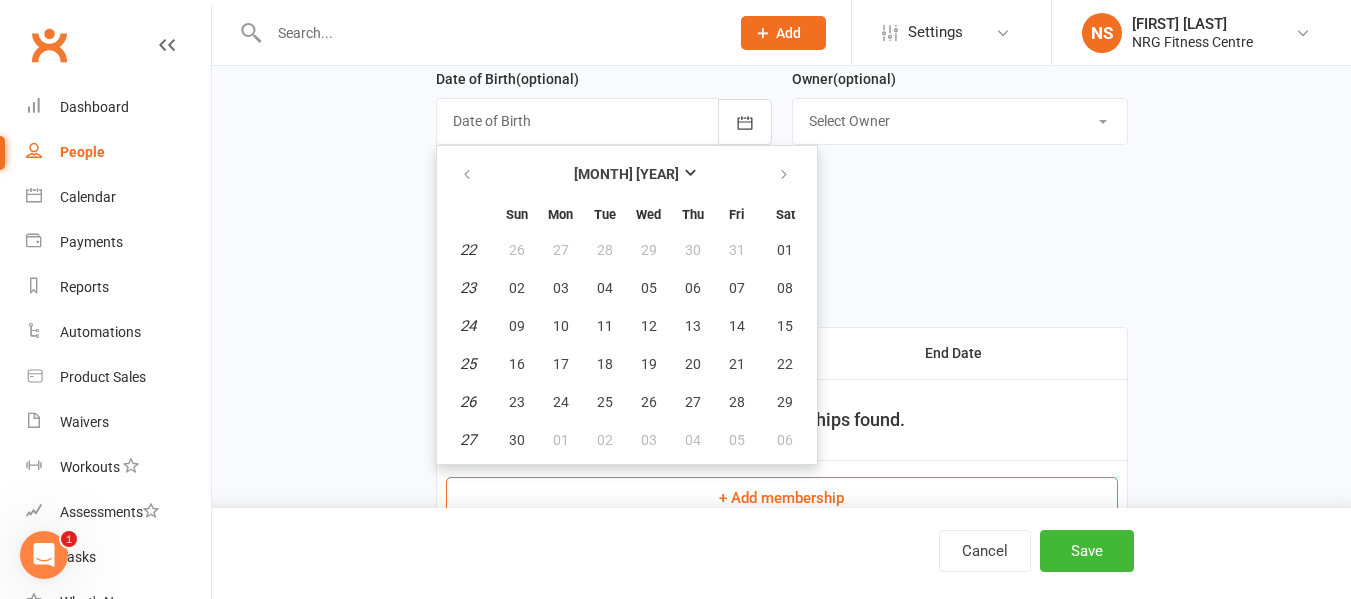 type on "[DAY] [MONTH] [YEAR]" 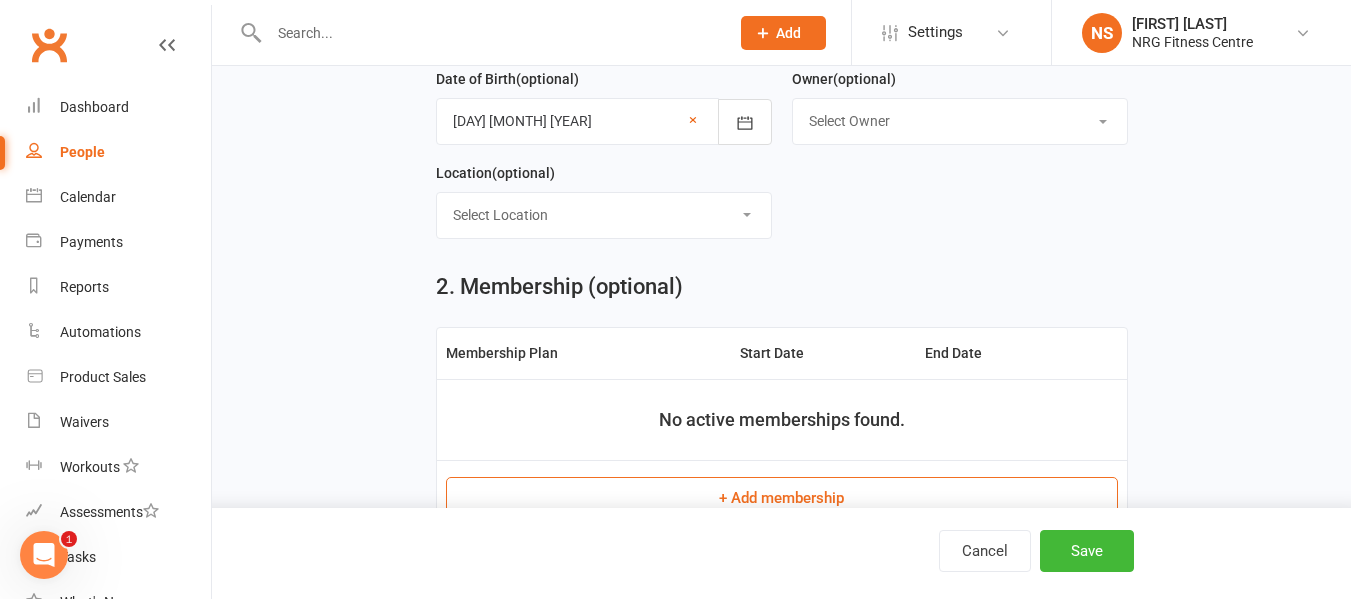 click on "Select Owner [NAME] [NAME] [NAME] [NAME] [NAME] [NAME] [NAME] [NAME] [NAME] [NAME] [NAME]" at bounding box center [960, 121] 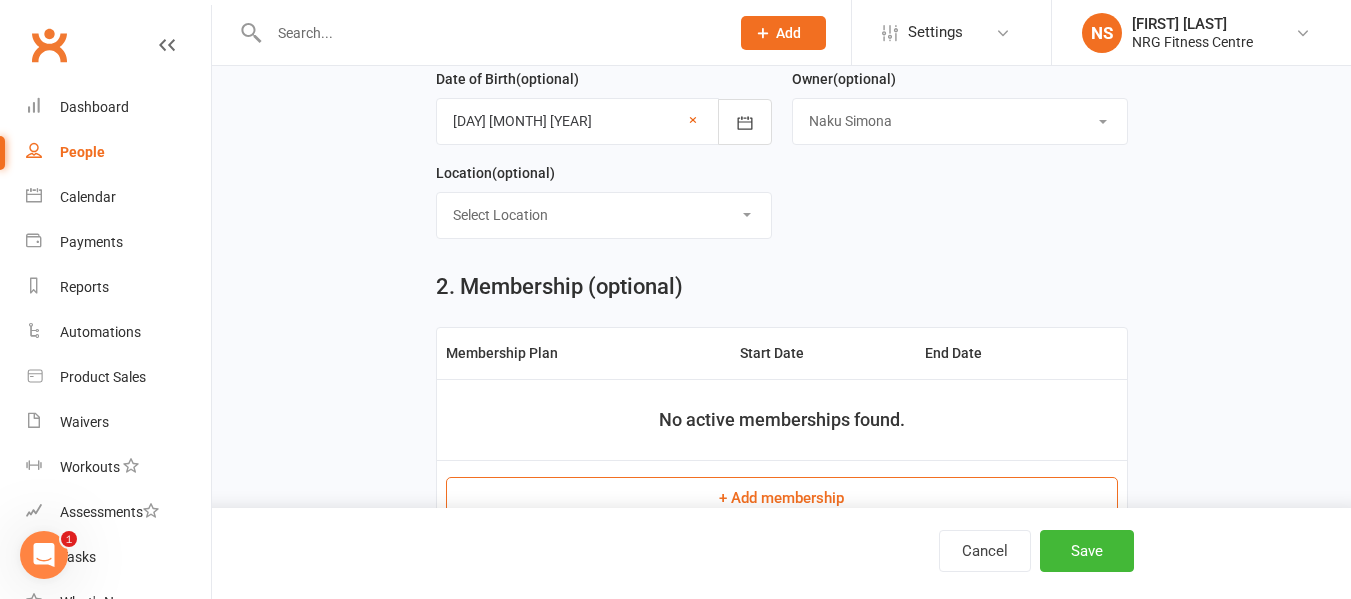 click on "Select Owner [NAME] [NAME] [NAME] [NAME] [NAME] [NAME] [NAME] [NAME] [NAME] [NAME] [NAME]" at bounding box center (960, 121) 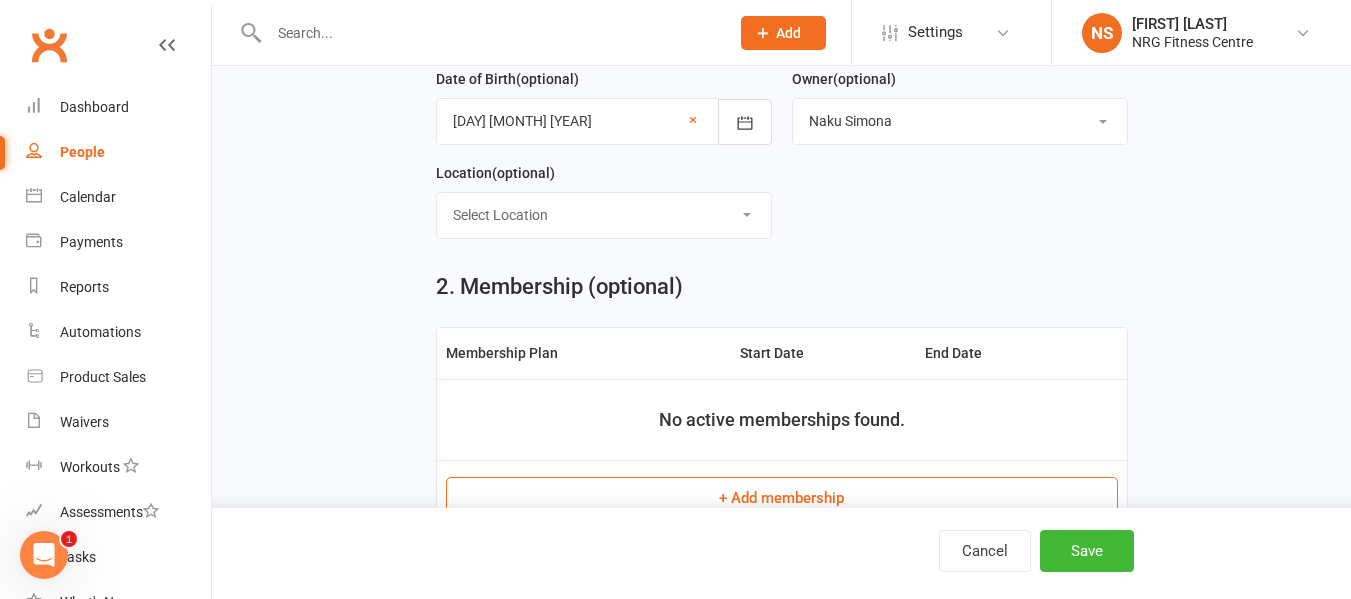 click on "Select Location Childminding Class Studio Cycle Studio Gym" at bounding box center [604, 215] 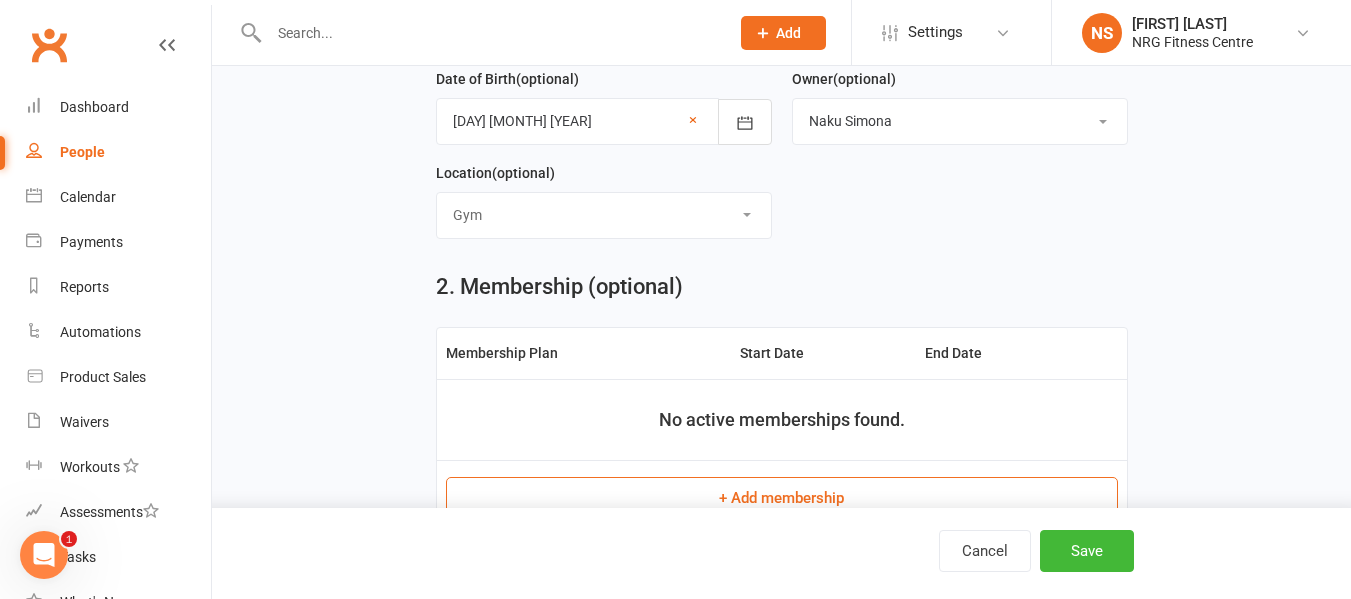 click on "Select Location Childminding Class Studio Cycle Studio Gym" at bounding box center [604, 215] 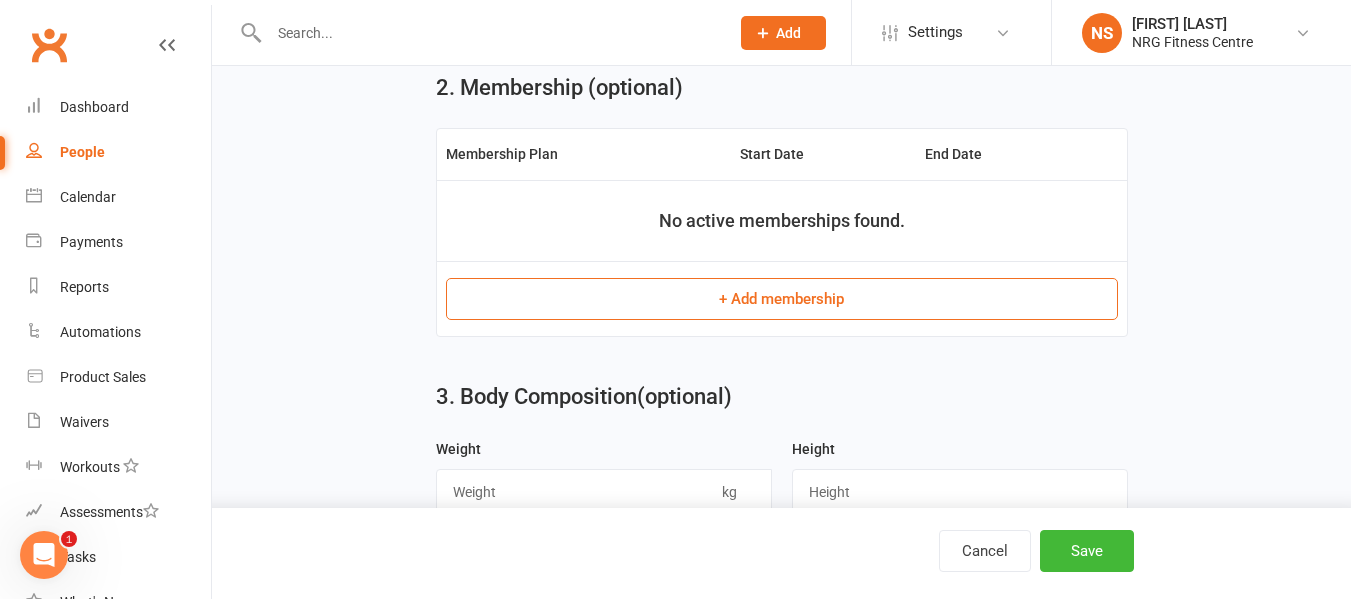 scroll, scrollTop: 800, scrollLeft: 0, axis: vertical 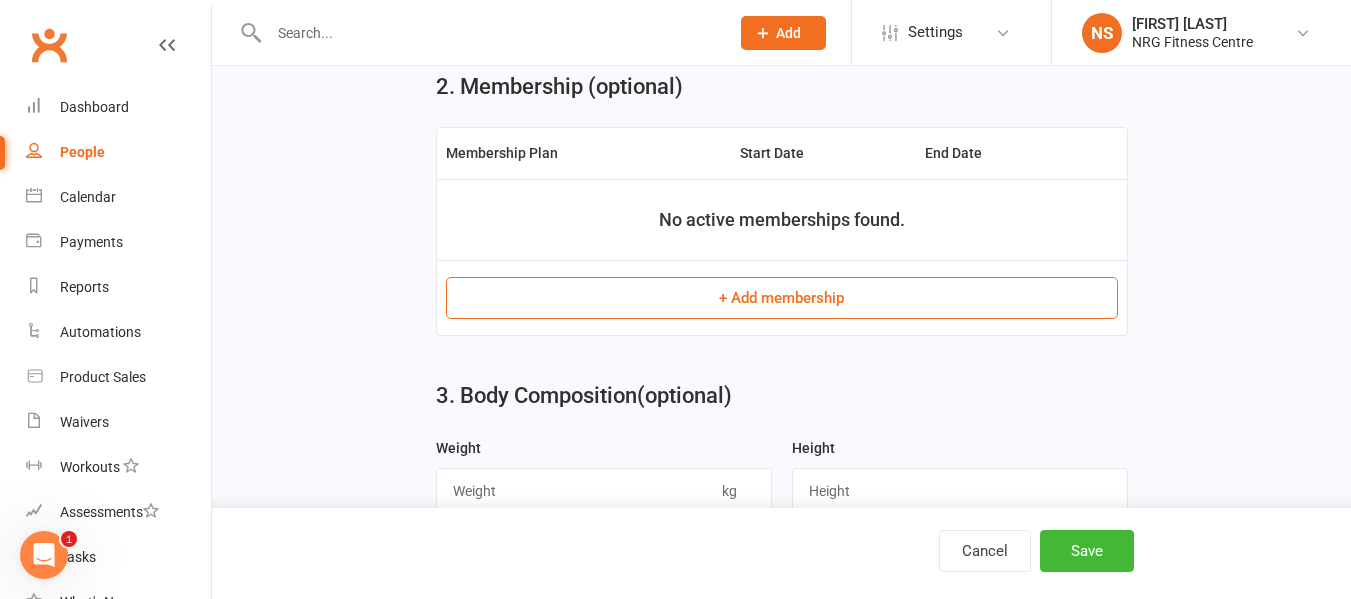click on "+ Add membership" at bounding box center [782, 298] 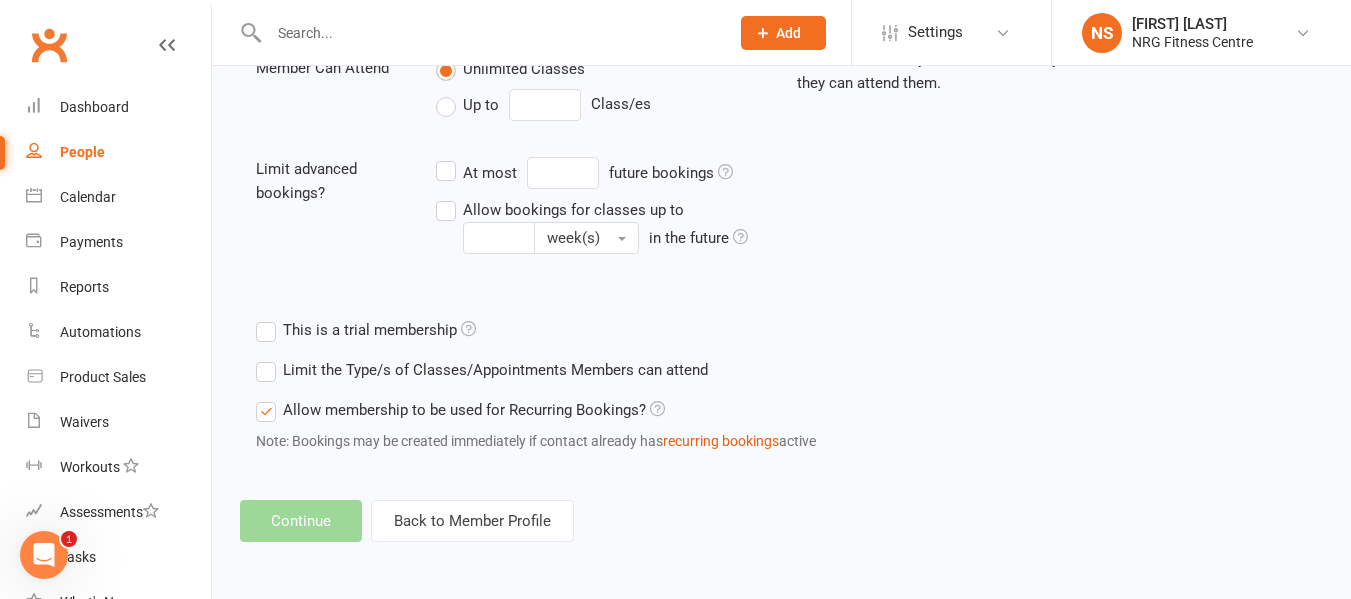 scroll, scrollTop: 0, scrollLeft: 0, axis: both 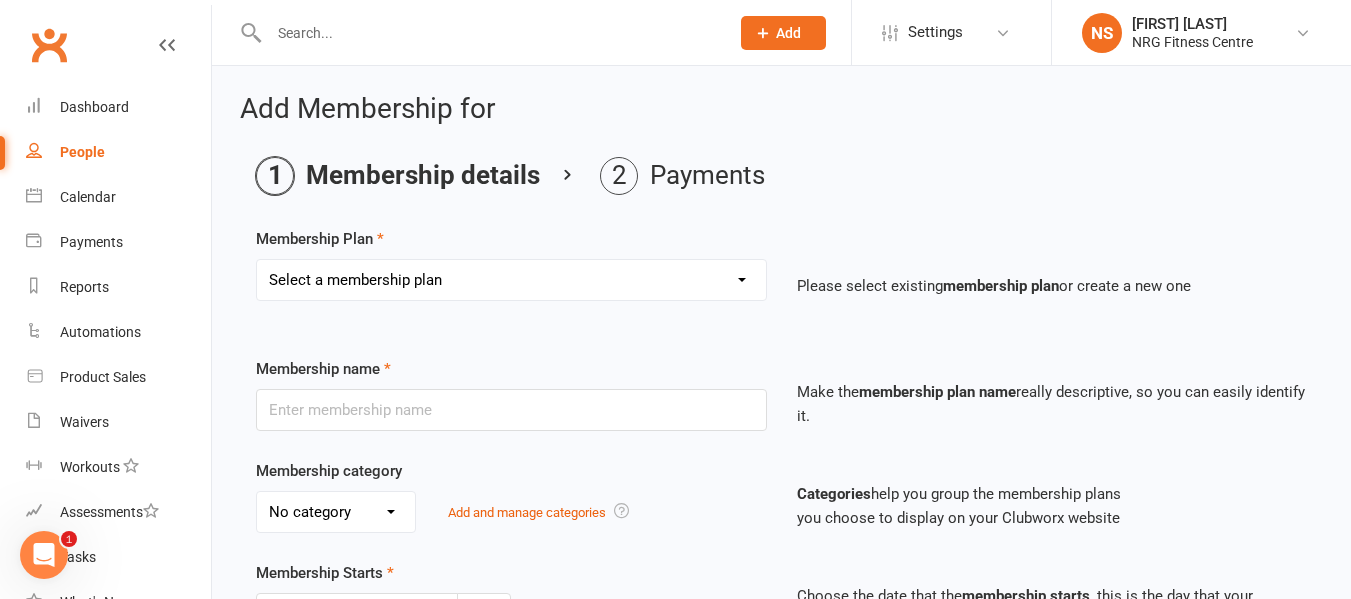 click on "Select a membership plan 1 Week Trial DD-12 Month UFN DD-12 Month UFN - JUNIOR DD-12 Month Fixed DD-12 Month Fixed - JUNIOR DD-No Fixed Term DD-No Fixed Term - JUNIOR 12 Month Upfront 12 Month Upfront - JUNIOR 6 Month 6 Month - JUNIOR 3 Month 3 Month - Student 2 Month 1 Month 2 Month - Student 1 Month - Student 2 Week 1 Week 10 Visit Pass 10 Visit Pass - Student Fitness Passport Fitness Passport - JUNIOR Family Member - No charge Family Member - No charge - JUNIOR PT 1 hour - 10 Pack PT 45 minute - 10 Pack PT60 - PAYG PT45 - PAYG PT30 - PAYG No Charge PT 30 minute - 10 Pack Childminding Book & Pay - Classes DD-12 Month - Winter Warmer DD-12 Month - Winter Warmer - JUNIOR PT 45 minute - 3 Pack PT 60 minute - 2 Pack PT 60 minute - 6 Pack" at bounding box center (511, 280) 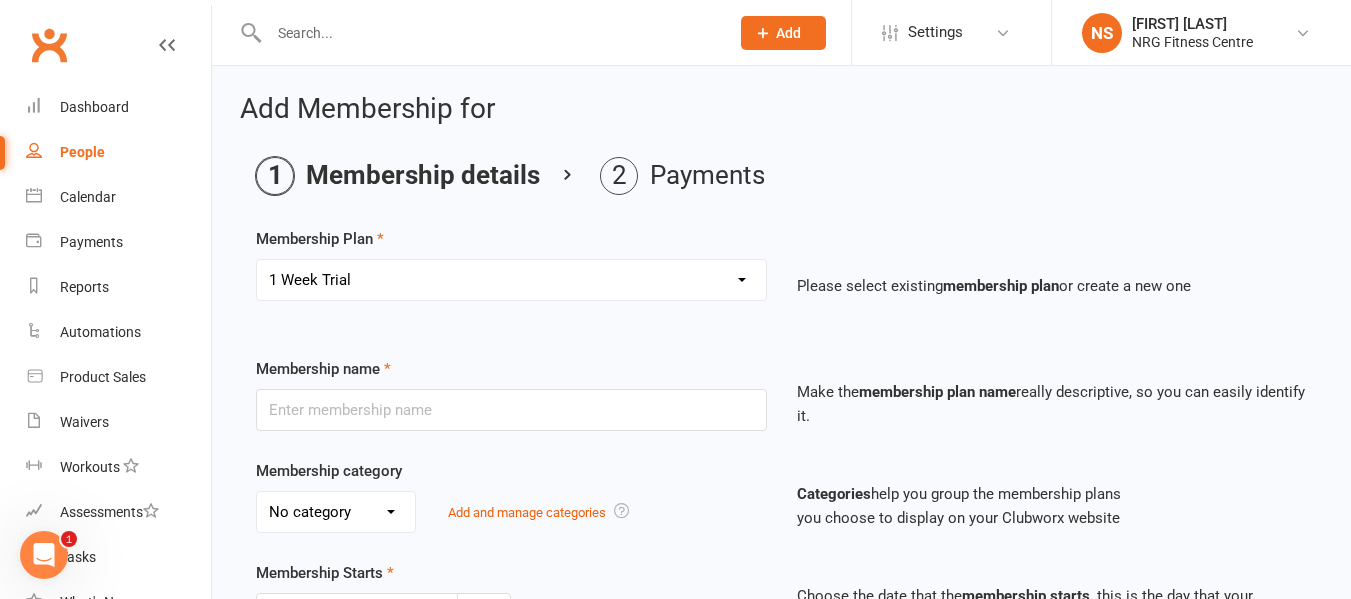 click on "Select a membership plan 1 Week Trial DD-12 Month UFN DD-12 Month UFN - JUNIOR DD-12 Month Fixed DD-12 Month Fixed - JUNIOR DD-No Fixed Term DD-No Fixed Term - JUNIOR 12 Month Upfront 12 Month Upfront - JUNIOR 6 Month 6 Month - JUNIOR 3 Month 3 Month - Student 2 Month 1 Month 2 Month - Student 1 Month - Student 2 Week 1 Week 10 Visit Pass 10 Visit Pass - Student Fitness Passport Fitness Passport - JUNIOR Family Member - No charge Family Member - No charge - JUNIOR PT 1 hour - 10 Pack PT 45 minute - 10 Pack PT60 - PAYG PT45 - PAYG PT30 - PAYG No Charge PT 30 minute - 10 Pack Childminding Book & Pay - Classes DD-12 Month - Winter Warmer DD-12 Month - Winter Warmer - JUNIOR PT 45 minute - 3 Pack PT 60 minute - 2 Pack PT 60 minute - 6 Pack" at bounding box center [511, 280] 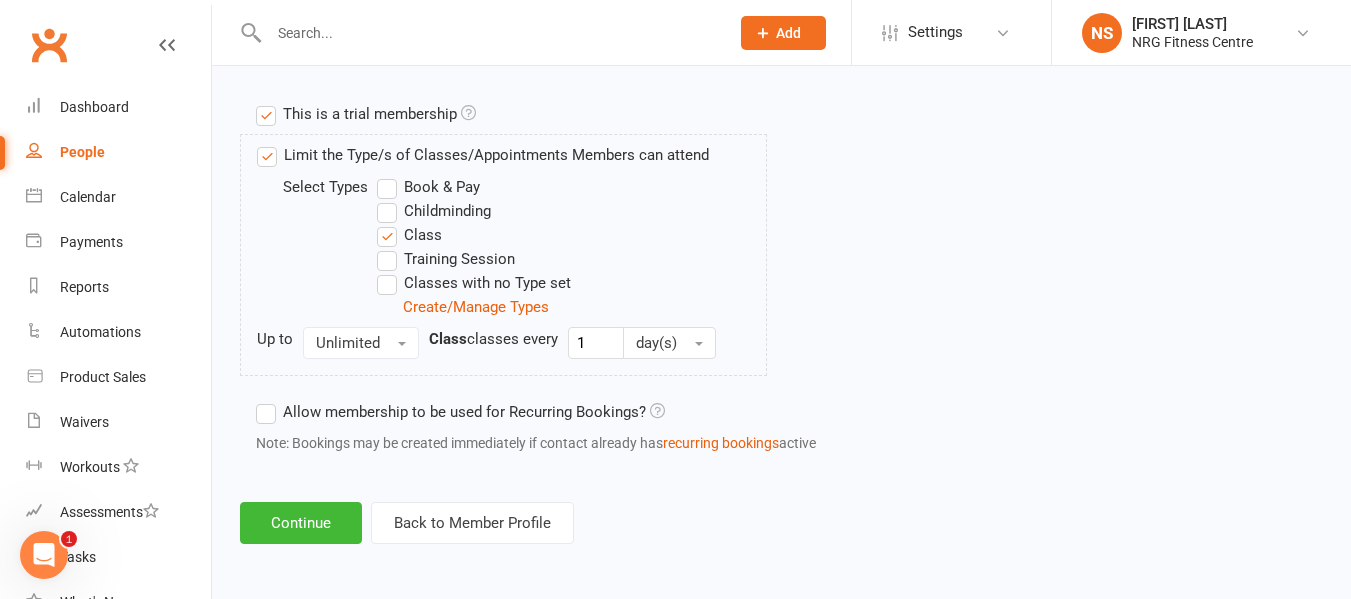 scroll, scrollTop: 968, scrollLeft: 0, axis: vertical 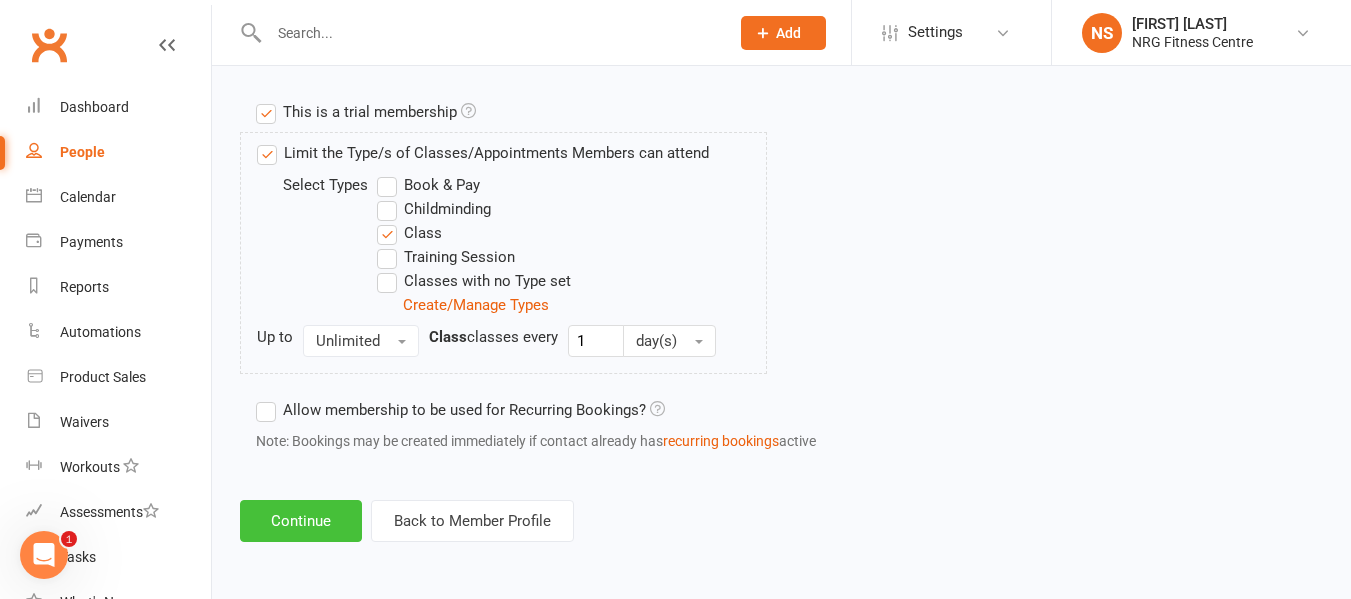 click on "Continue" at bounding box center (301, 521) 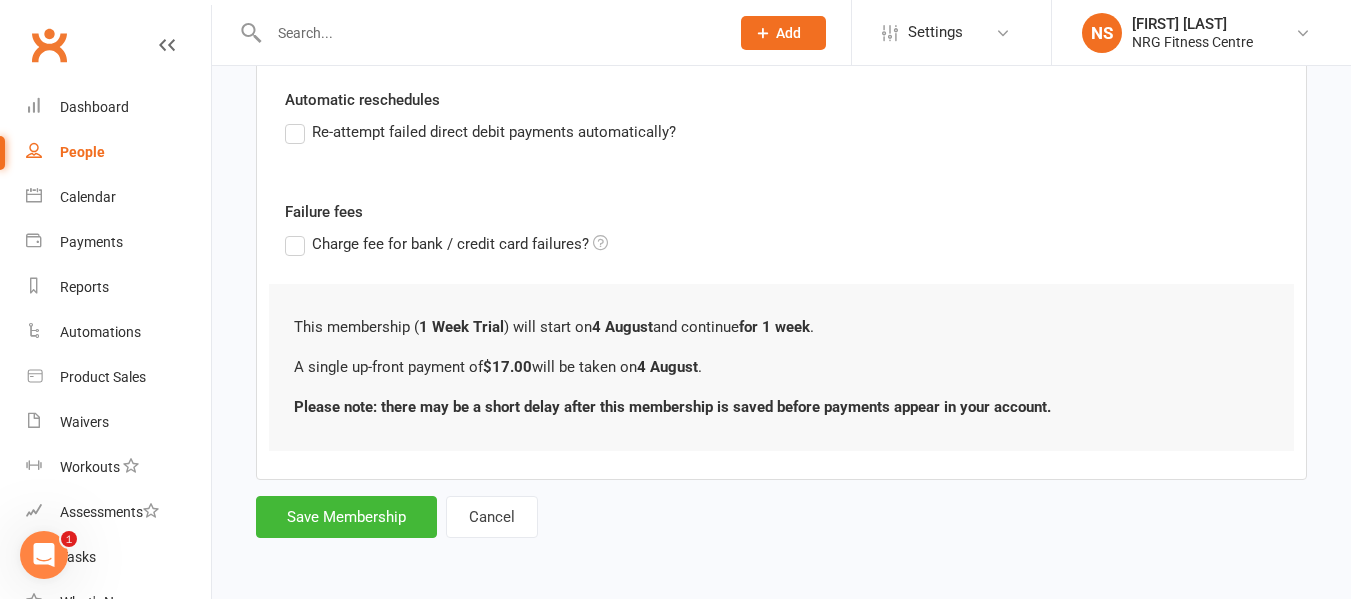 scroll, scrollTop: 0, scrollLeft: 0, axis: both 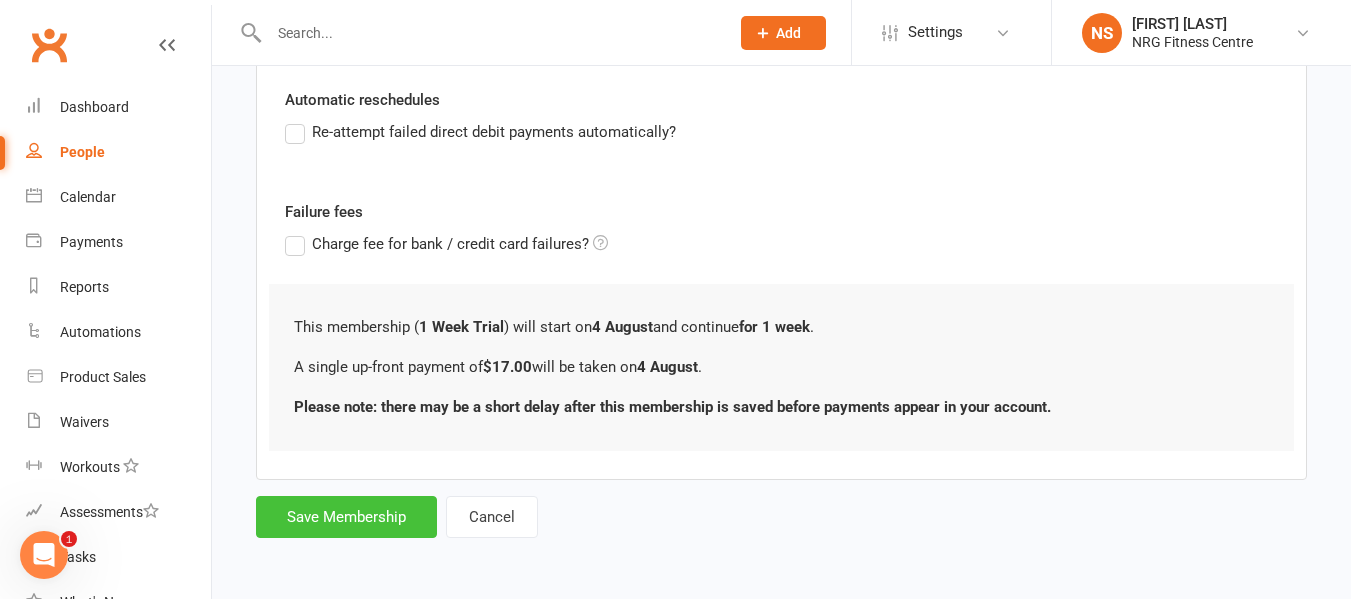 click on "Save Membership" at bounding box center [346, 517] 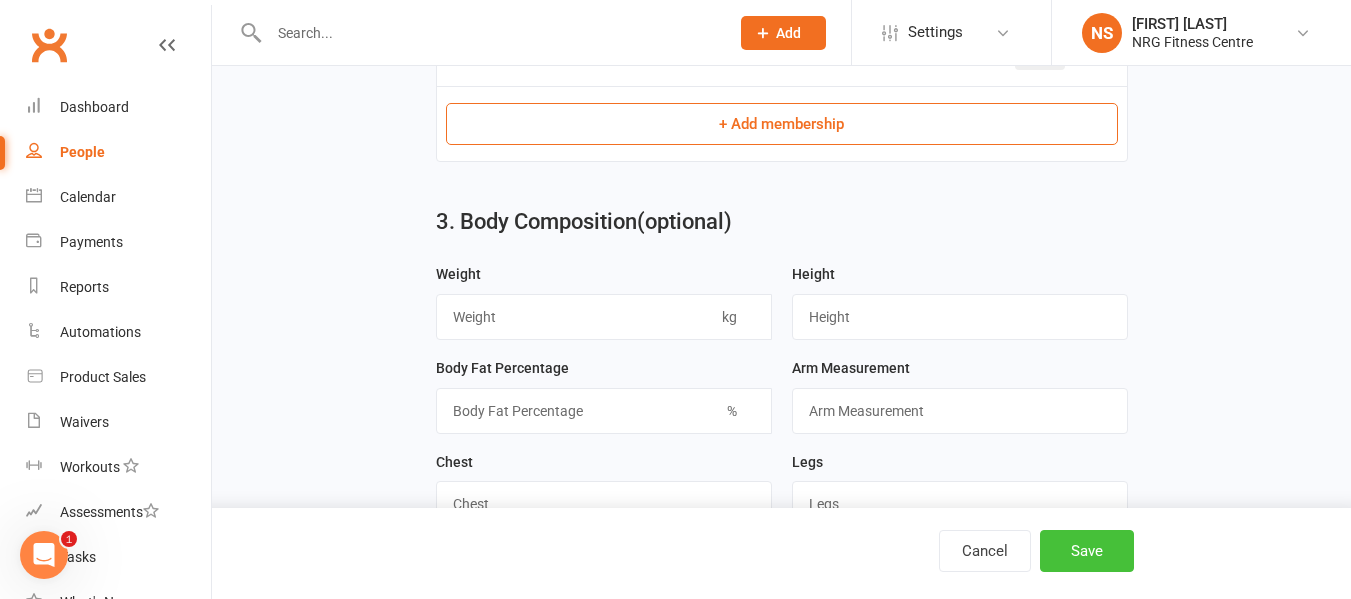 scroll, scrollTop: 1362, scrollLeft: 0, axis: vertical 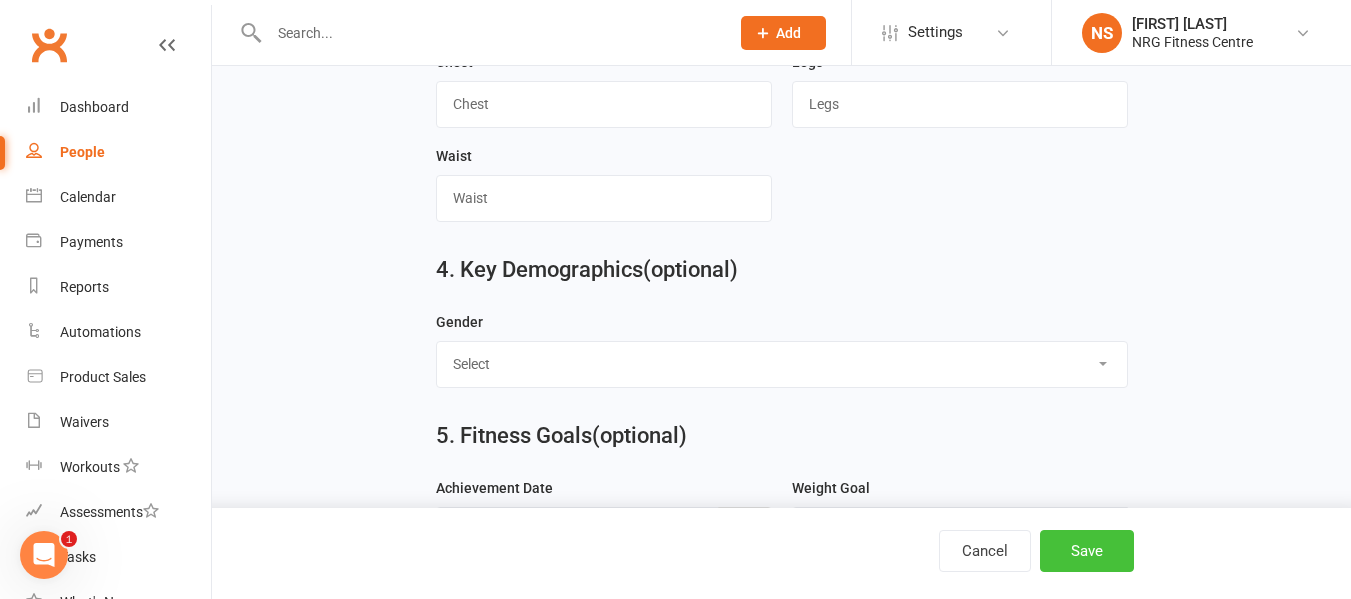 click on "Save" at bounding box center [1087, 551] 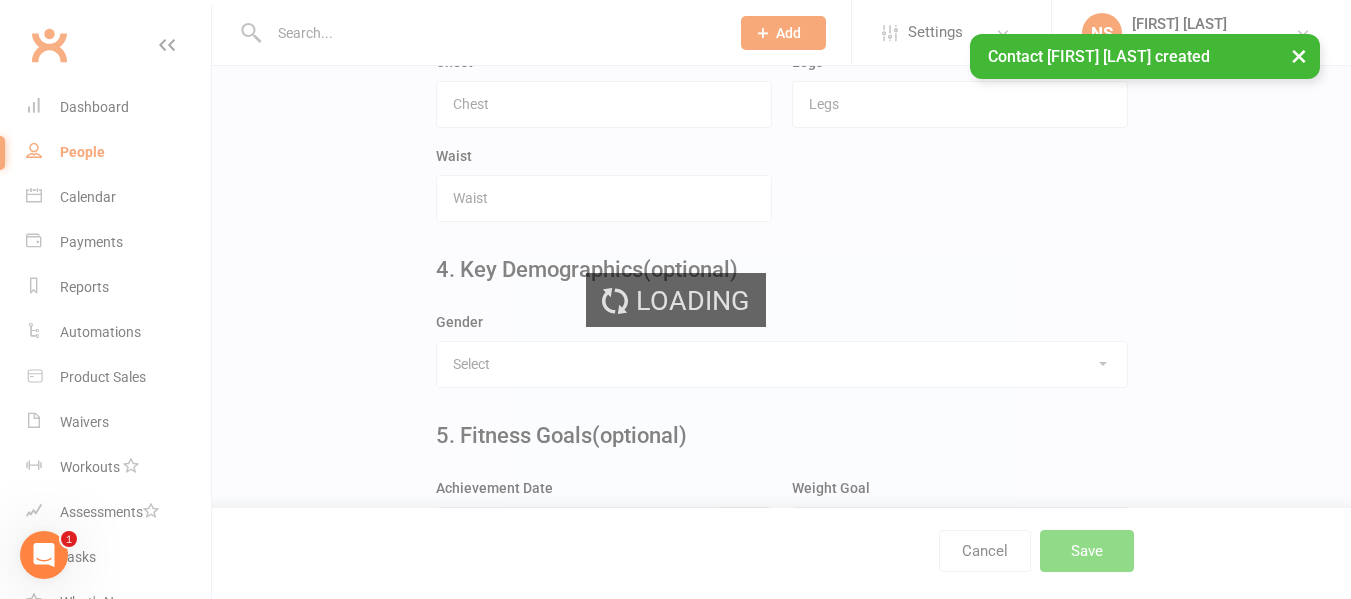 scroll, scrollTop: 0, scrollLeft: 0, axis: both 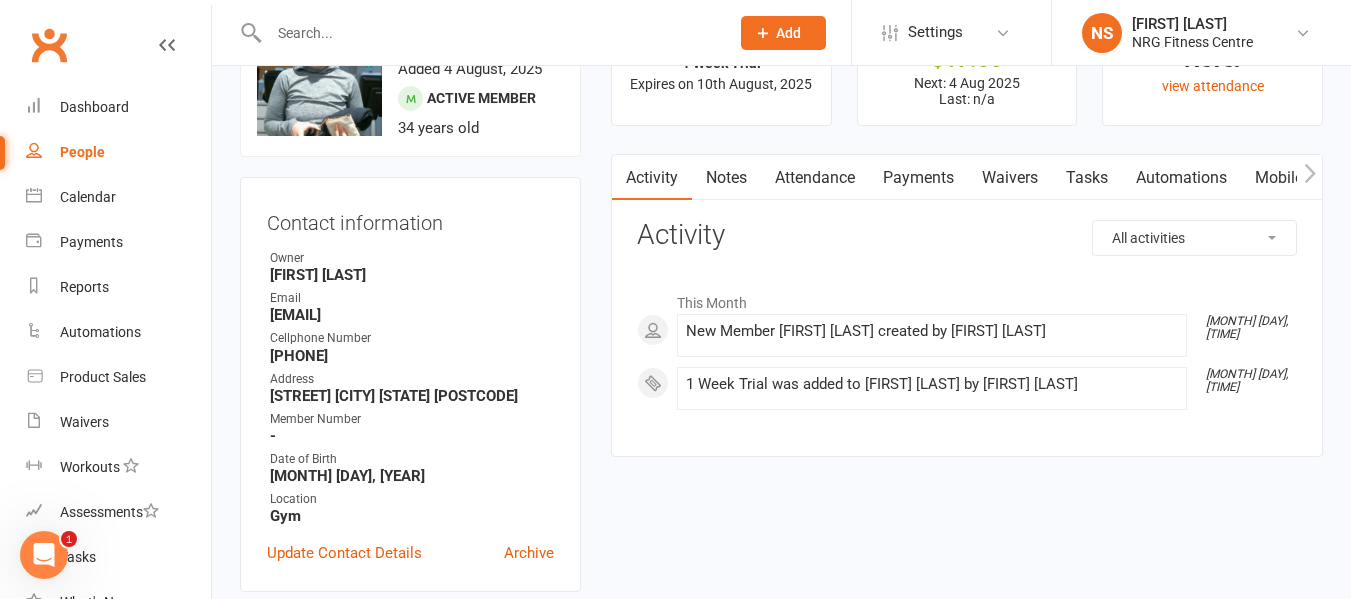 click on "Payments" at bounding box center (918, 178) 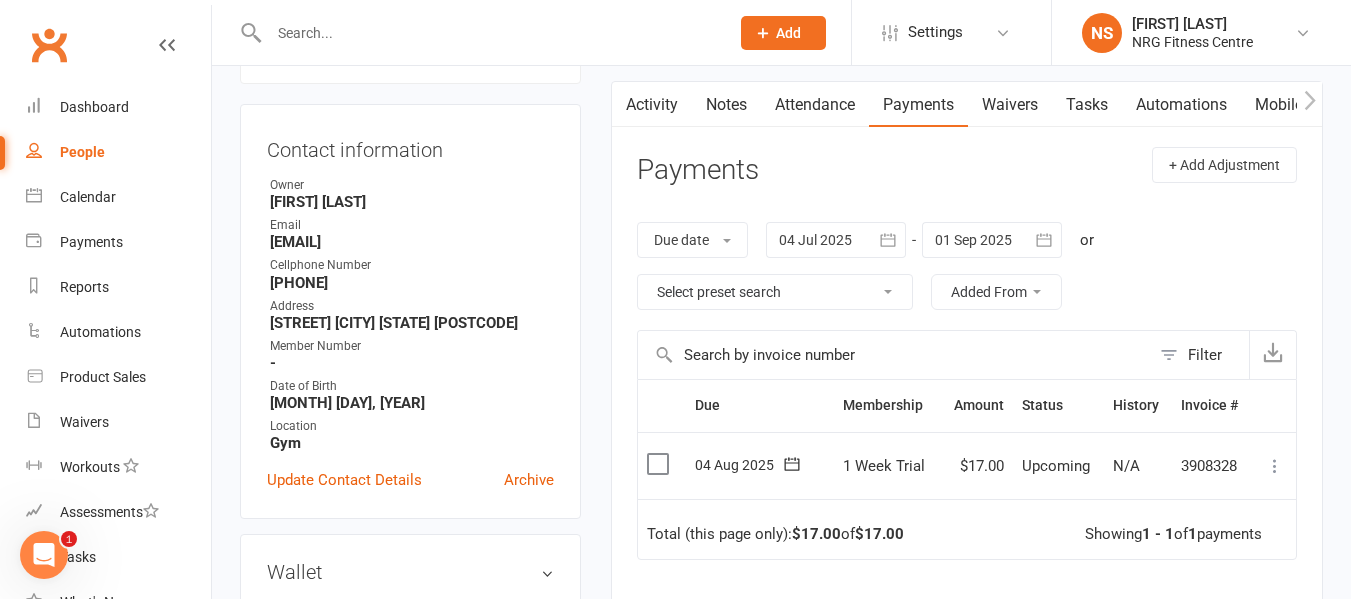 scroll, scrollTop: 200, scrollLeft: 0, axis: vertical 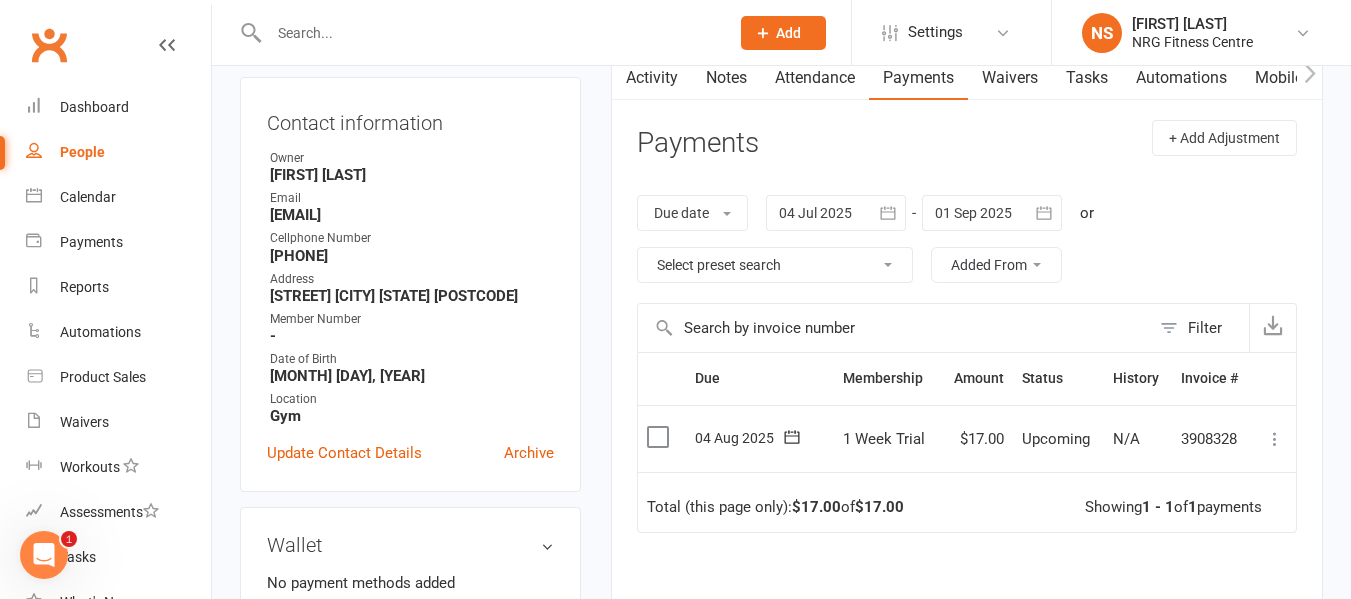 click at bounding box center [1275, 439] 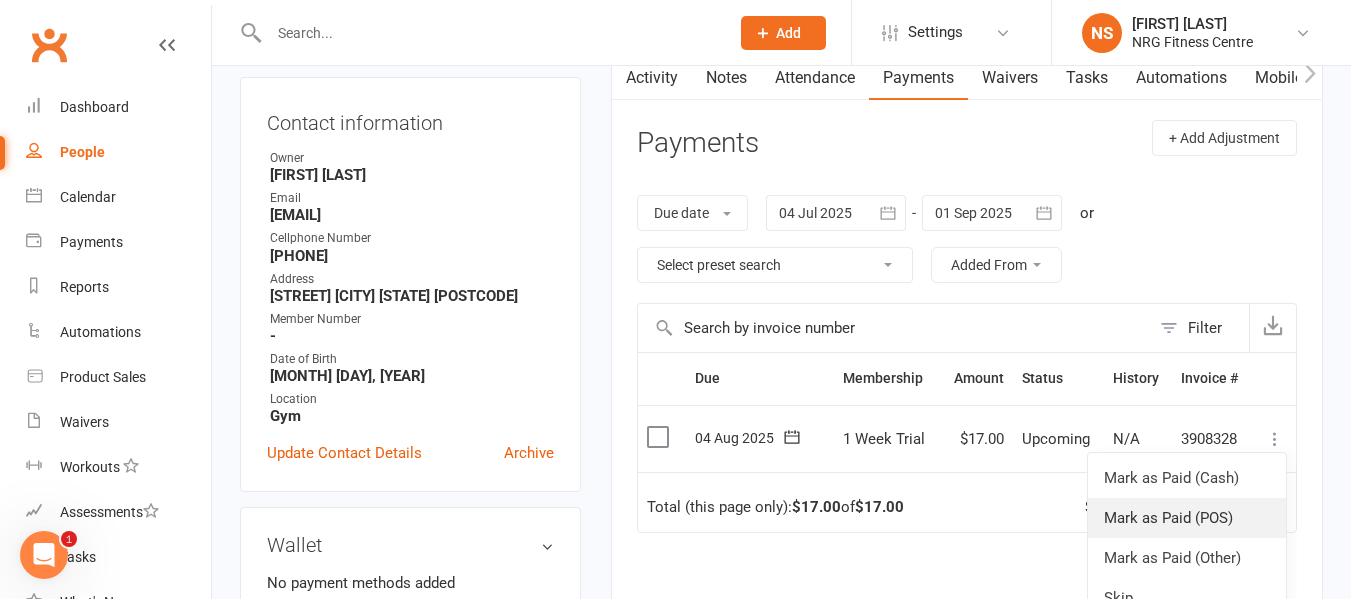 click on "Mark as Paid (POS)" at bounding box center [1187, 518] 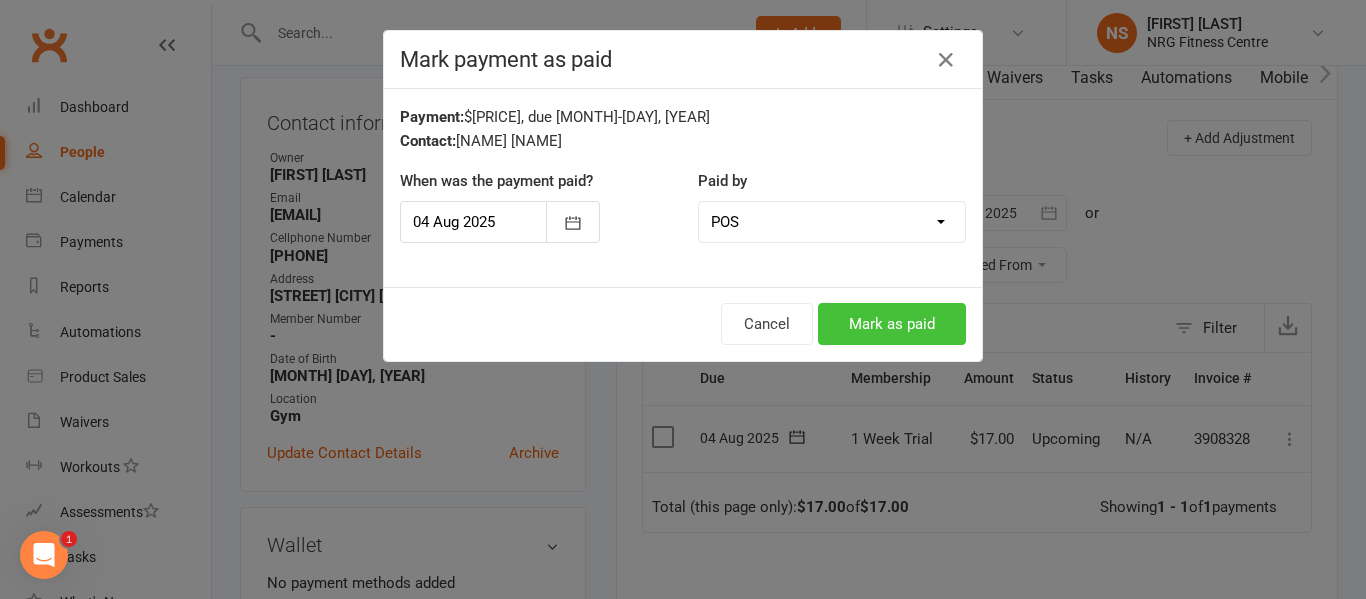 click on "Mark as paid" at bounding box center [892, 324] 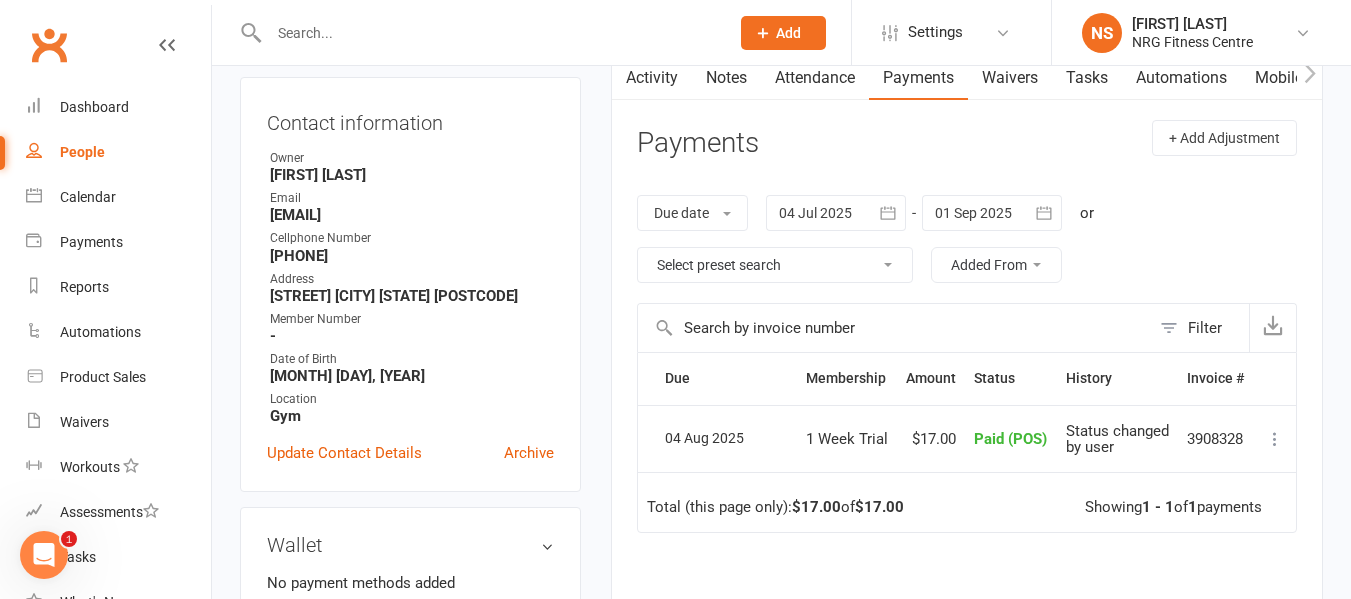 scroll, scrollTop: 100, scrollLeft: 0, axis: vertical 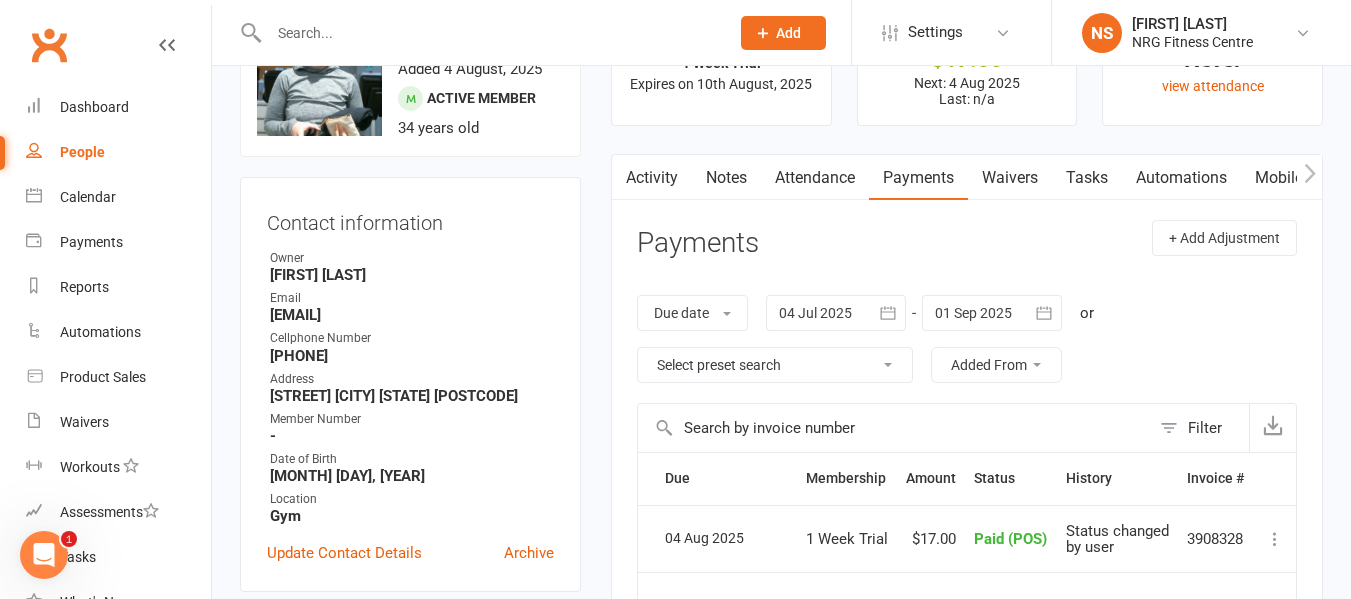 click 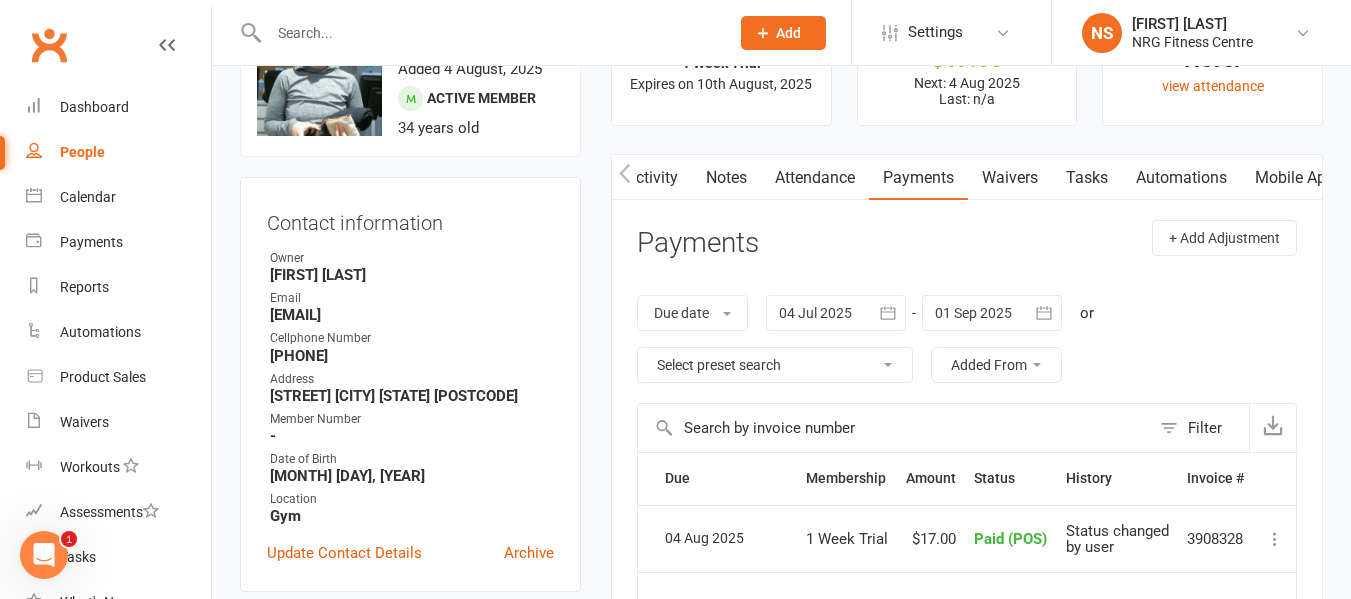 scroll, scrollTop: 0, scrollLeft: 298, axis: horizontal 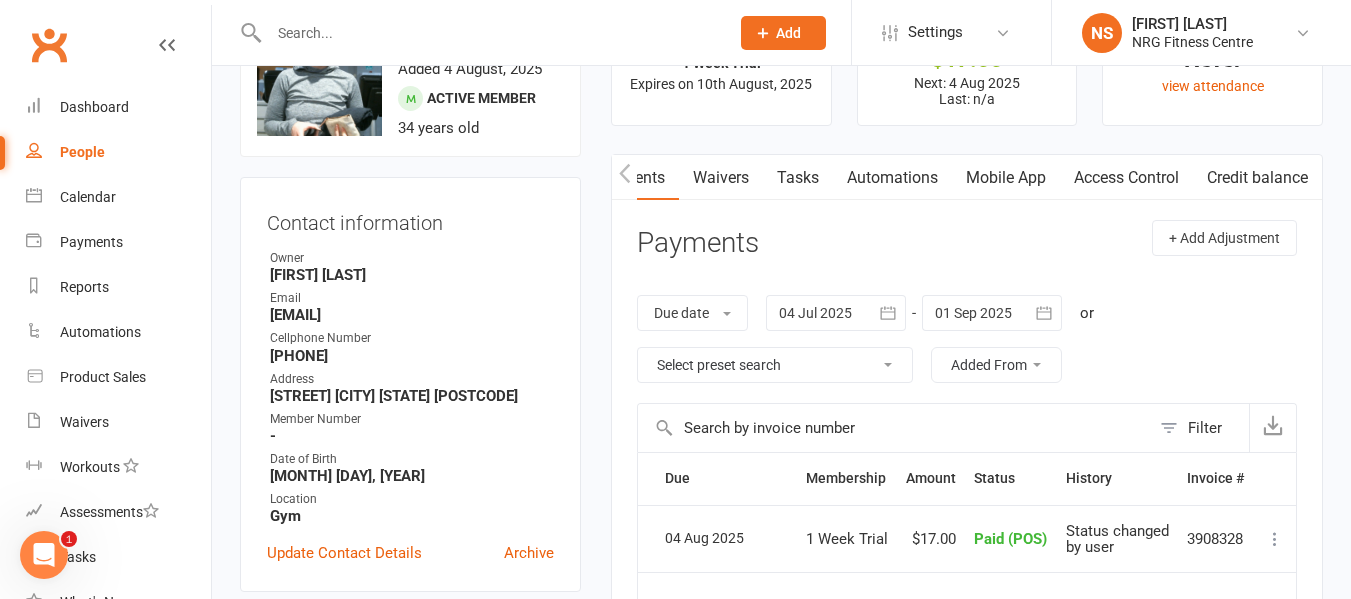 click 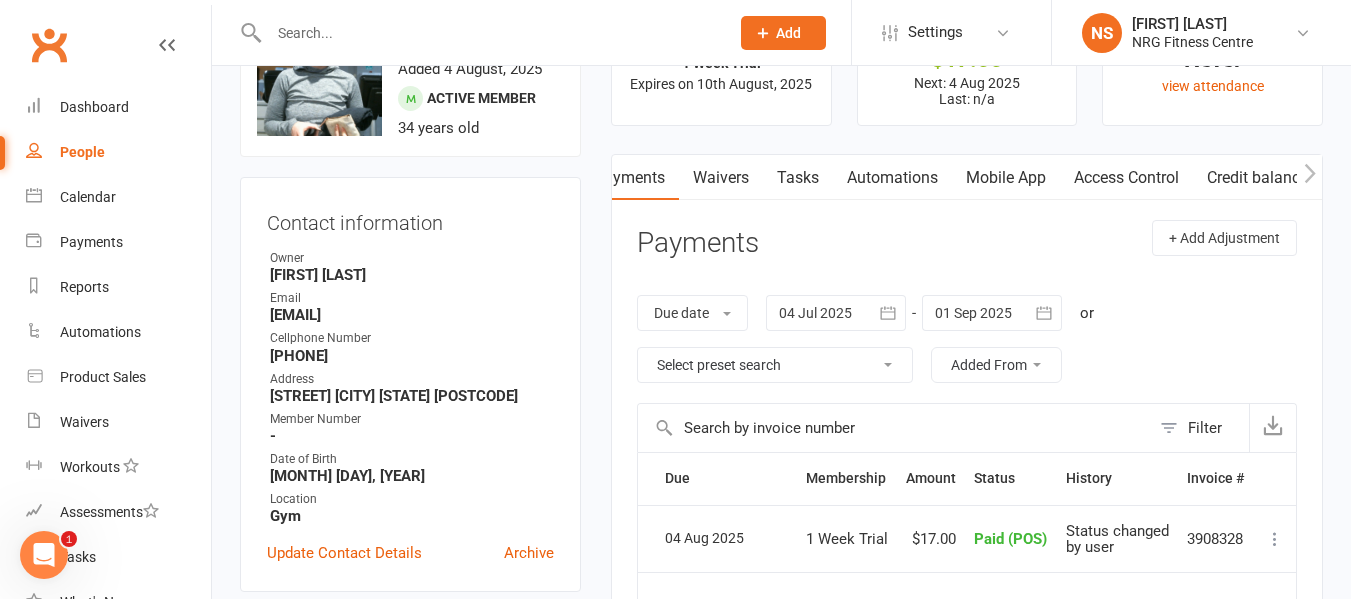 scroll, scrollTop: 0, scrollLeft: 0, axis: both 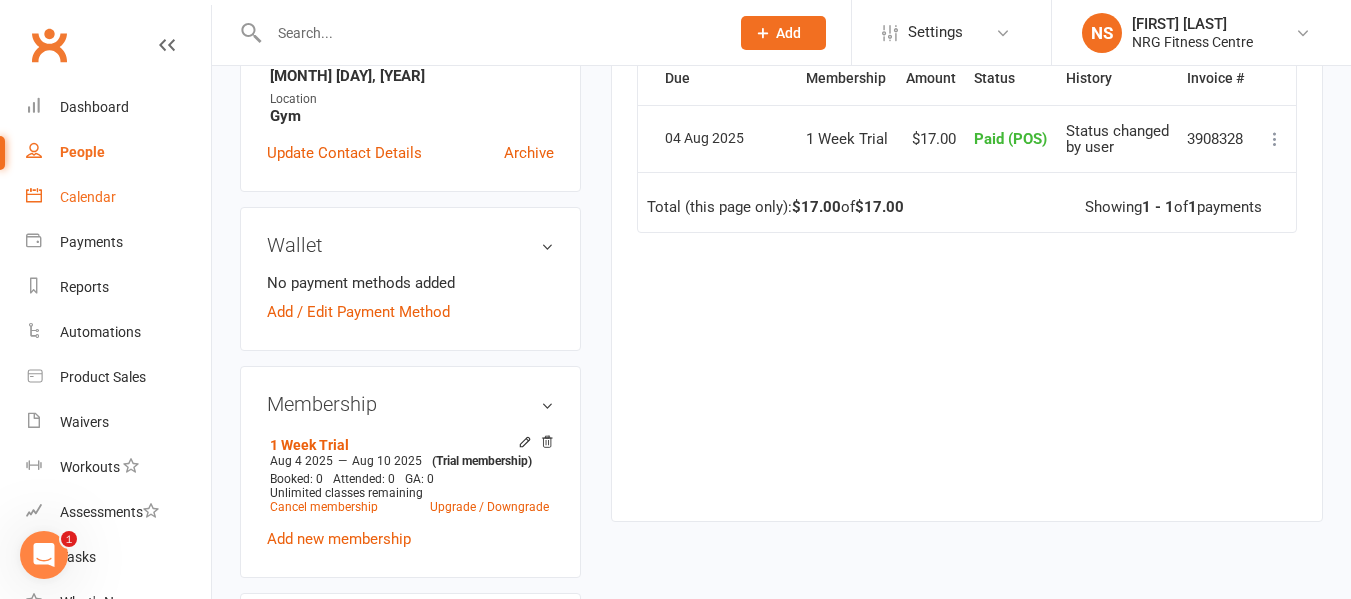 click on "Calendar" at bounding box center (118, 197) 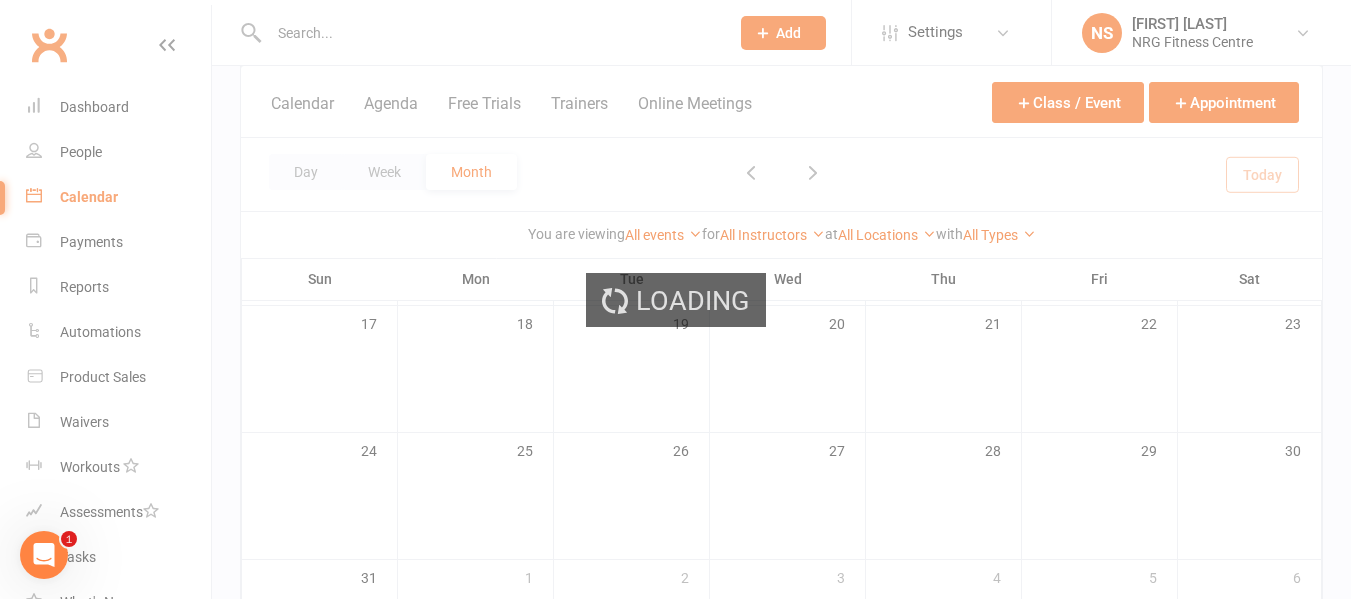 scroll, scrollTop: 0, scrollLeft: 0, axis: both 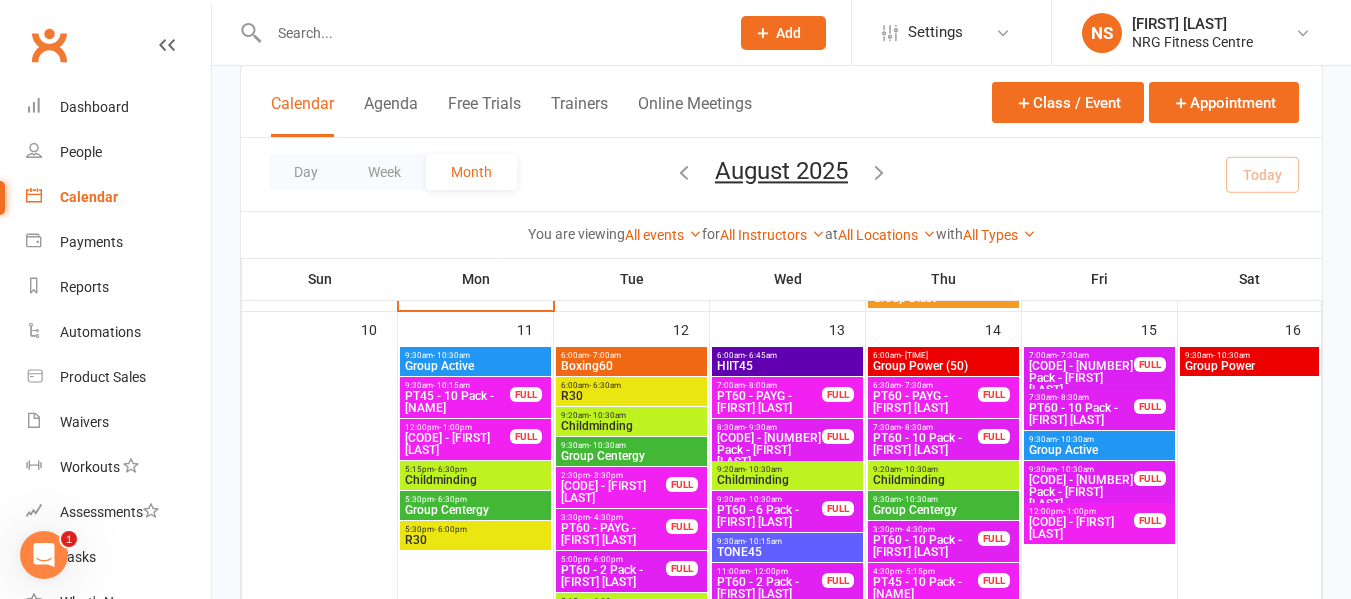 drag, startPoint x: 535, startPoint y: 441, endPoint x: 534, endPoint y: 430, distance: 11.045361 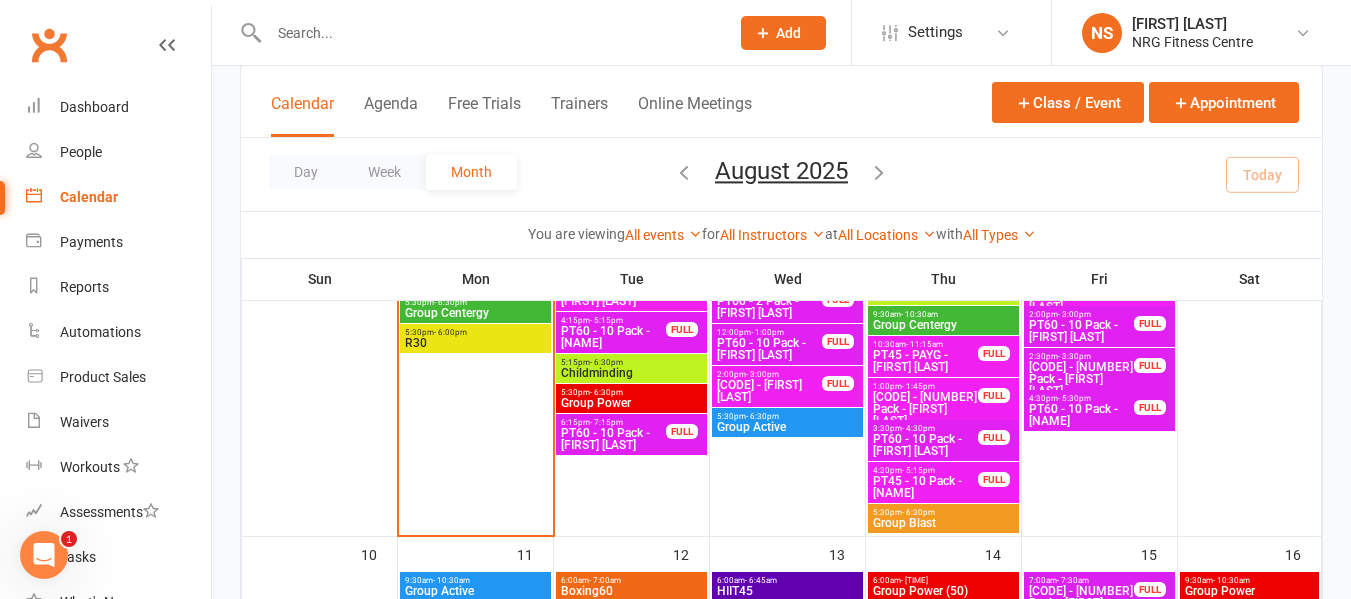 scroll, scrollTop: 800, scrollLeft: 0, axis: vertical 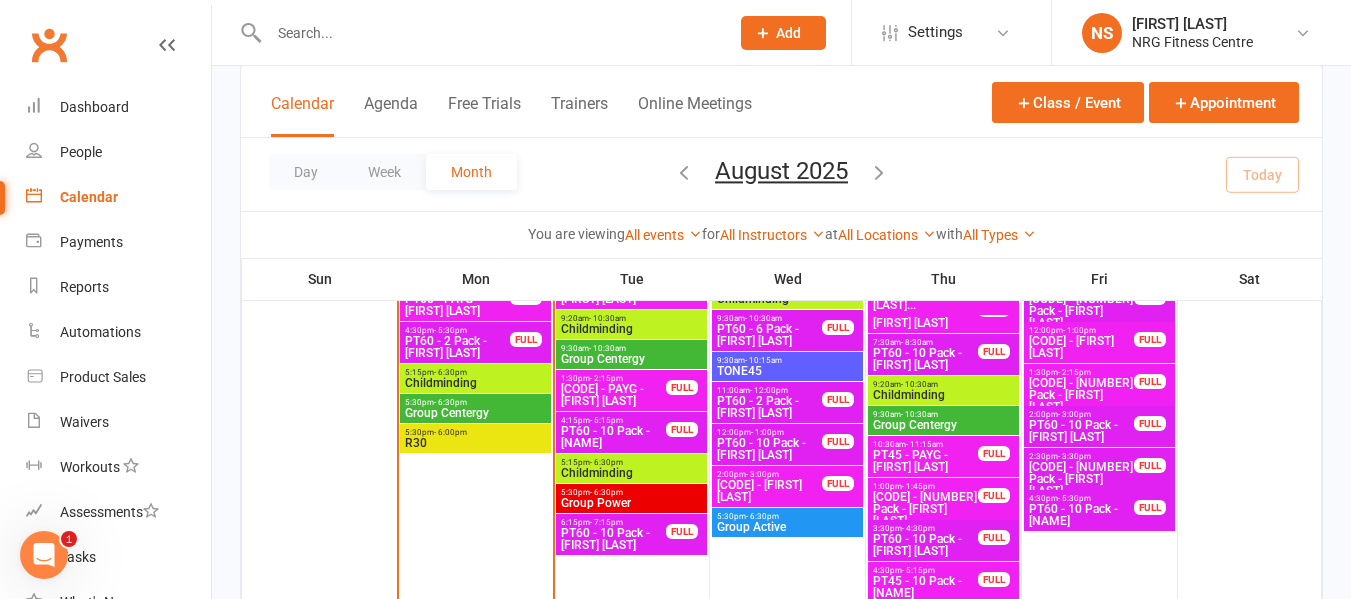 drag, startPoint x: 534, startPoint y: 430, endPoint x: 358, endPoint y: 213, distance: 279.40115 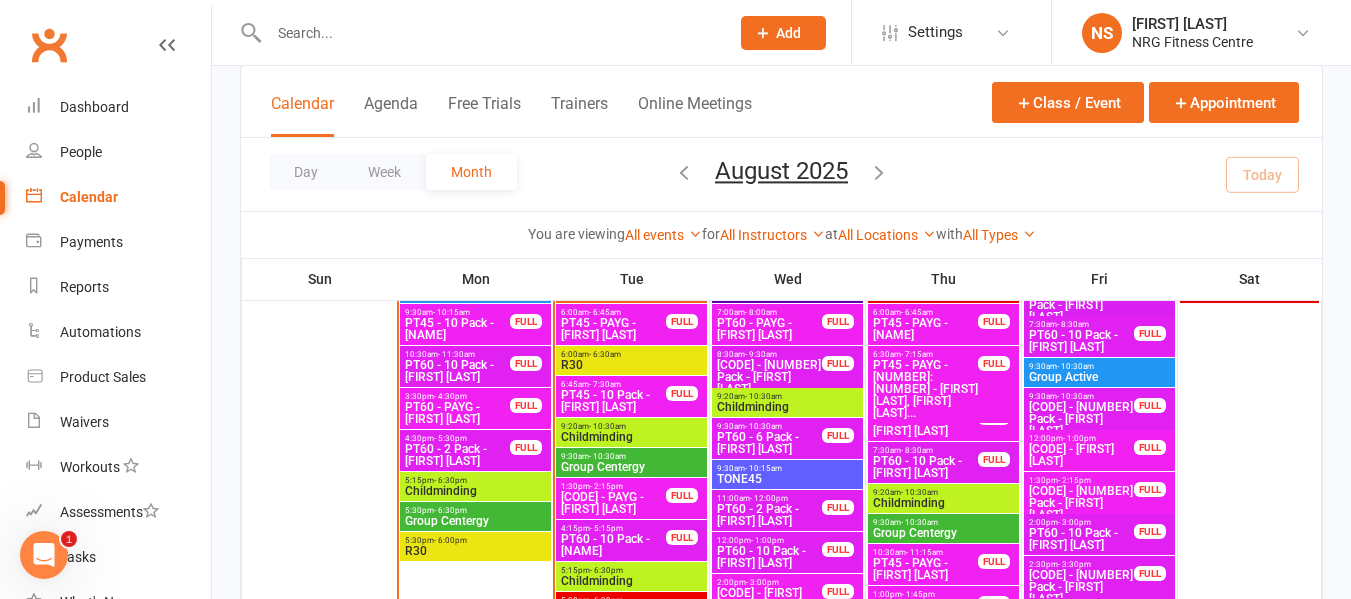 scroll, scrollTop: 600, scrollLeft: 0, axis: vertical 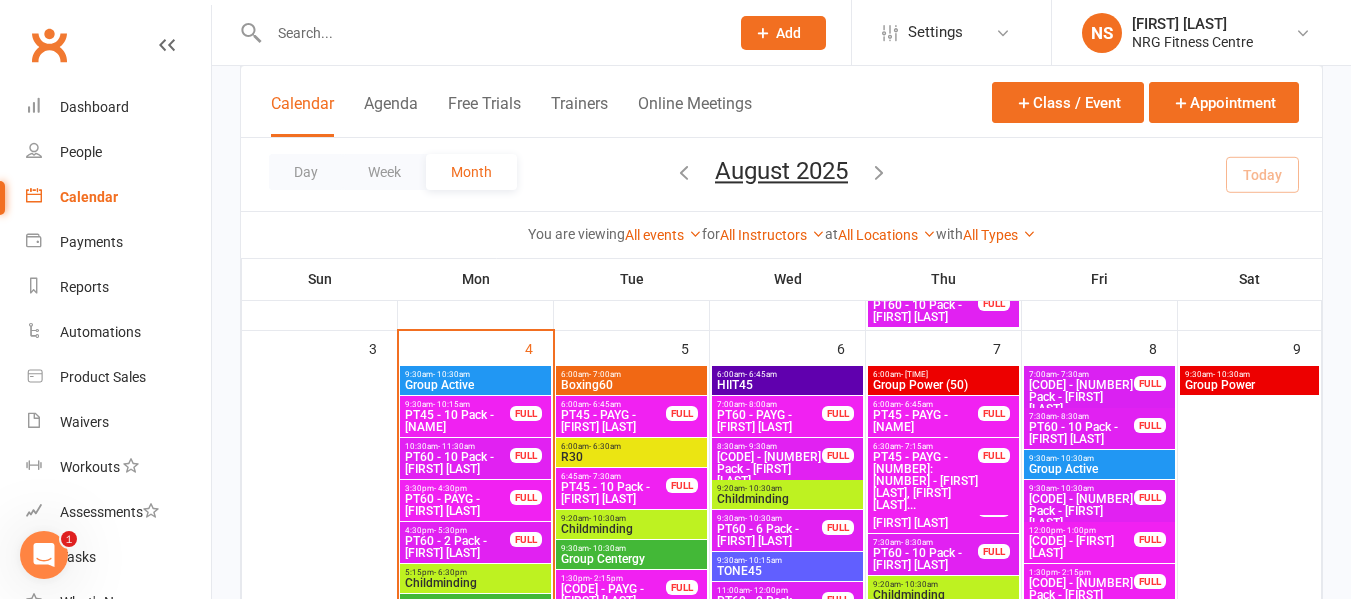 click on "6:00am  - 7:00am" at bounding box center [631, 374] 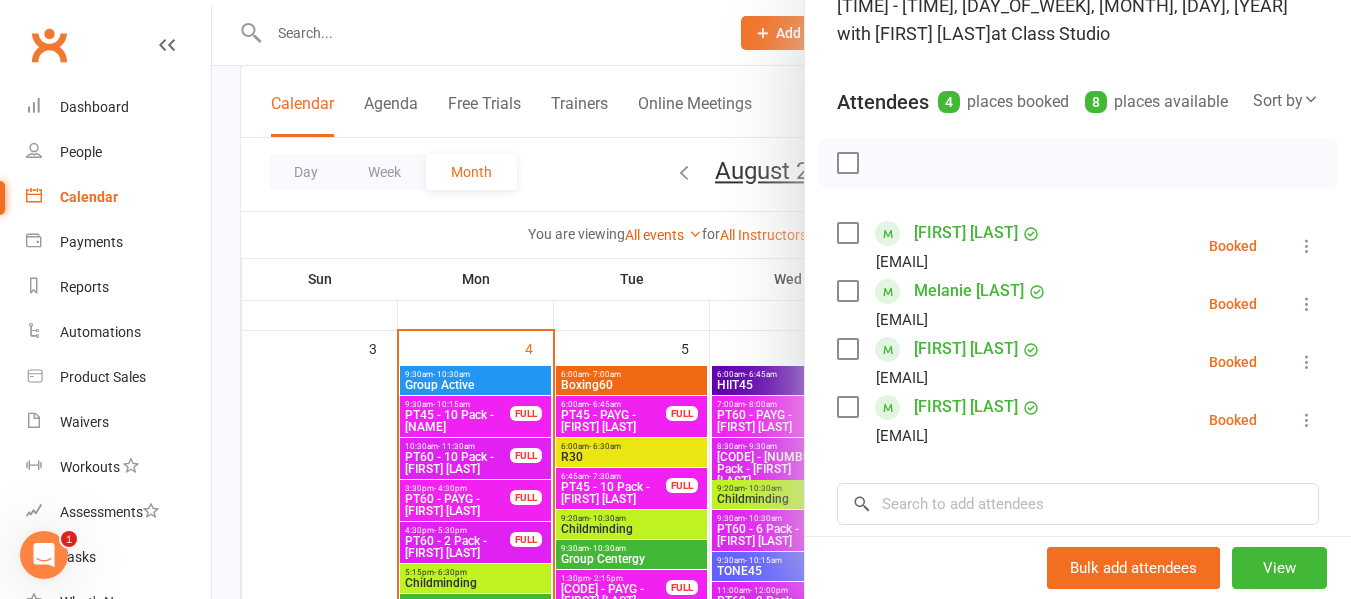 scroll, scrollTop: 200, scrollLeft: 0, axis: vertical 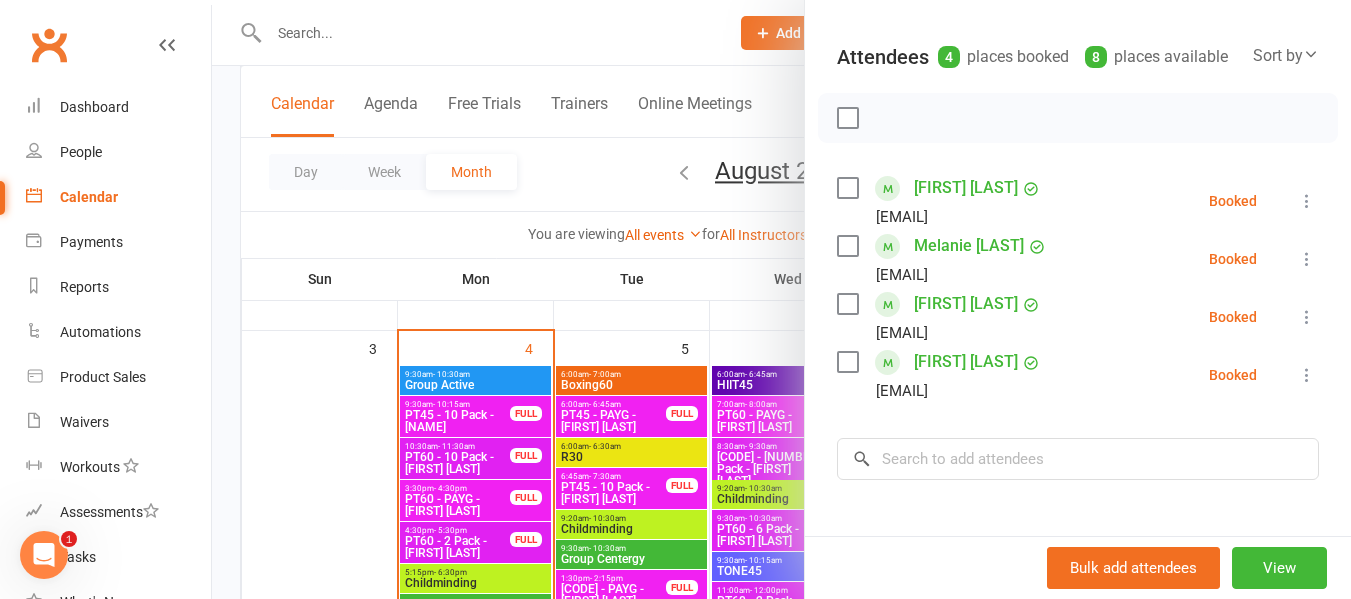 click at bounding box center [781, 299] 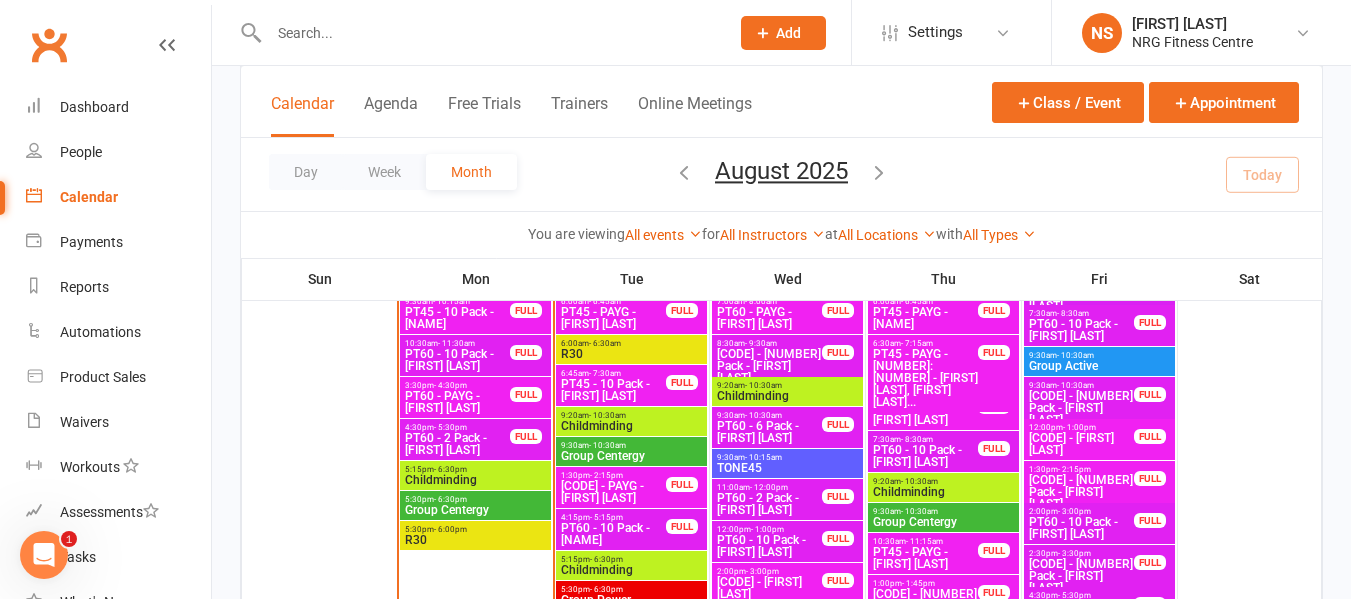 scroll, scrollTop: 900, scrollLeft: 0, axis: vertical 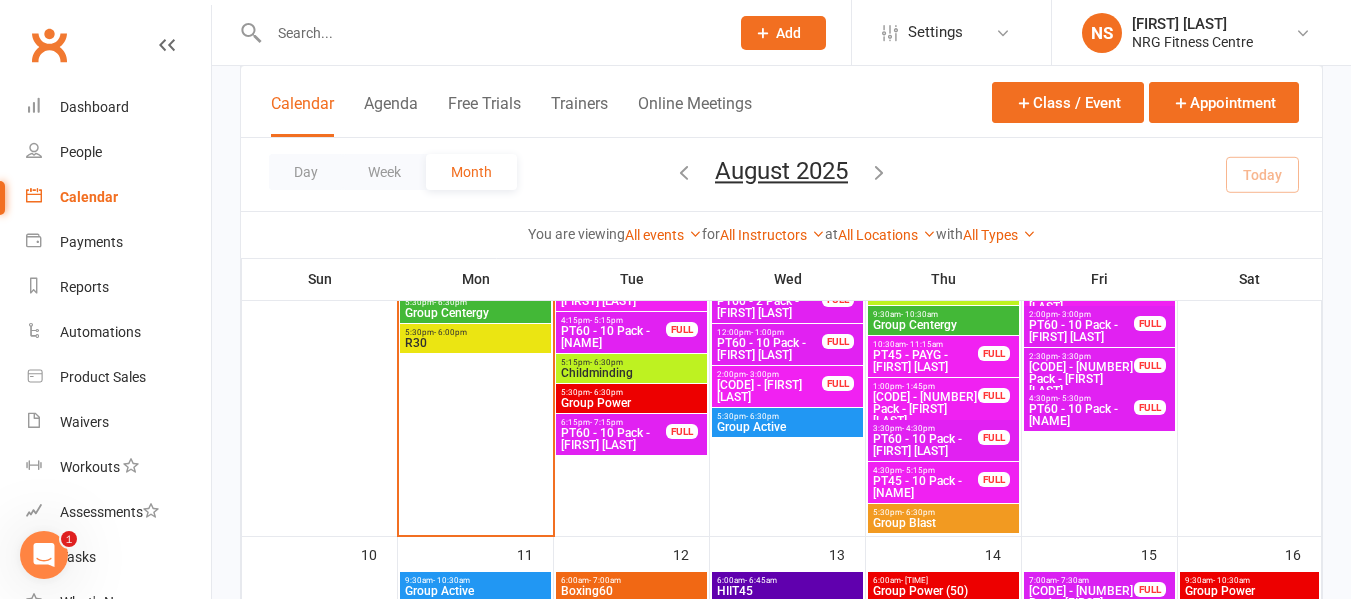 click on "Group Centergy" at bounding box center (475, 313) 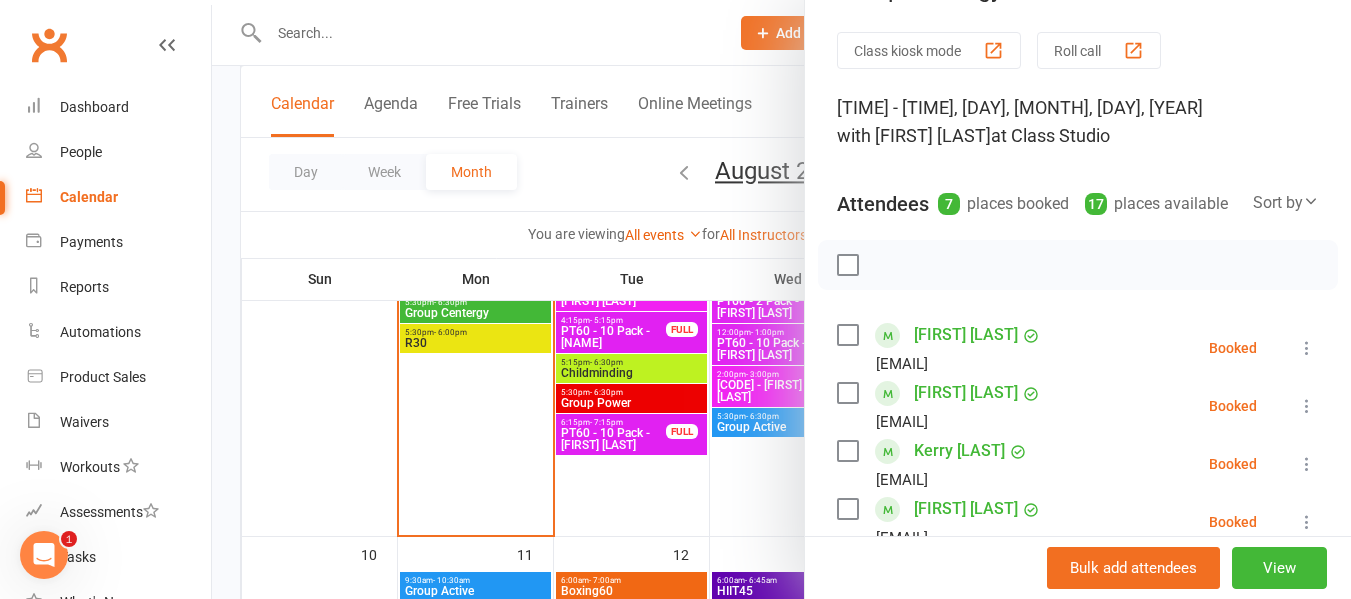 scroll, scrollTop: 100, scrollLeft: 0, axis: vertical 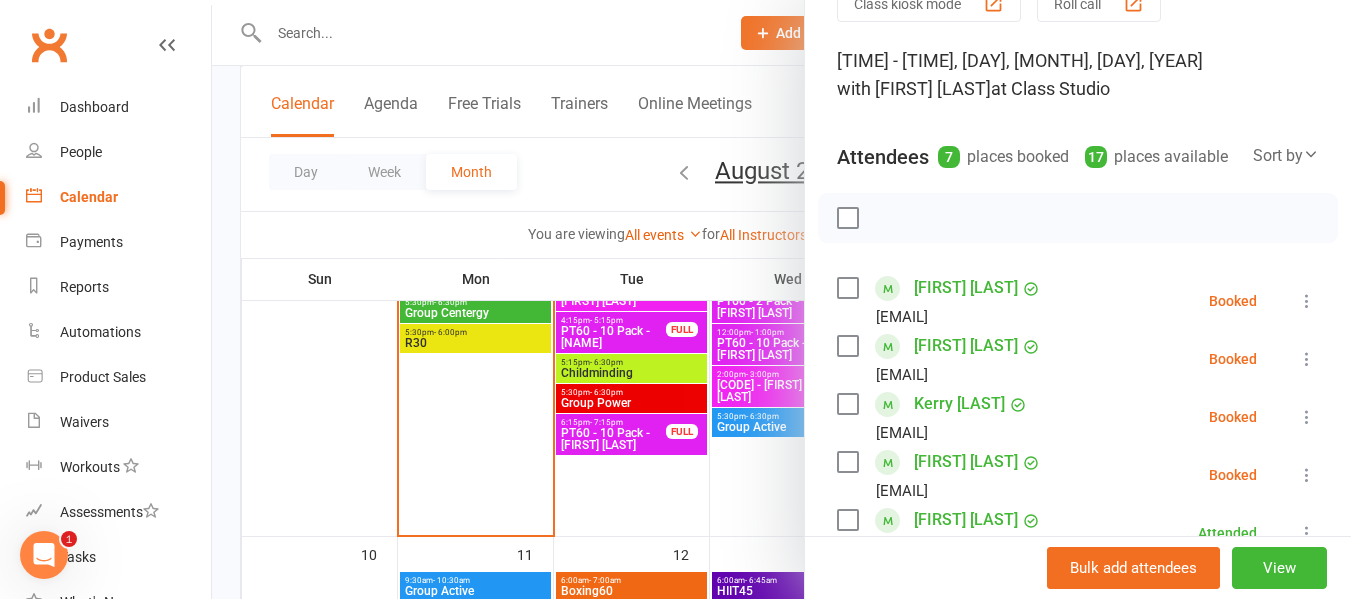 click at bounding box center [847, 288] 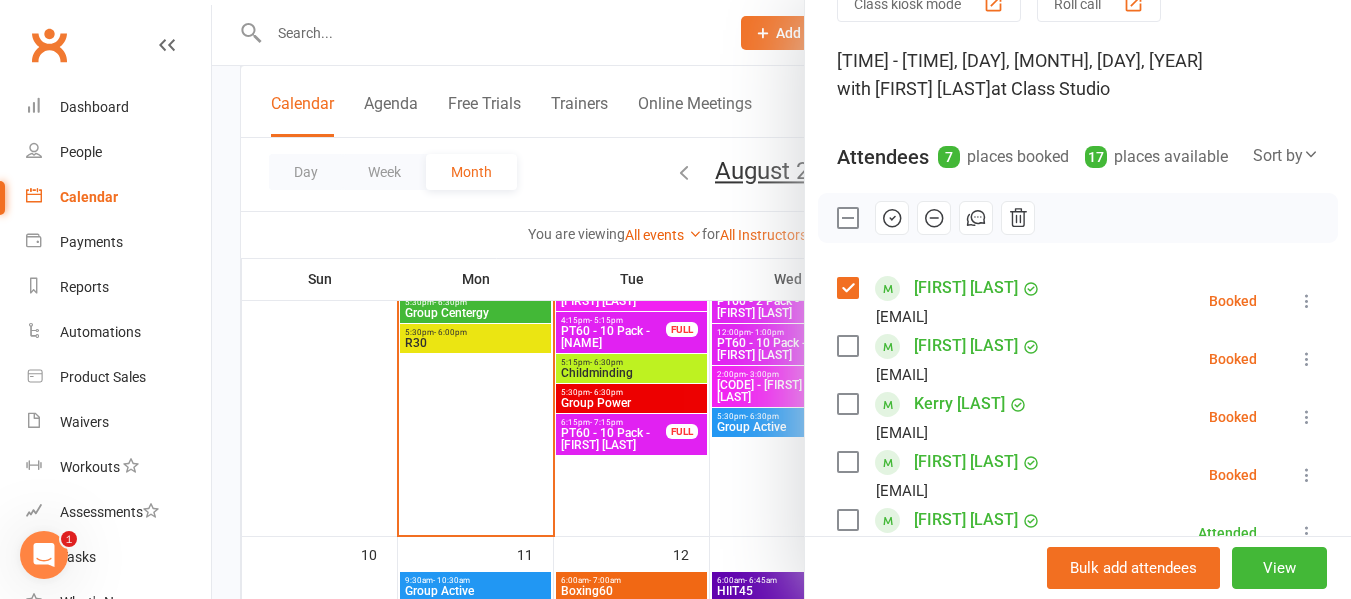click at bounding box center [847, 346] 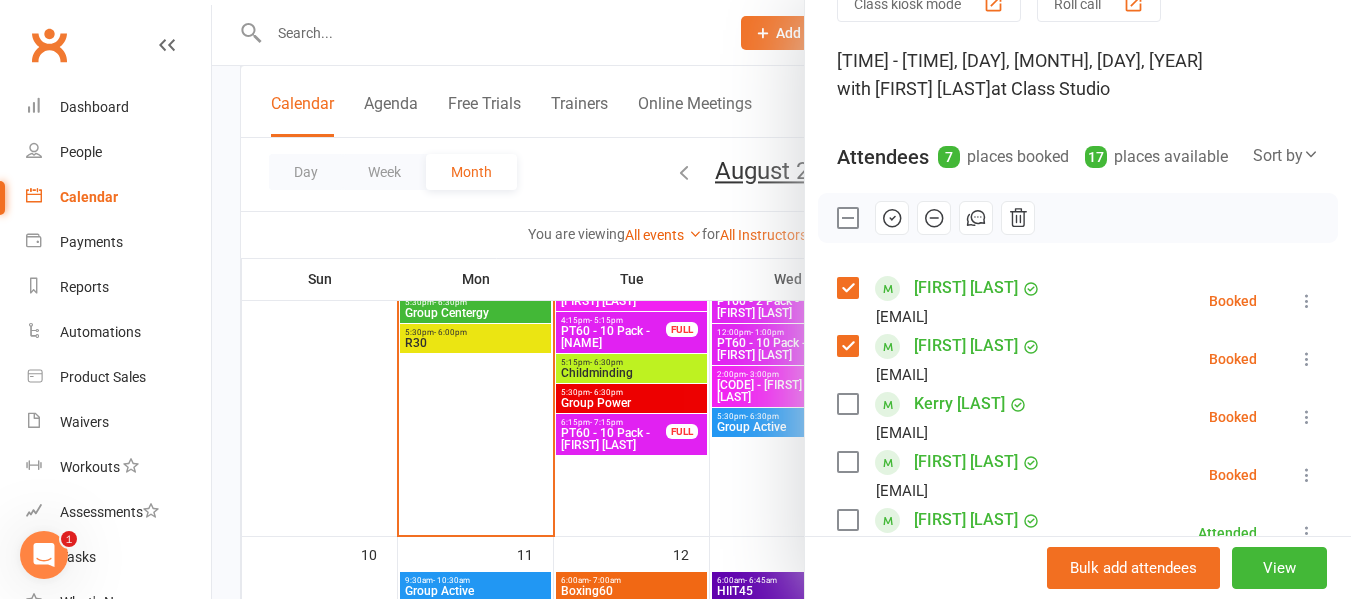 click at bounding box center [847, 404] 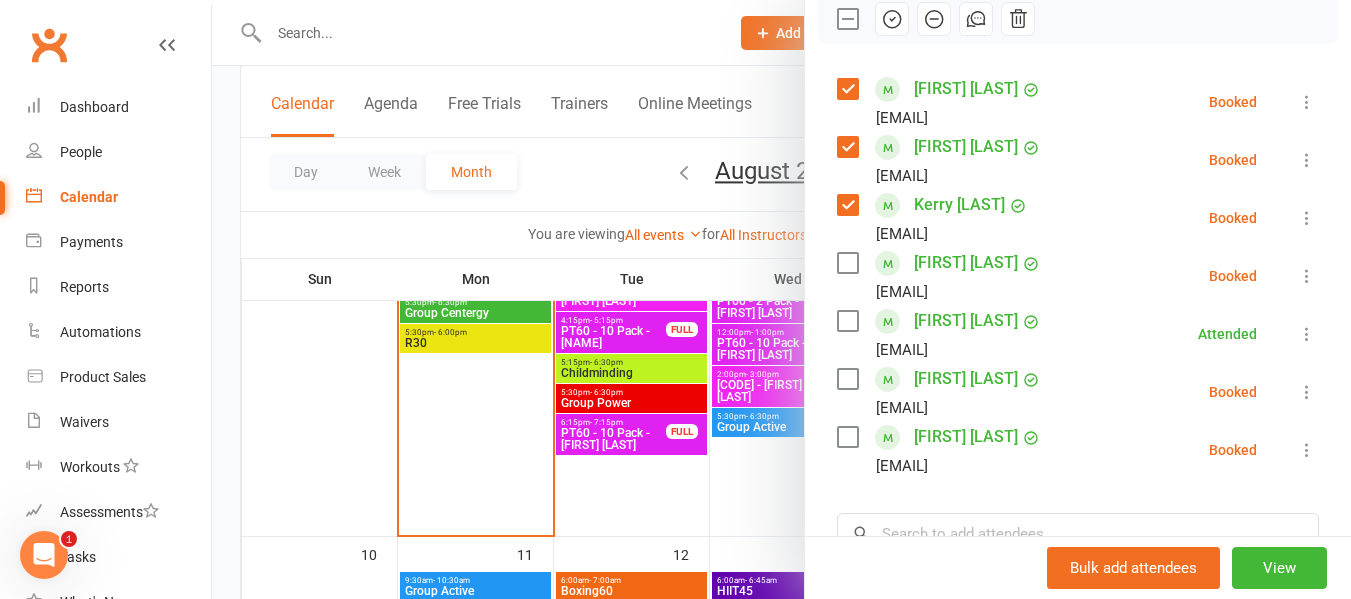 scroll, scrollTop: 300, scrollLeft: 0, axis: vertical 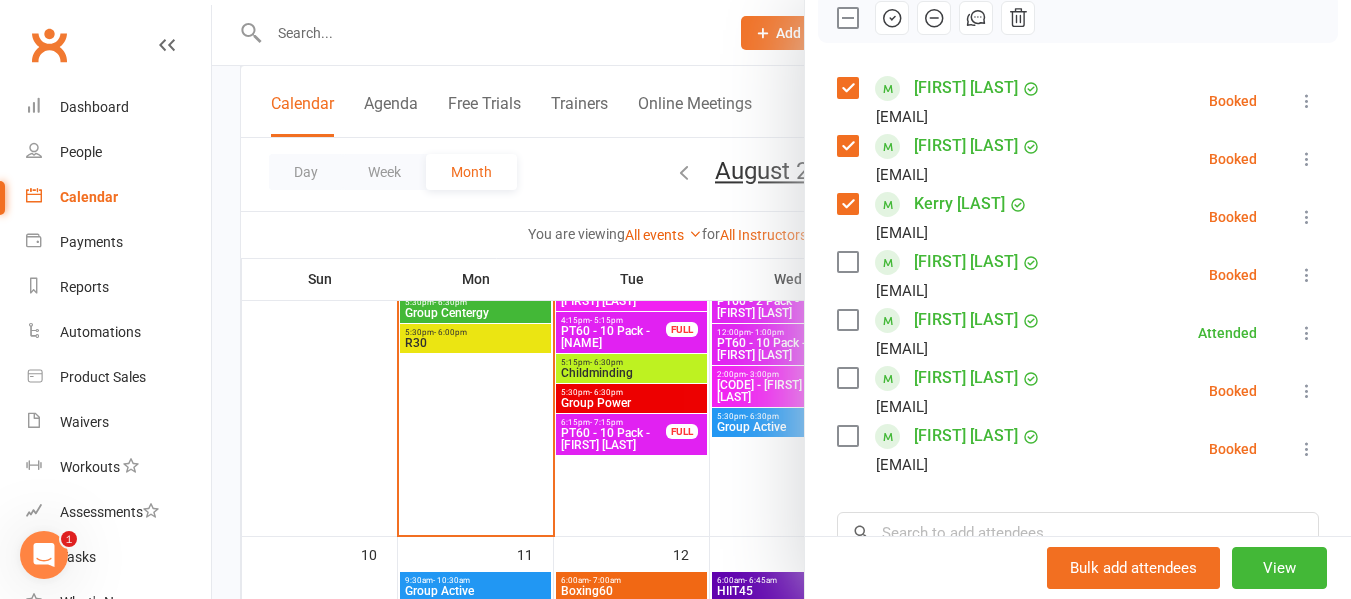 click at bounding box center (847, 262) 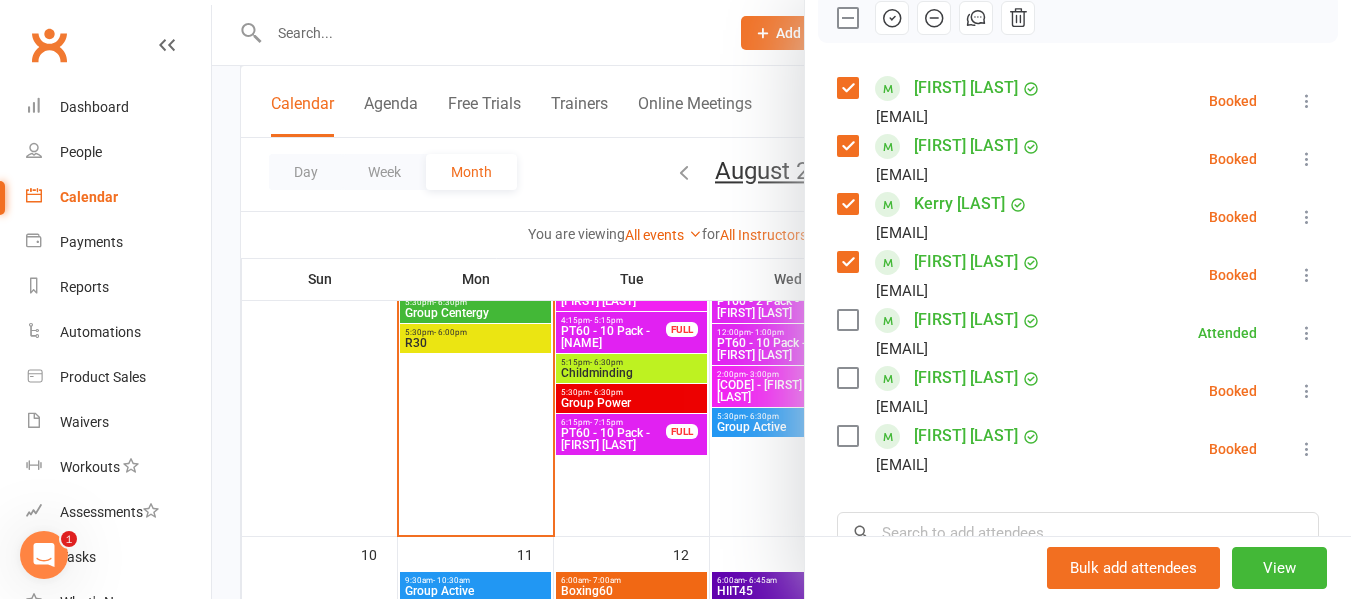 click at bounding box center (847, 320) 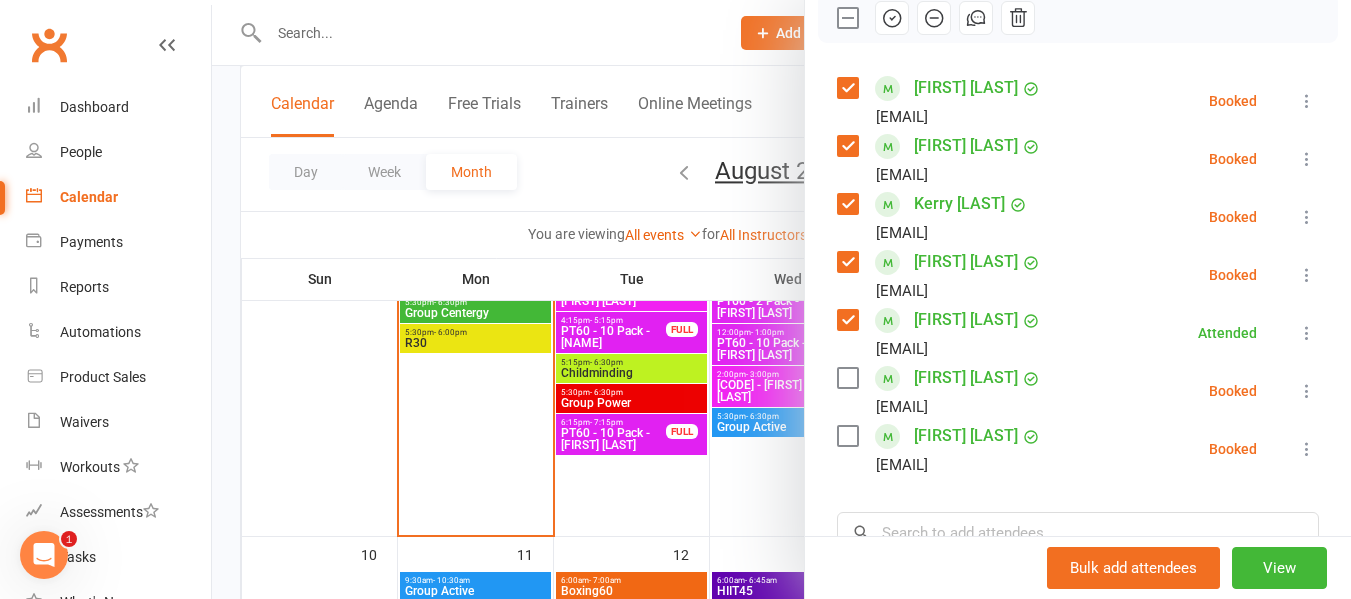click at bounding box center (847, 378) 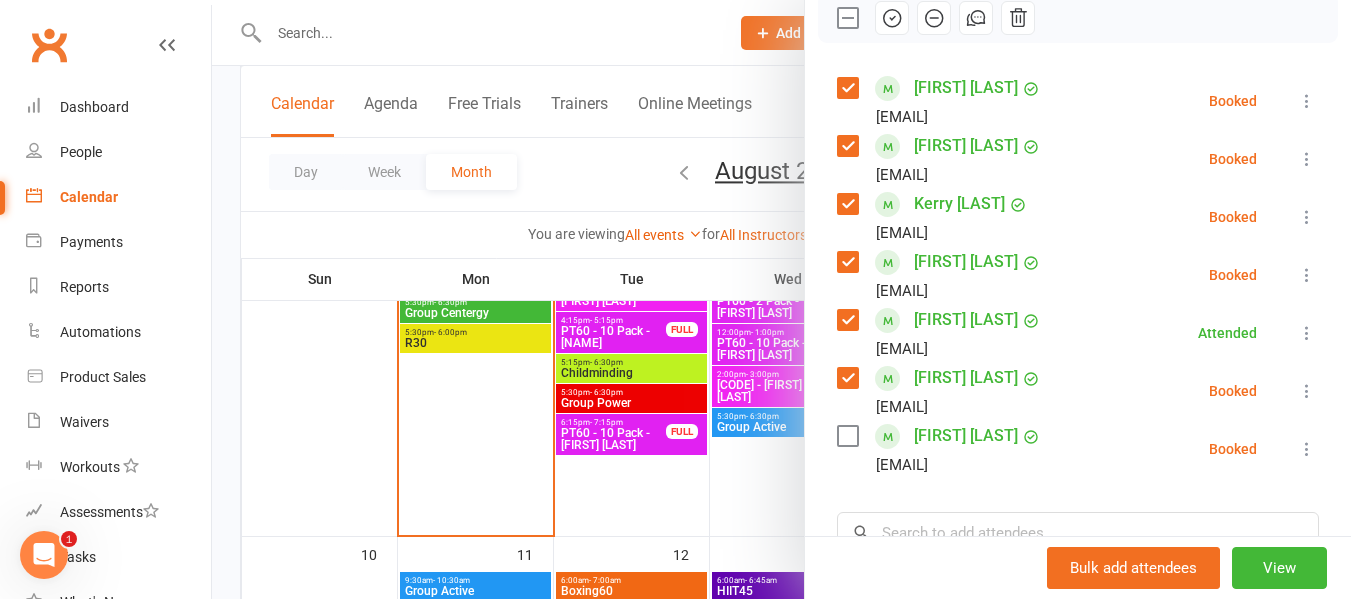 click at bounding box center [847, 436] 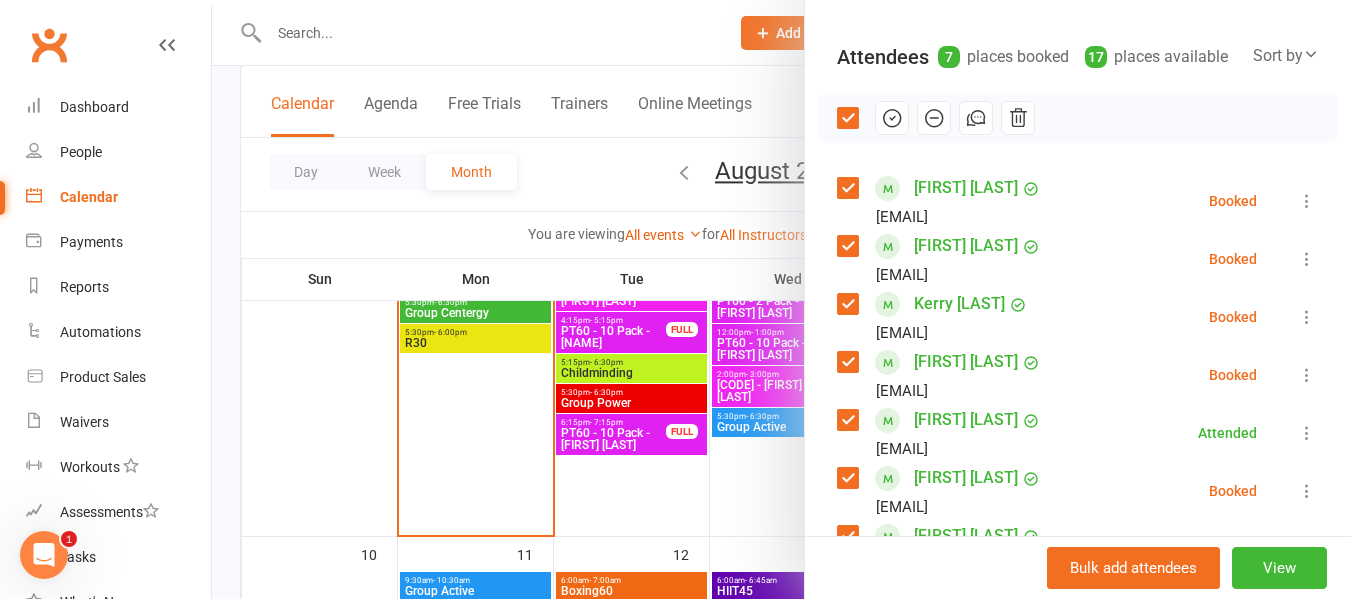 scroll, scrollTop: 100, scrollLeft: 0, axis: vertical 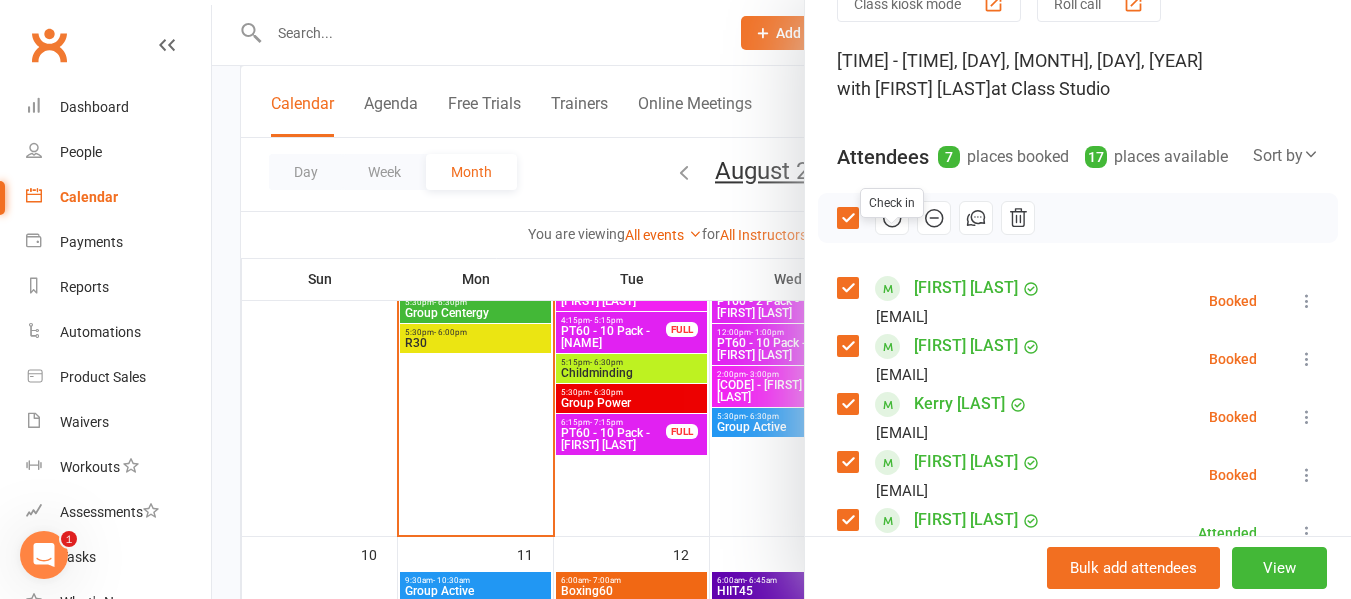 click at bounding box center [892, 218] 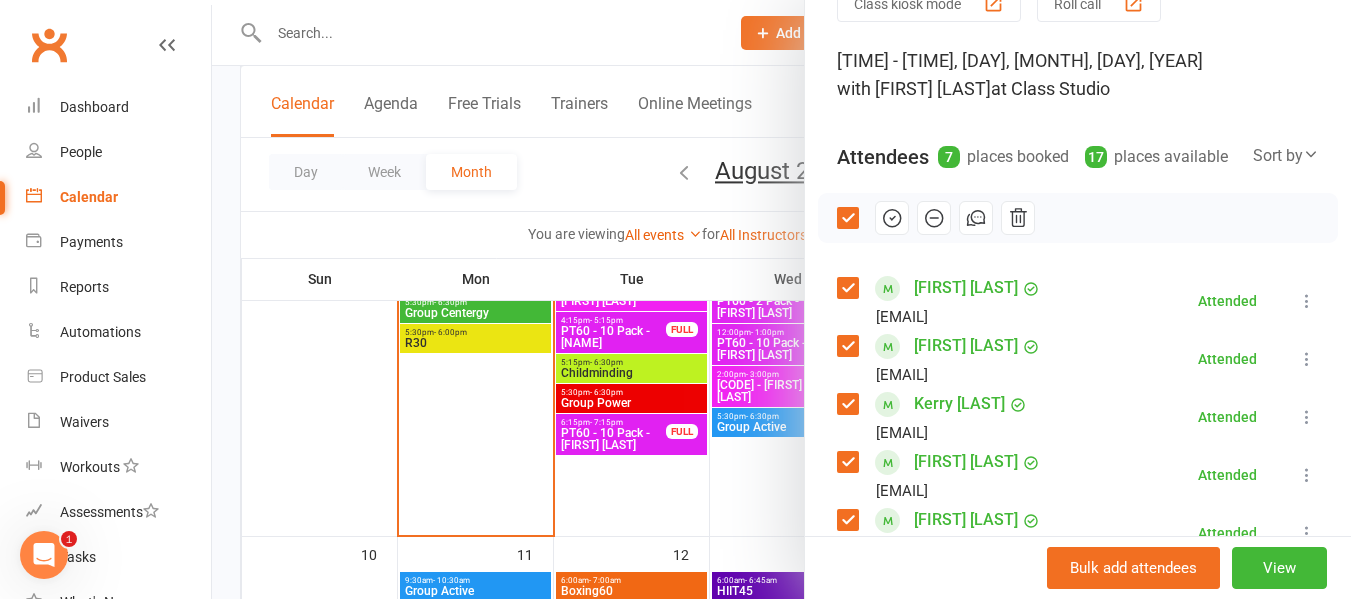 click at bounding box center (781, 299) 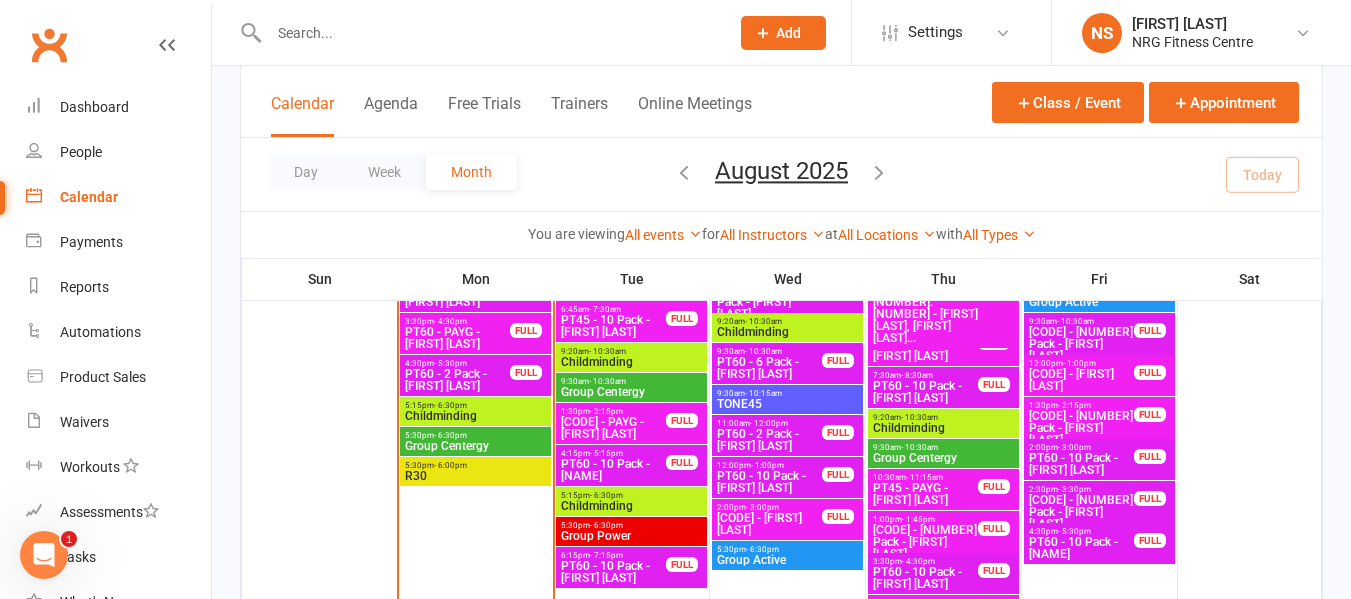 scroll, scrollTop: 800, scrollLeft: 0, axis: vertical 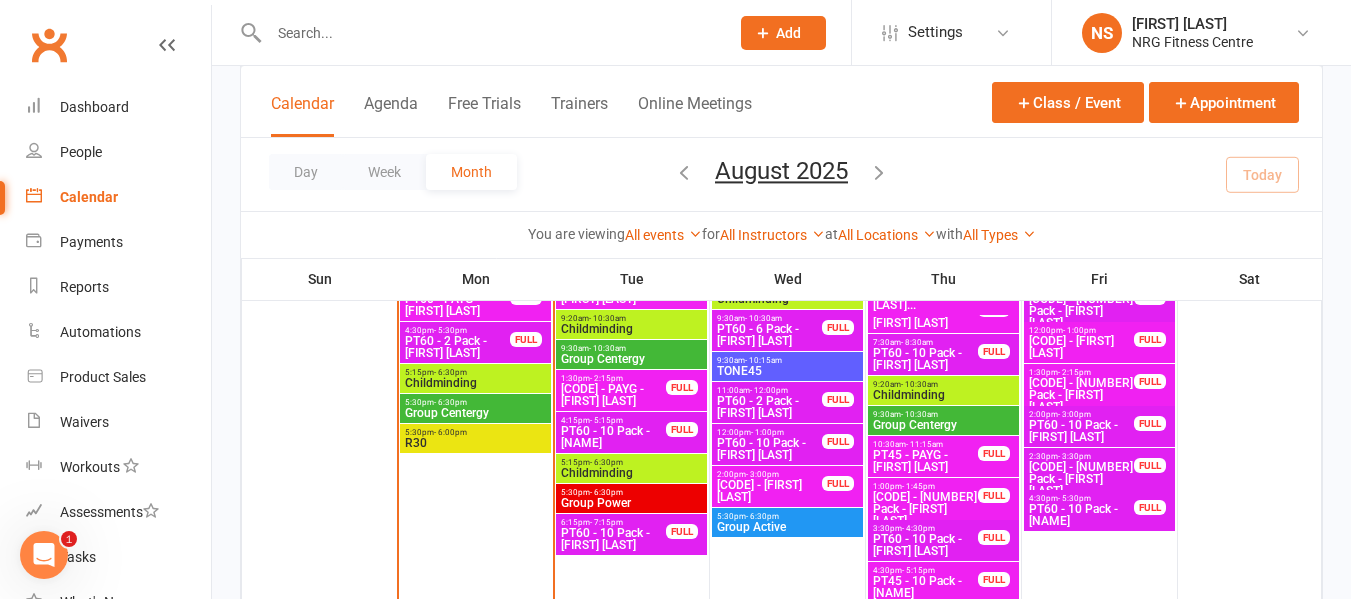 click on "Group Centergy" at bounding box center [475, 413] 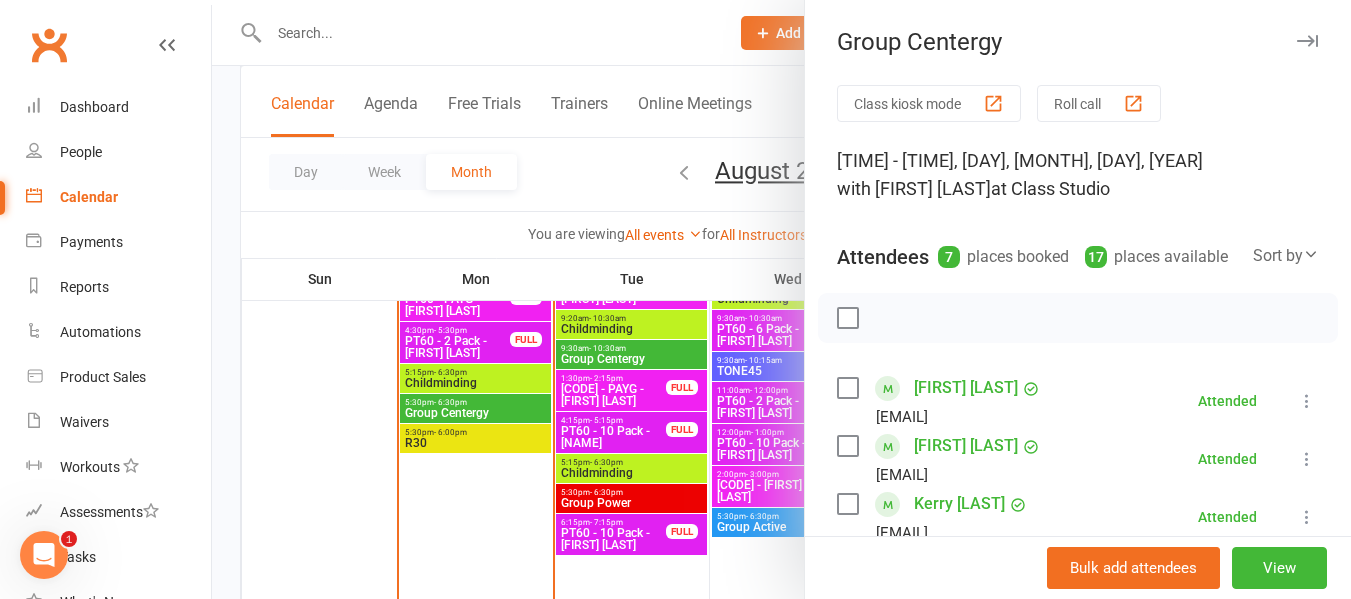 click at bounding box center [781, 299] 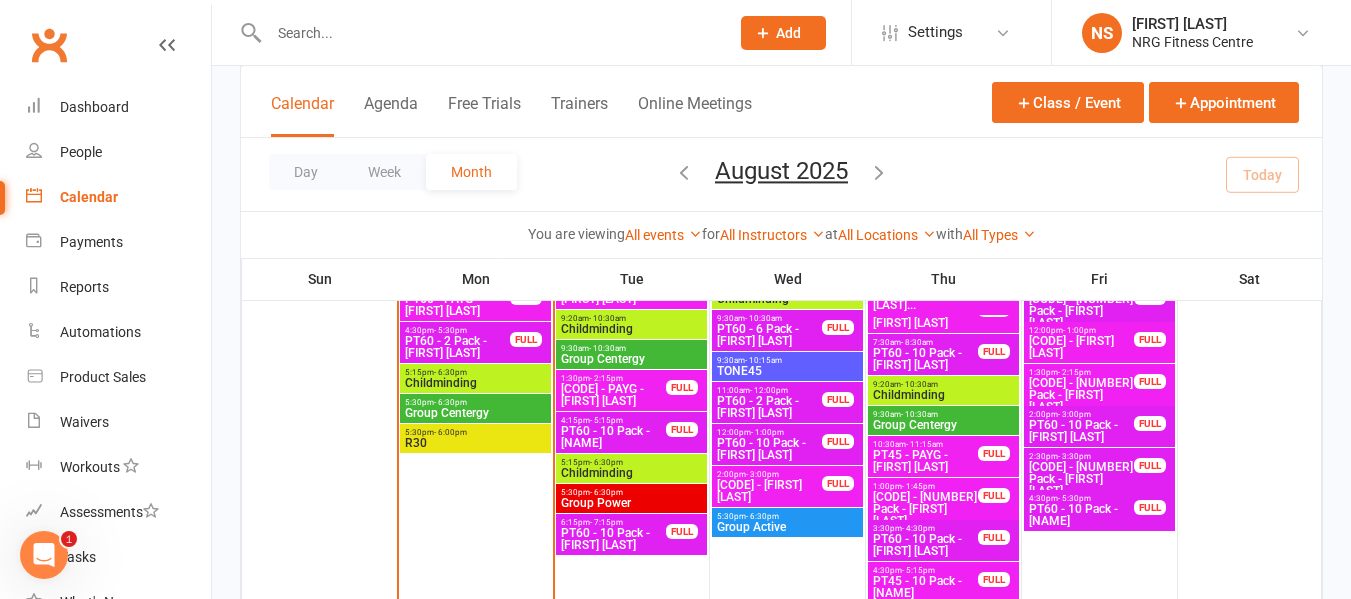 click on "R30" at bounding box center (475, 443) 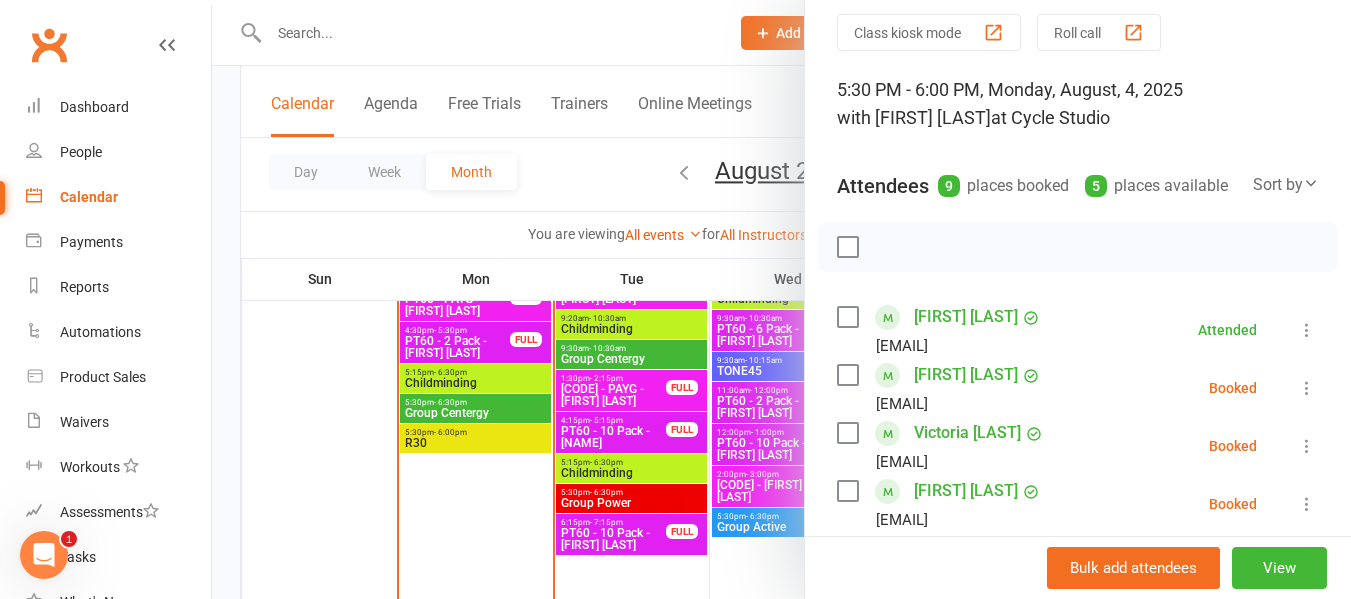 scroll, scrollTop: 100, scrollLeft: 0, axis: vertical 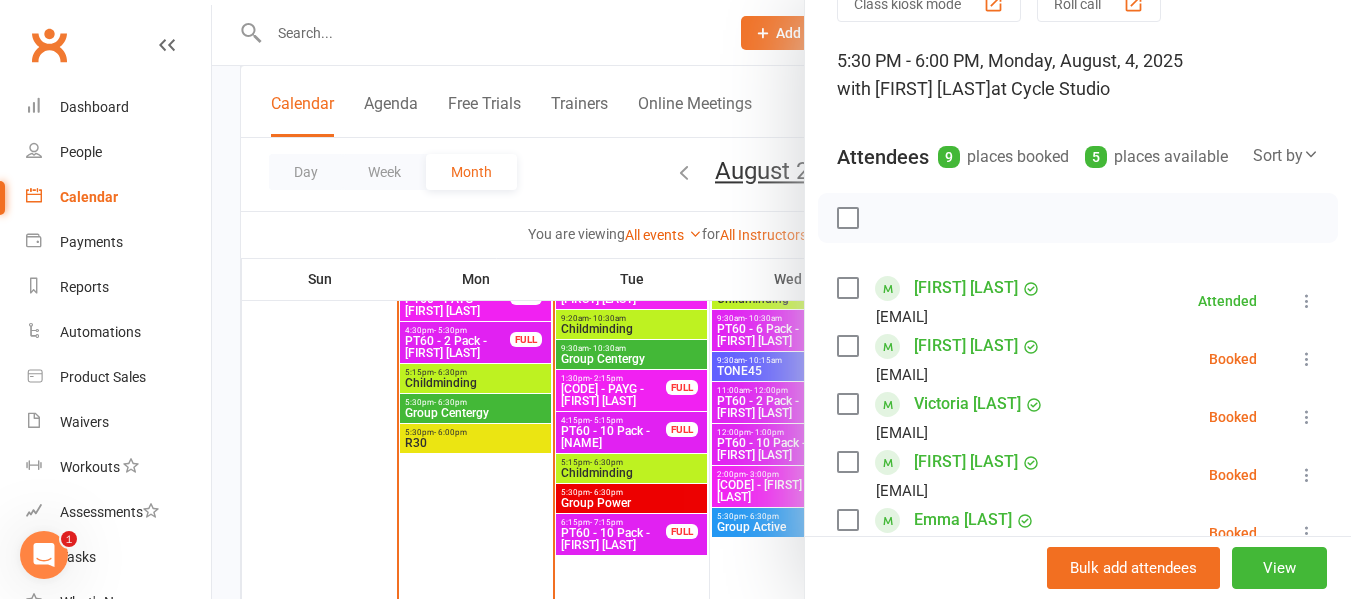 click at bounding box center (847, 288) 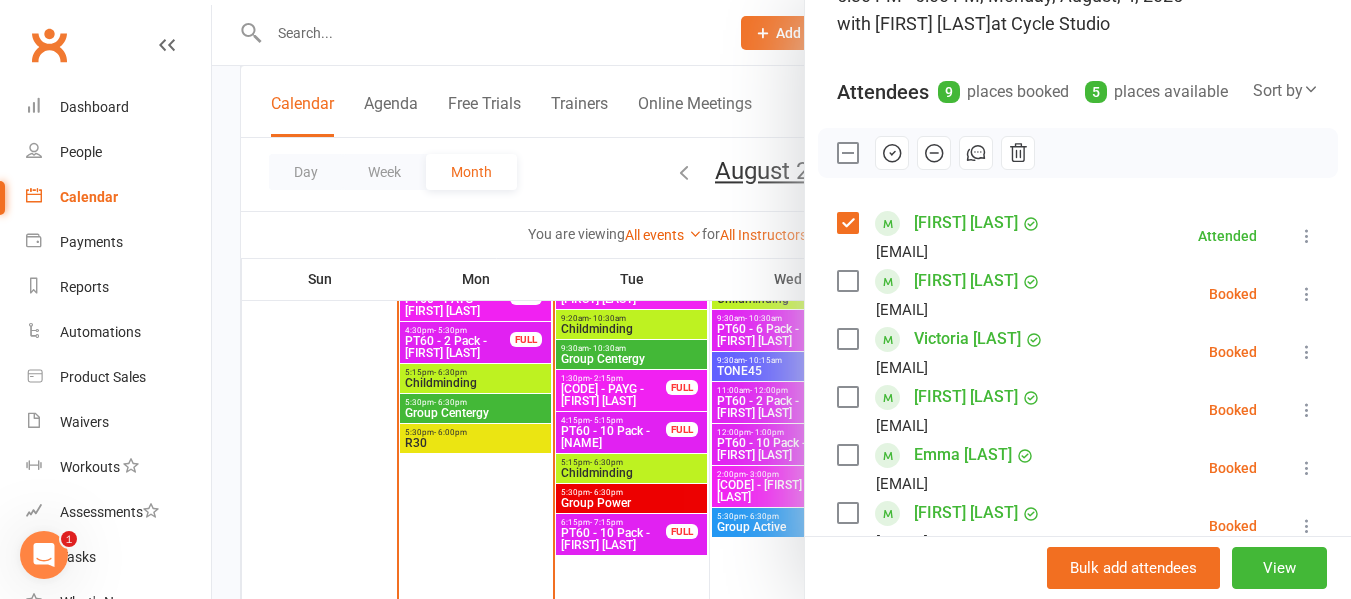 scroll, scrollTop: 200, scrollLeft: 0, axis: vertical 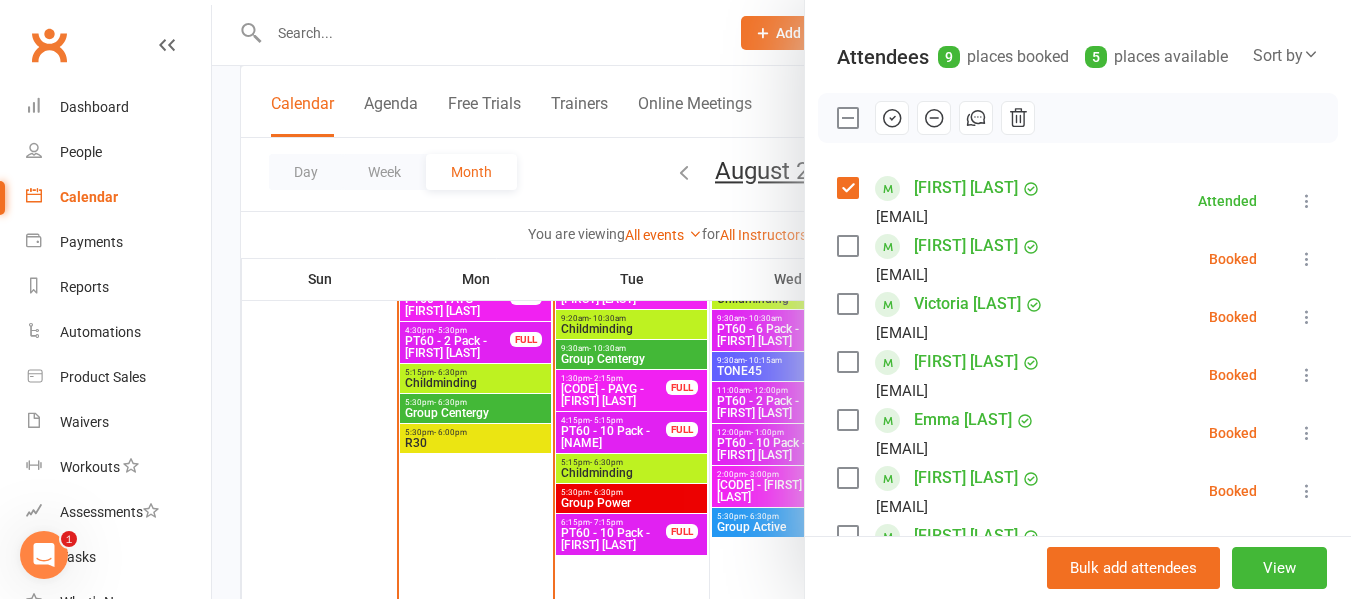 click at bounding box center [847, 246] 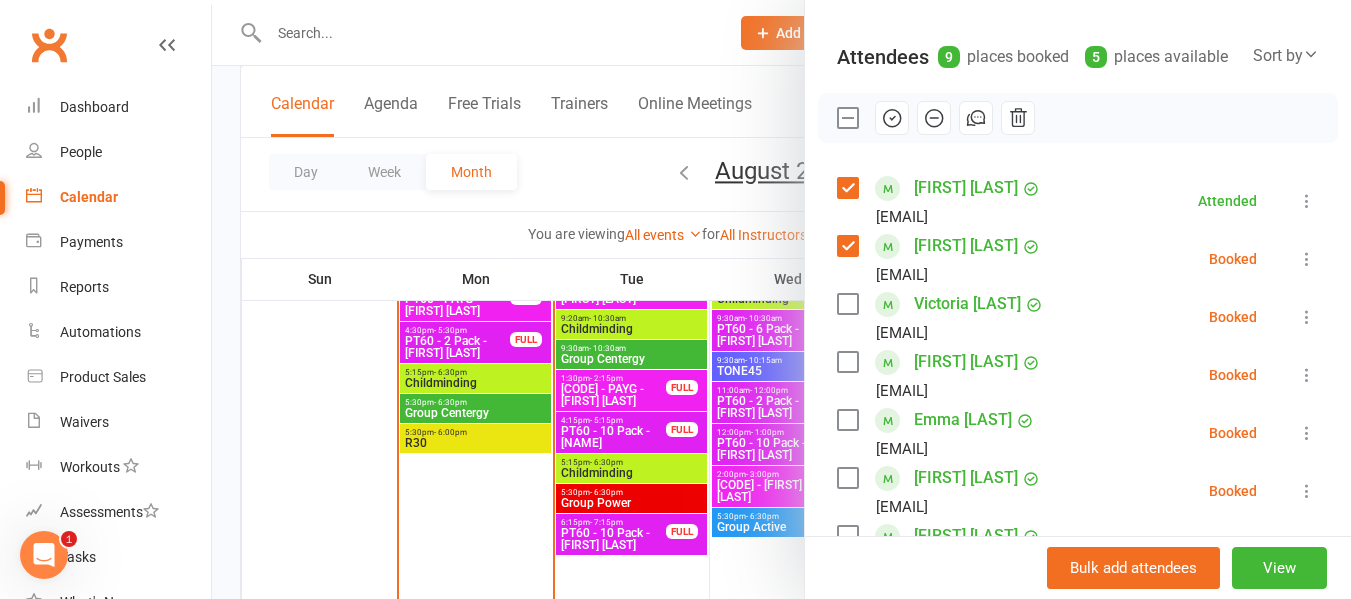 click at bounding box center (847, 304) 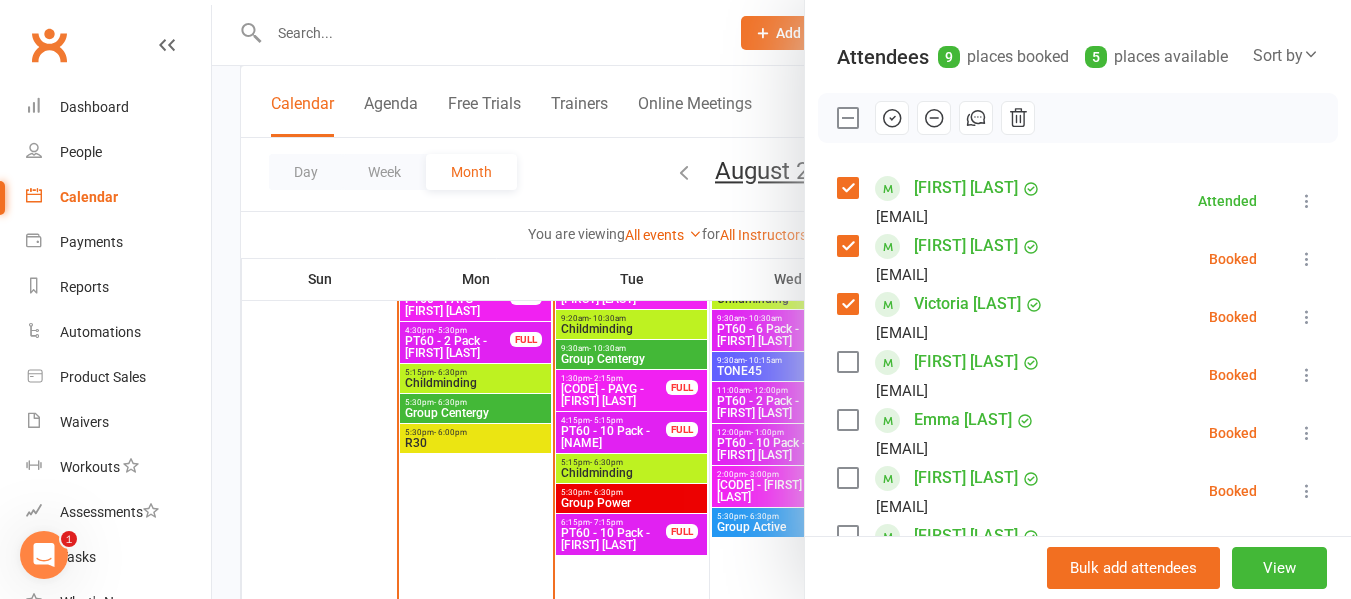 click at bounding box center [847, 362] 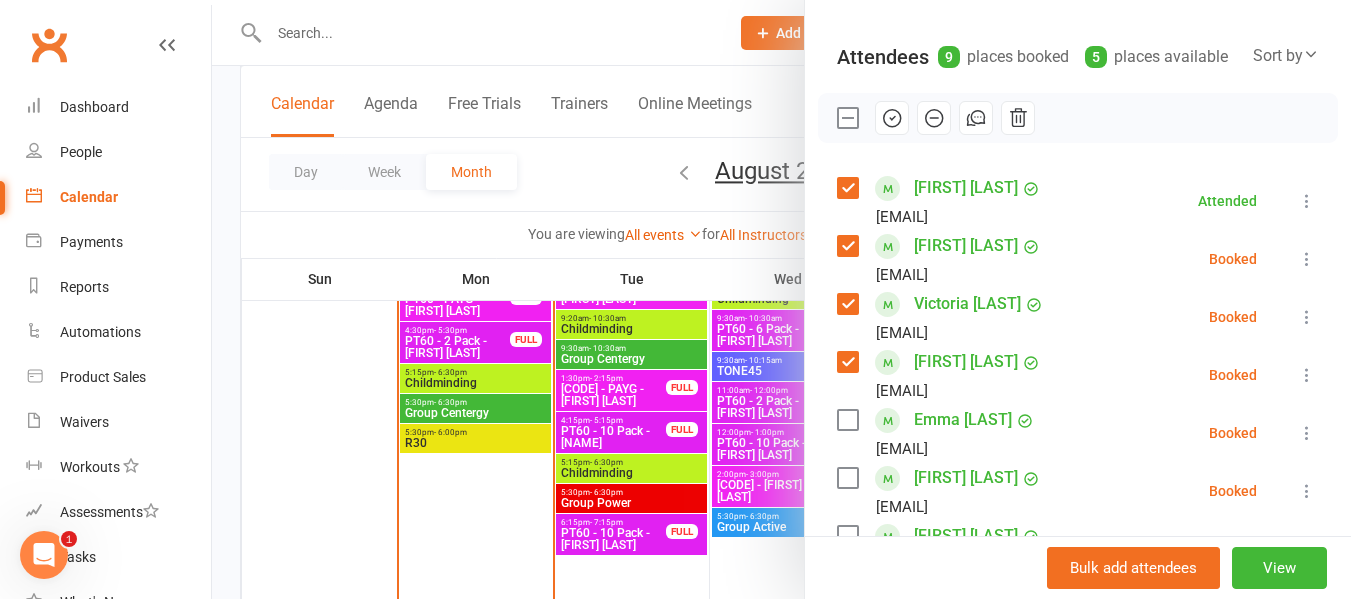 click at bounding box center [847, 420] 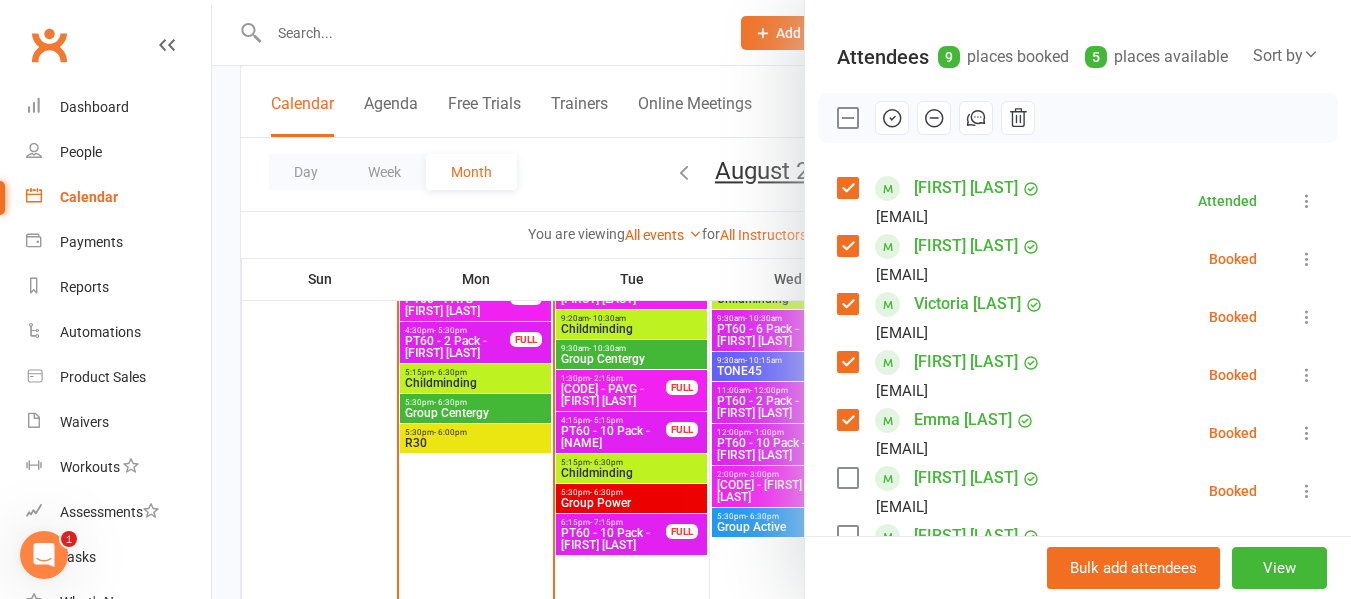 scroll, scrollTop: 400, scrollLeft: 0, axis: vertical 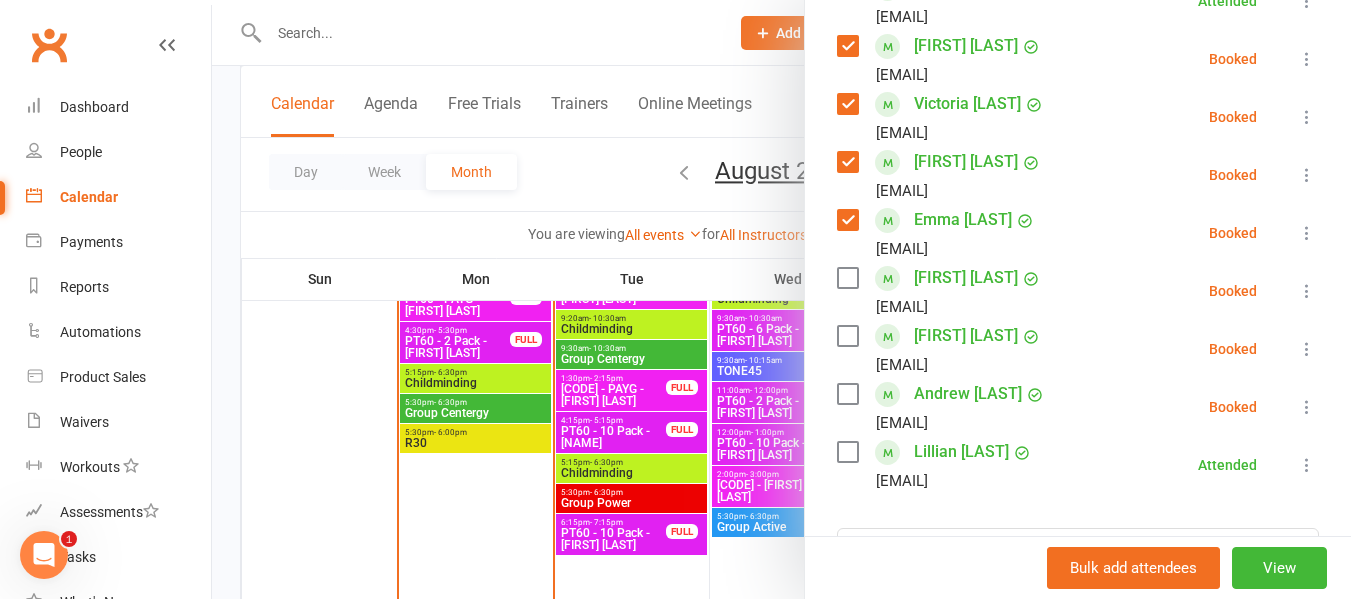 click on "[FIRST] [LAST] [EMAIL]" at bounding box center [943, 291] 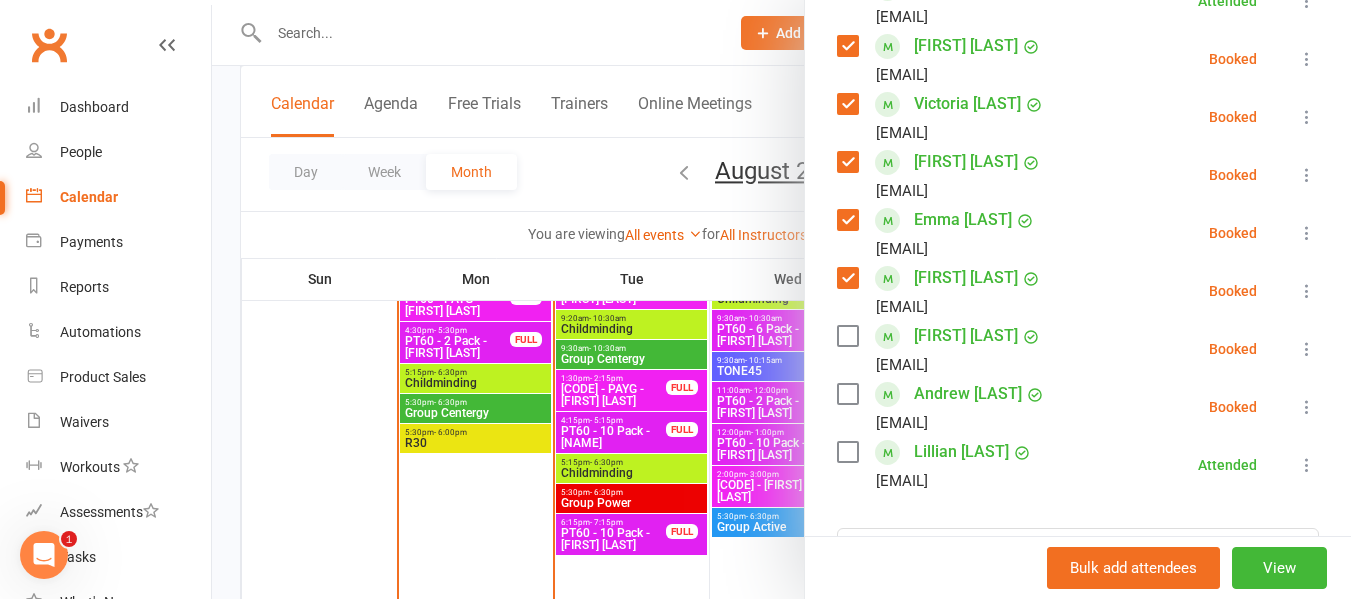 click at bounding box center [847, 394] 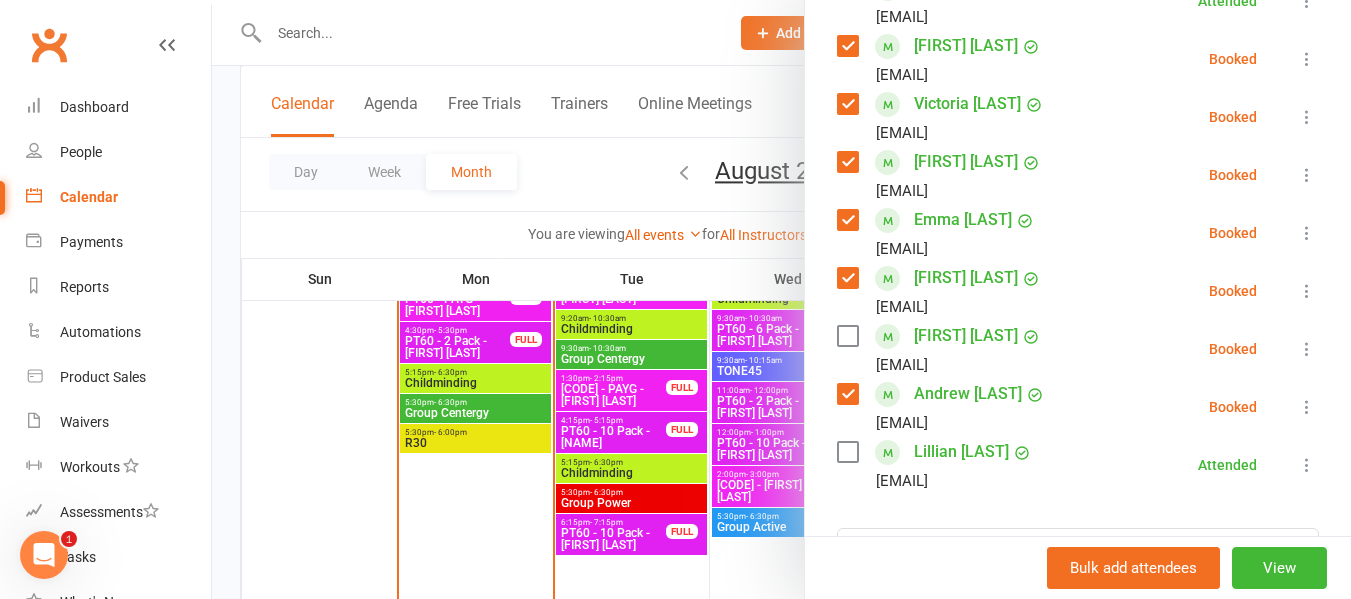 scroll, scrollTop: 500, scrollLeft: 0, axis: vertical 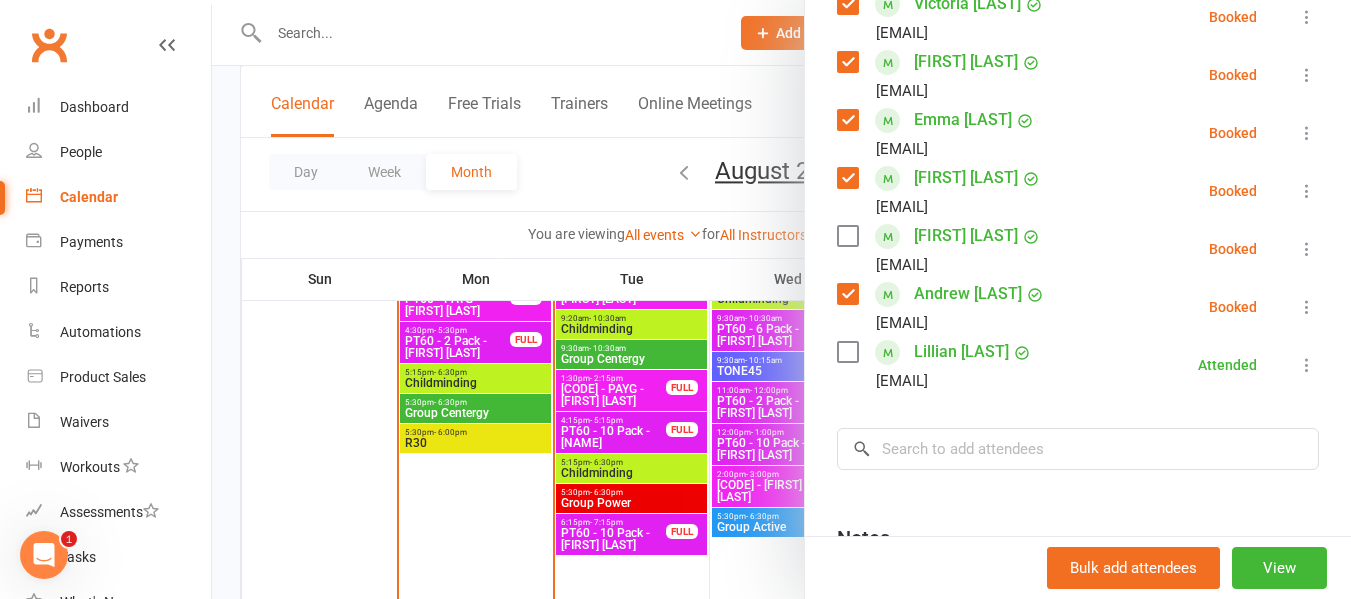 click at bounding box center [847, 352] 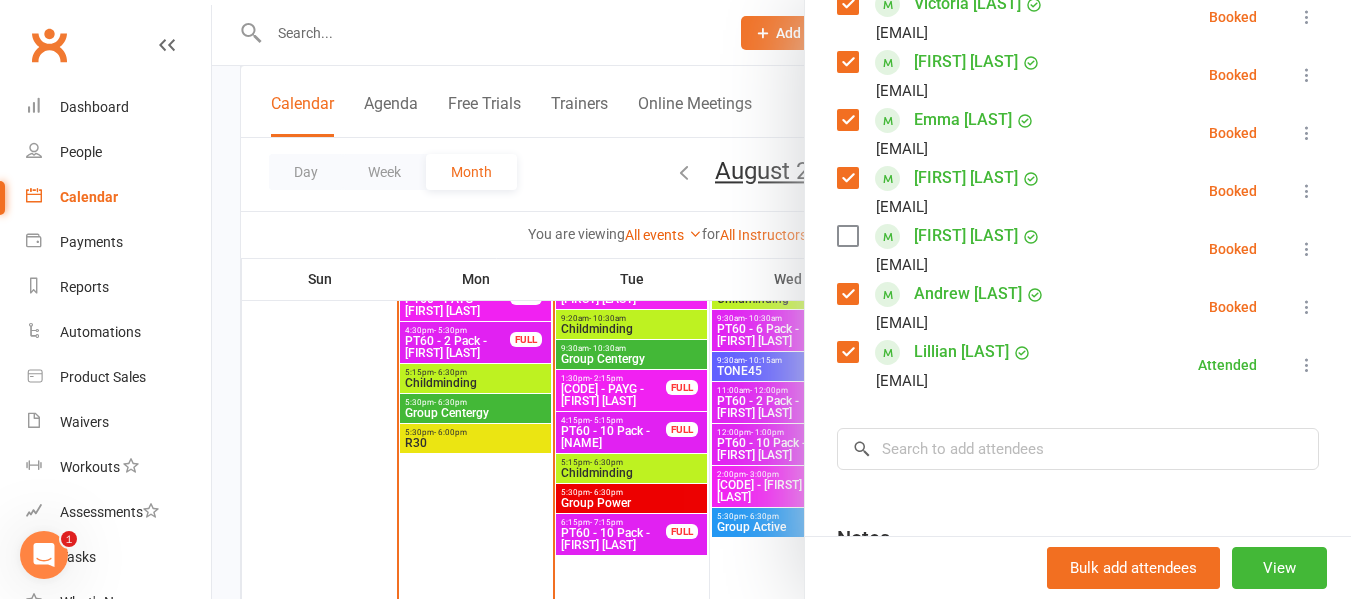 scroll, scrollTop: 200, scrollLeft: 0, axis: vertical 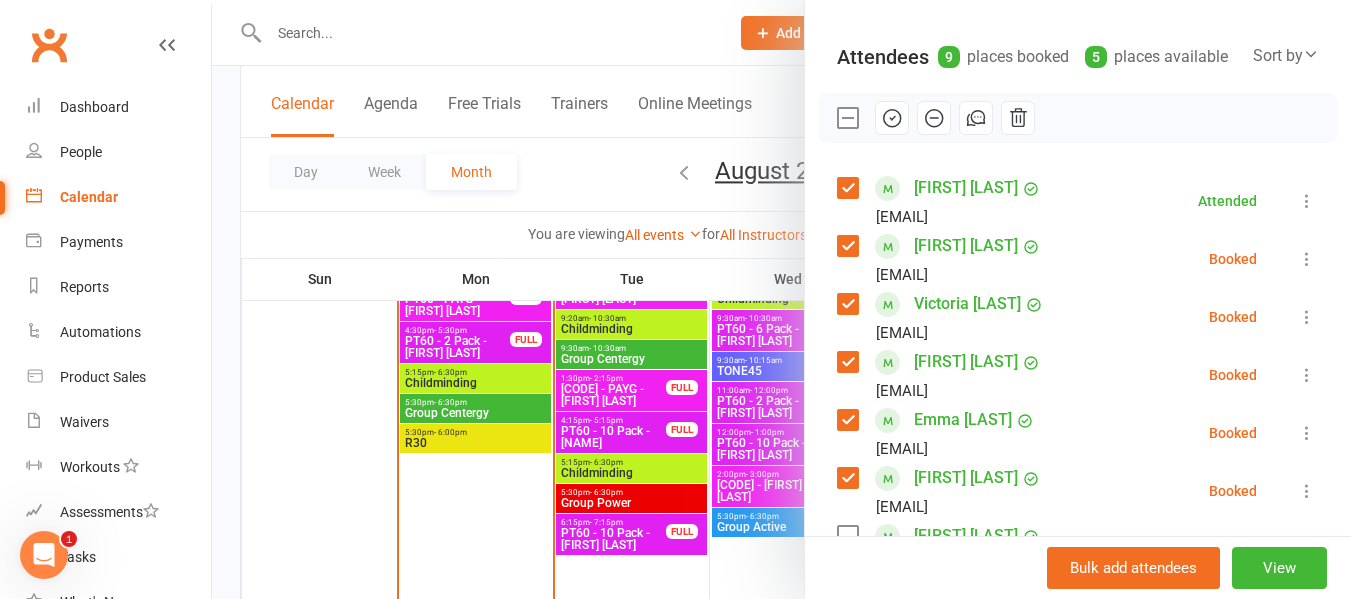 click 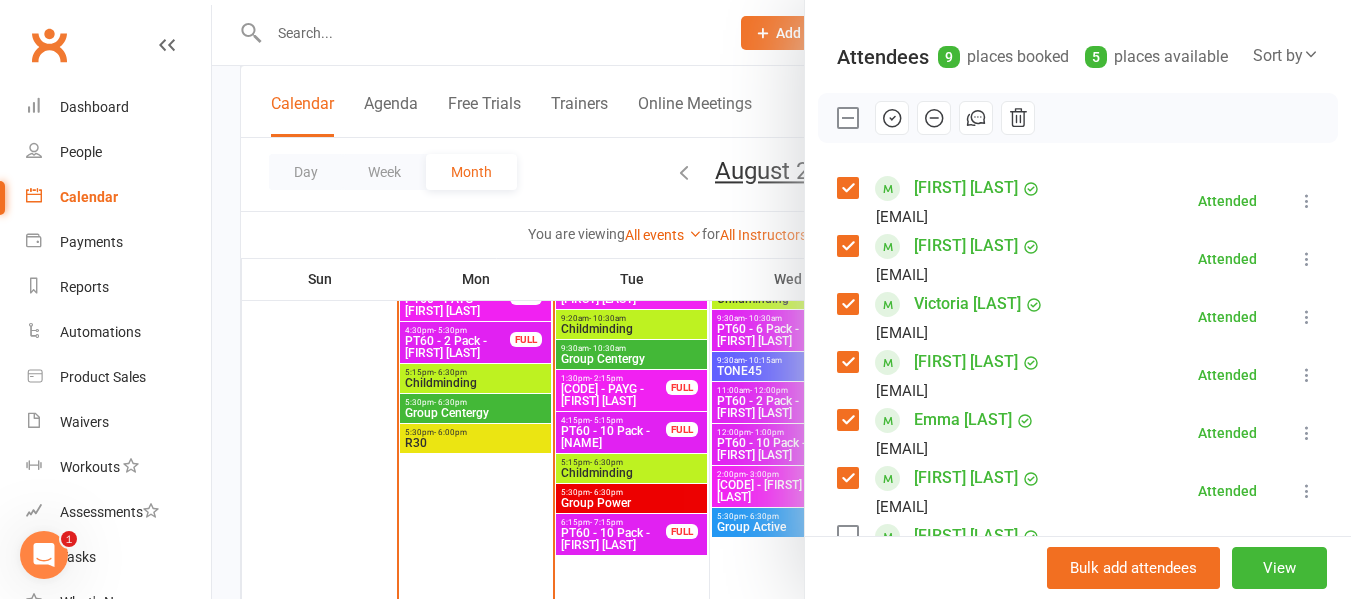 click at bounding box center (781, 299) 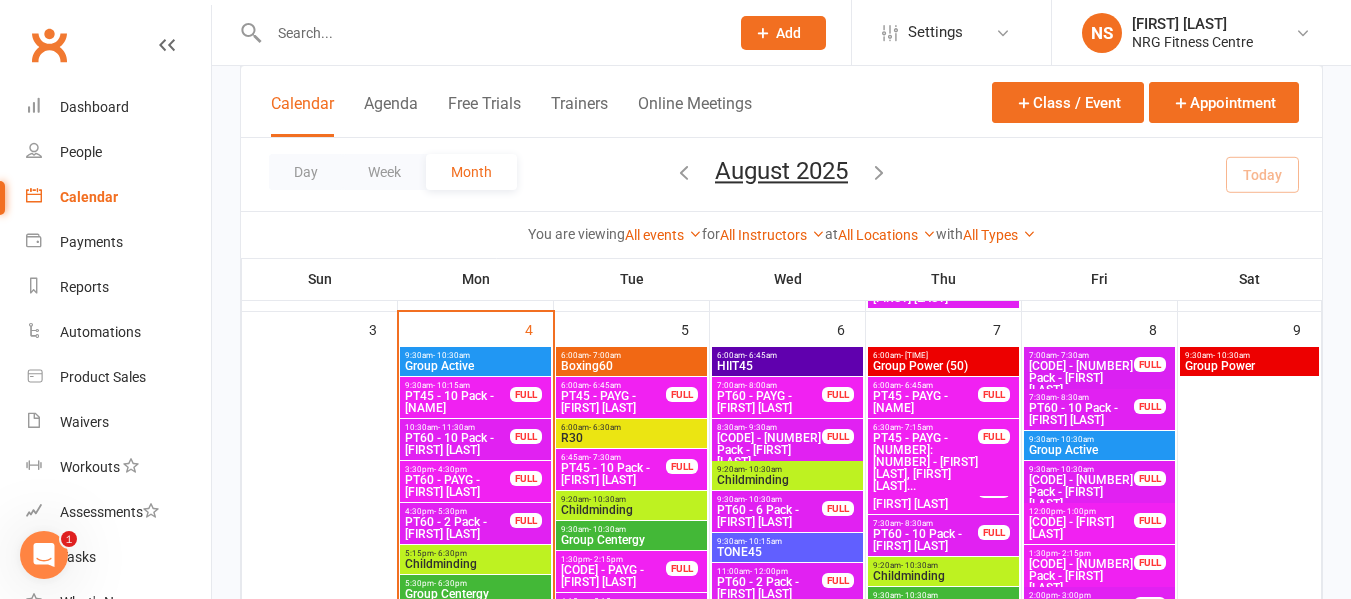 scroll, scrollTop: 600, scrollLeft: 0, axis: vertical 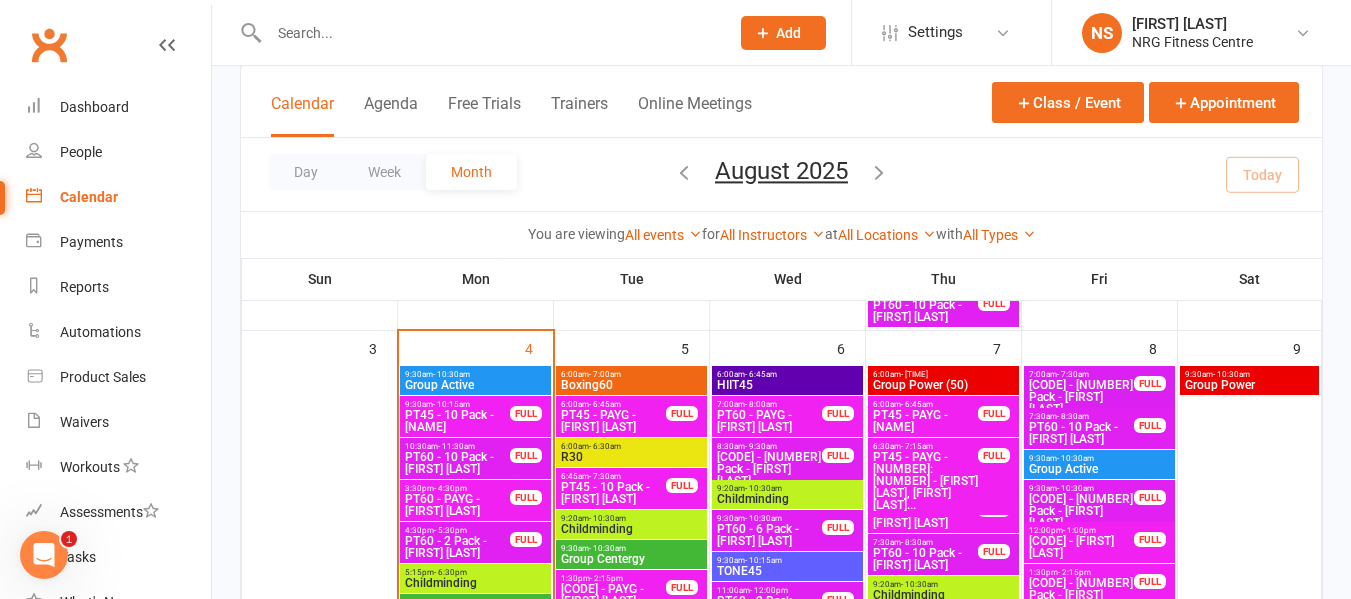 click on "R30" at bounding box center [631, 457] 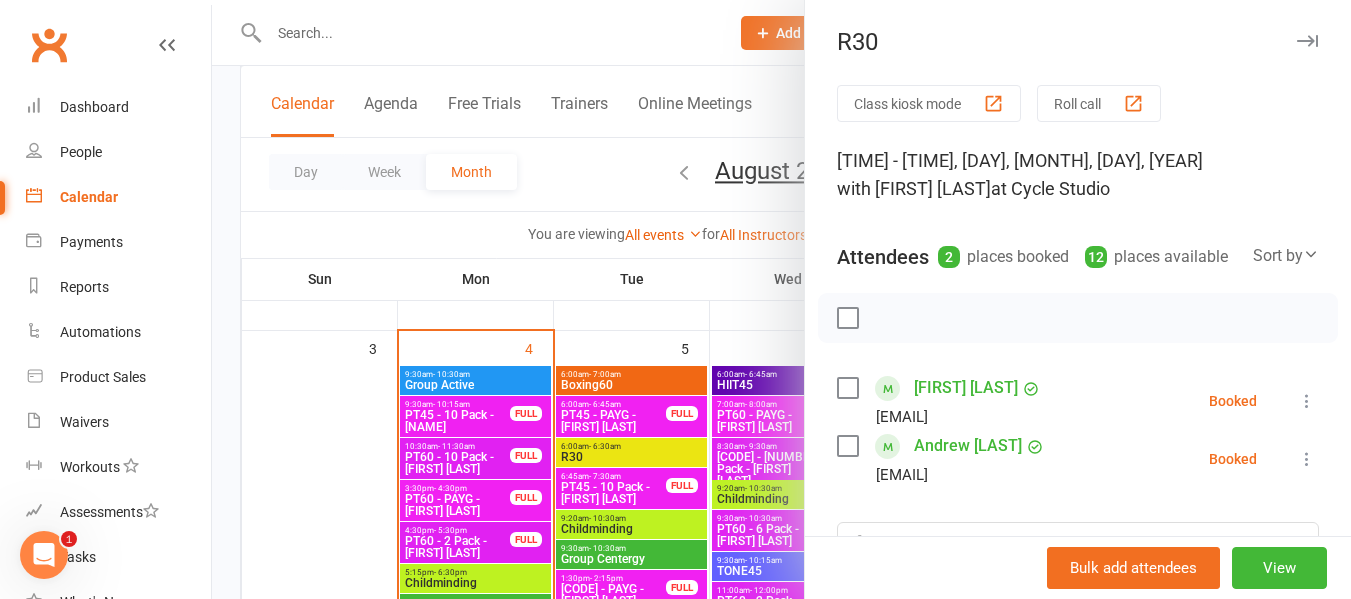 scroll, scrollTop: 100, scrollLeft: 0, axis: vertical 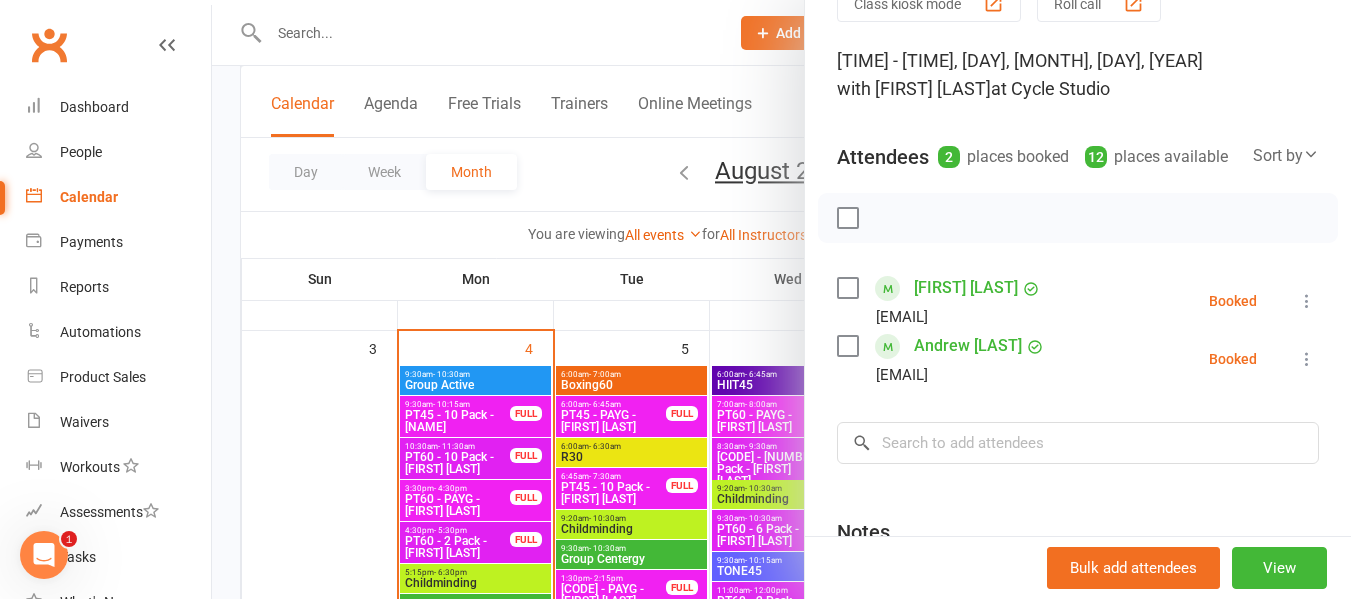 click at bounding box center (781, 299) 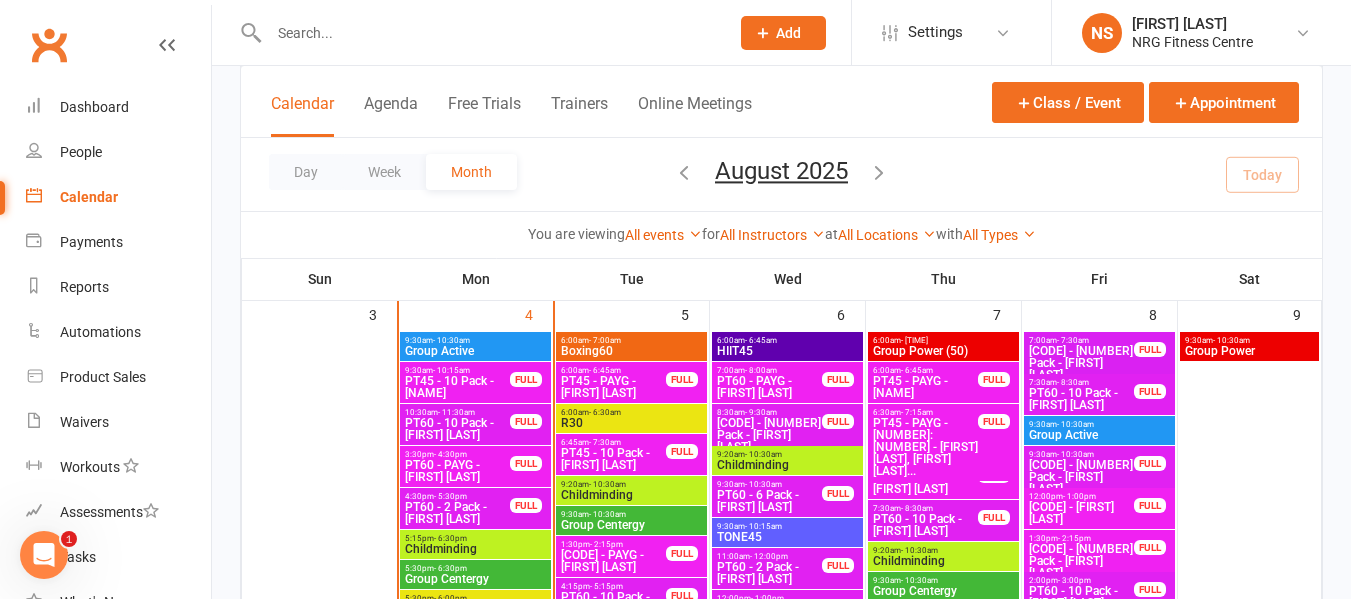 scroll, scrollTop: 600, scrollLeft: 0, axis: vertical 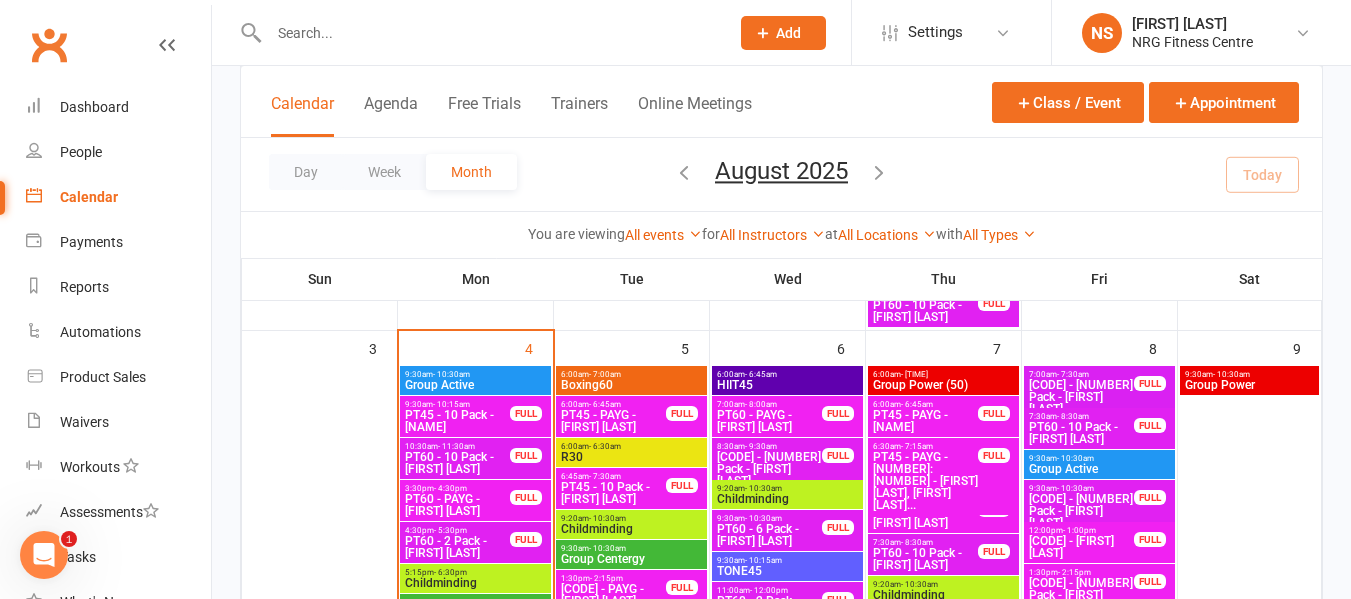 click on "6:00am  - 7:00am" at bounding box center [631, 374] 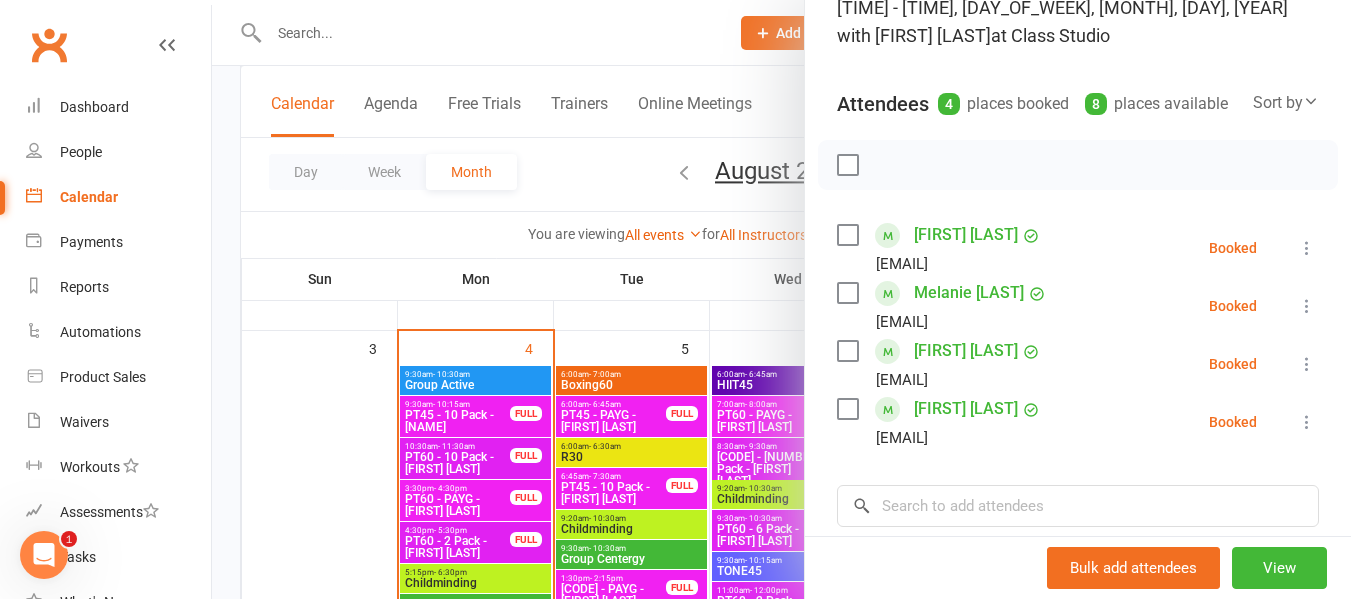 scroll, scrollTop: 200, scrollLeft: 0, axis: vertical 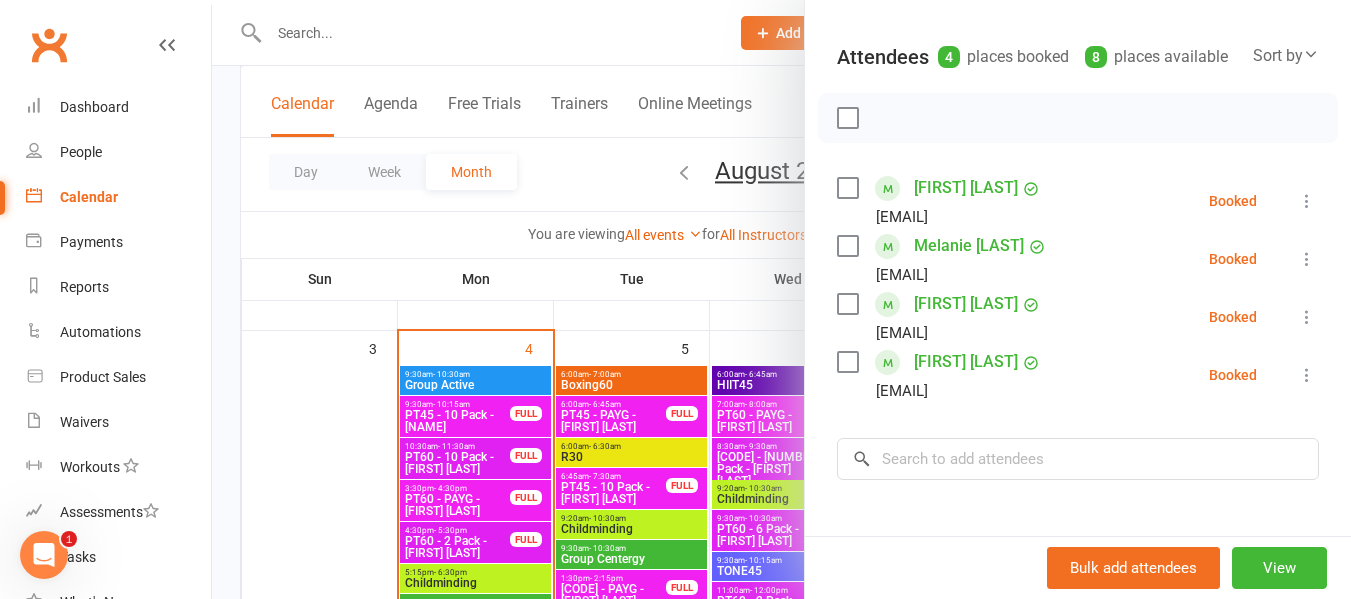 click at bounding box center [781, 299] 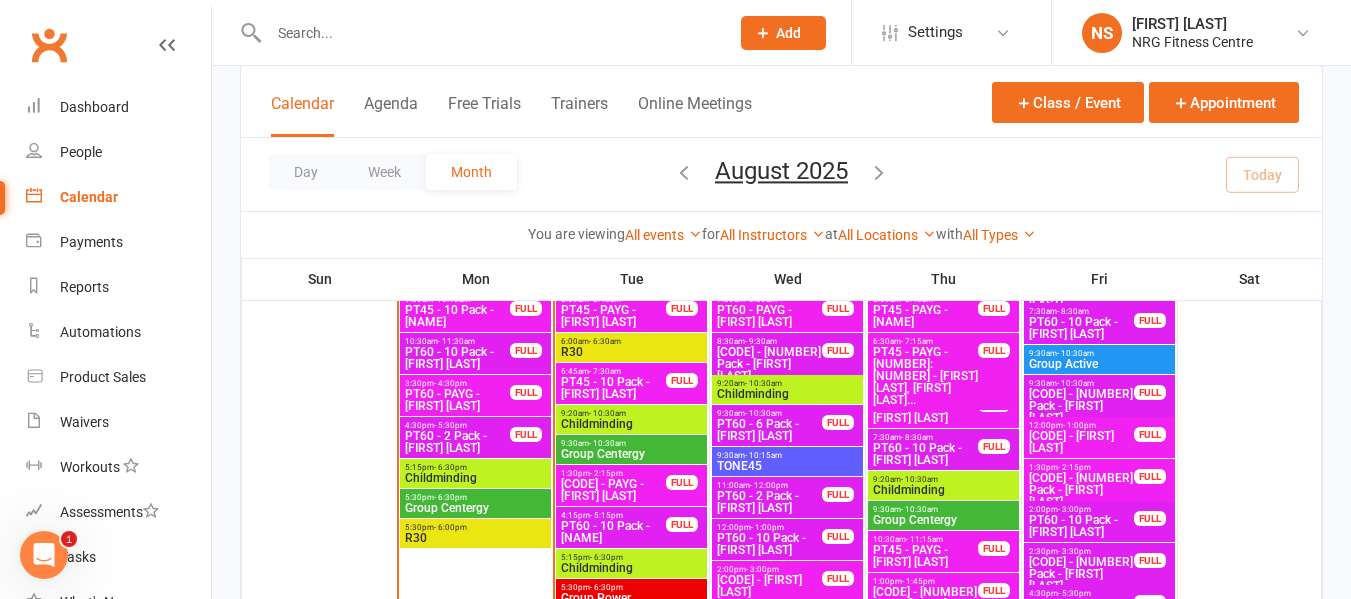 scroll, scrollTop: 800, scrollLeft: 0, axis: vertical 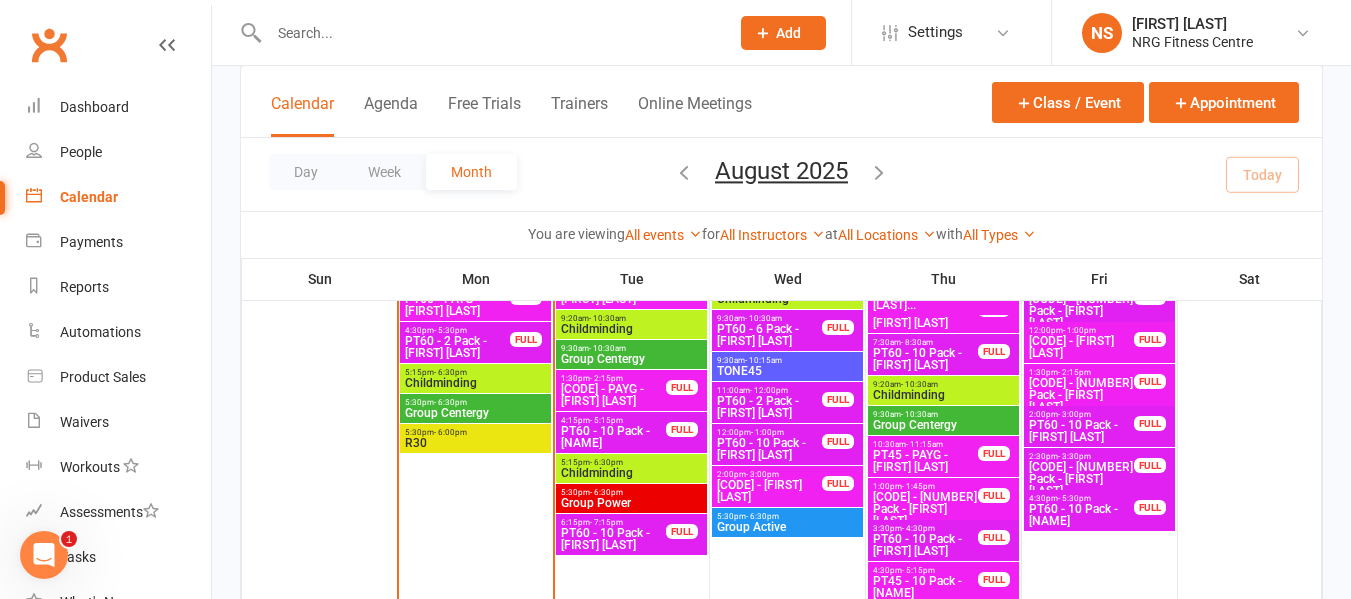 click on "Group Centergy" at bounding box center [475, 413] 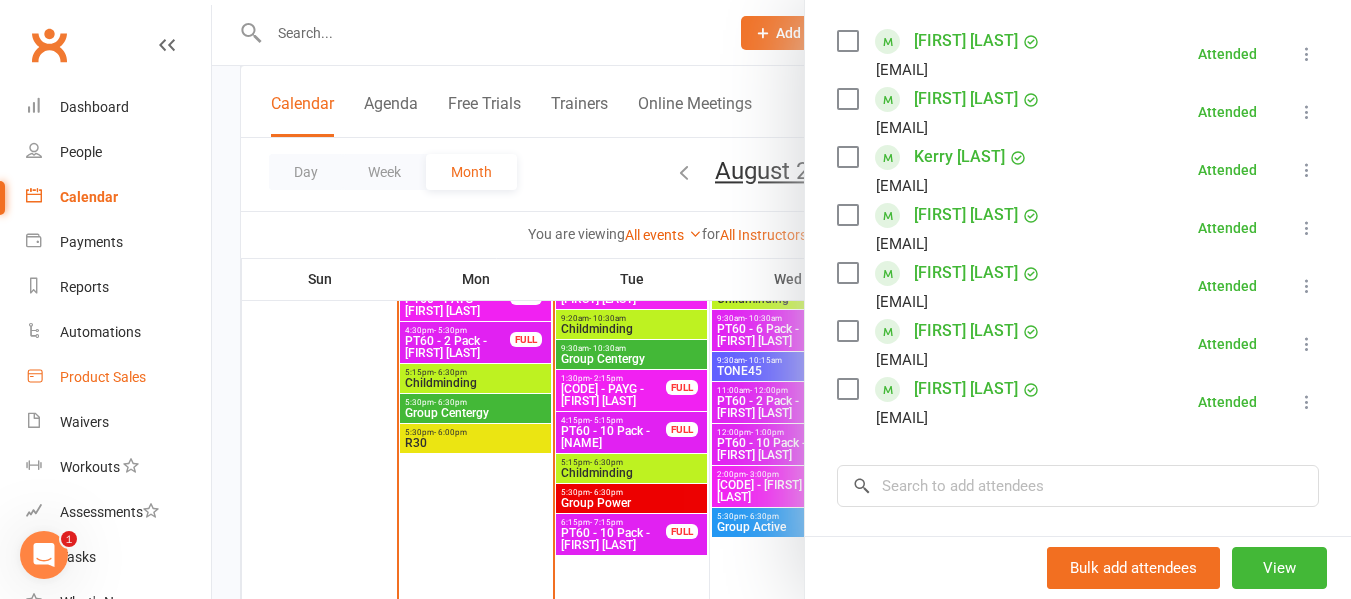 scroll, scrollTop: 100, scrollLeft: 0, axis: vertical 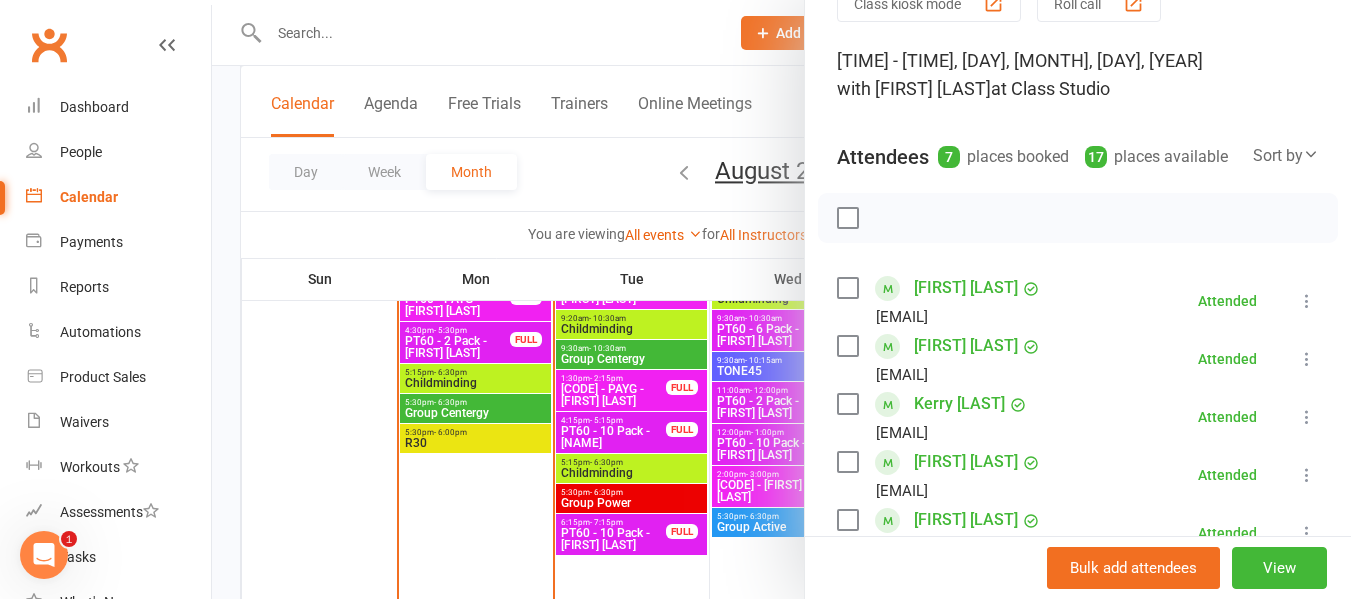 click at bounding box center (781, 299) 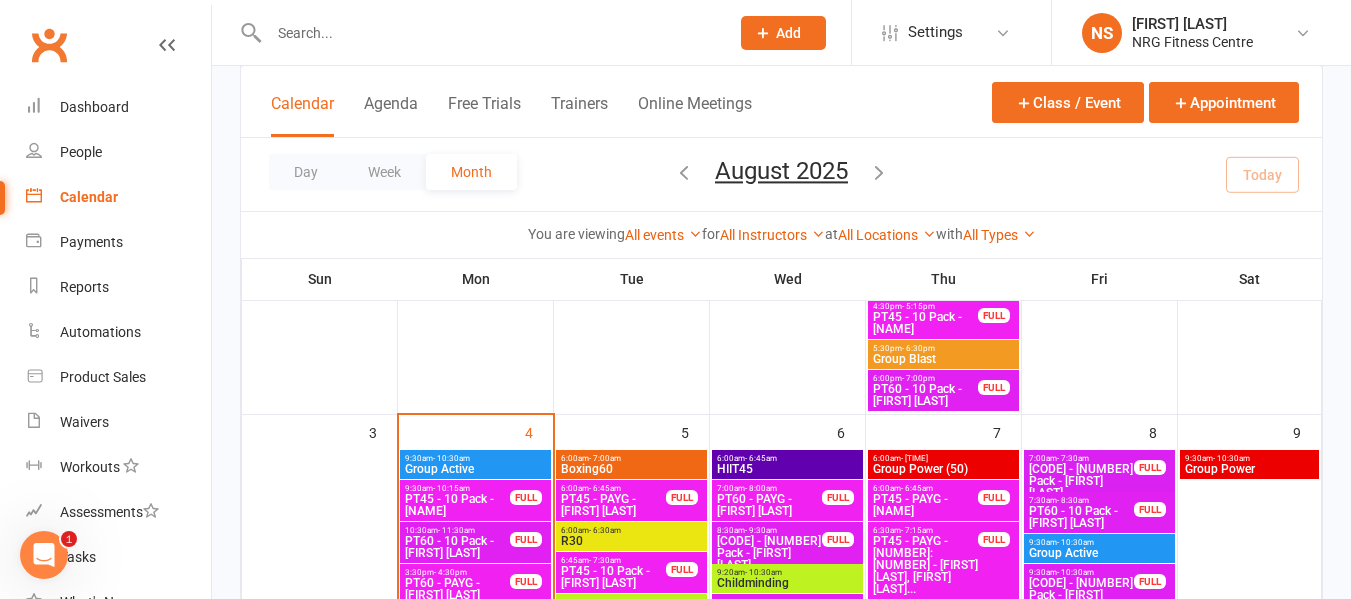 scroll, scrollTop: 500, scrollLeft: 0, axis: vertical 